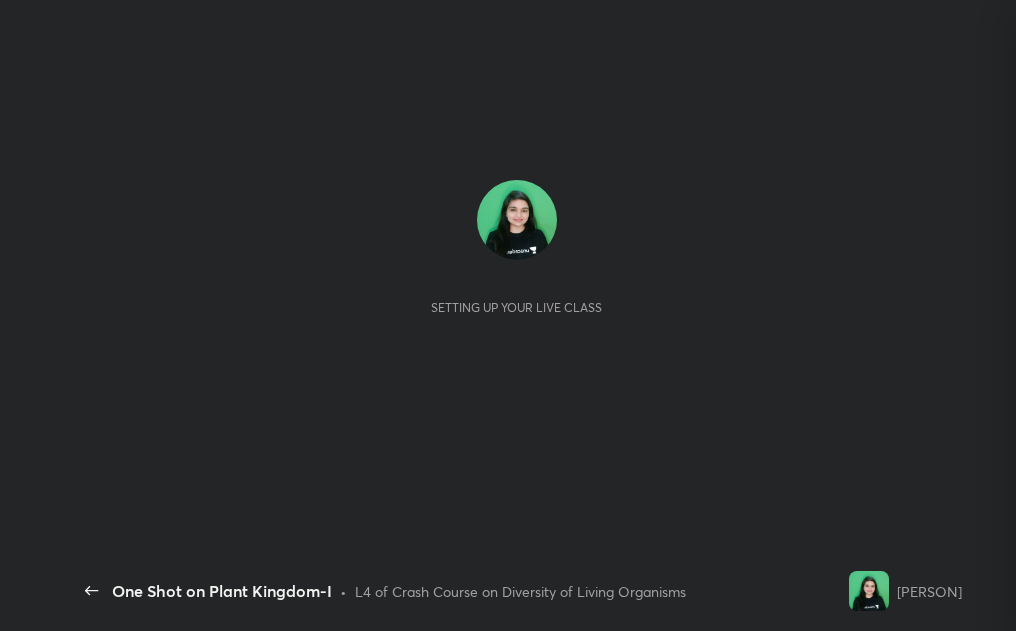 scroll, scrollTop: 0, scrollLeft: 0, axis: both 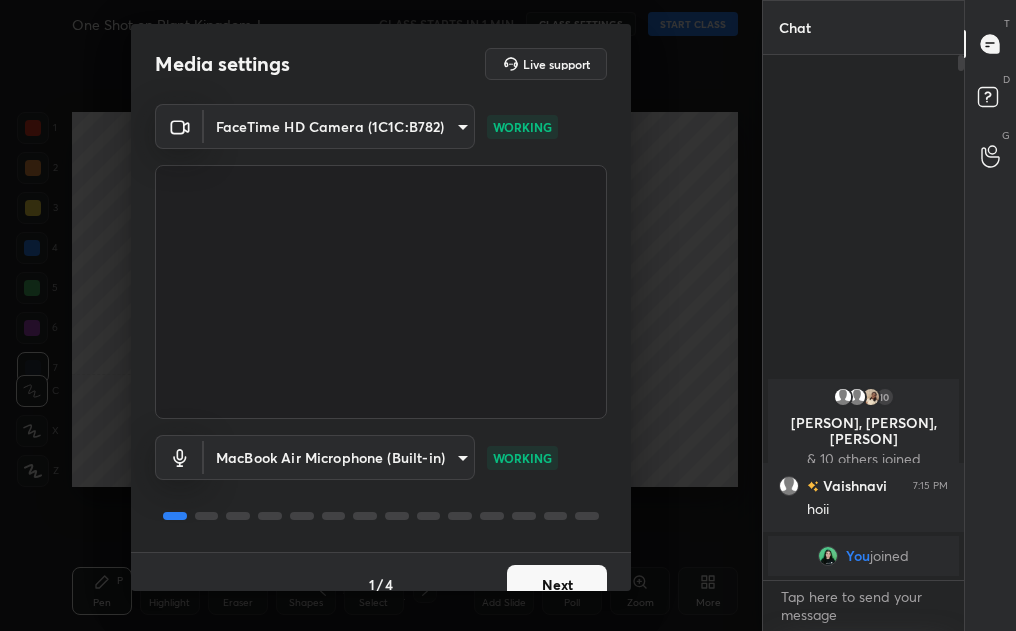 click on "Next" at bounding box center (557, 585) 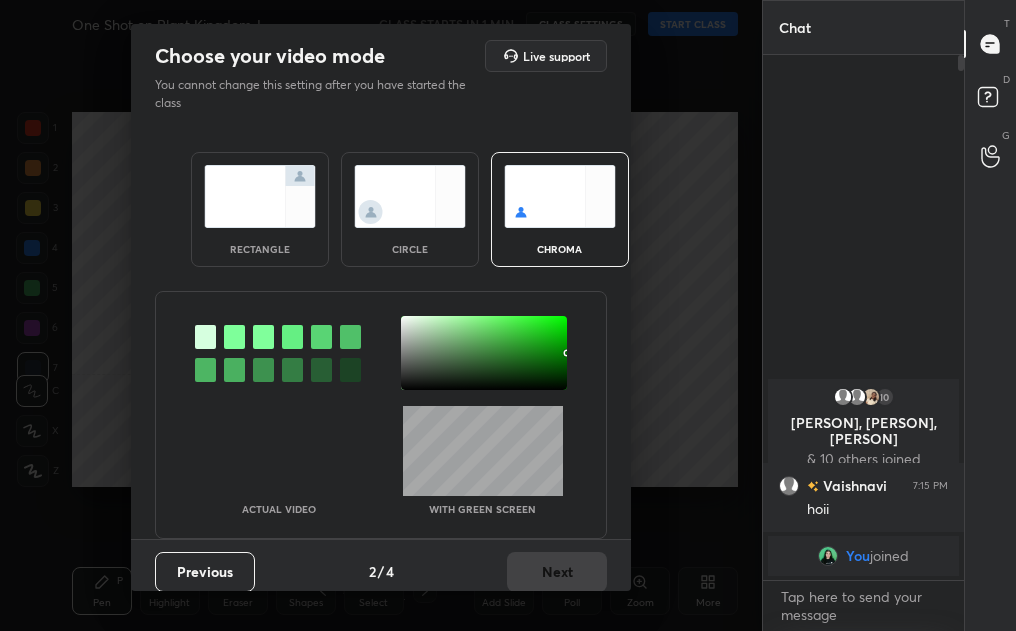click at bounding box center (410, 196) 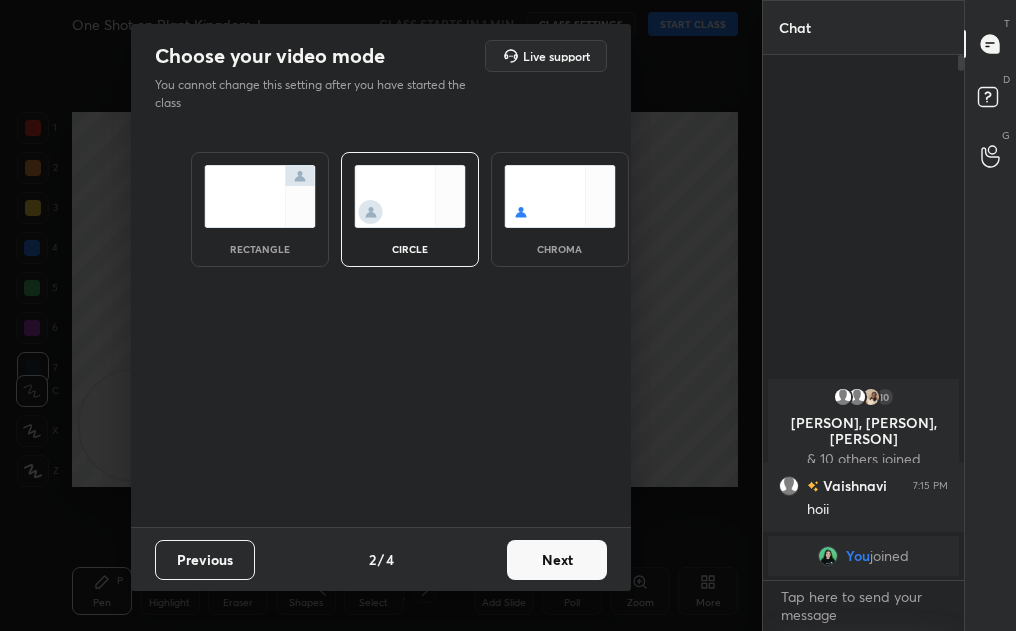 click on "Next" at bounding box center [557, 560] 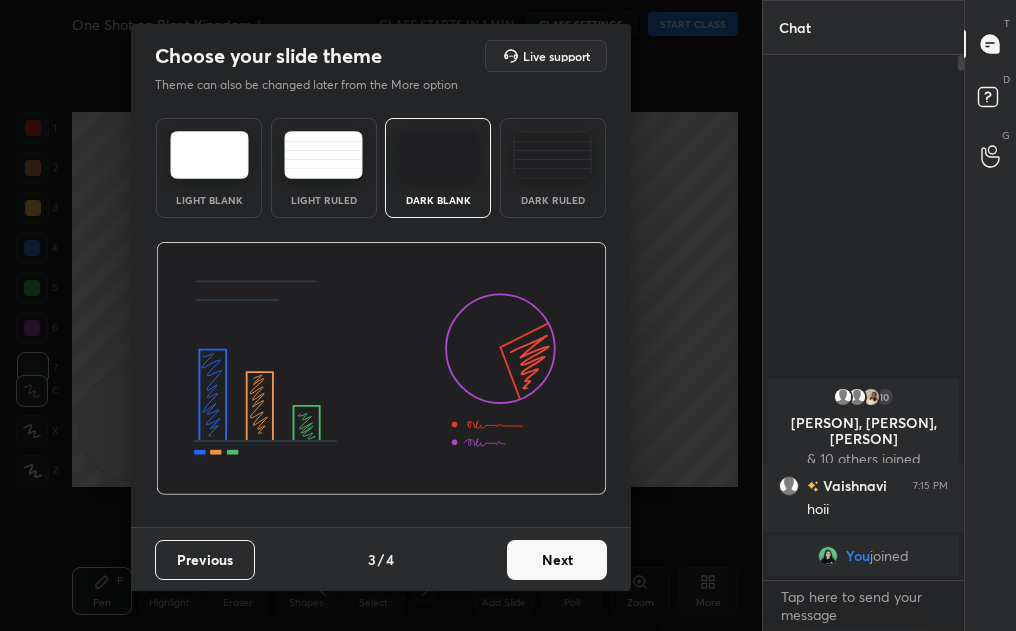 click on "Choose your slide theme Live support Theme can also be changed later from the More option Light Blank Light Ruled Dark Blank Dark Ruled Previous 3 / 4 Next" at bounding box center (381, 315) 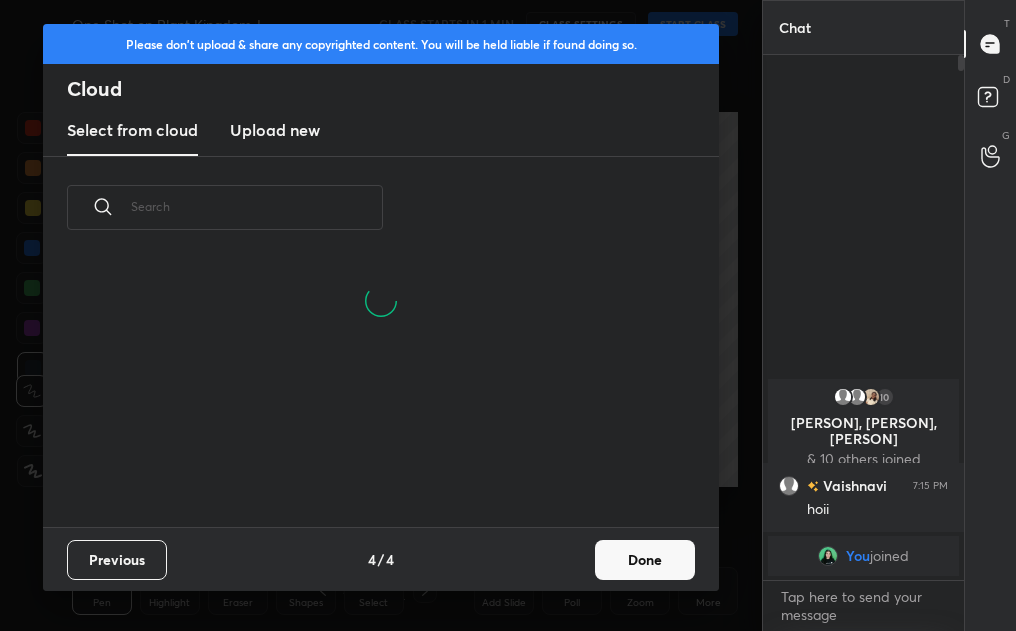 click on "Done" at bounding box center (645, 560) 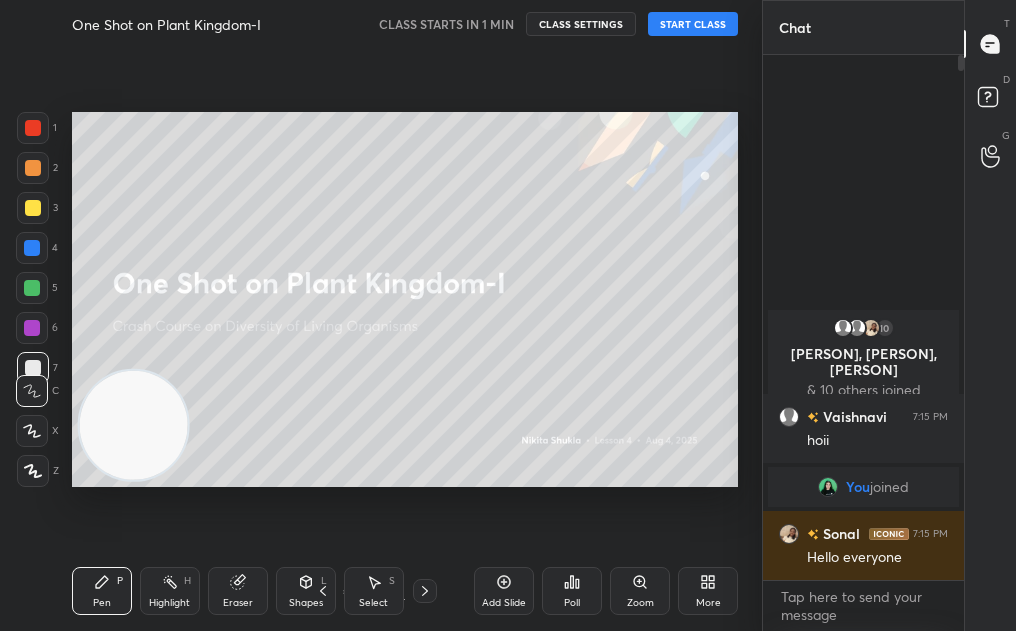 click on "One Shot on Plant Kingdom-I CLASS STARTS IN 1 MIN CLASS SETTINGS START CLASS" at bounding box center (405, 24) 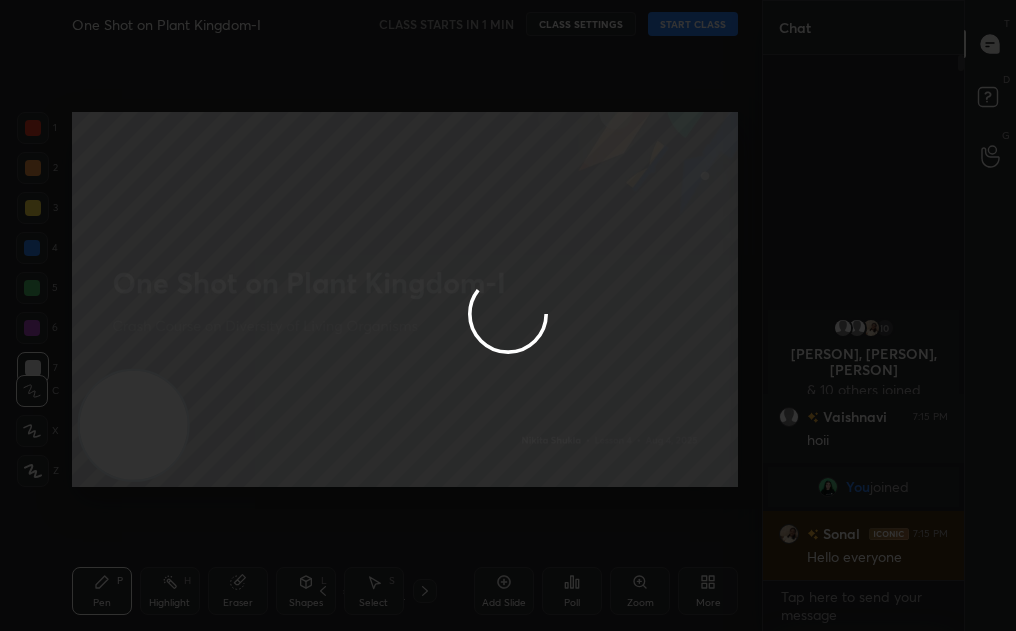 type on "x" 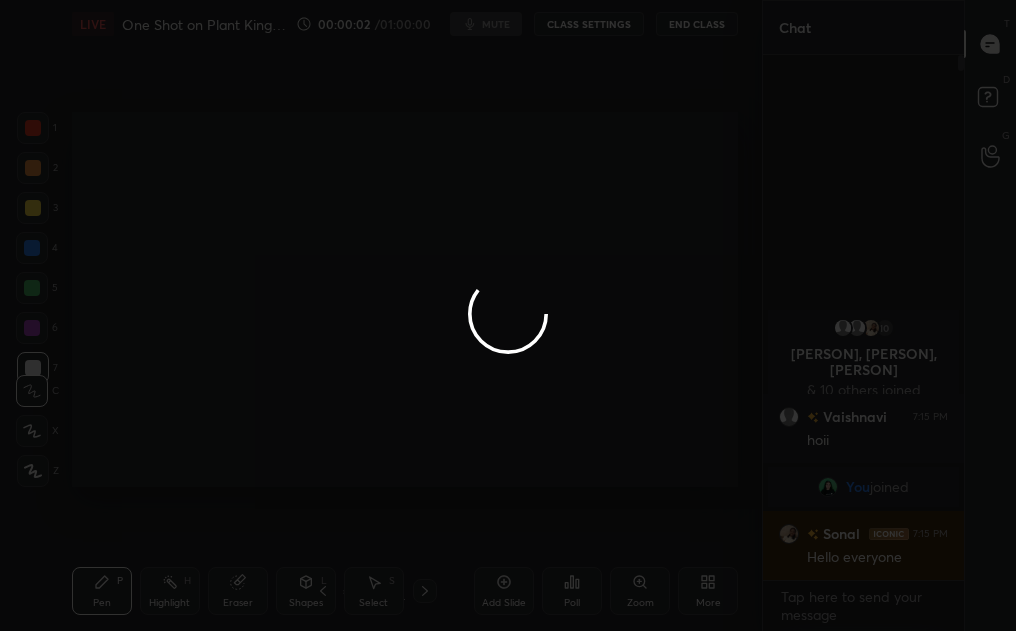 click at bounding box center [508, 315] 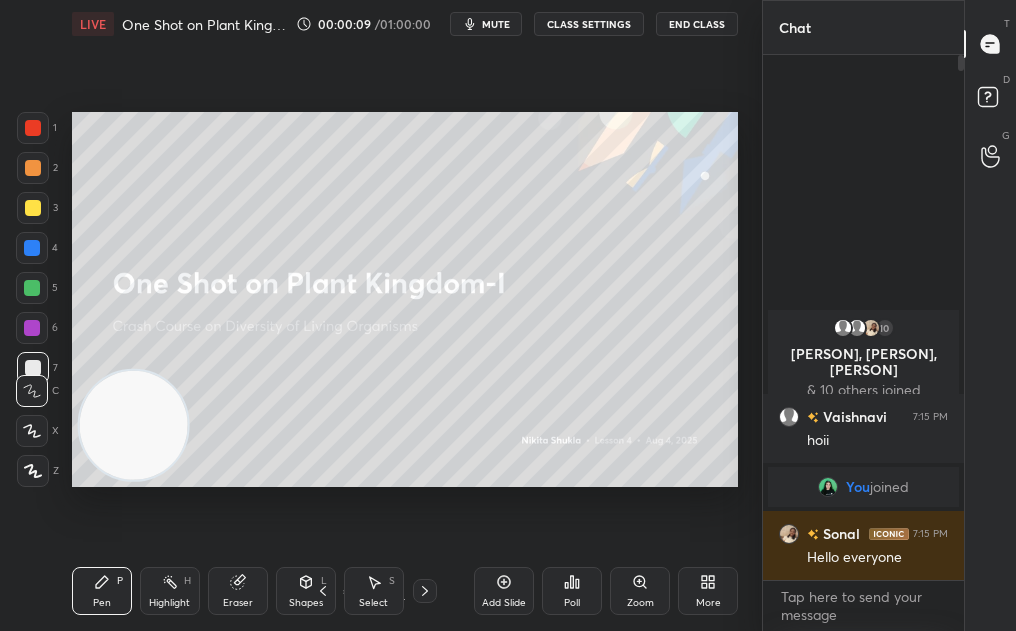 click on "mute" at bounding box center [486, 24] 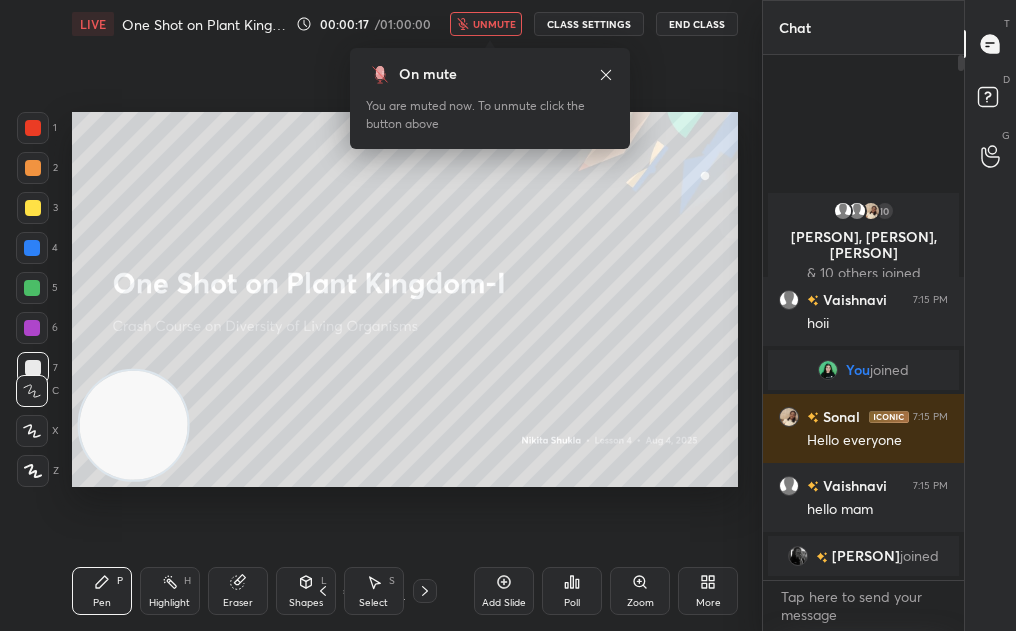 click on "unmute" at bounding box center [486, 24] 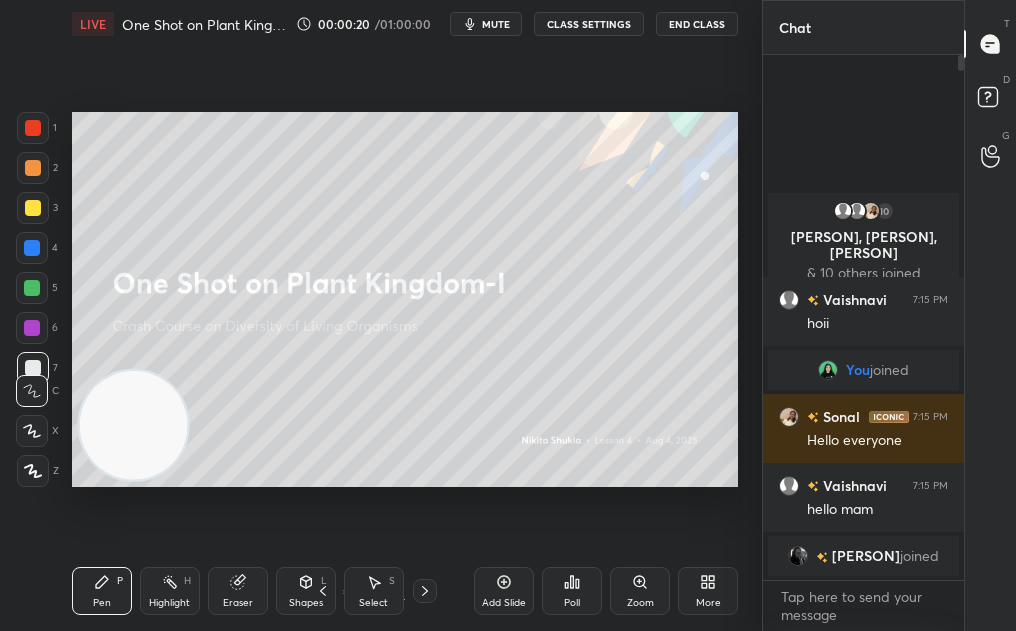click 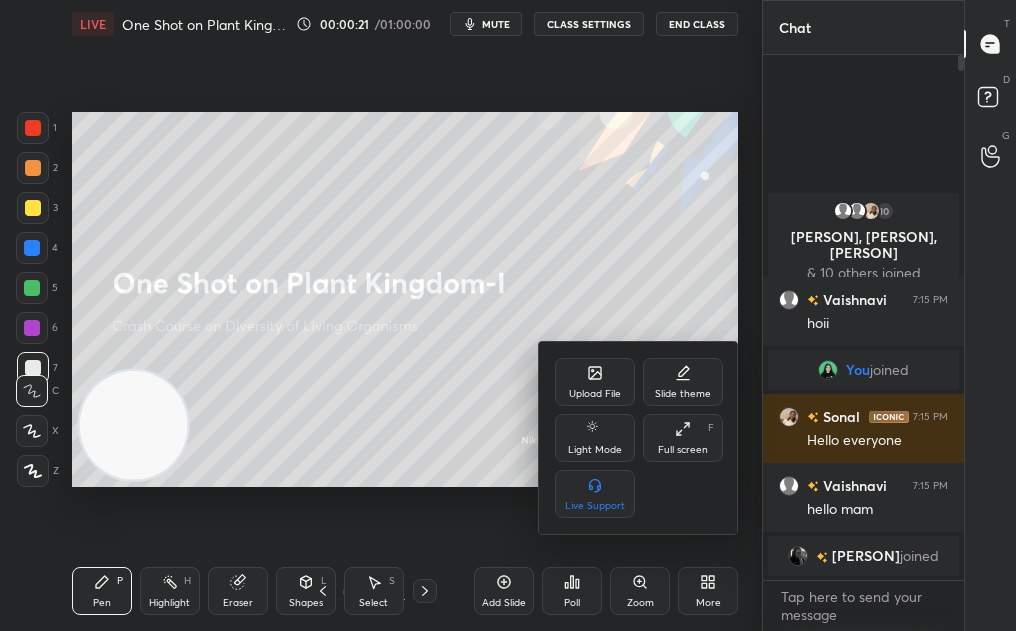 click 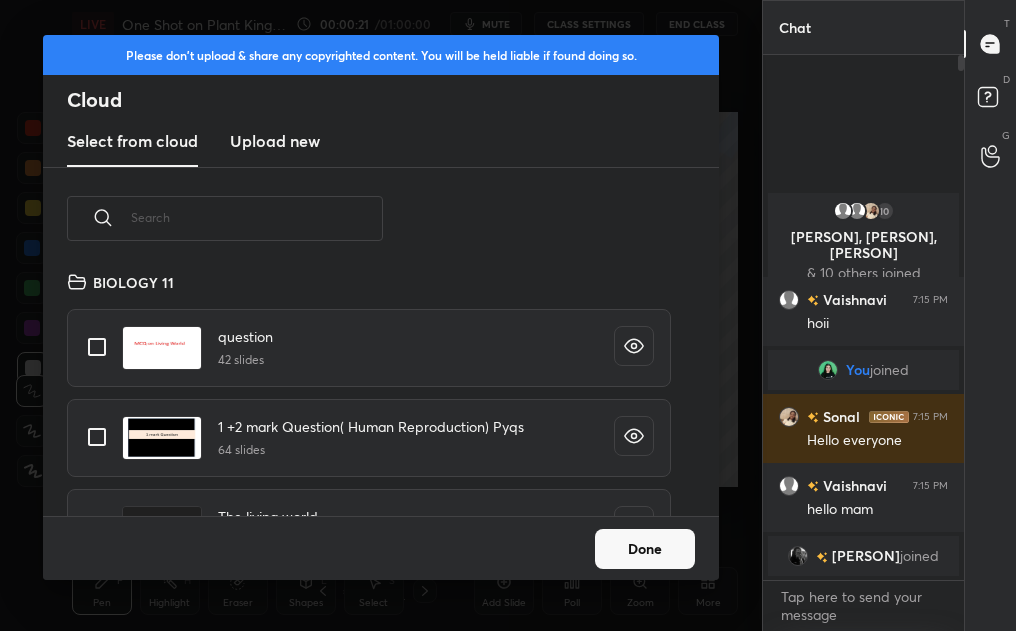 scroll, scrollTop: 7, scrollLeft: 11, axis: both 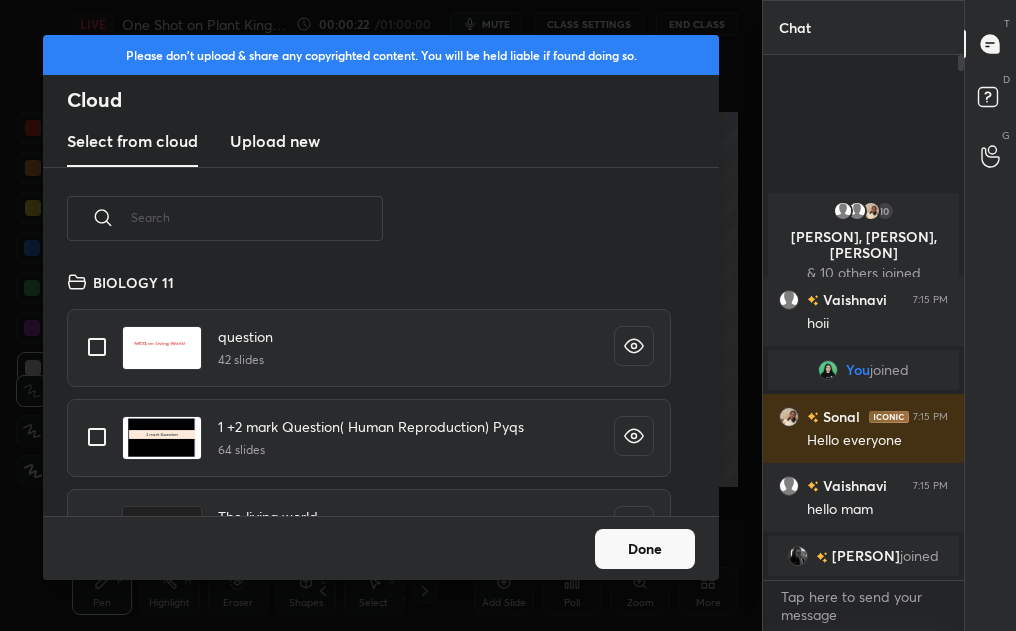 click at bounding box center [257, 217] 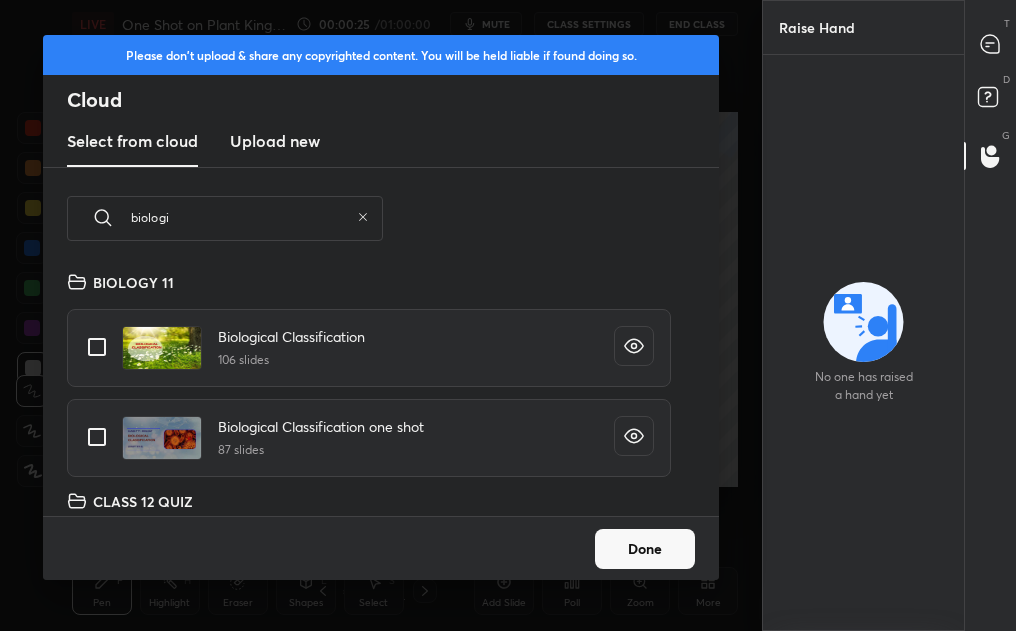 scroll, scrollTop: 83, scrollLeft: 0, axis: vertical 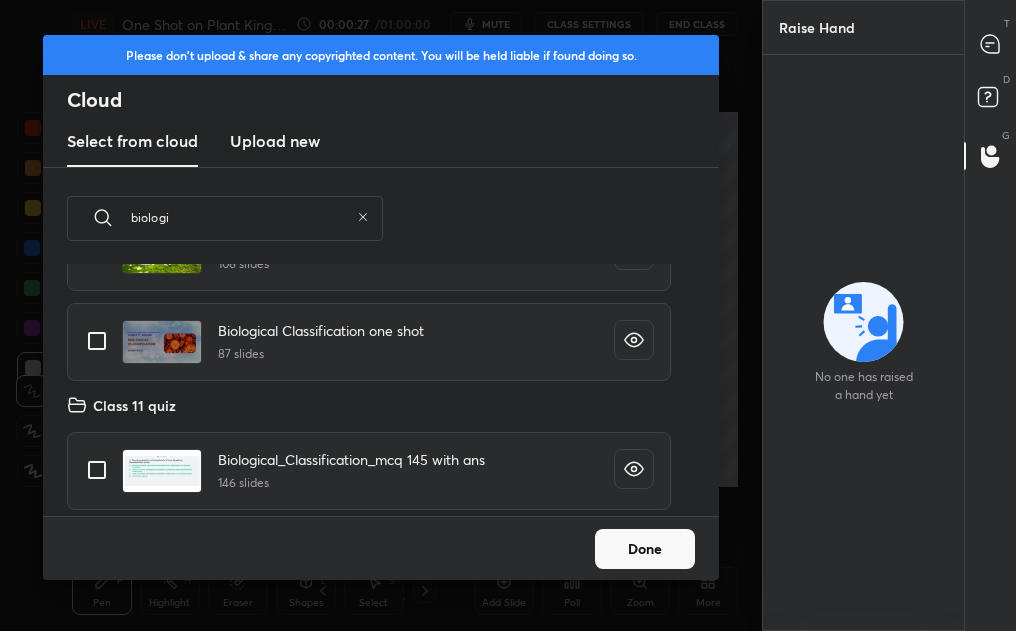 type on "biologi" 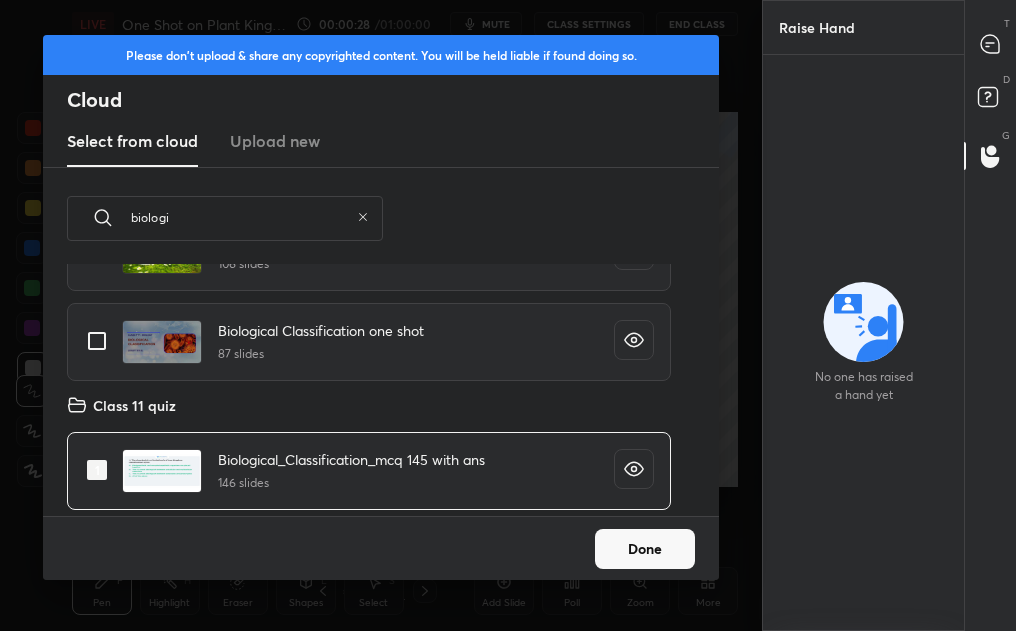 click on "Done" at bounding box center [645, 549] 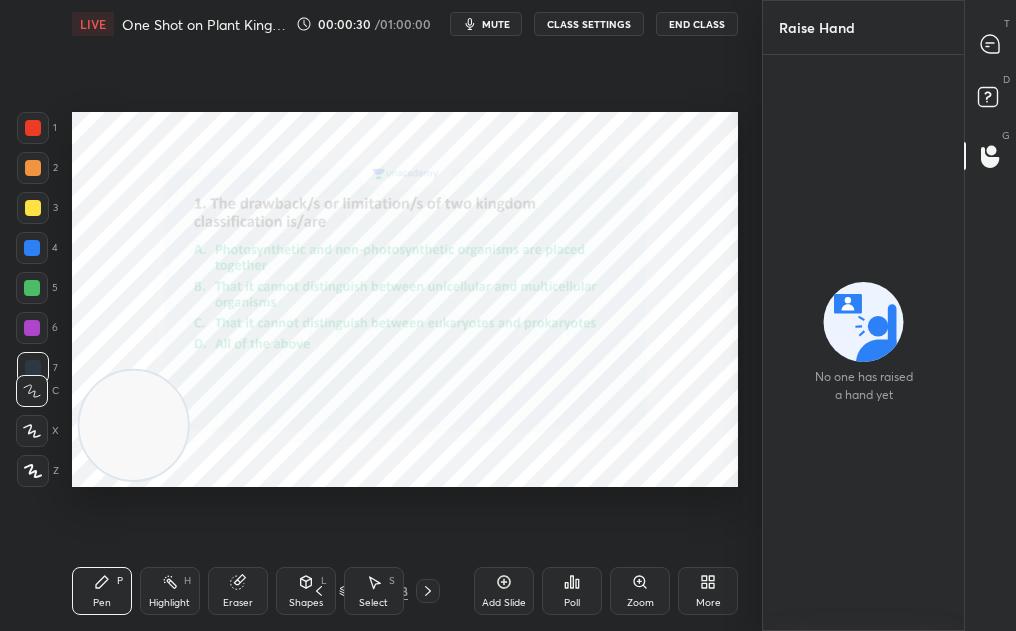 click 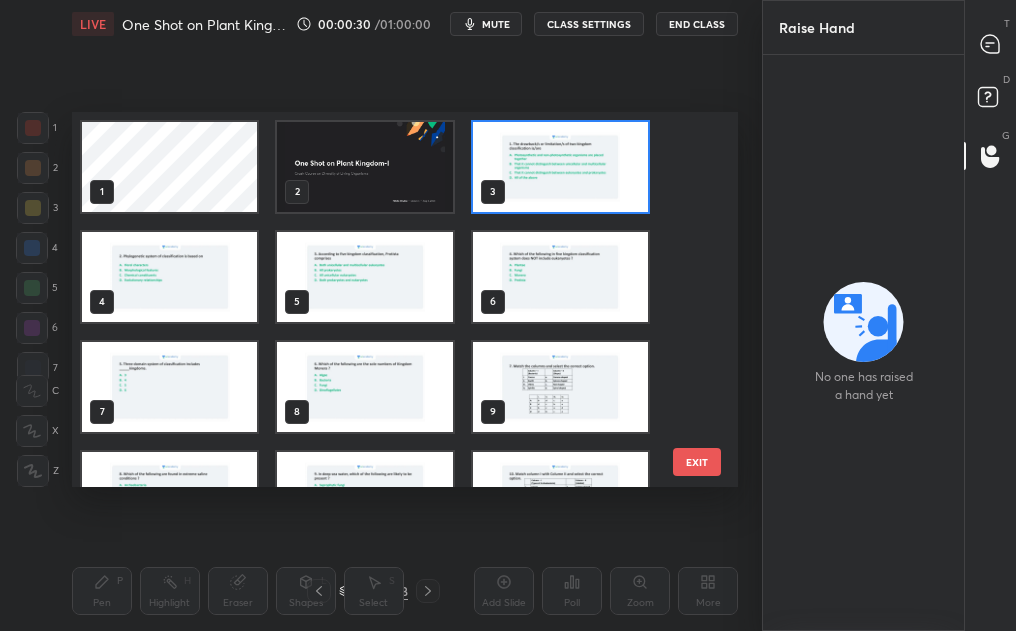 scroll, scrollTop: 7, scrollLeft: 10, axis: both 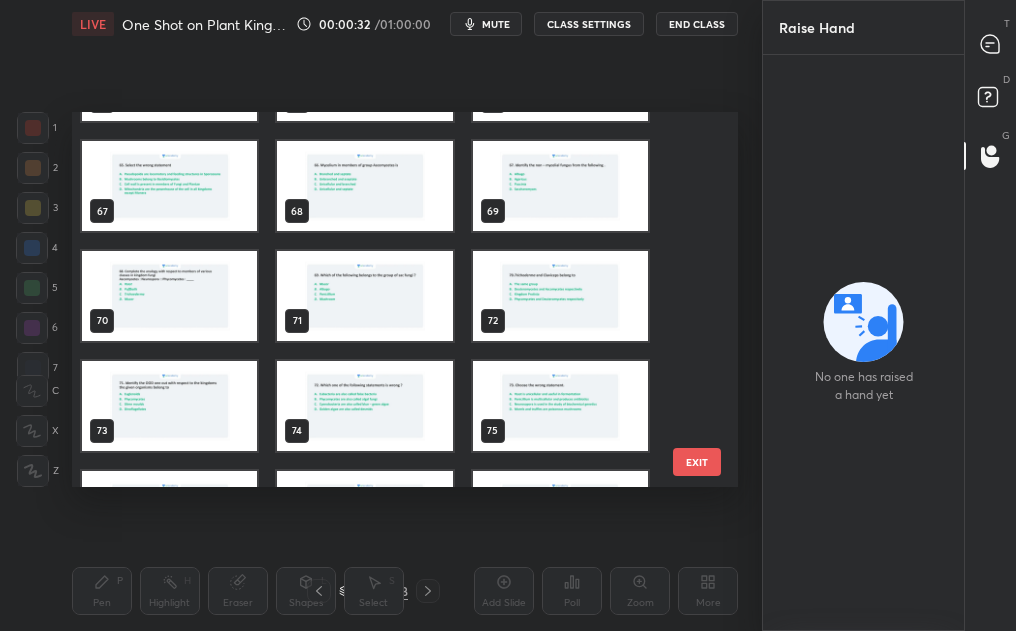 click at bounding box center [364, 296] 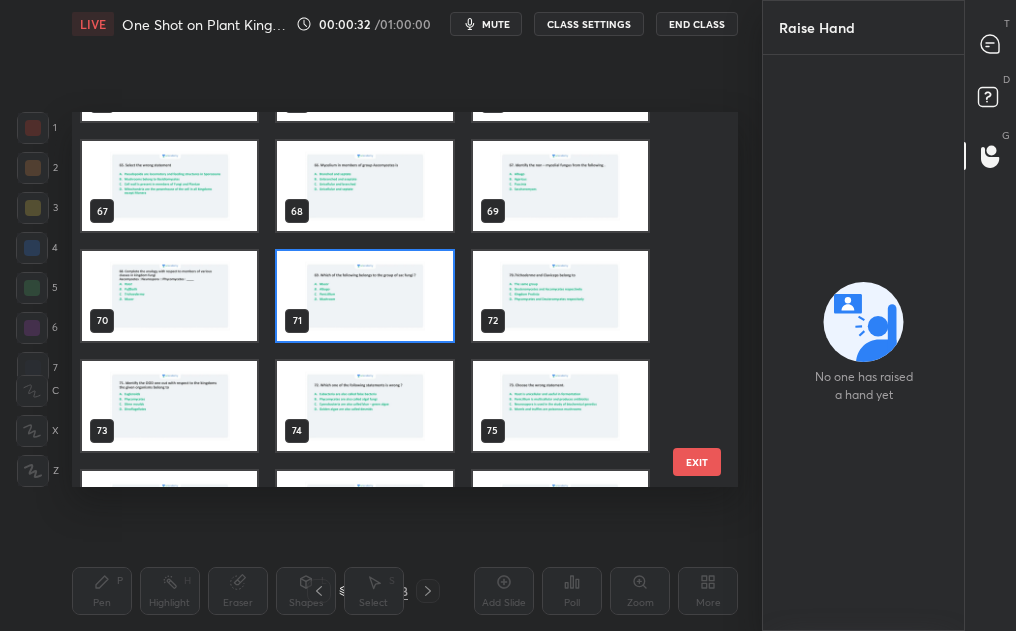 click at bounding box center (364, 296) 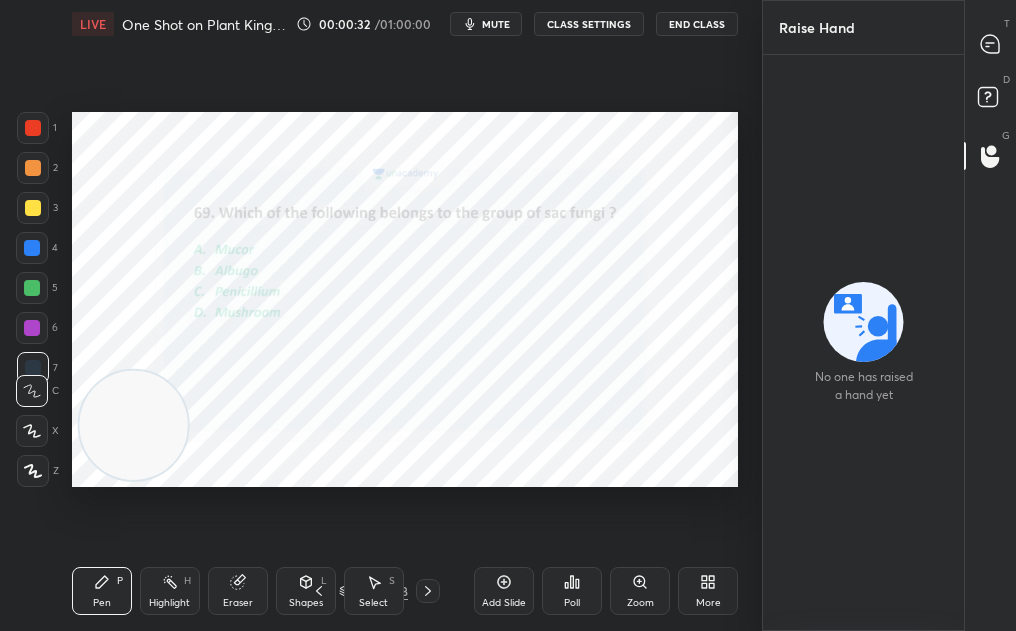click at bounding box center [364, 296] 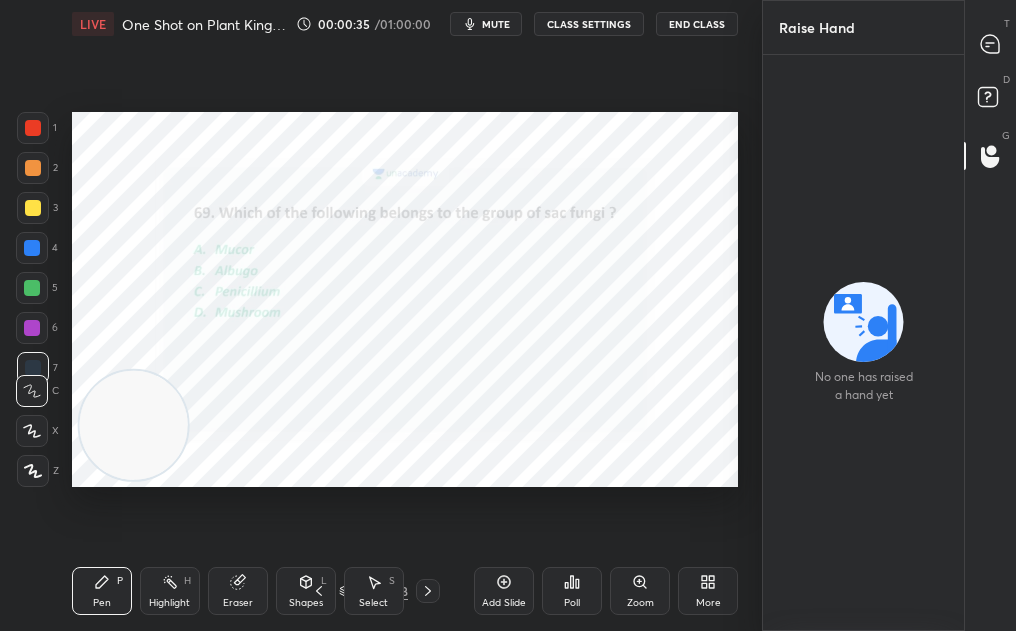 click on "T Messages (T)" at bounding box center (990, 44) 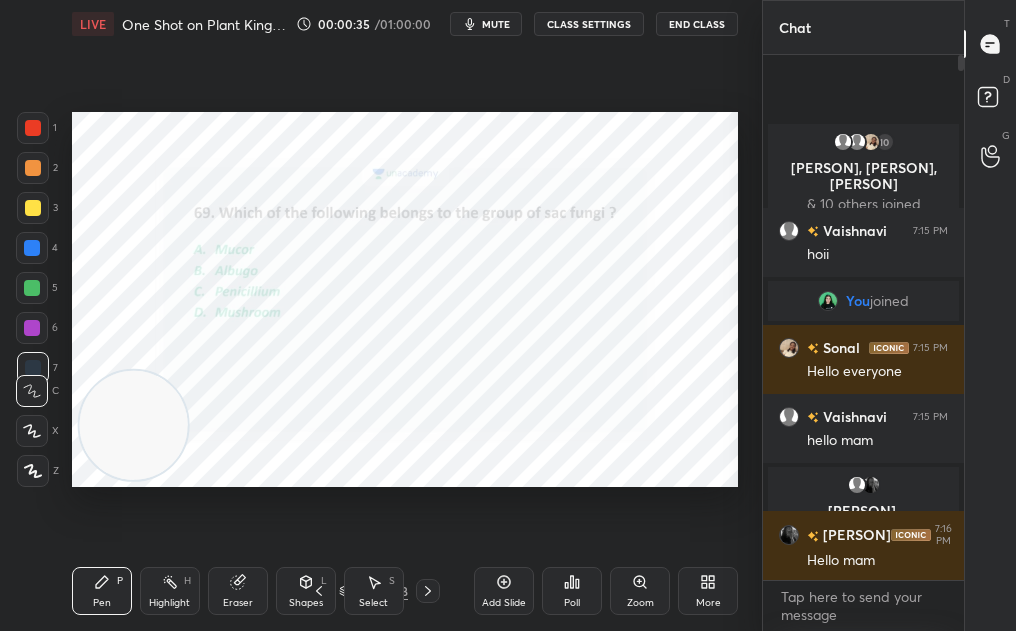 scroll, scrollTop: 7, scrollLeft: 7, axis: both 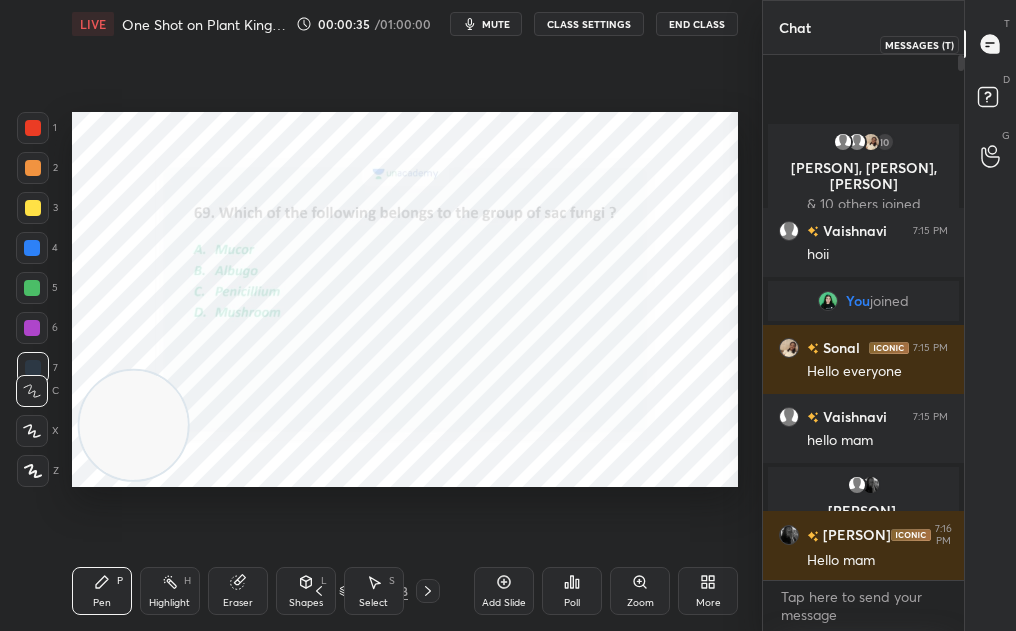 click at bounding box center [991, 44] 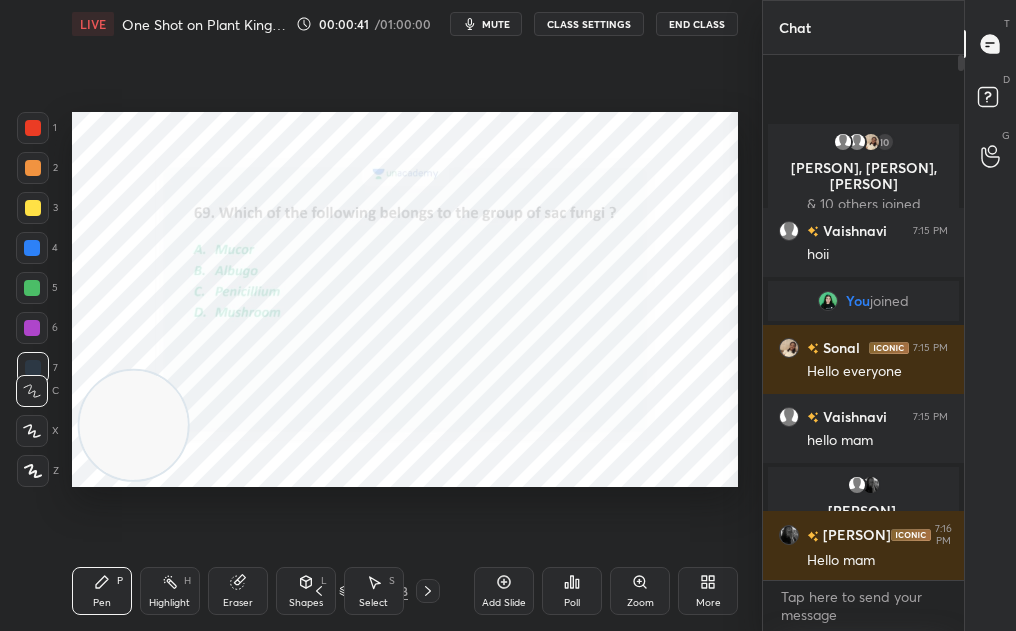 click on "mute" at bounding box center [496, 24] 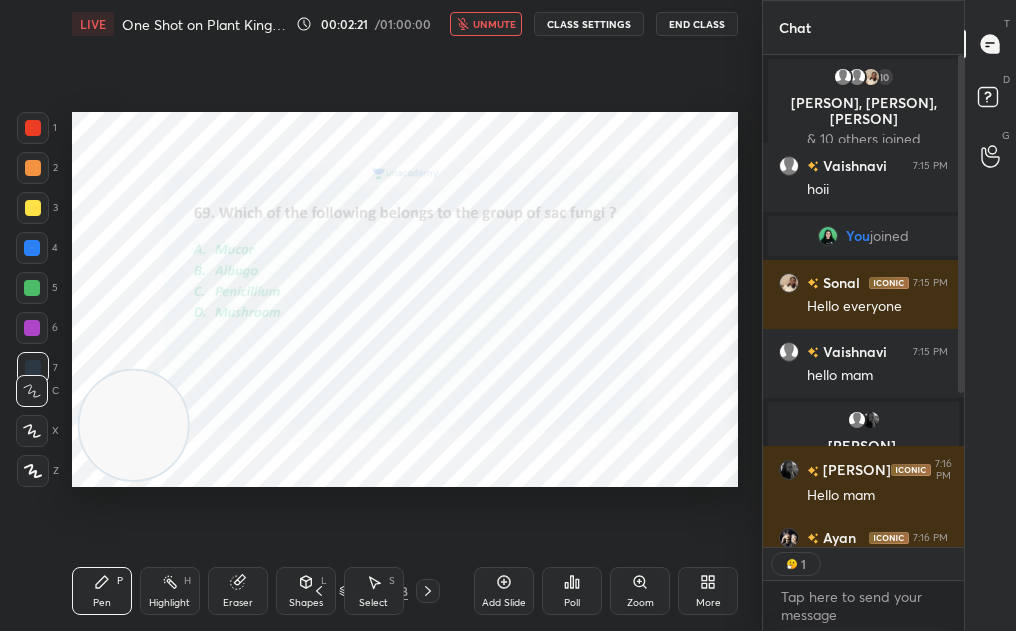 scroll, scrollTop: 486, scrollLeft: 195, axis: both 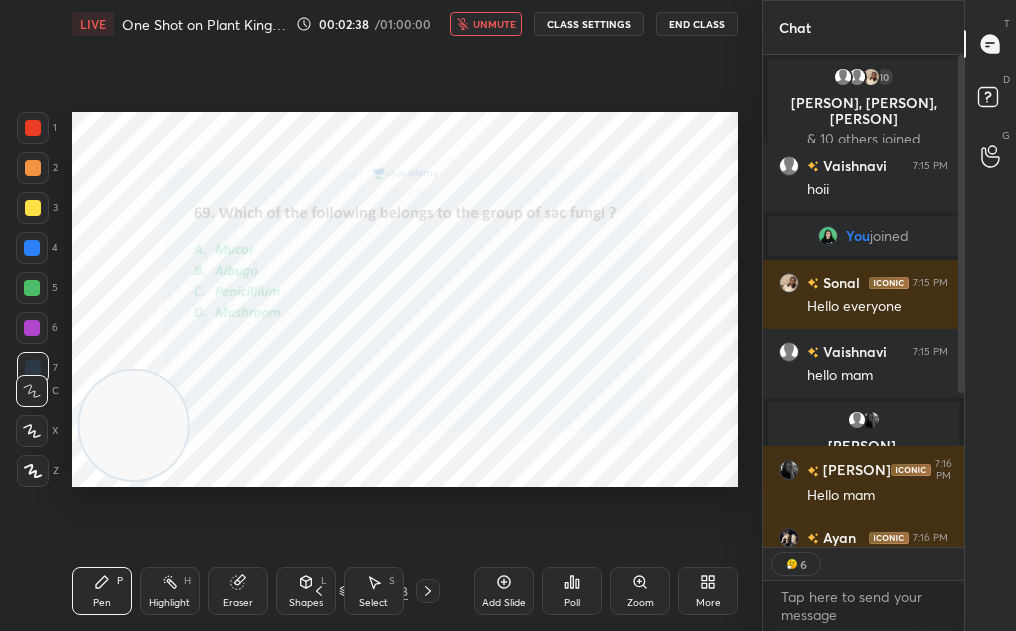 click on "unmute" at bounding box center [494, 24] 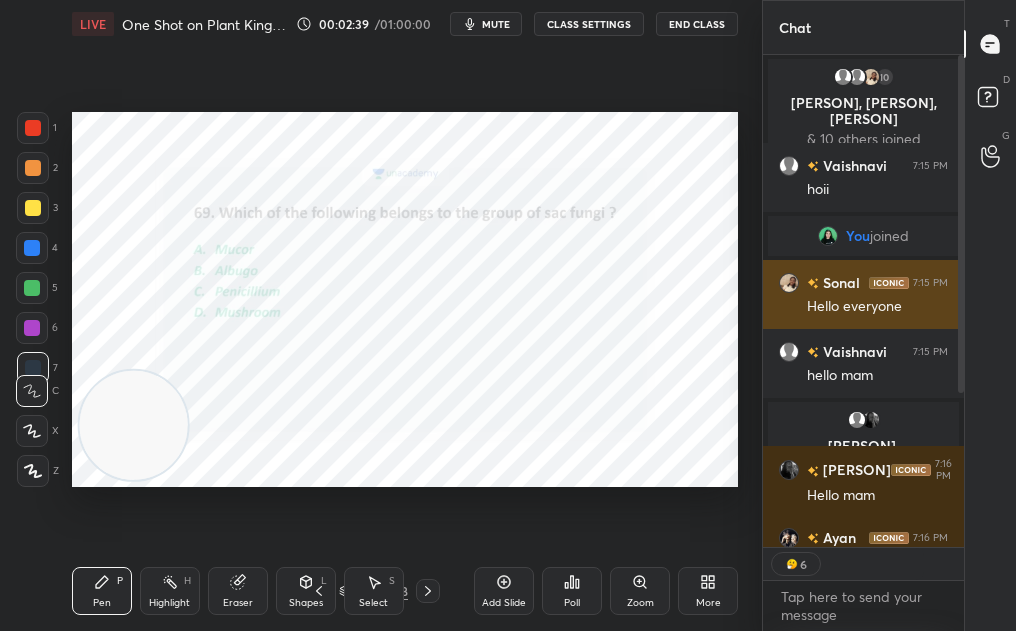 scroll, scrollTop: 7, scrollLeft: 7, axis: both 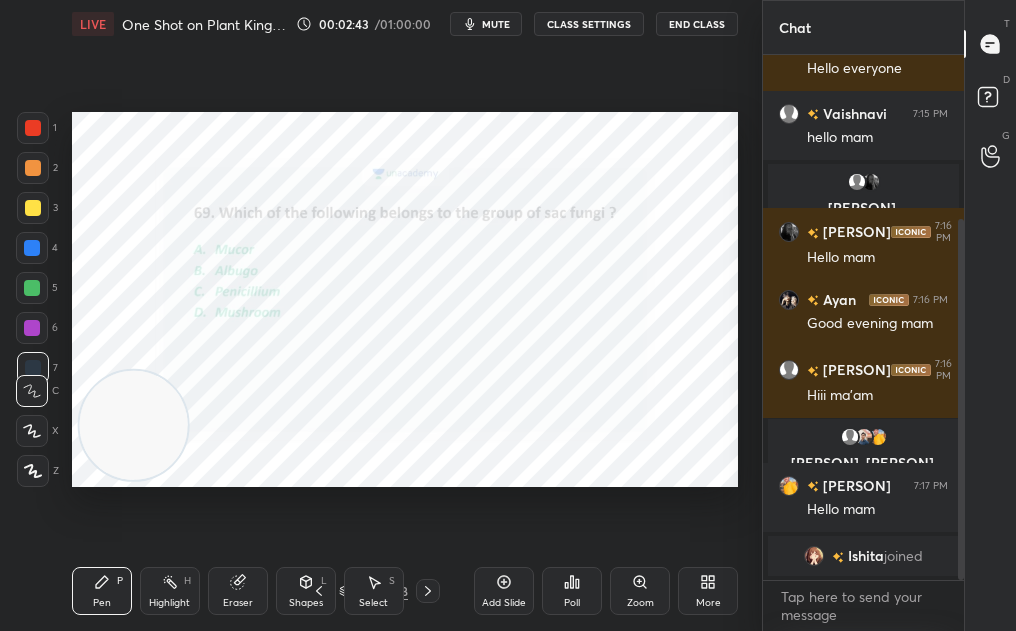 click on "Add Slide" at bounding box center [504, 603] 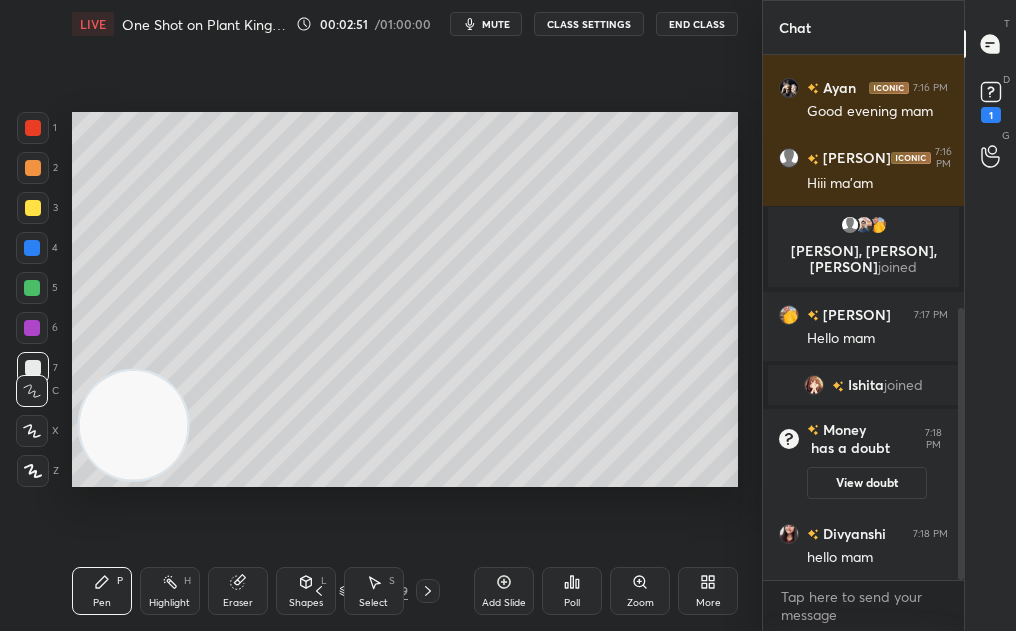 scroll, scrollTop: 487, scrollLeft: 0, axis: vertical 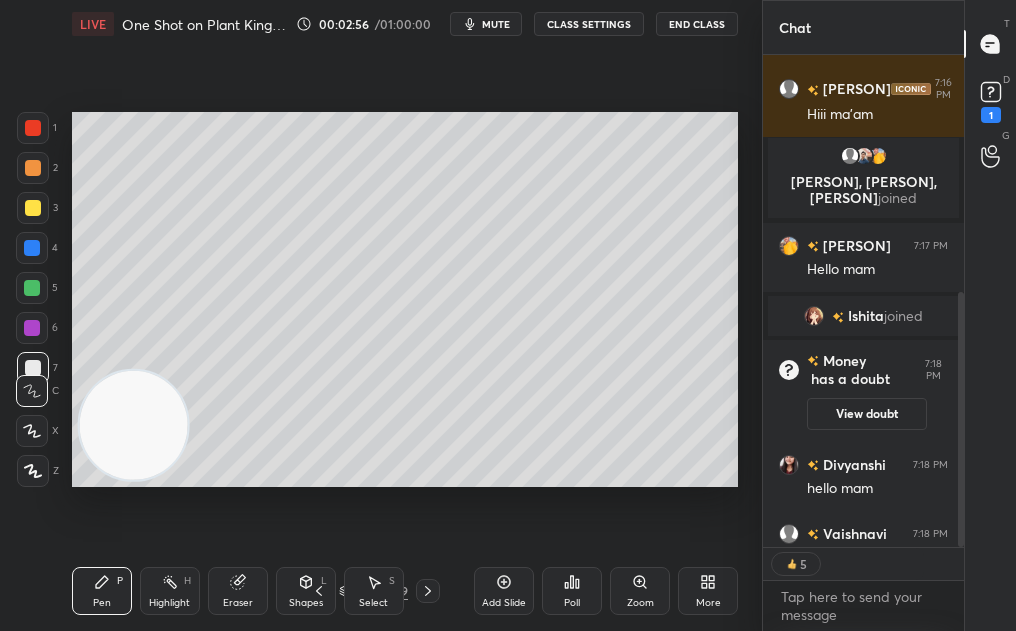 click on "More" at bounding box center [708, 603] 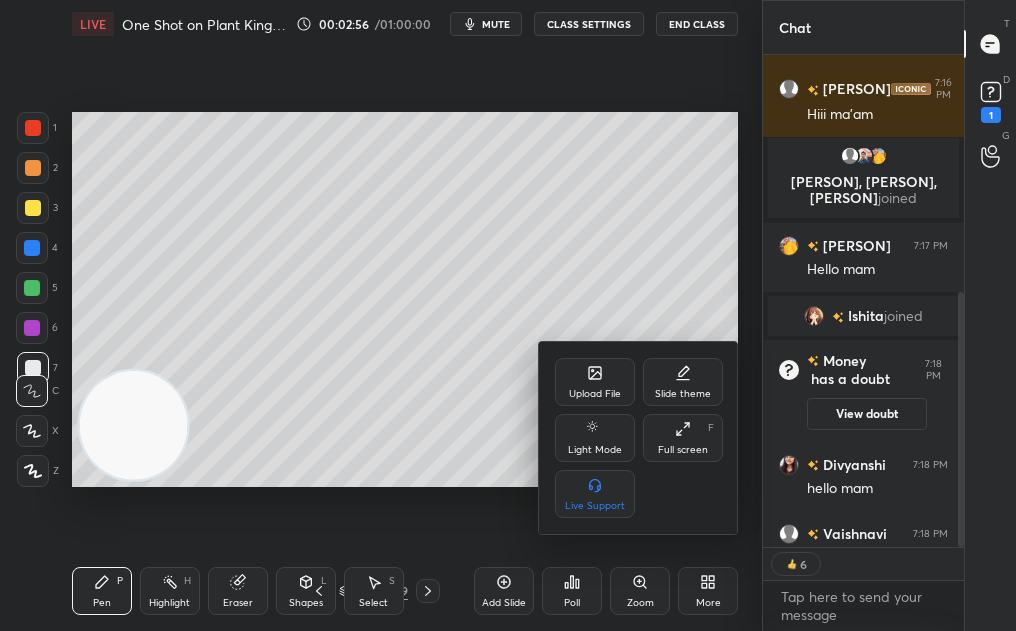 click on "Full screen F" at bounding box center (683, 438) 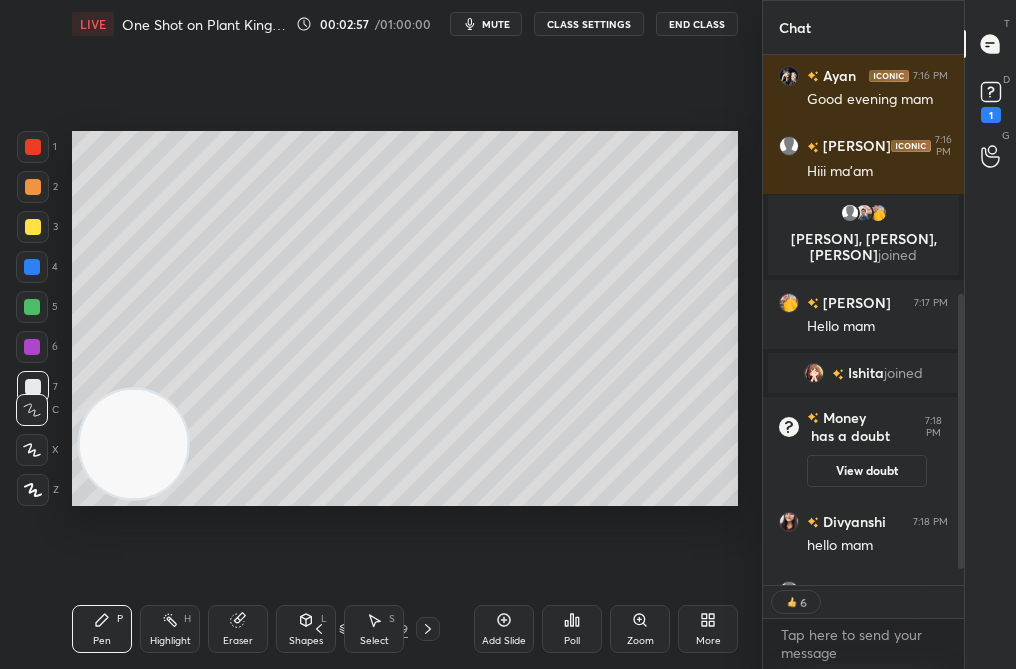 scroll, scrollTop: 99382, scrollLeft: 99318, axis: both 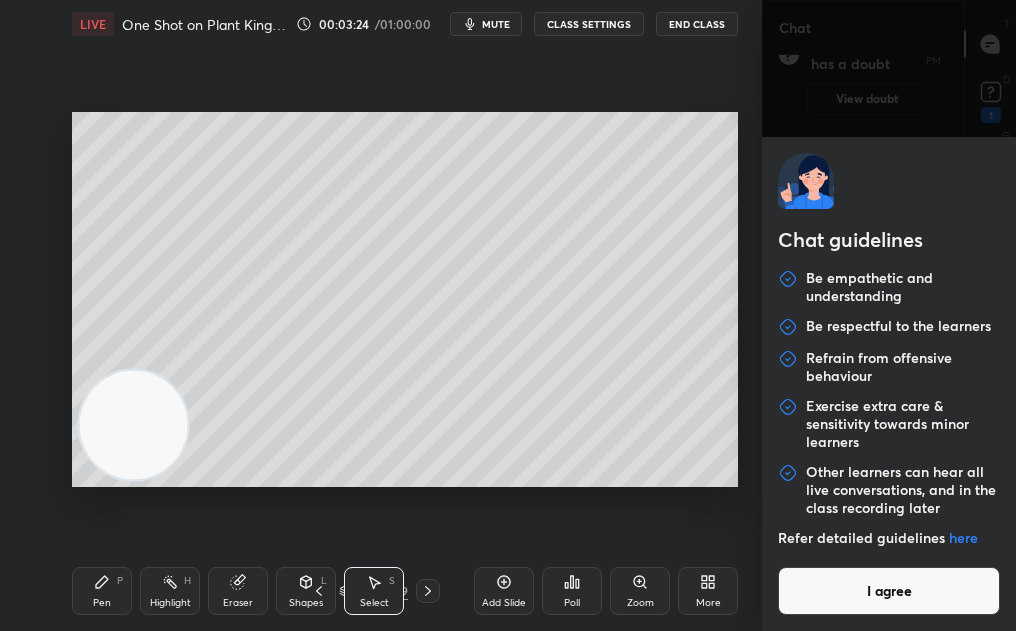 click on "1 2 3 4 5 6 7 C X Z C X Z E E Erase all   H H LIVE One Shot on Plant Kingdom-I 00:03:24 /  01:00:00 mute CLASS SETTINGS End Class 0 ° Undo Copy Duplicate Duplicate to new slide Delete Setting up your live class Poll for   secs No correct answer Start poll Back One Shot on Plant Kingdom-I • L4 of Crash Course on Diversity of Living Organisms Nikita Shukla Pen P Highlight H Eraser Shapes L Select S 72 / 149 Add Slide Poll Zoom More Chat You  joined Sonal 7:15 PM Hello everyone Vaishnavi 7:15 PM hello mam tejasvi, Gurjot  joined Gurjot 7:16 PM Hello mam Ayan 7:16 PM Good evening mam tejasvi 7:16 PM Hiii ma'am Anurag, DEVENDRA, Ariyan  joined Ariyan 7:17 PM Hello mam Ishita  joined Money   has a doubt 7:18 PM View doubt Divyanshi 7:18 PM hello mam Vaishnavi 7:18 PM good evening ma'am Money 7:18 PM mam db Sonal 7:18 PM Mam mai buht dino baad aayi hu toh aap bata sakte hai hum kya kar rhe olour cell chapter complete hua ya nhi Money 7:18 PM random curious doubt JUMP TO LATEST Enable hand raising Enable x   1 T" at bounding box center (508, 315) 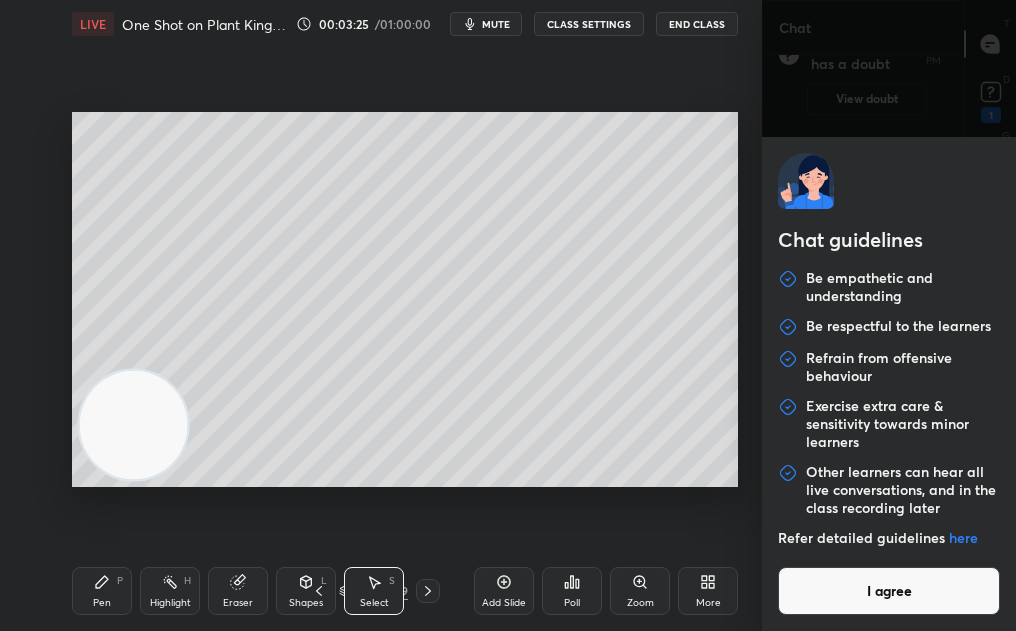 click on "I agree" at bounding box center (889, 591) 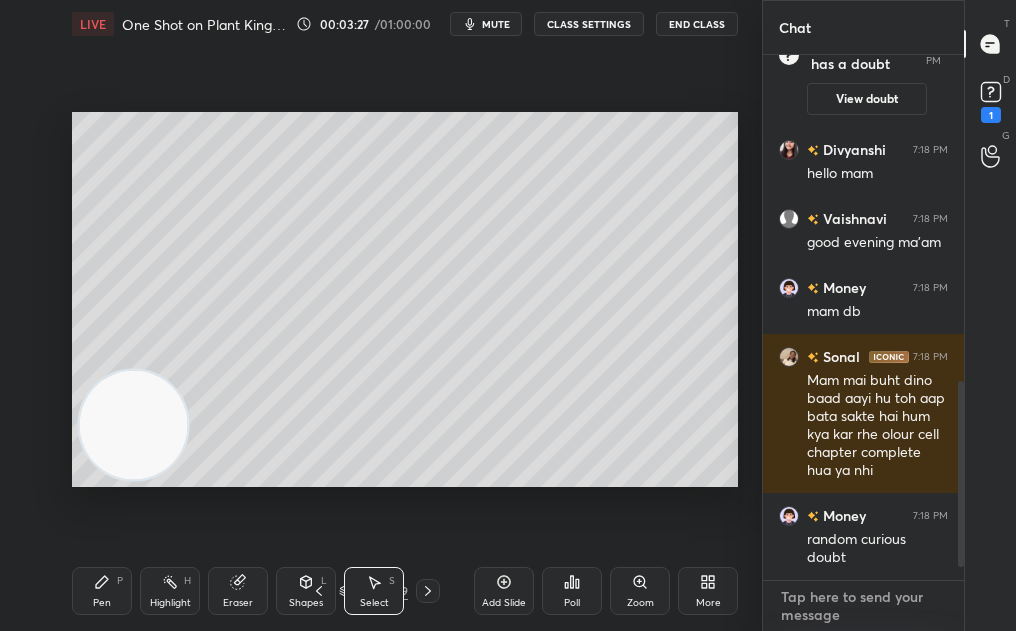 click at bounding box center [863, 606] 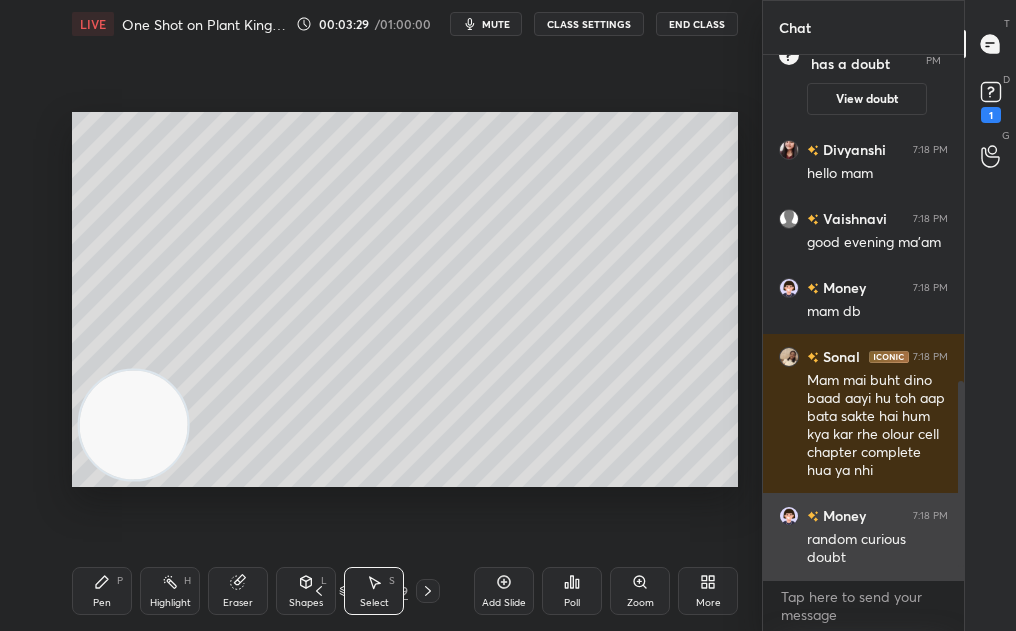 click on "[PERSON] 7:18 PM random curious doubt" at bounding box center [863, 536] 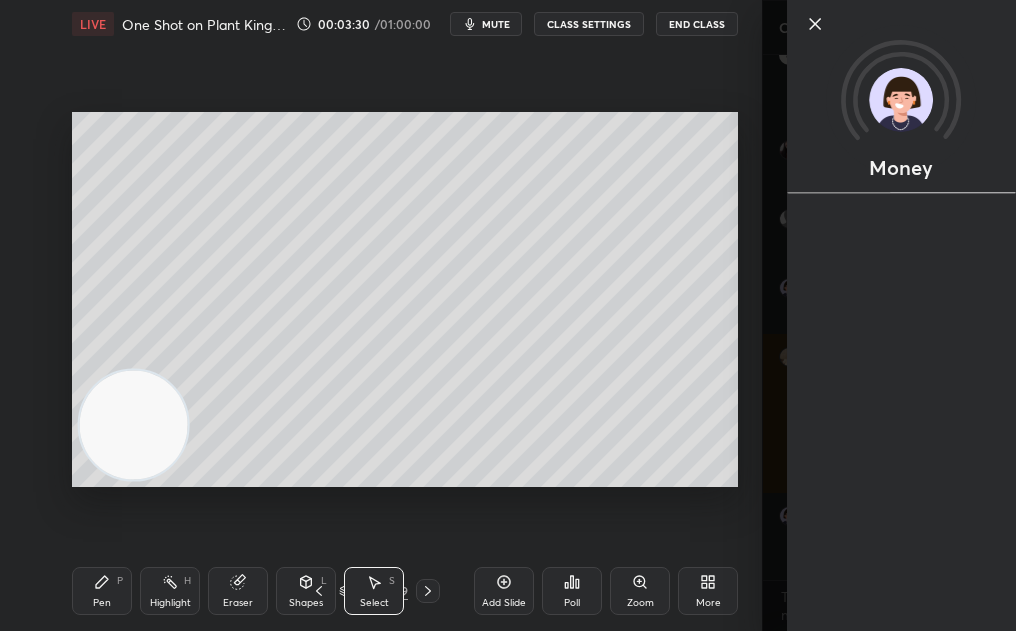 scroll, scrollTop: 907, scrollLeft: 0, axis: vertical 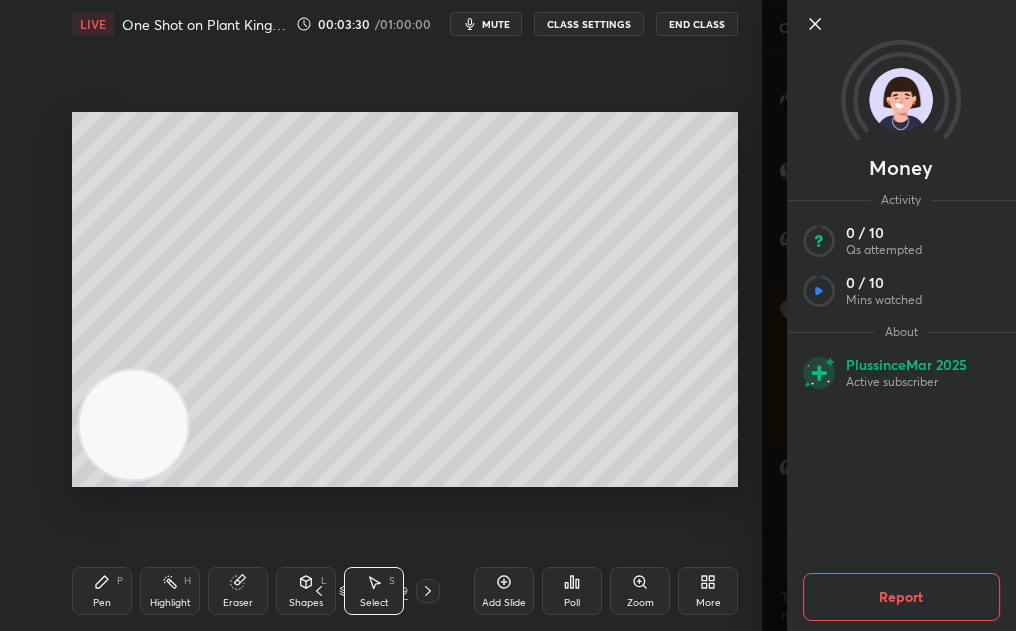 click on "0 ° Undo Copy Duplicate Duplicate to new slide Delete Setting up your live class Poll for   secs No correct answer Start poll" at bounding box center [405, 299] 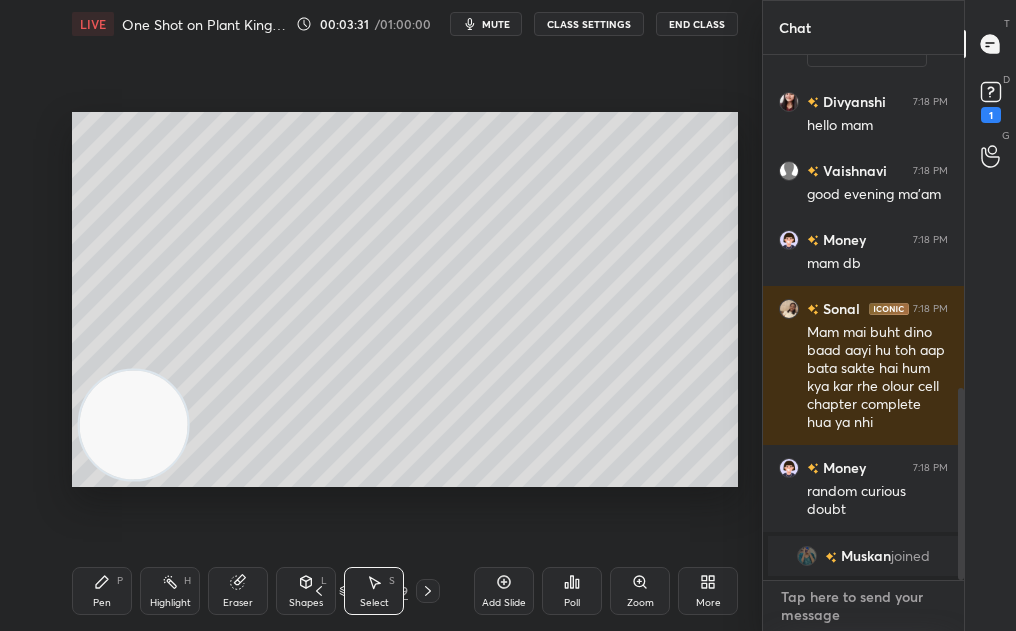 type on "x" 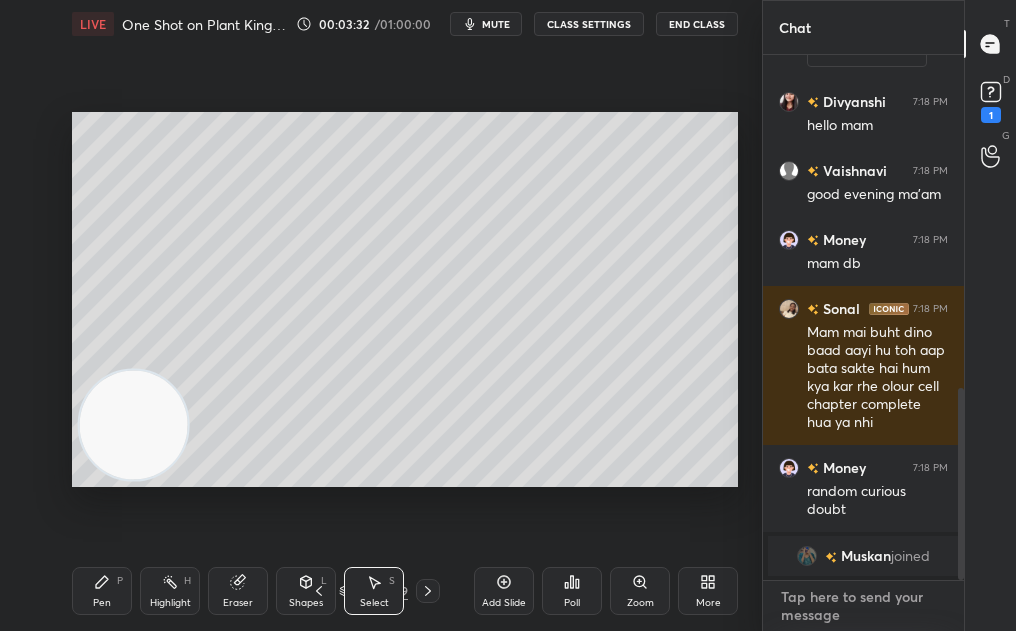 paste on "https://t.me/+VQ2_w7SeoMBlZGY1" 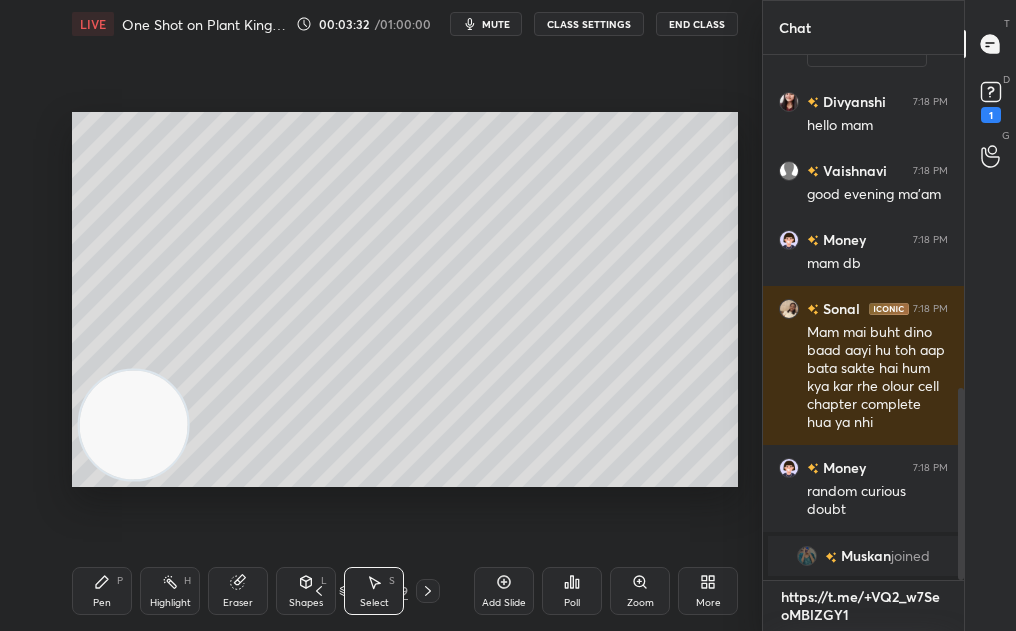 scroll, scrollTop: 513, scrollLeft: 195, axis: both 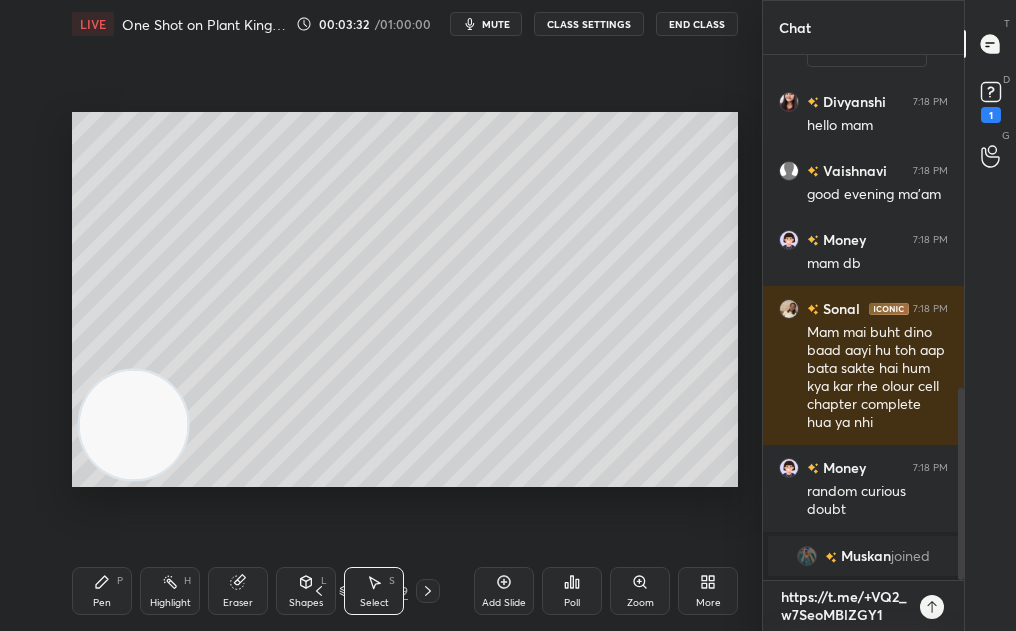 type 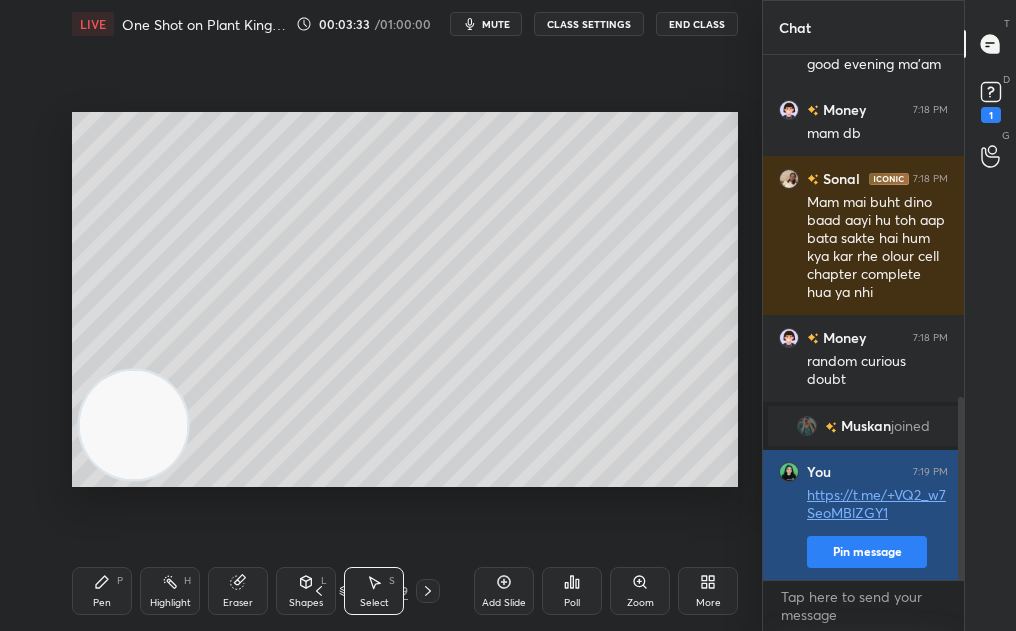 click on "Pin message" at bounding box center (867, 552) 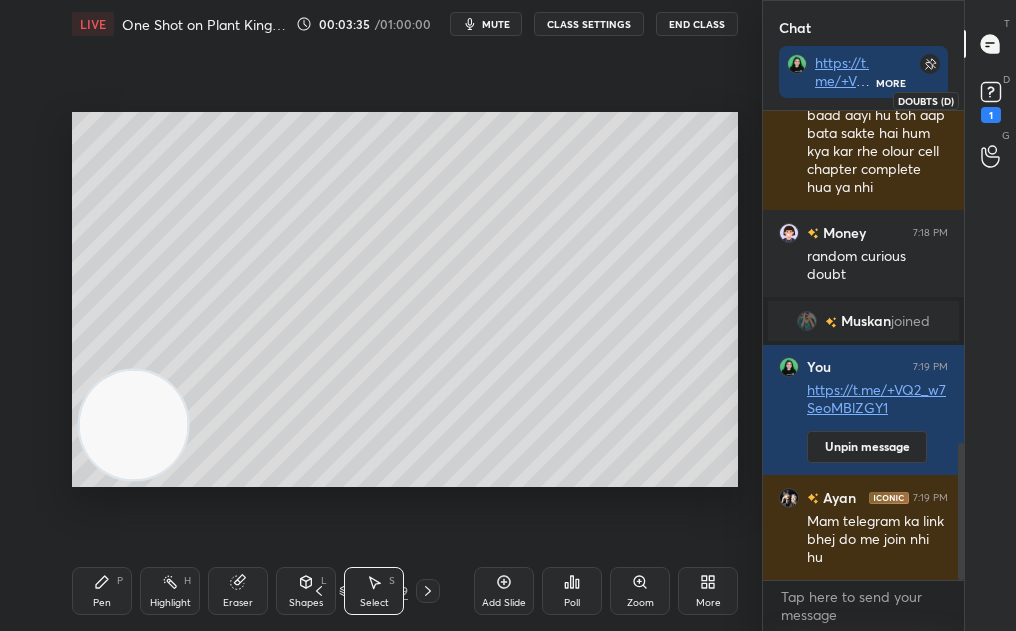 click 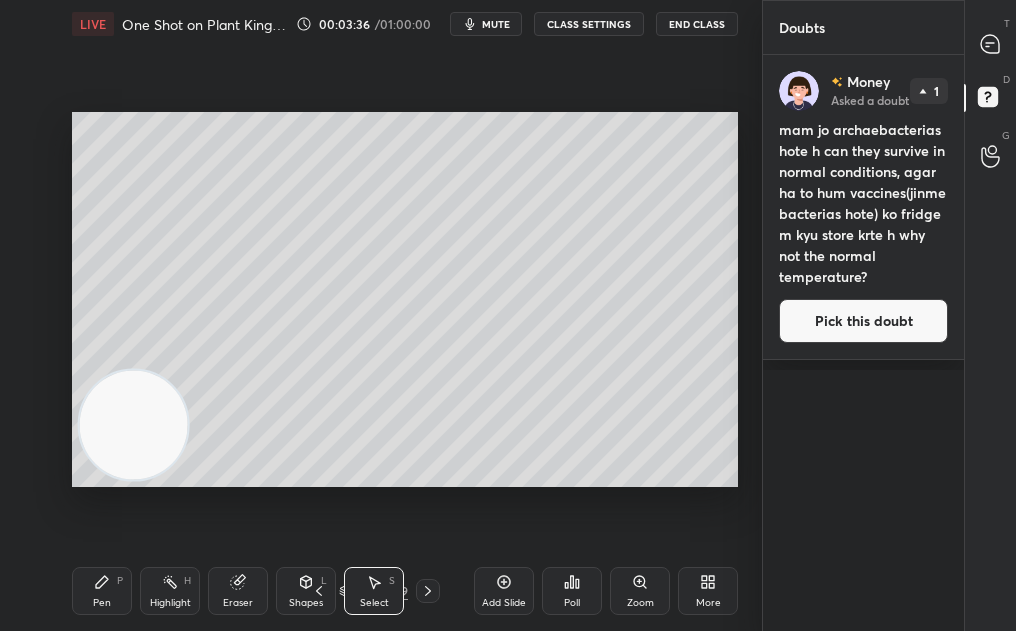 click on "Pick this doubt" at bounding box center [863, 321] 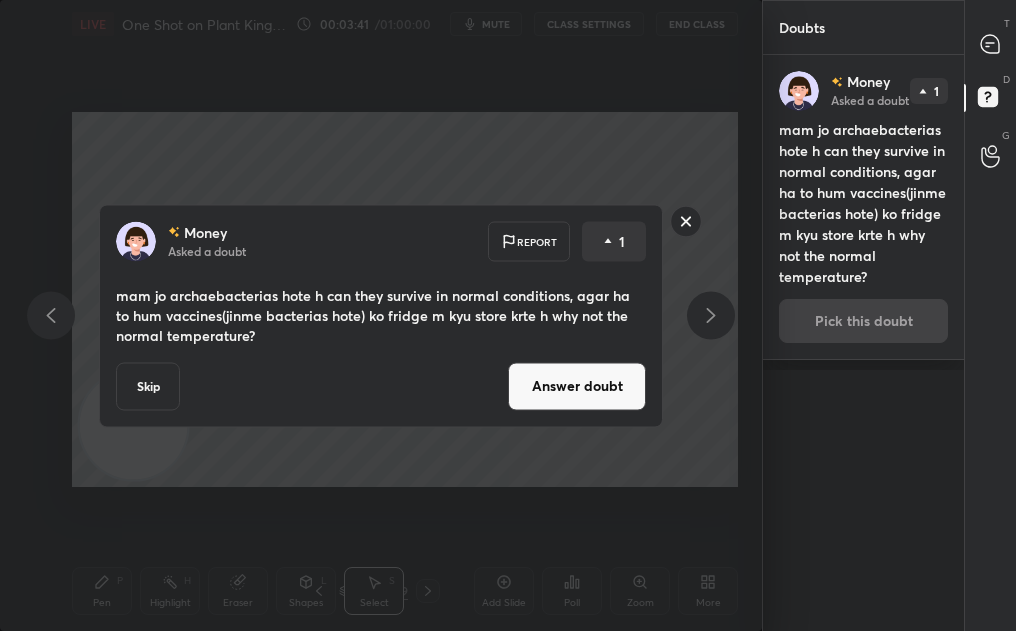 click on "Money Asked a doubt 1 mam jo archaebacterias hote h can they survive in normal conditions, agar ha to hum vaccines(jinme bacterias hote) ko fridge m kyu store krte h why not the normal temperature? Skip Answer doubt" at bounding box center (381, 315) 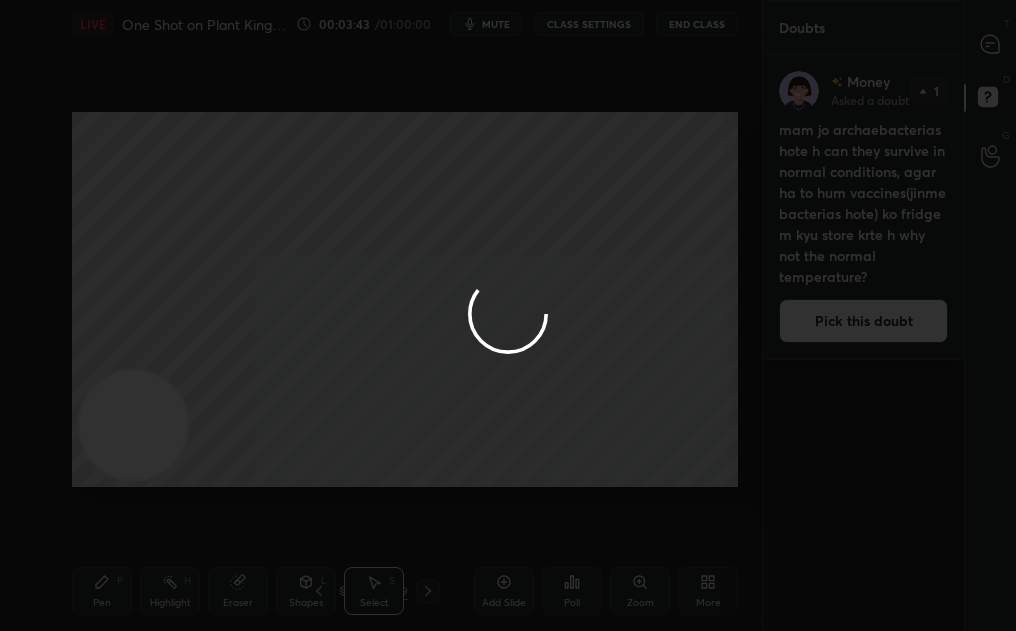 click at bounding box center [508, 315] 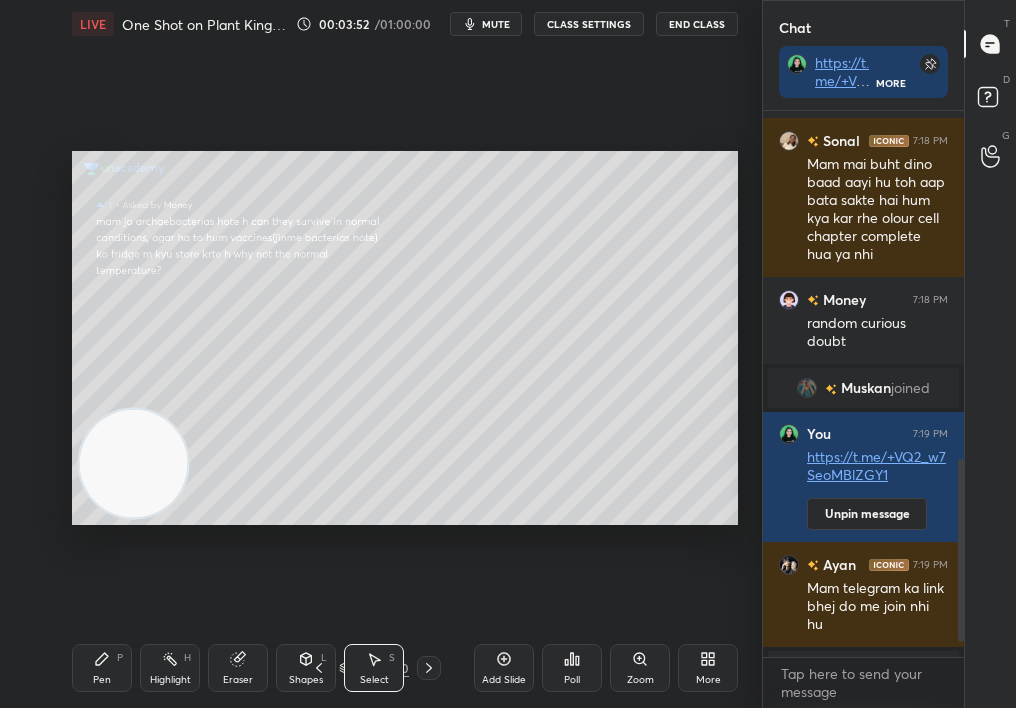 click on "0 ° Undo Copy Duplicate Duplicate to new slide Delete Setting up your live class Poll for   secs No correct answer Start poll" at bounding box center [405, 338] 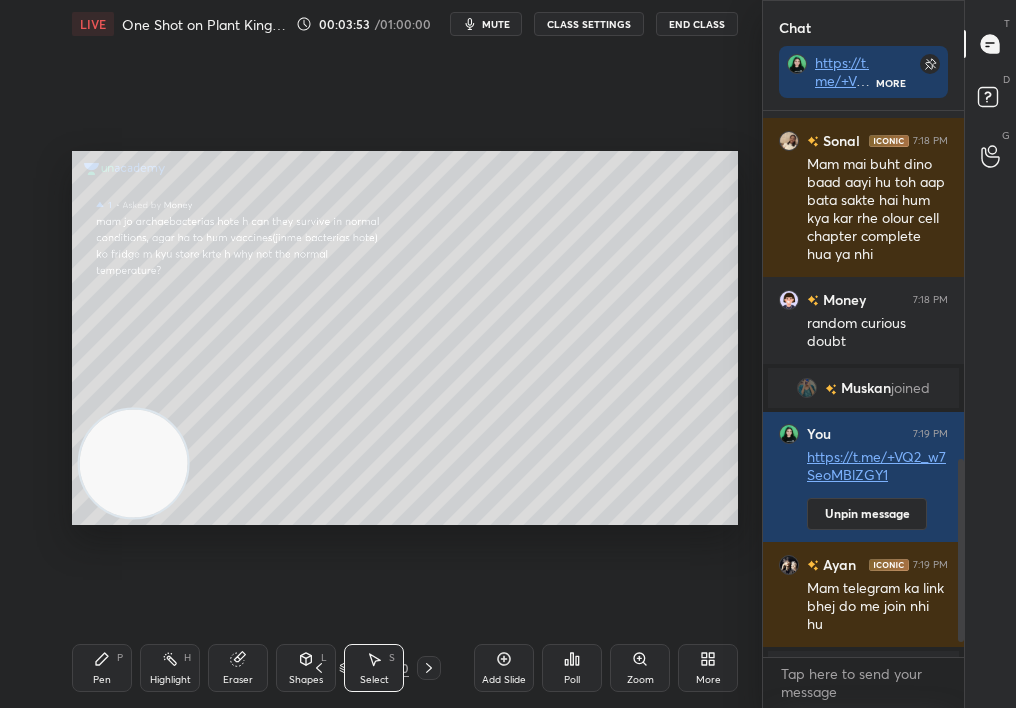 click on "Pen P" at bounding box center (102, 668) 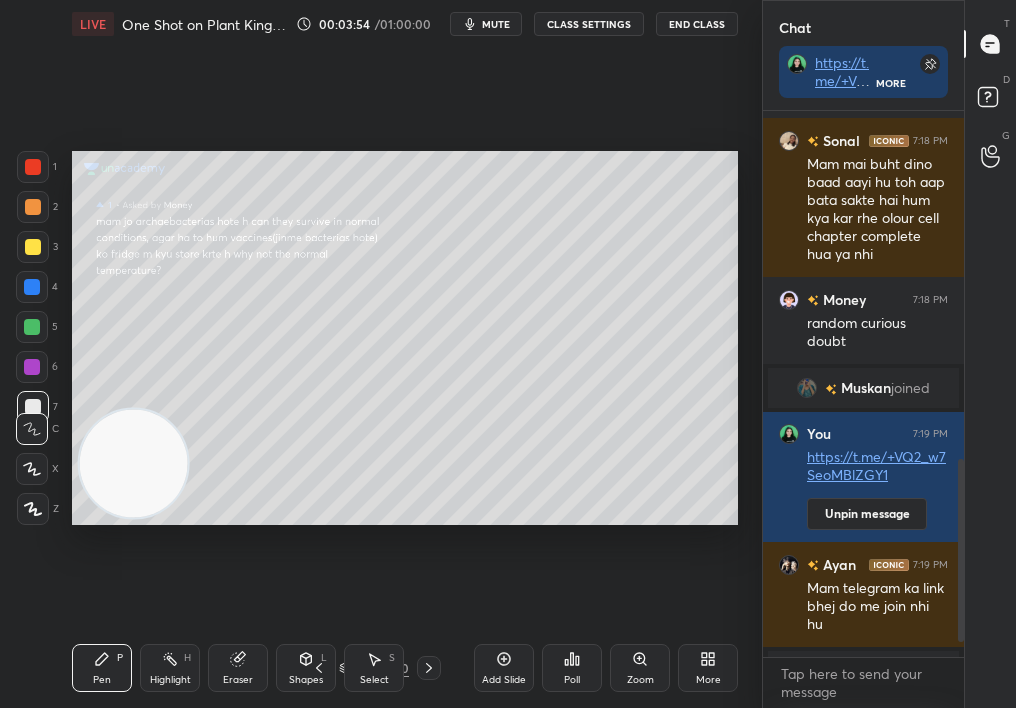 click 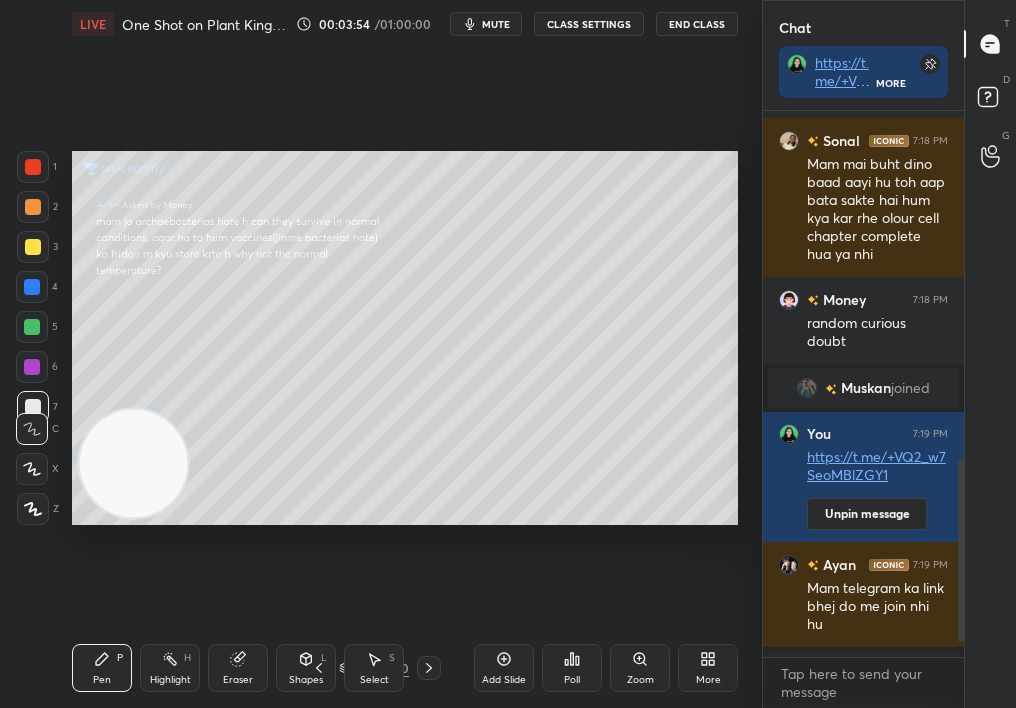 click 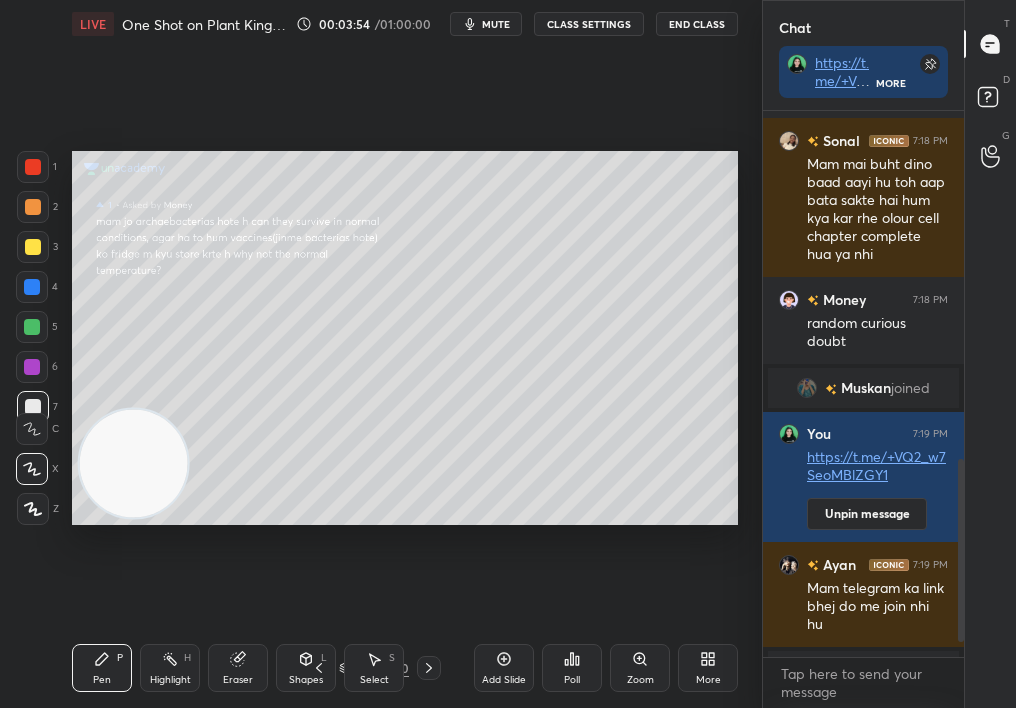 click at bounding box center [32, 469] 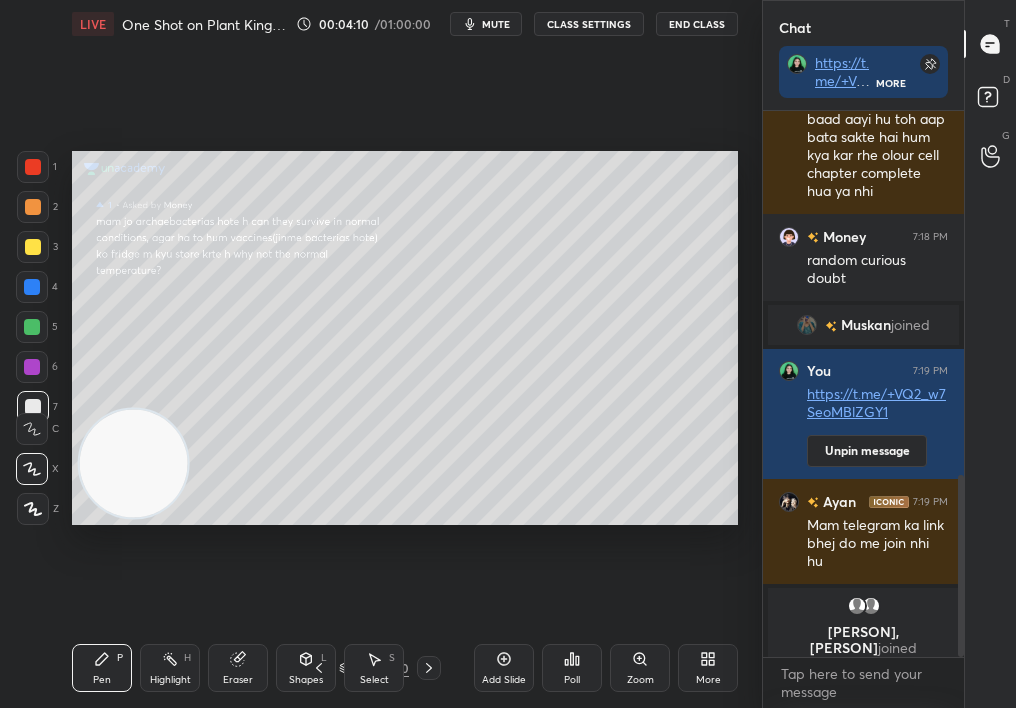 click at bounding box center [33, 167] 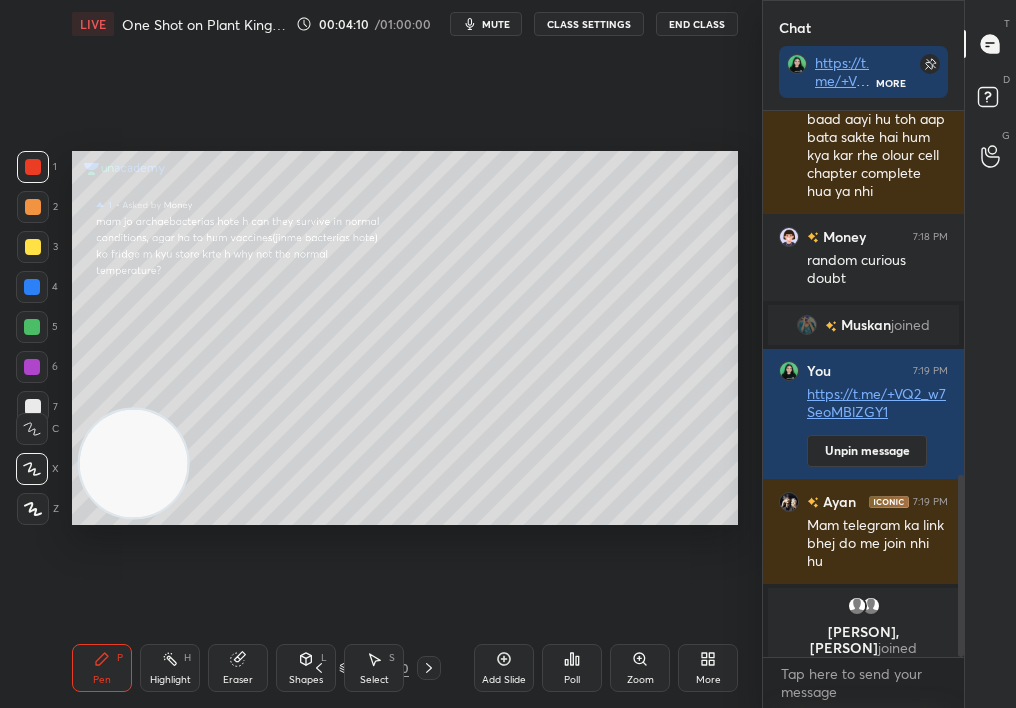 click at bounding box center (33, 167) 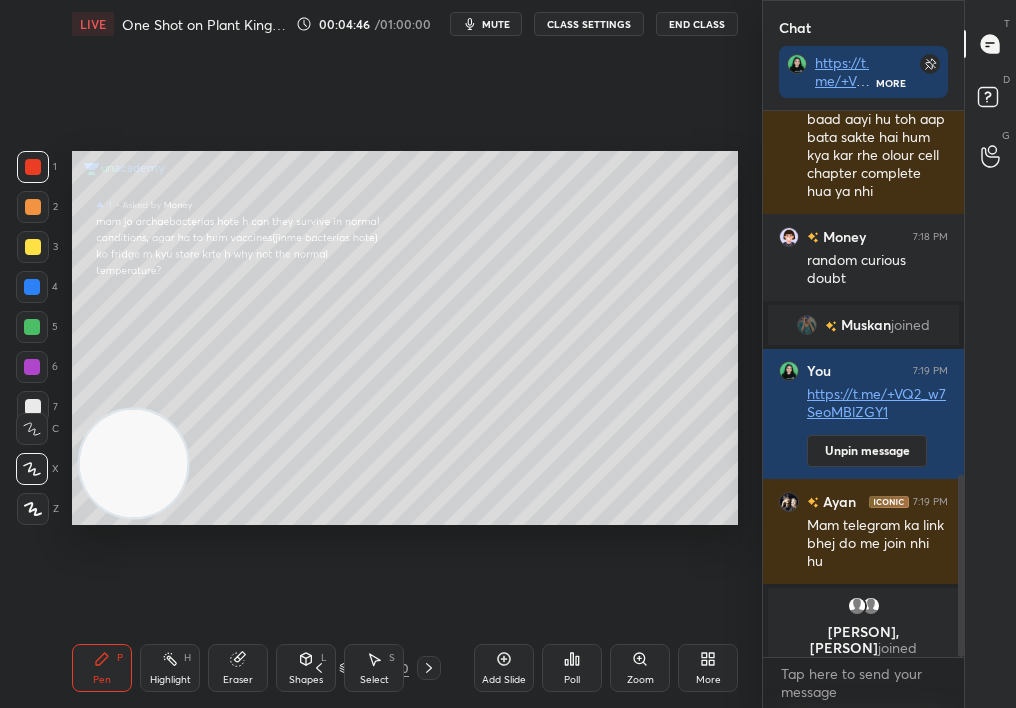 click on "Add Slide" at bounding box center (504, 680) 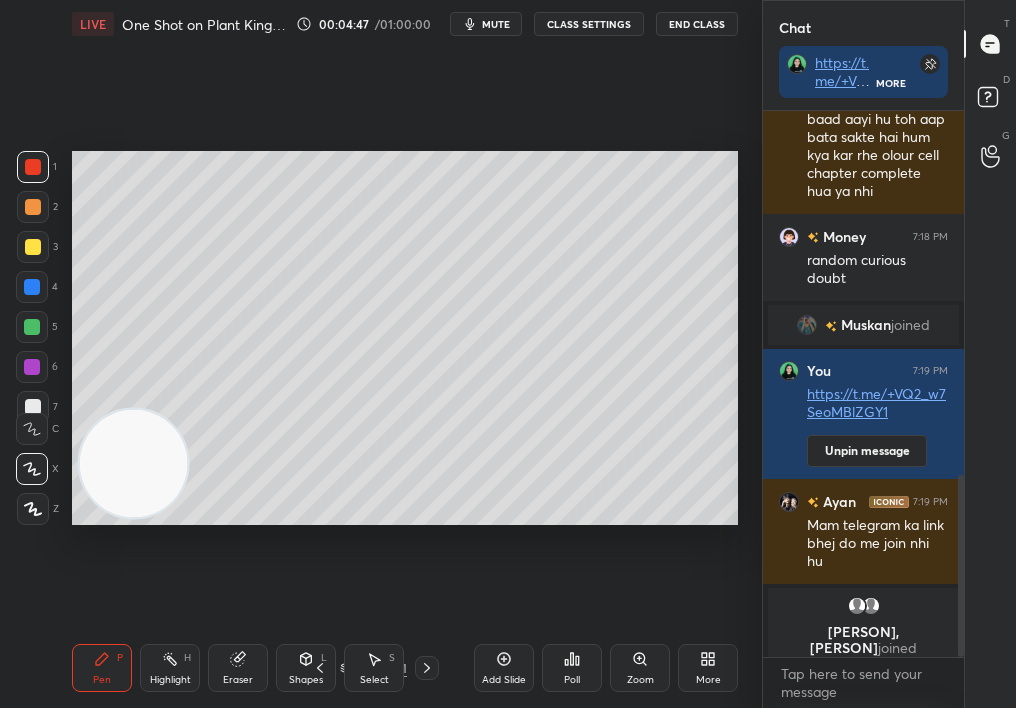 click at bounding box center [33, 509] 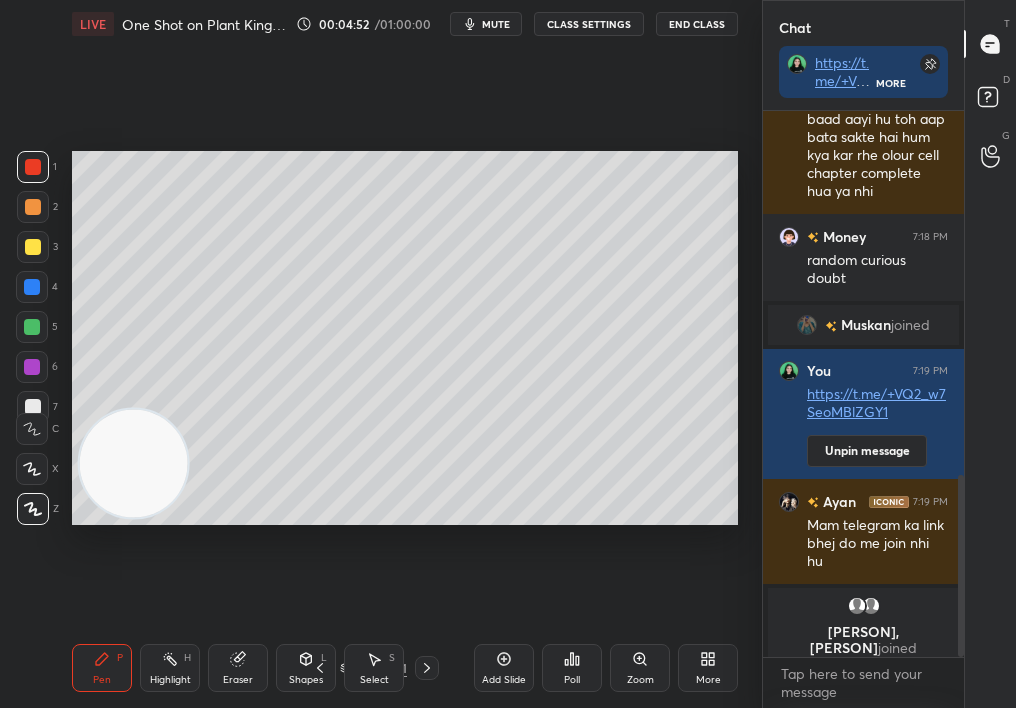 click at bounding box center [33, 207] 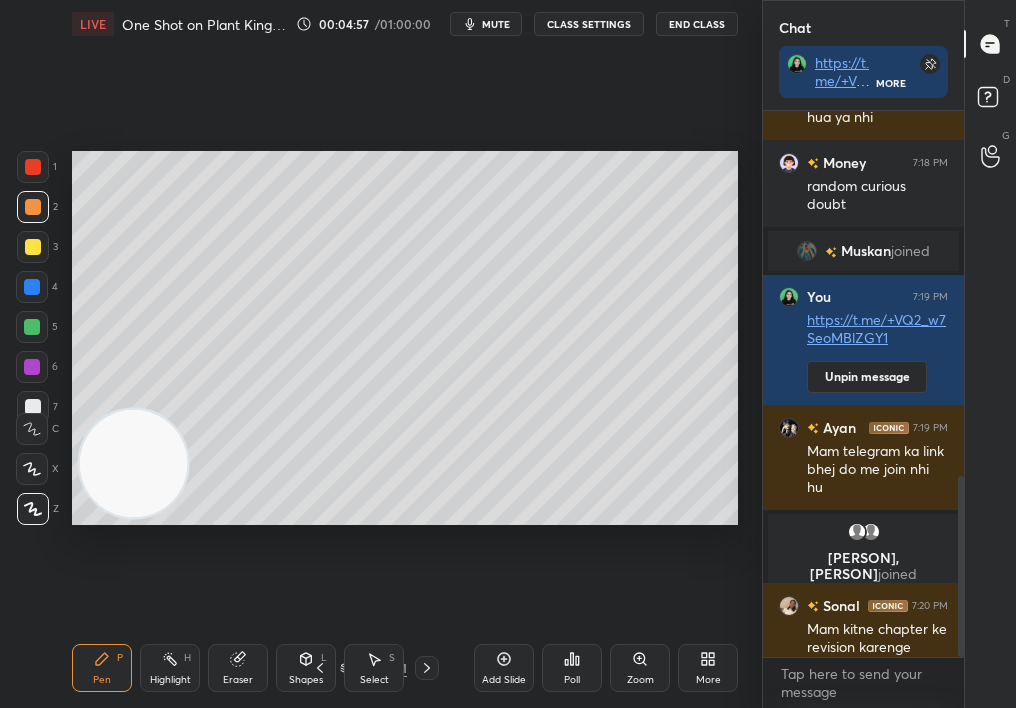 scroll, scrollTop: 1105, scrollLeft: 0, axis: vertical 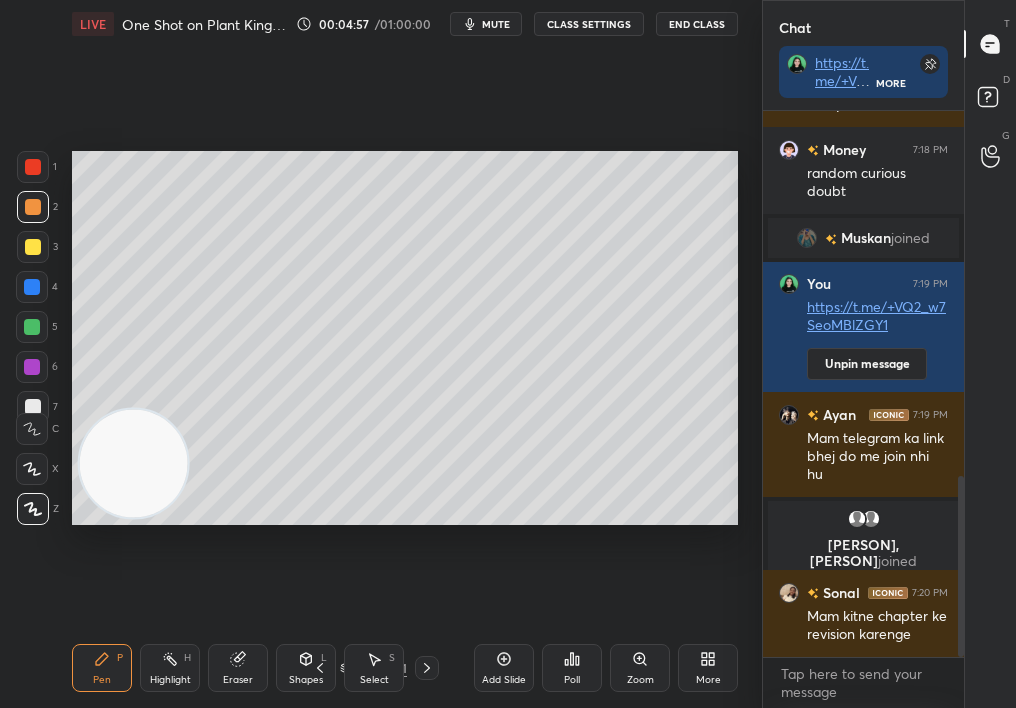 click on "Add Slide" at bounding box center (504, 668) 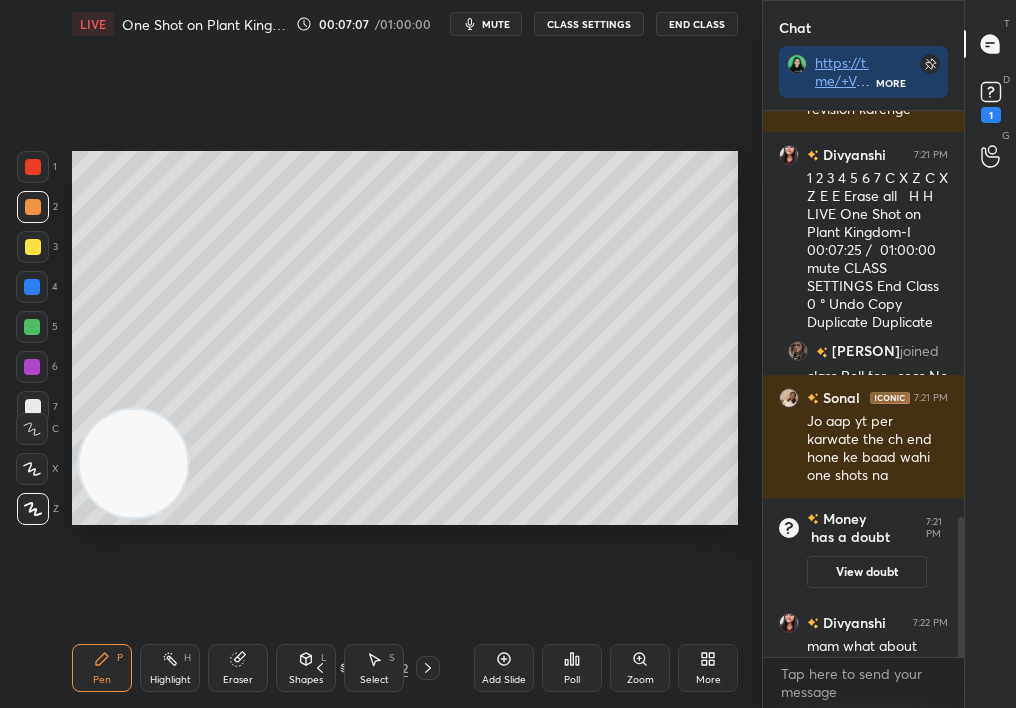 scroll, scrollTop: 1579, scrollLeft: 0, axis: vertical 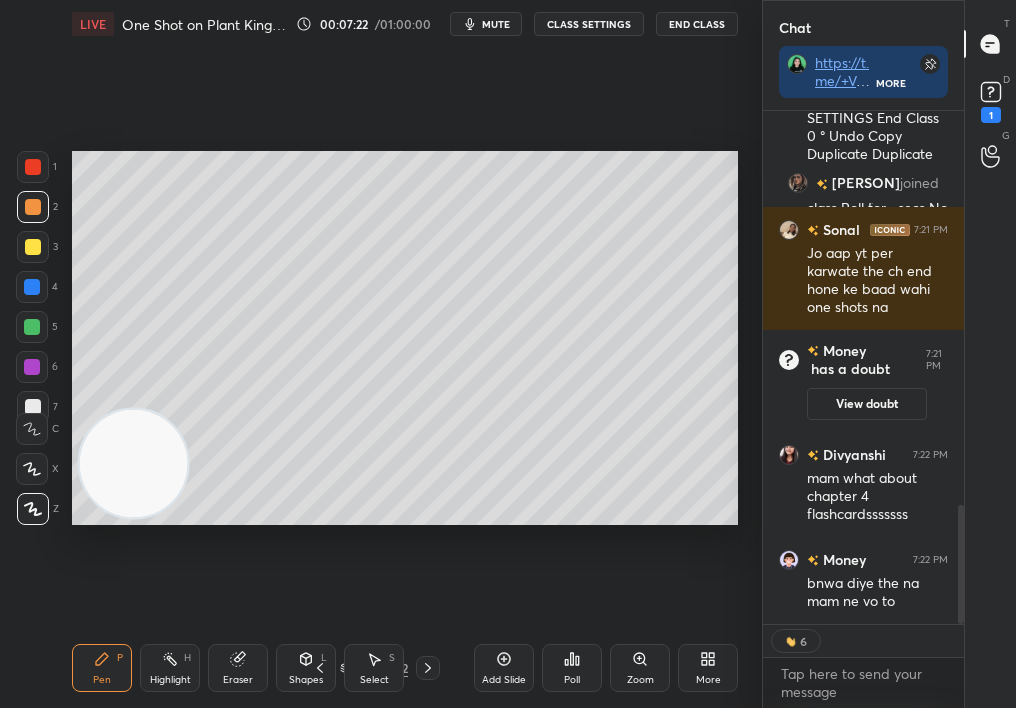 drag, startPoint x: 964, startPoint y: 612, endPoint x: 951, endPoint y: 659, distance: 48.76474 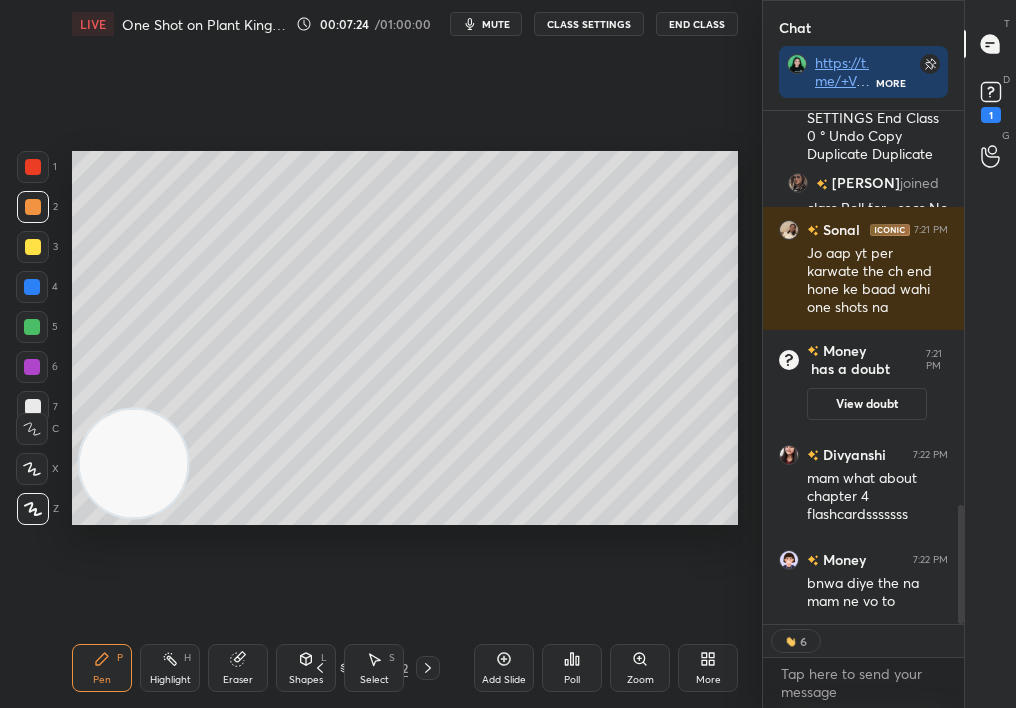 click on "Select S" at bounding box center (374, 668) 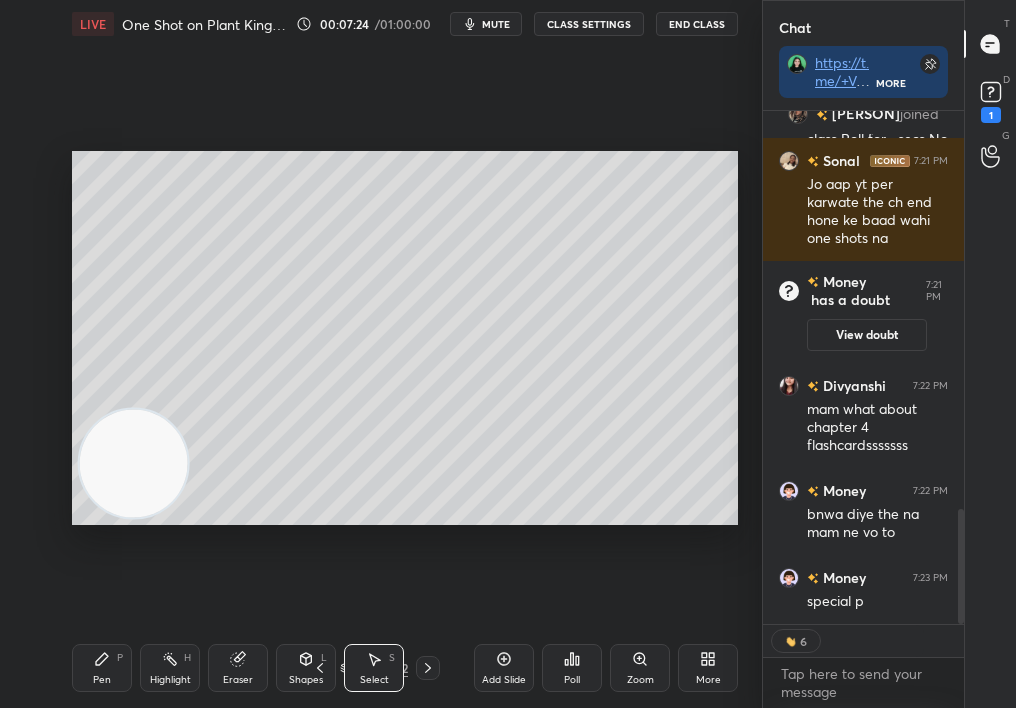 click on "Select S" at bounding box center (374, 668) 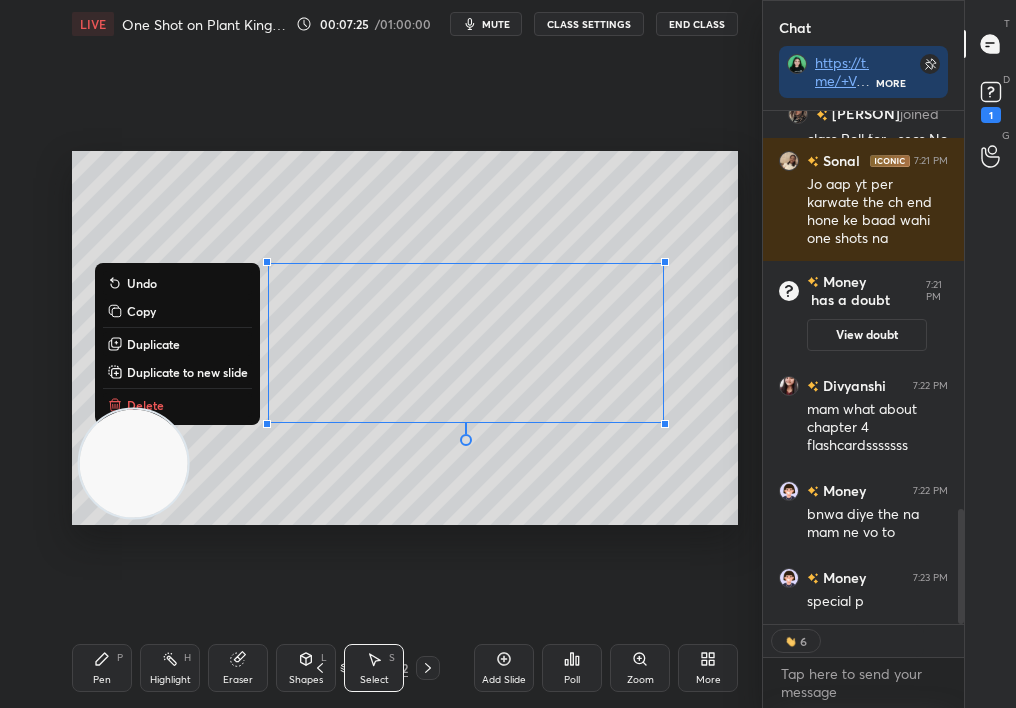 drag, startPoint x: 464, startPoint y: 311, endPoint x: 820, endPoint y: 667, distance: 503.46002 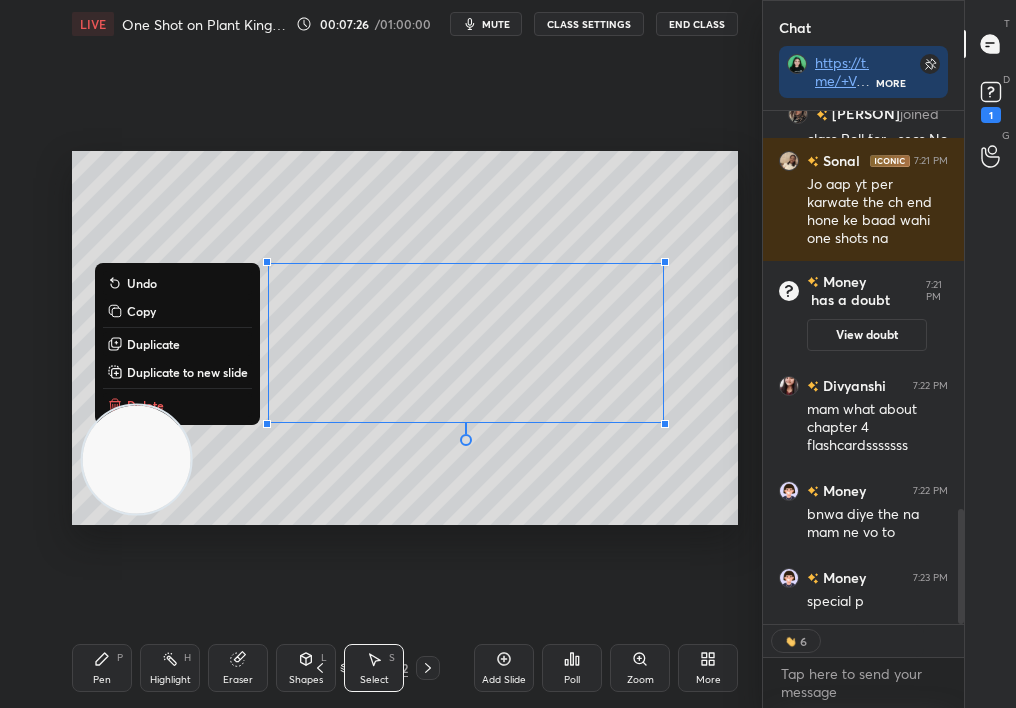 drag, startPoint x: 351, startPoint y: 350, endPoint x: 585, endPoint y: 226, distance: 264.82446 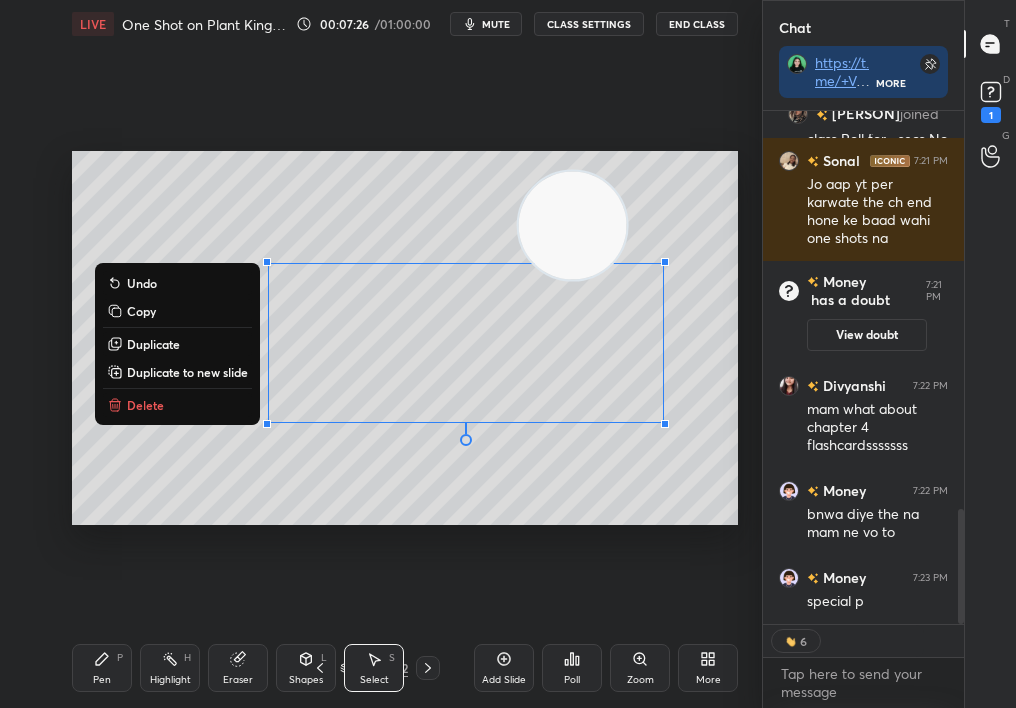 click on "Delete" at bounding box center (177, 405) 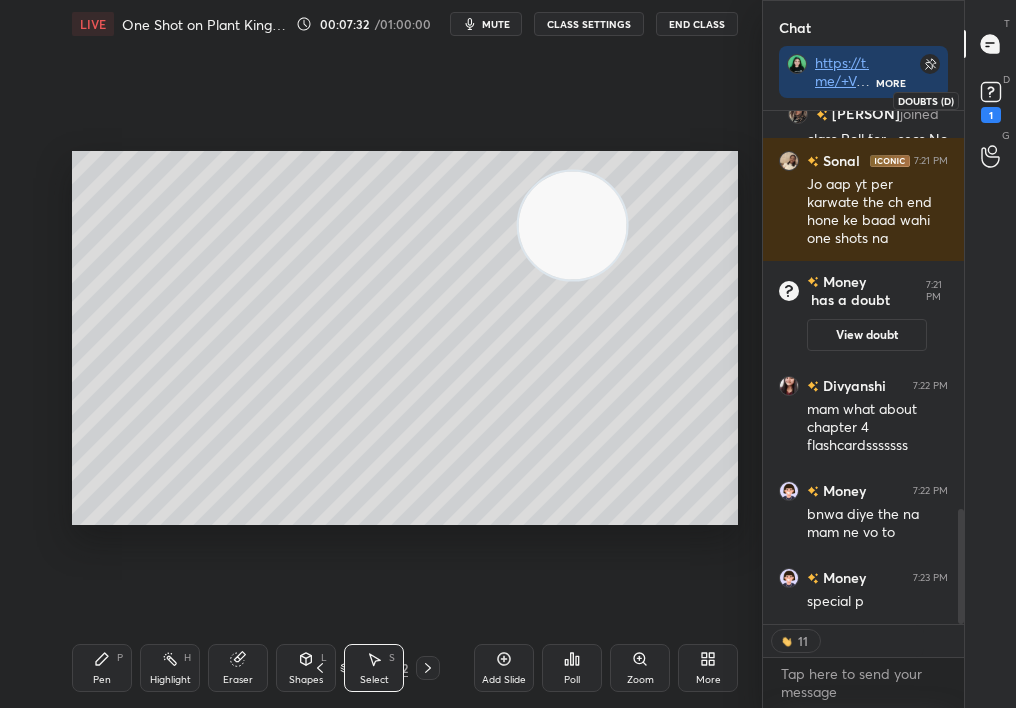 click 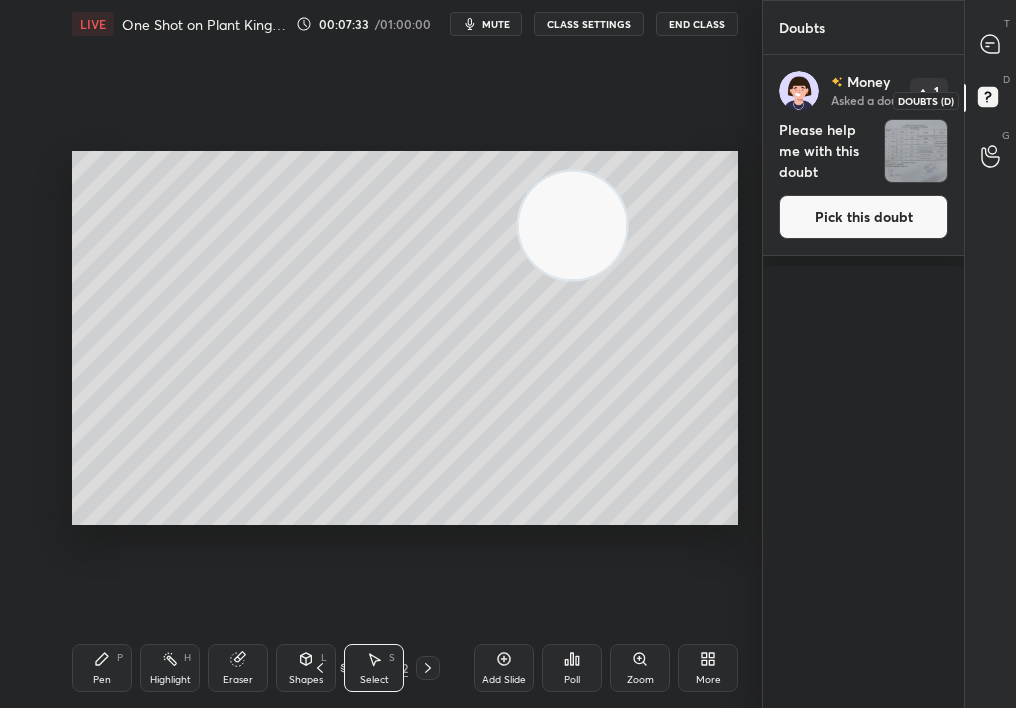 click on "Pick this doubt" at bounding box center [863, 217] 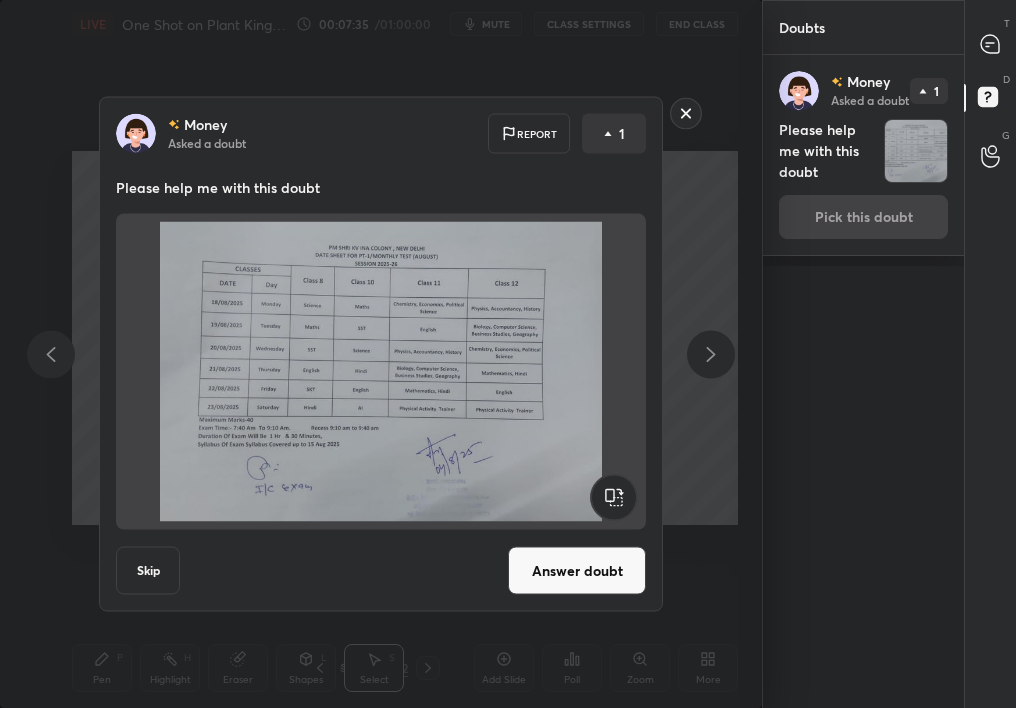 click on "Answer doubt" at bounding box center (577, 571) 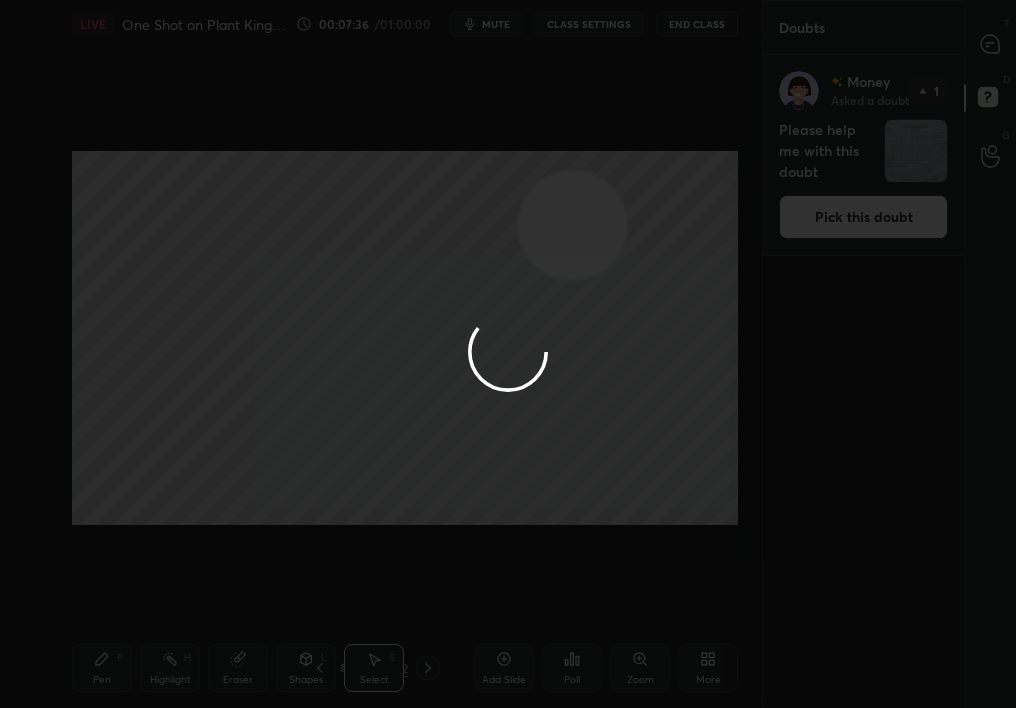 click at bounding box center (508, 354) 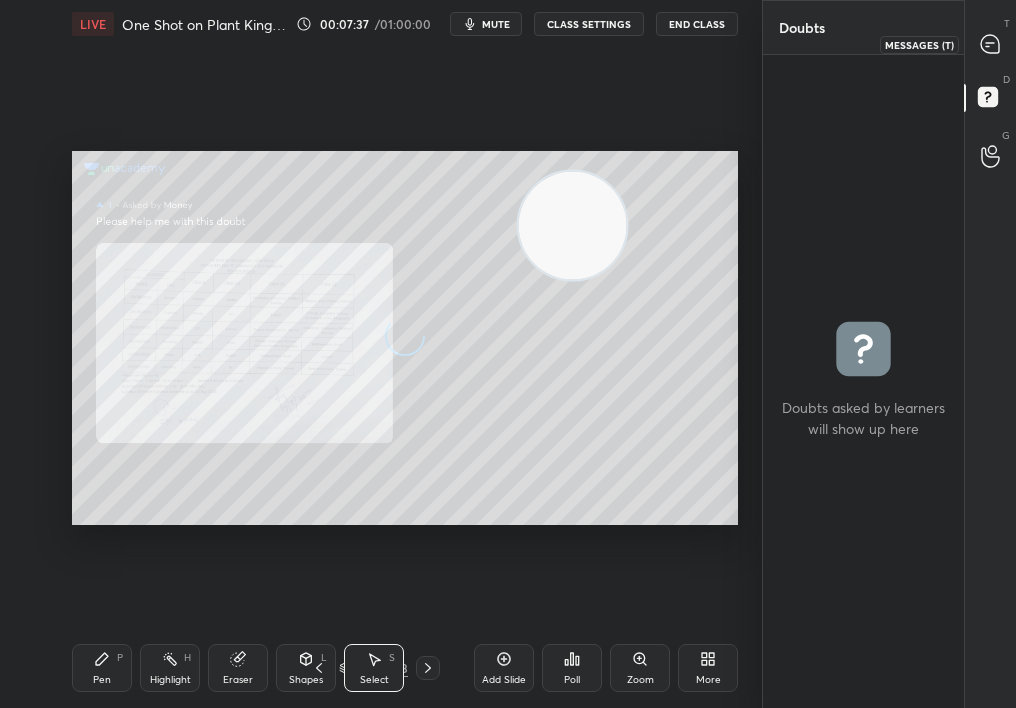 click at bounding box center (991, 44) 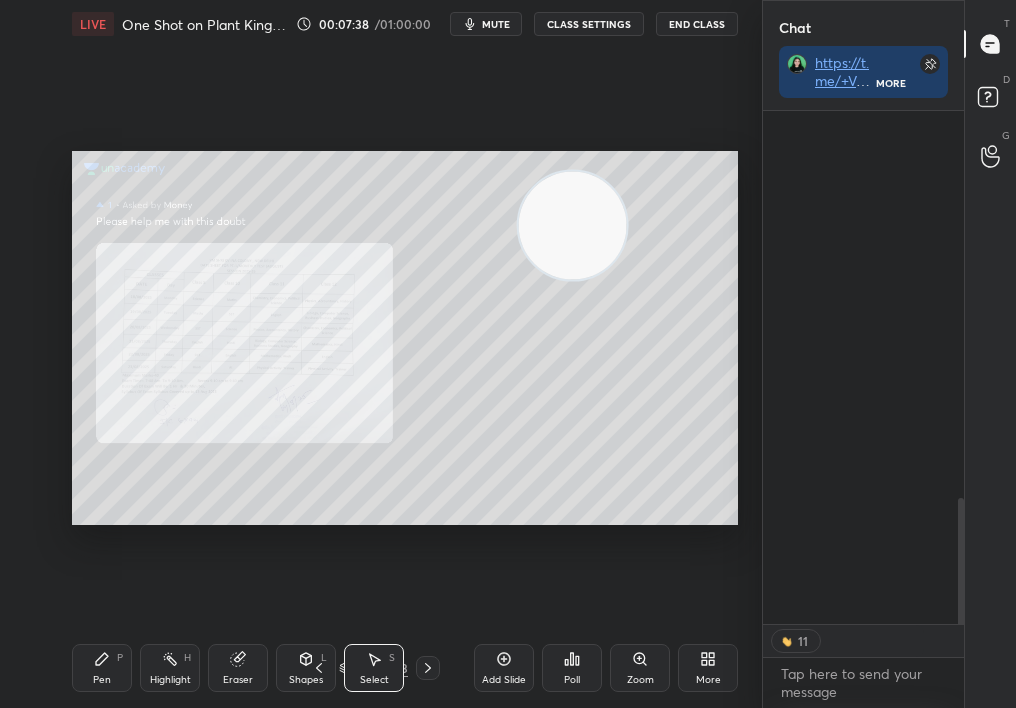scroll, scrollTop: 1820, scrollLeft: 0, axis: vertical 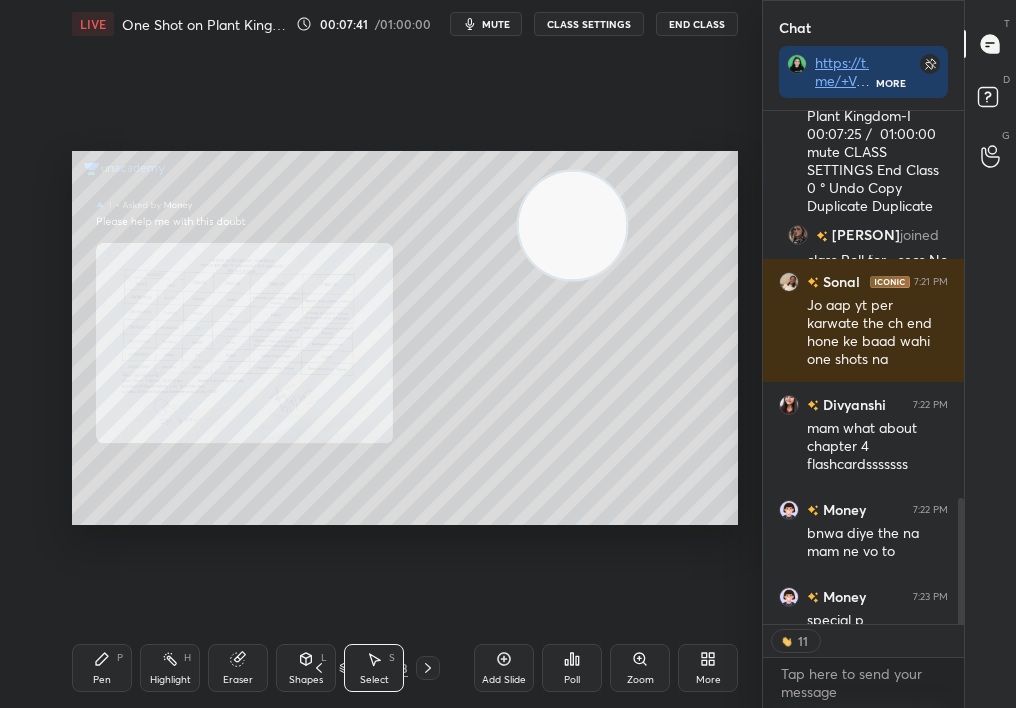 click on "Pen P" at bounding box center (102, 668) 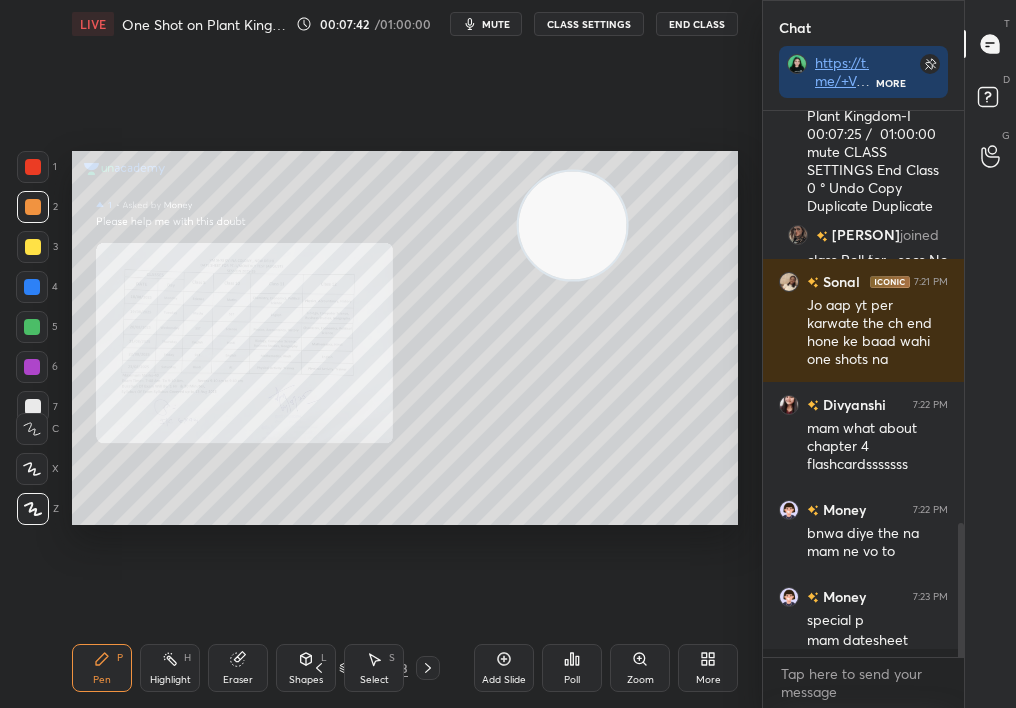 scroll, scrollTop: 7, scrollLeft: 7, axis: both 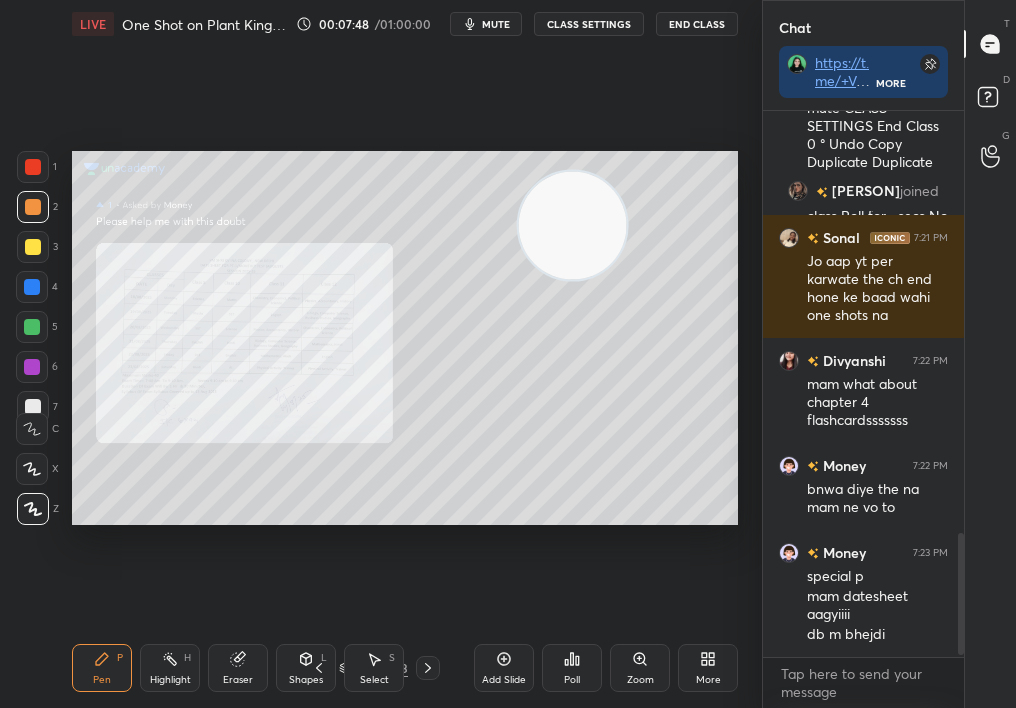 click 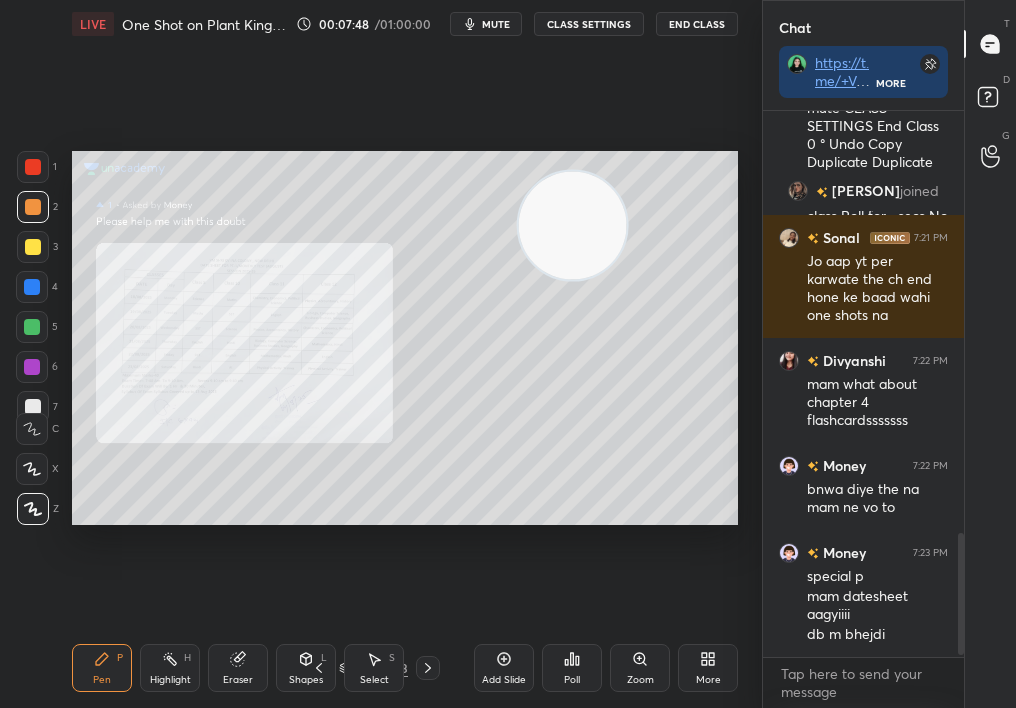 scroll, scrollTop: 7, scrollLeft: 7, axis: both 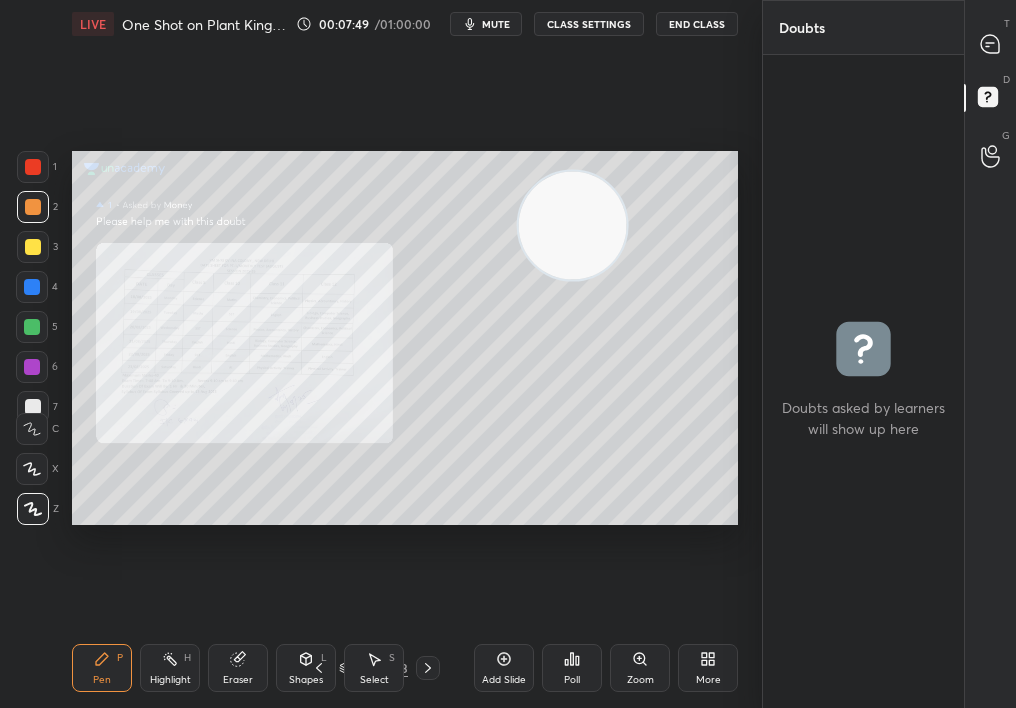click on "Poll" at bounding box center (572, 668) 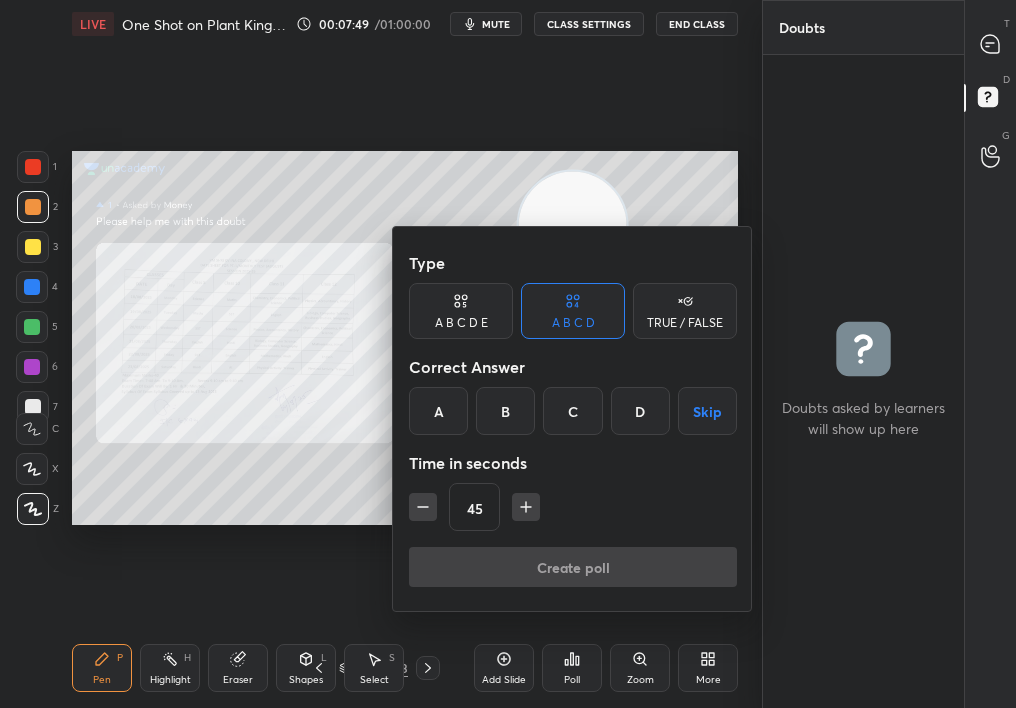 click at bounding box center [508, 354] 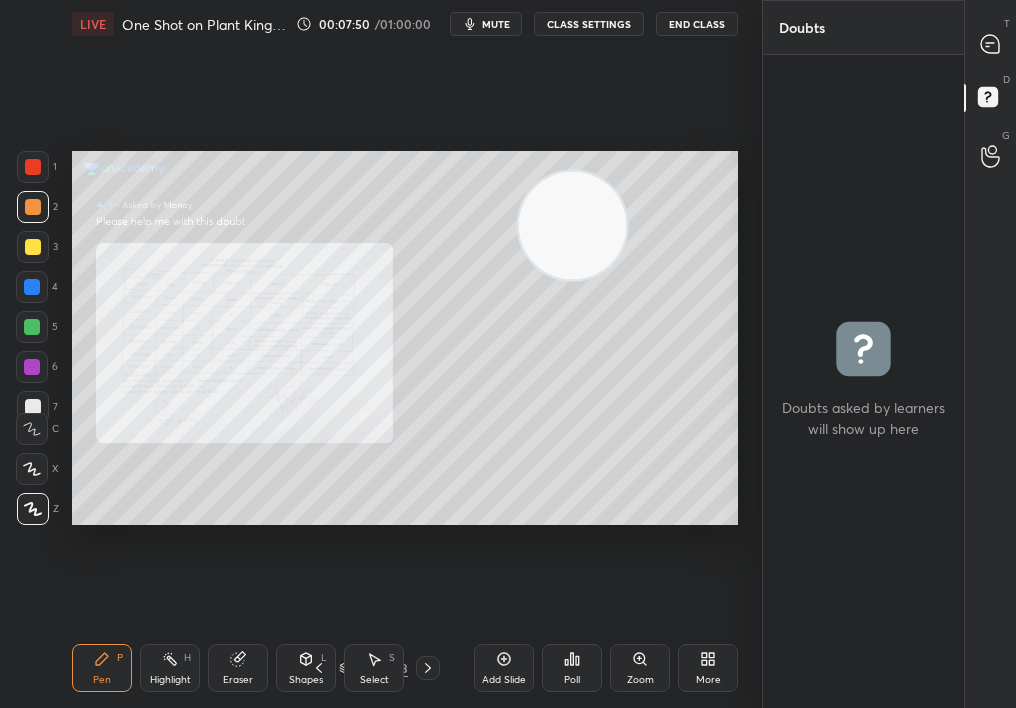 drag, startPoint x: 633, startPoint y: 667, endPoint x: 670, endPoint y: 648, distance: 41.59327 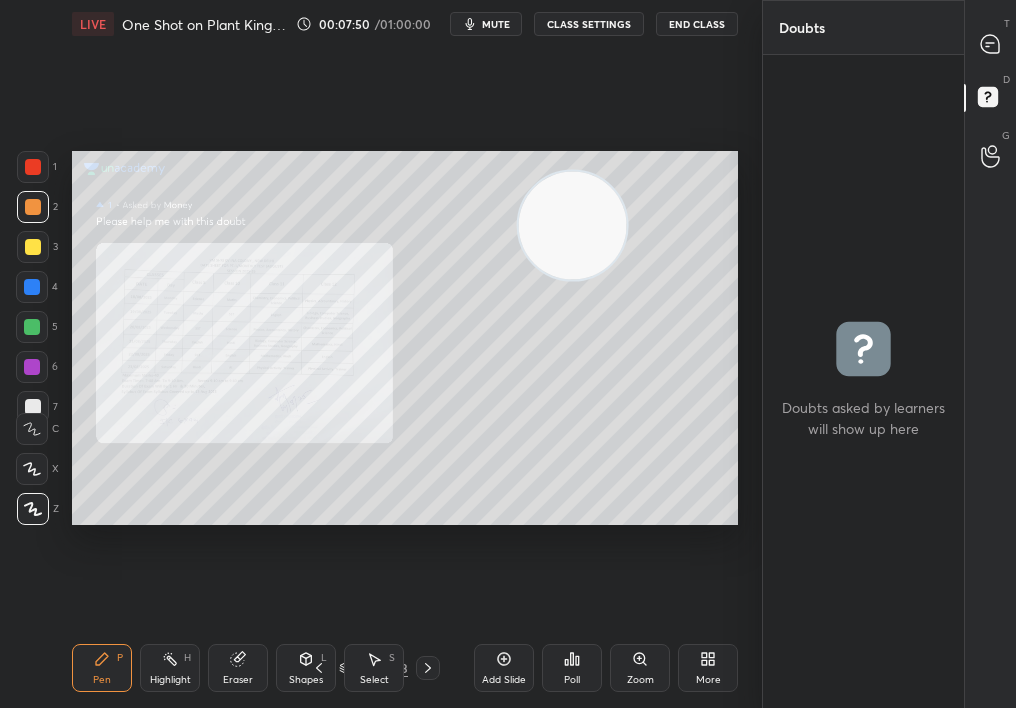 click on "Type A B C D E A B C D TRUE / FALSE Correct Answer A B C D Skip Time in seconds 45 Create poll" at bounding box center [508, 354] 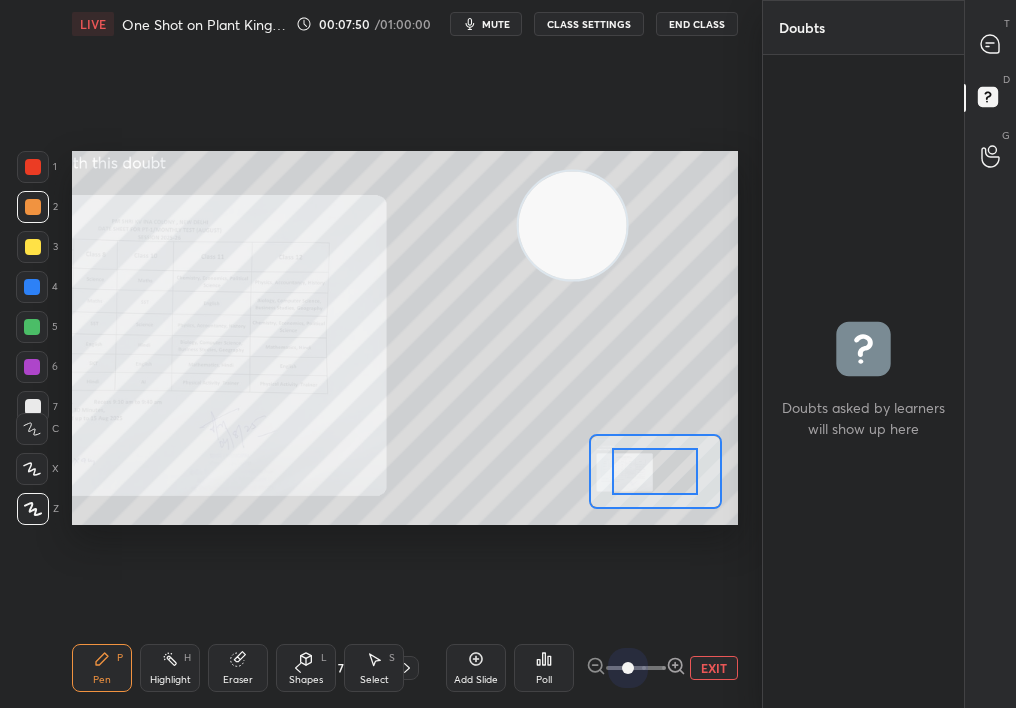 click at bounding box center (628, 668) 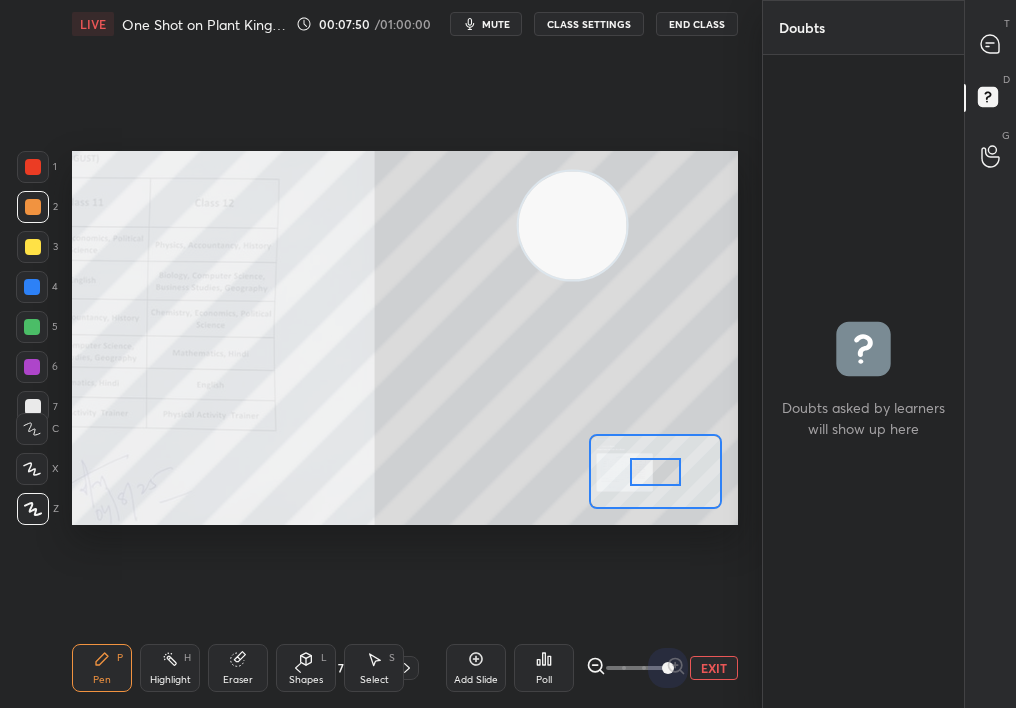 click on "Add Slide Poll EXIT" at bounding box center (592, 668) 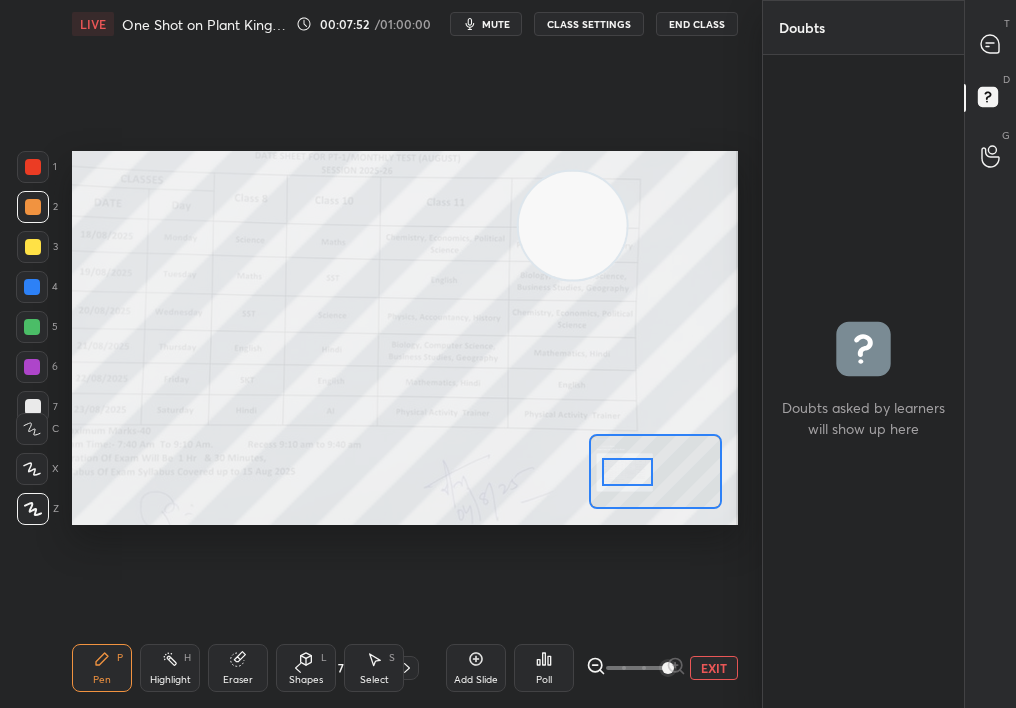 click at bounding box center [628, 472] 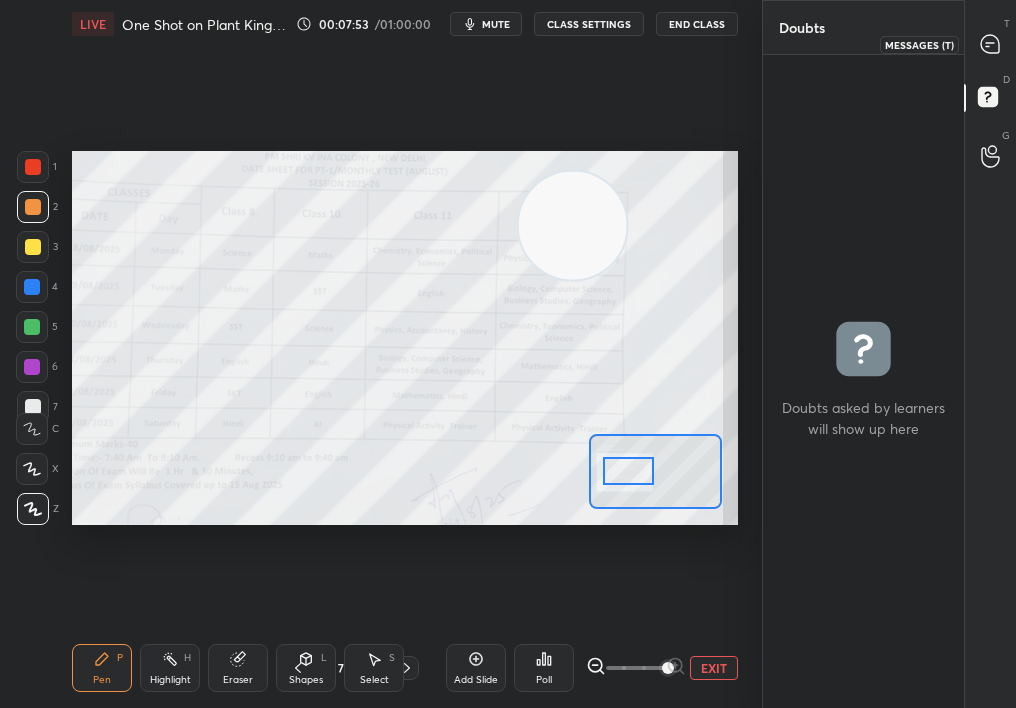 click 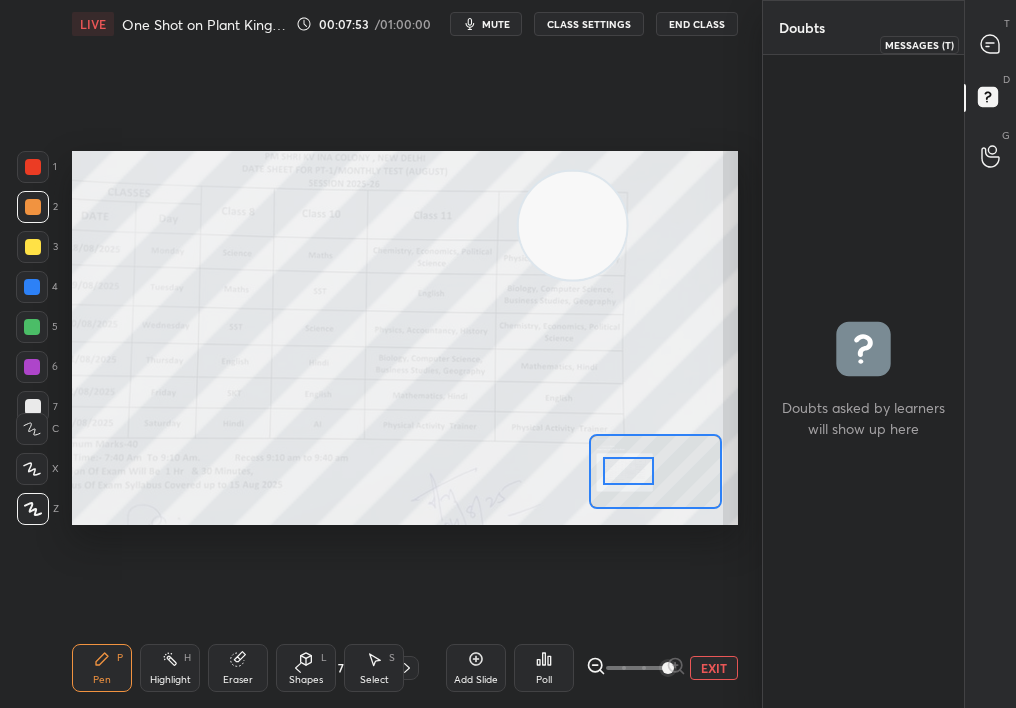 type on "x" 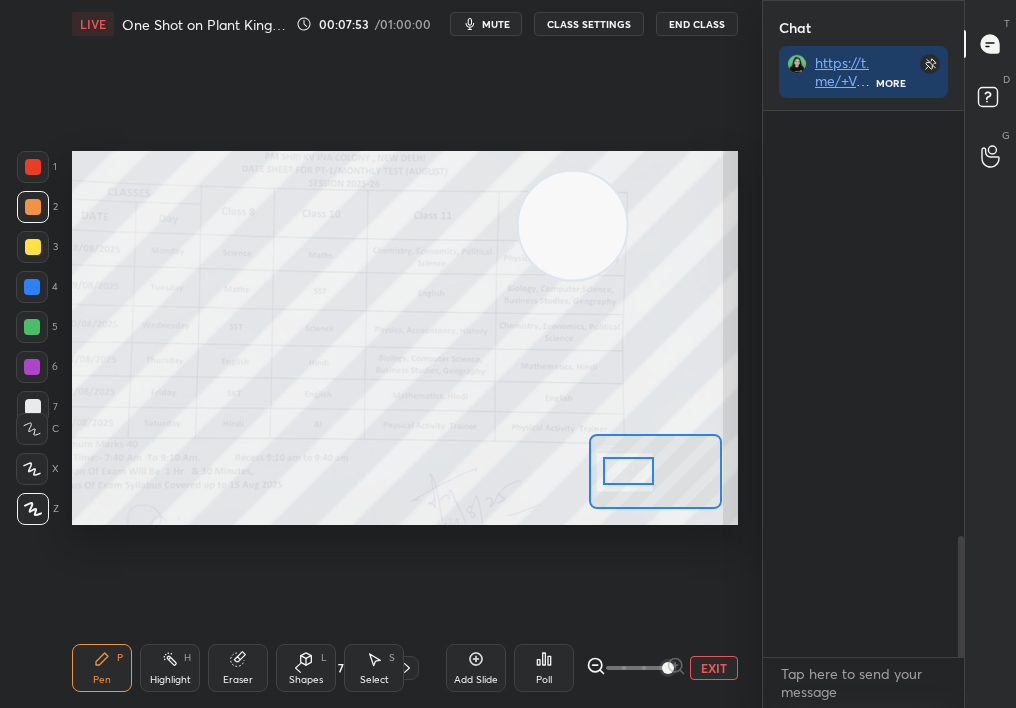 scroll, scrollTop: 1912, scrollLeft: 0, axis: vertical 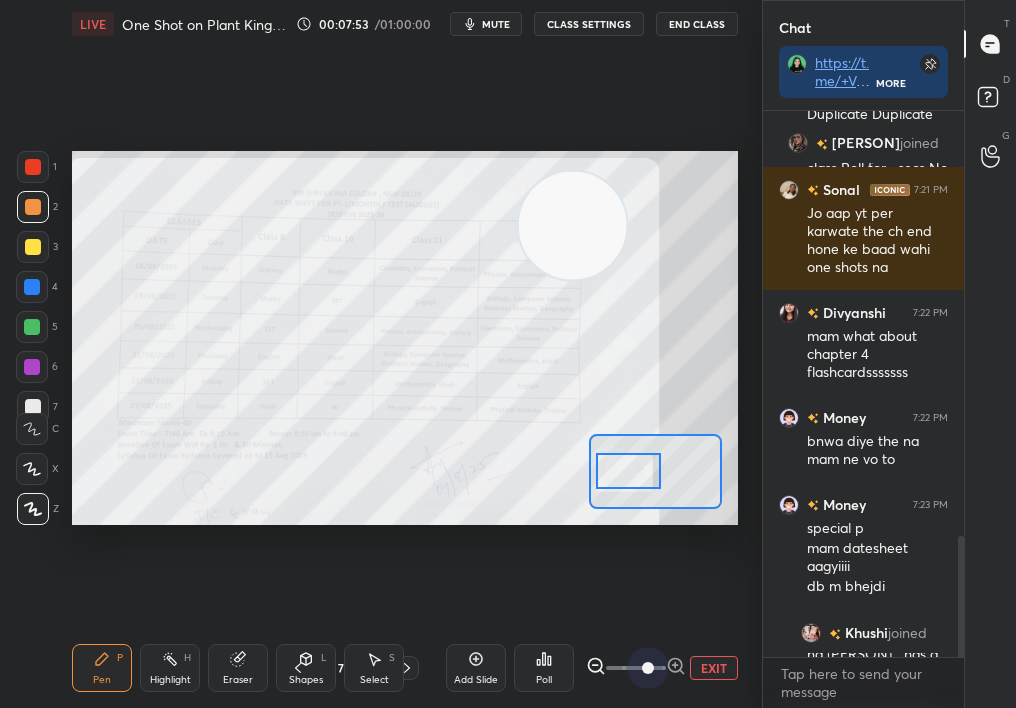 drag, startPoint x: 645, startPoint y: 666, endPoint x: 685, endPoint y: 652, distance: 42.379242 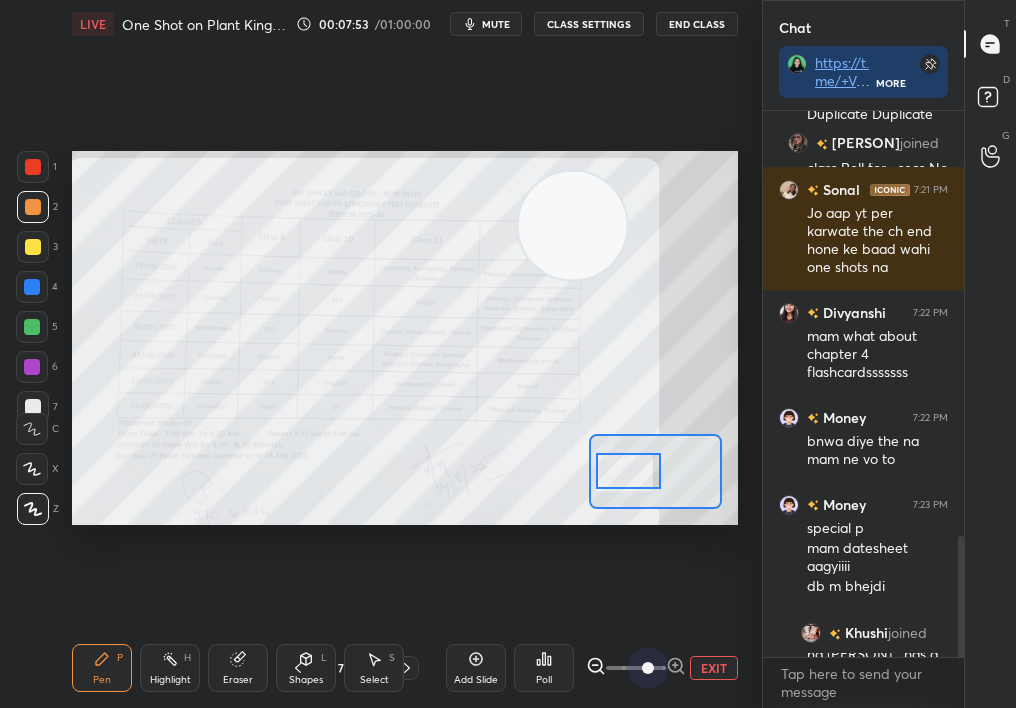 click on "Add Slide Poll EXIT" at bounding box center [592, 668] 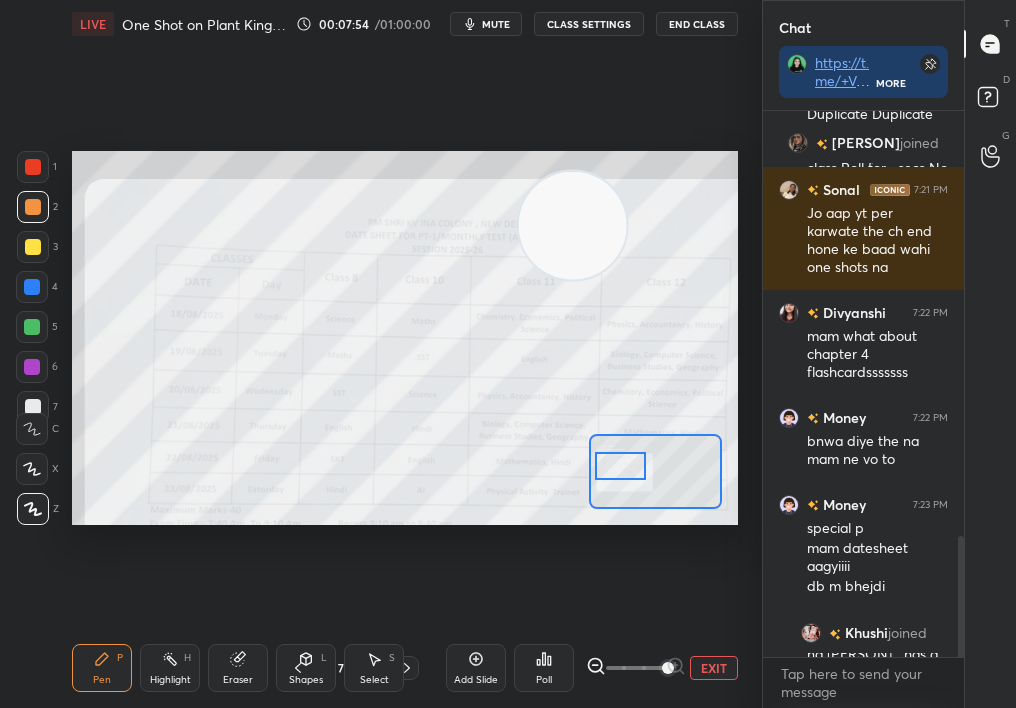 click at bounding box center (621, 466) 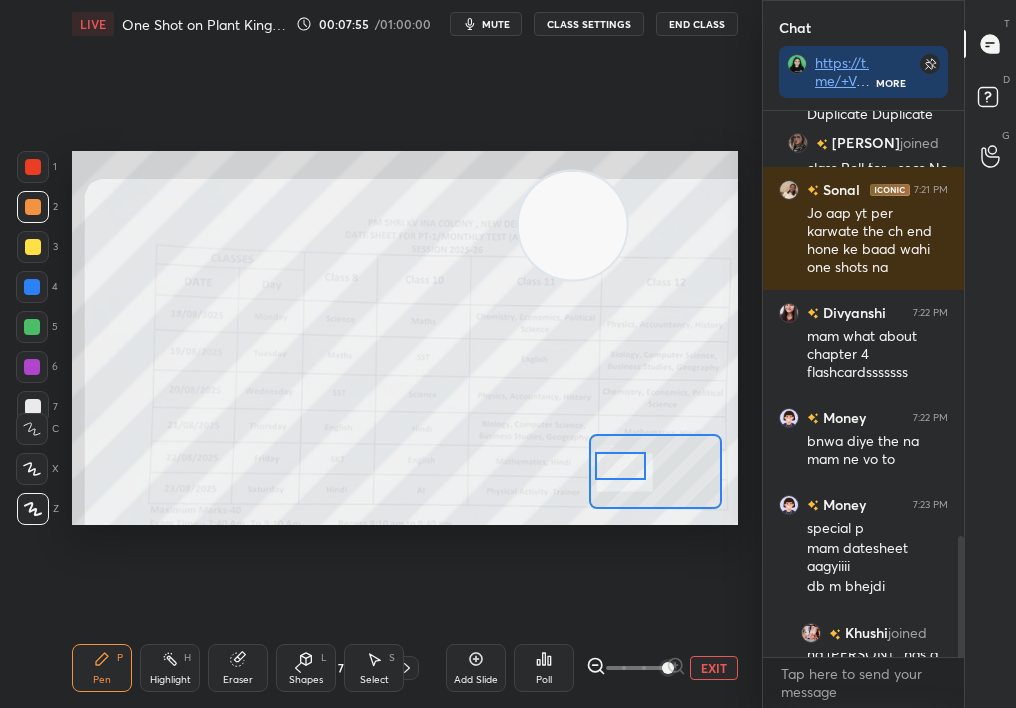 click at bounding box center (33, 167) 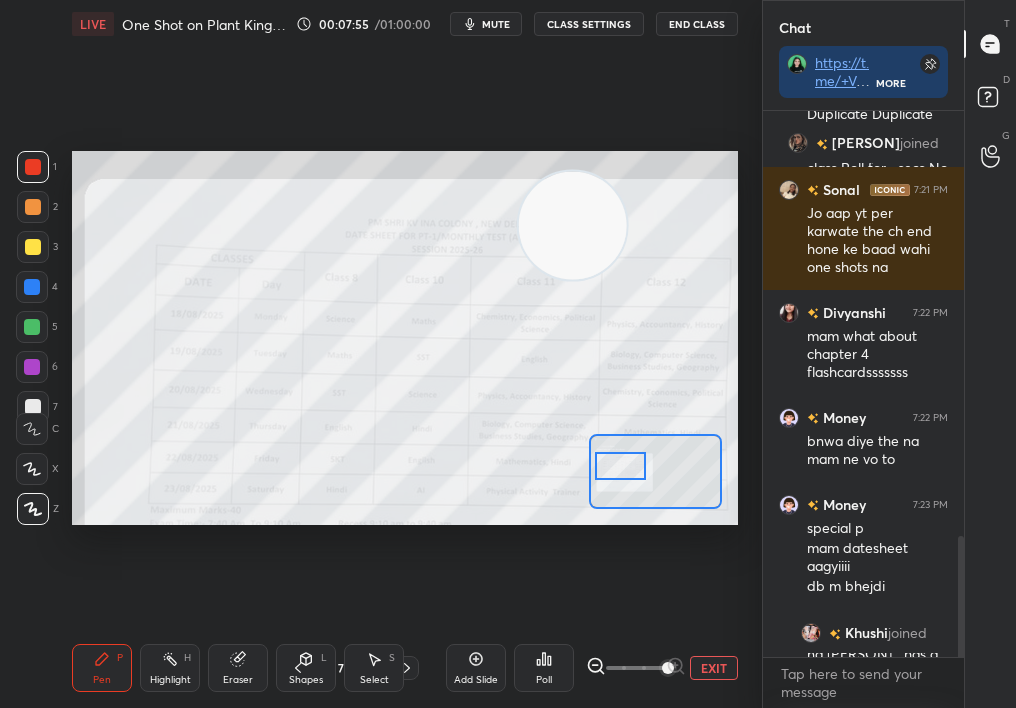 click at bounding box center (33, 167) 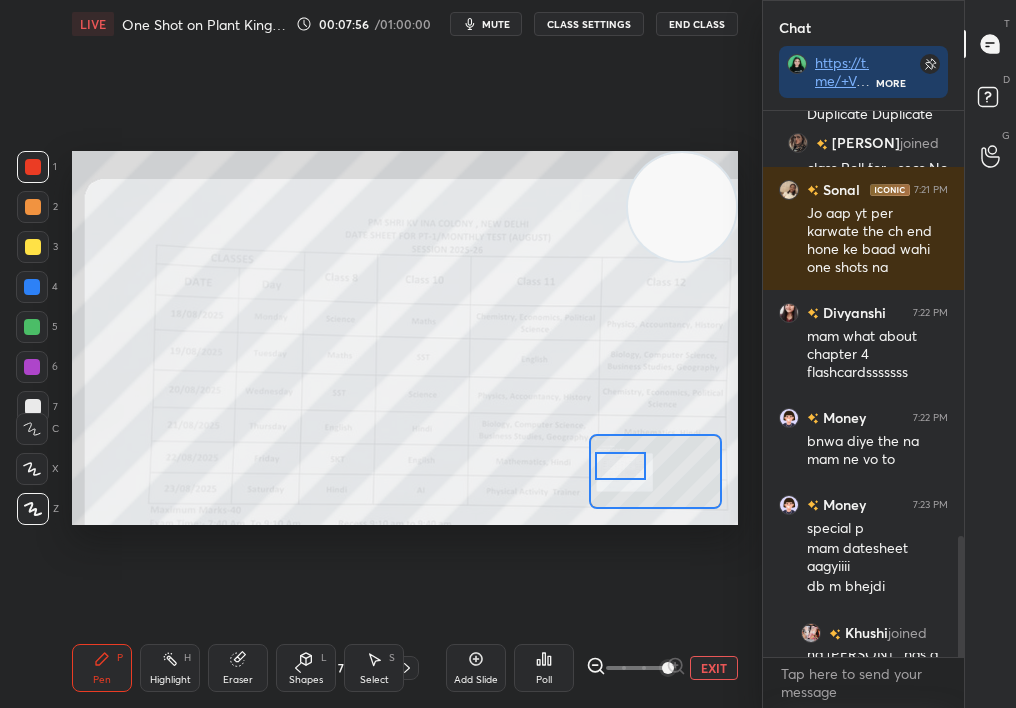 drag, startPoint x: 605, startPoint y: 213, endPoint x: 672, endPoint y: 166, distance: 81.84131 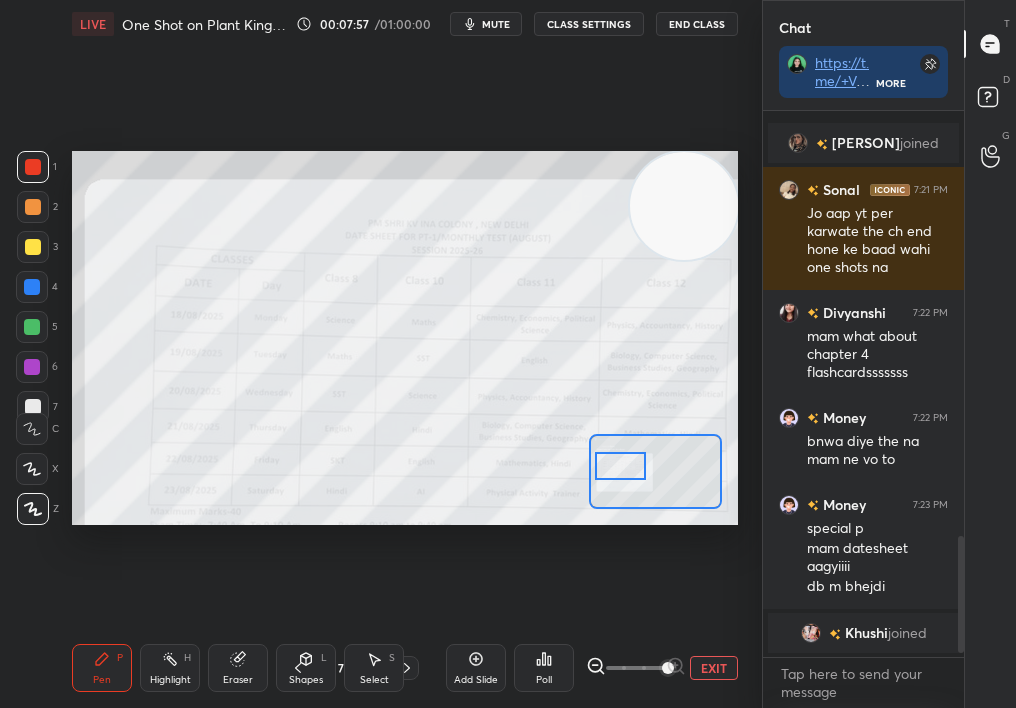 scroll, scrollTop: 1999, scrollLeft: 0, axis: vertical 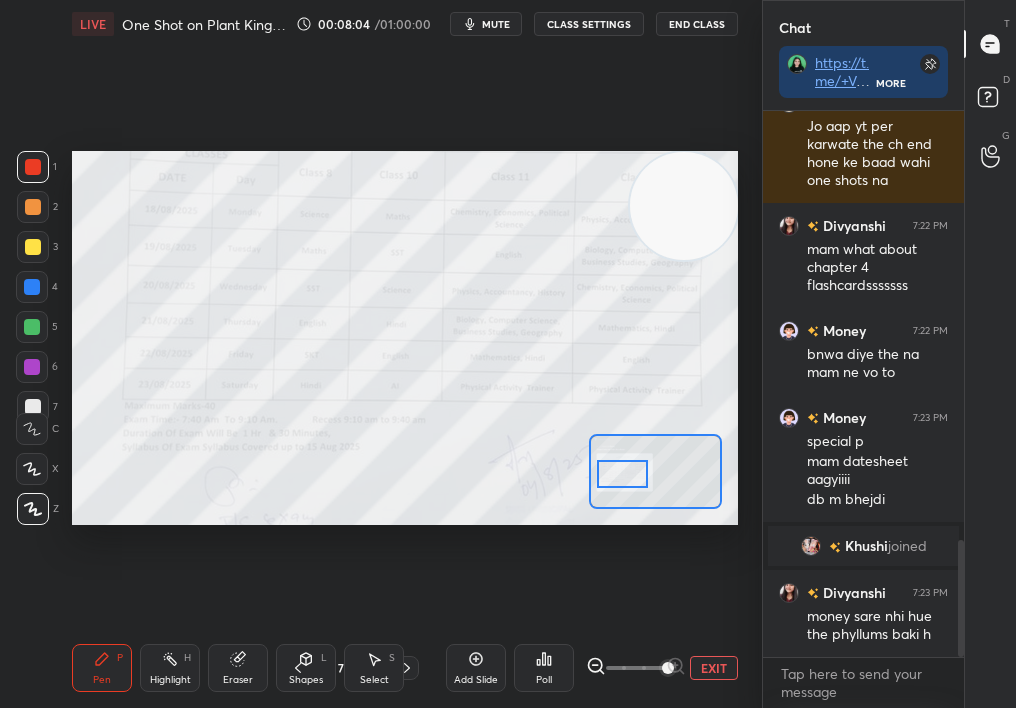 click at bounding box center [623, 474] 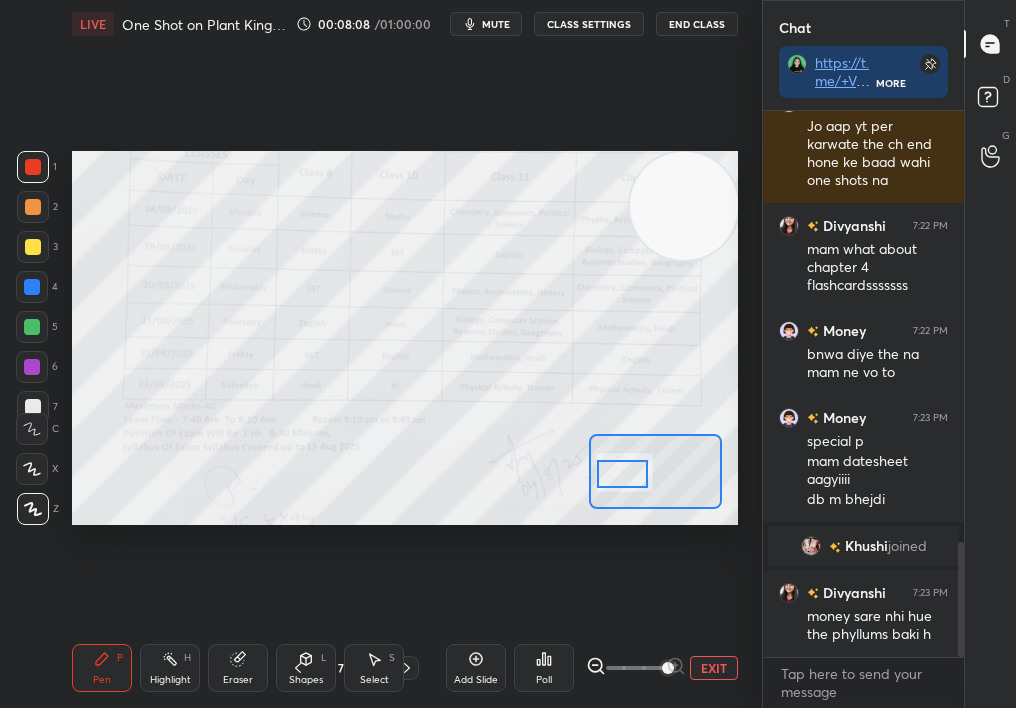 scroll, scrollTop: 2047, scrollLeft: 0, axis: vertical 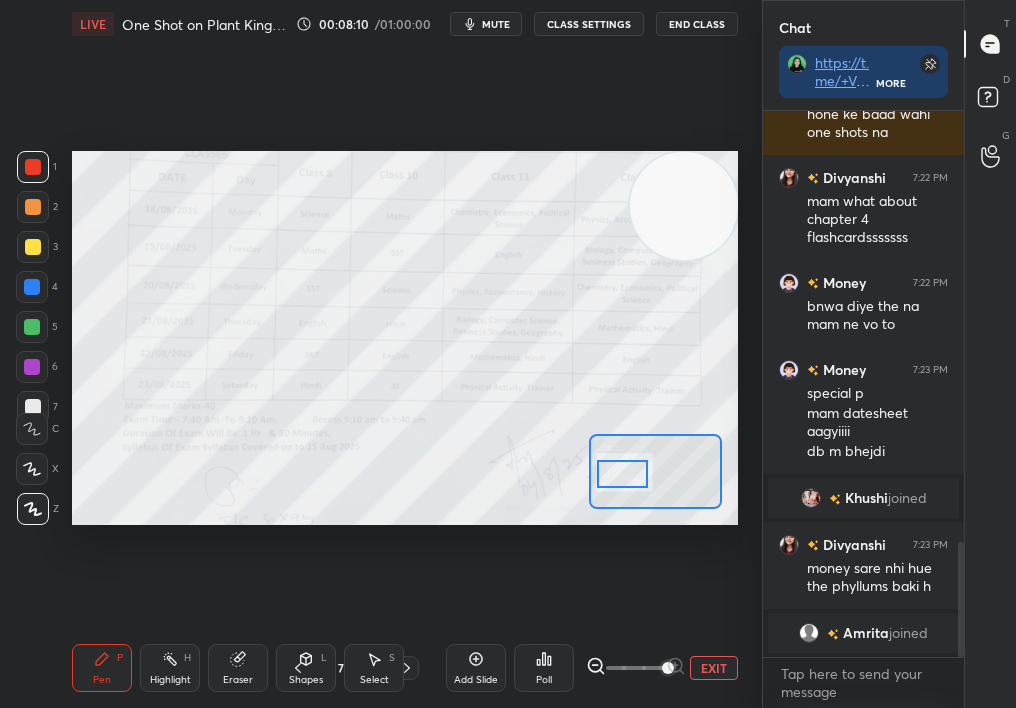 click at bounding box center (33, 207) 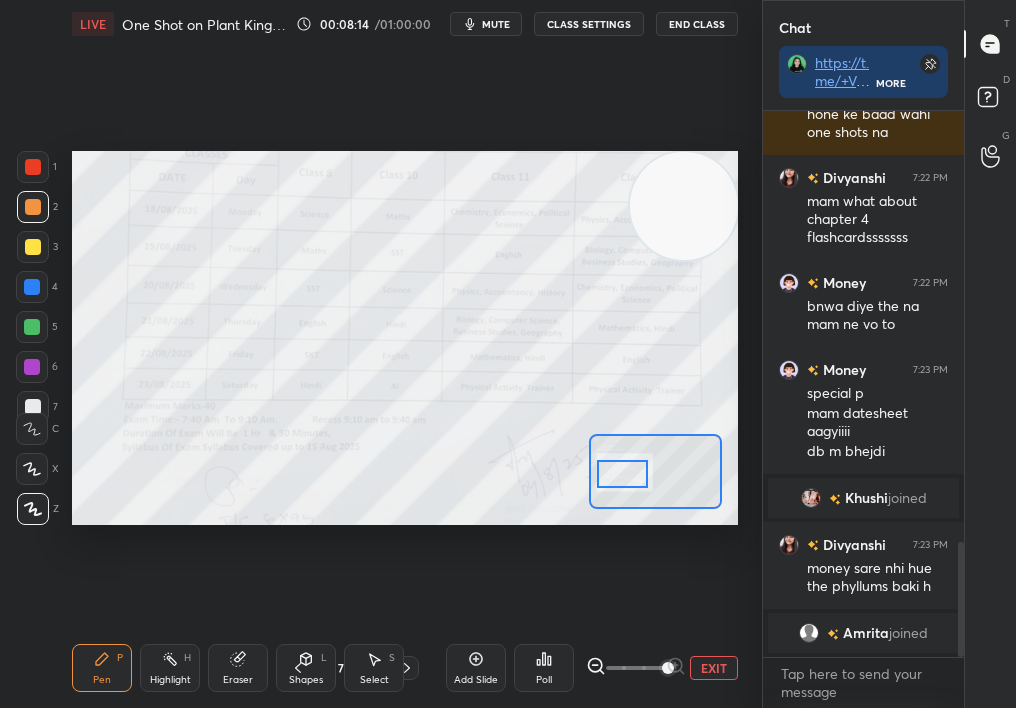 scroll, scrollTop: 1957, scrollLeft: 0, axis: vertical 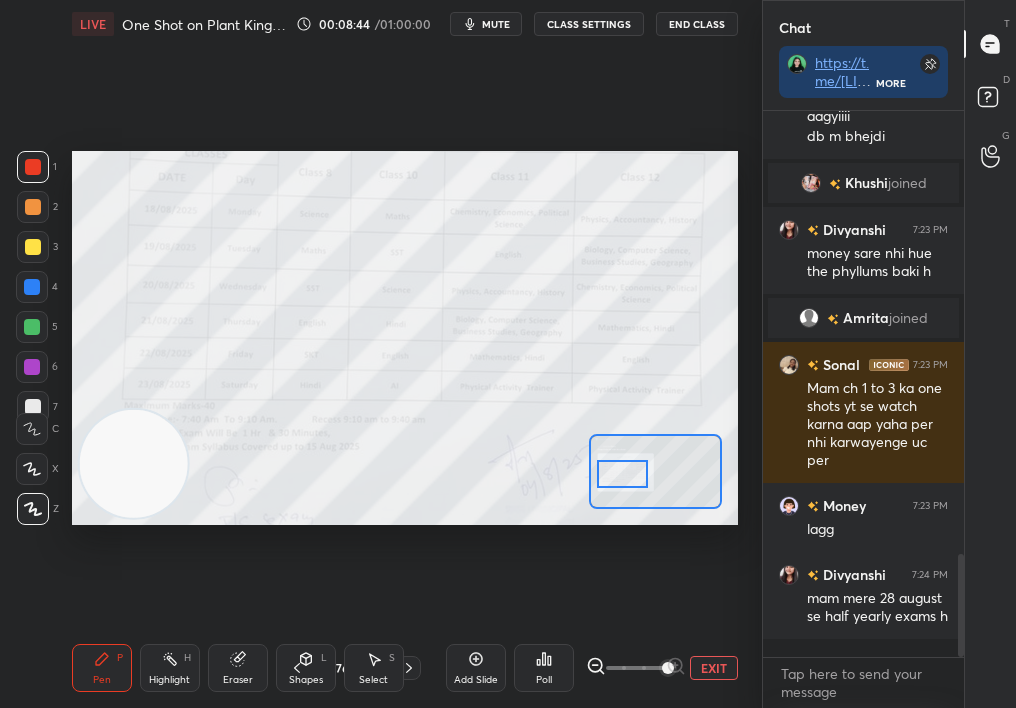 click on "Add Slide" at bounding box center (476, 680) 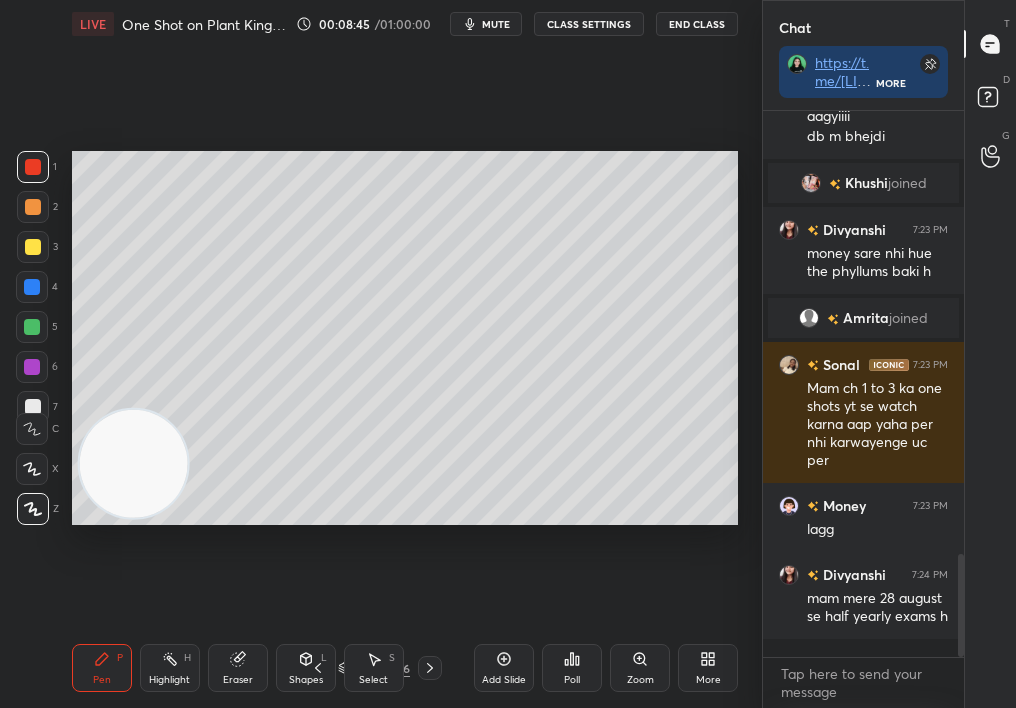 click on "Zoom" at bounding box center (640, 668) 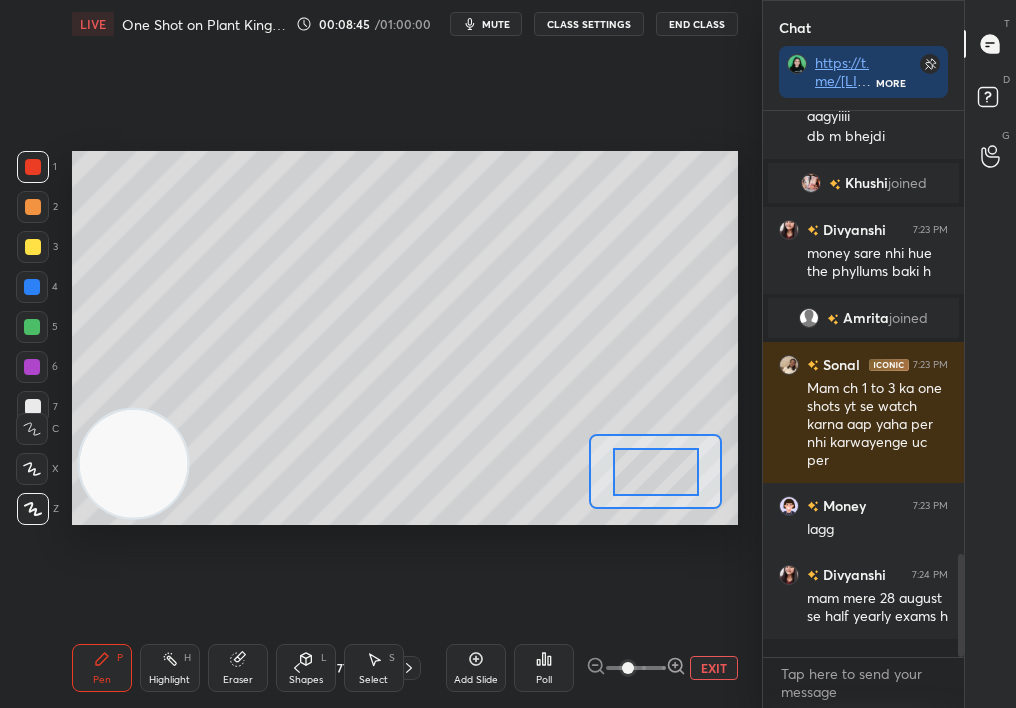 click at bounding box center (628, 668) 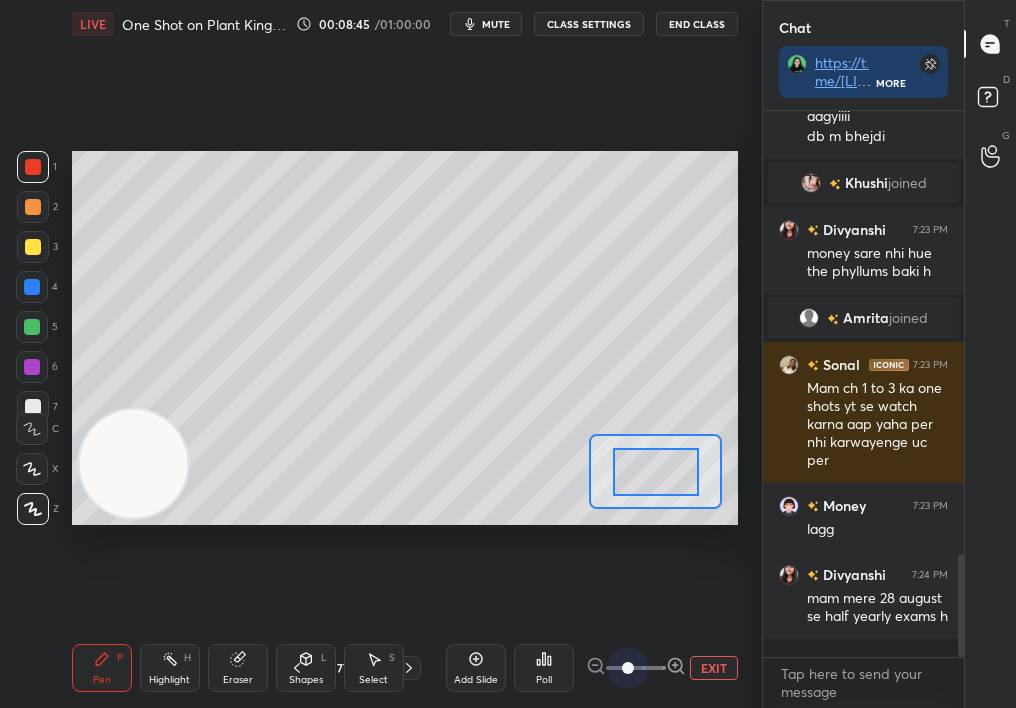 drag, startPoint x: 629, startPoint y: 673, endPoint x: 689, endPoint y: 644, distance: 66.64083 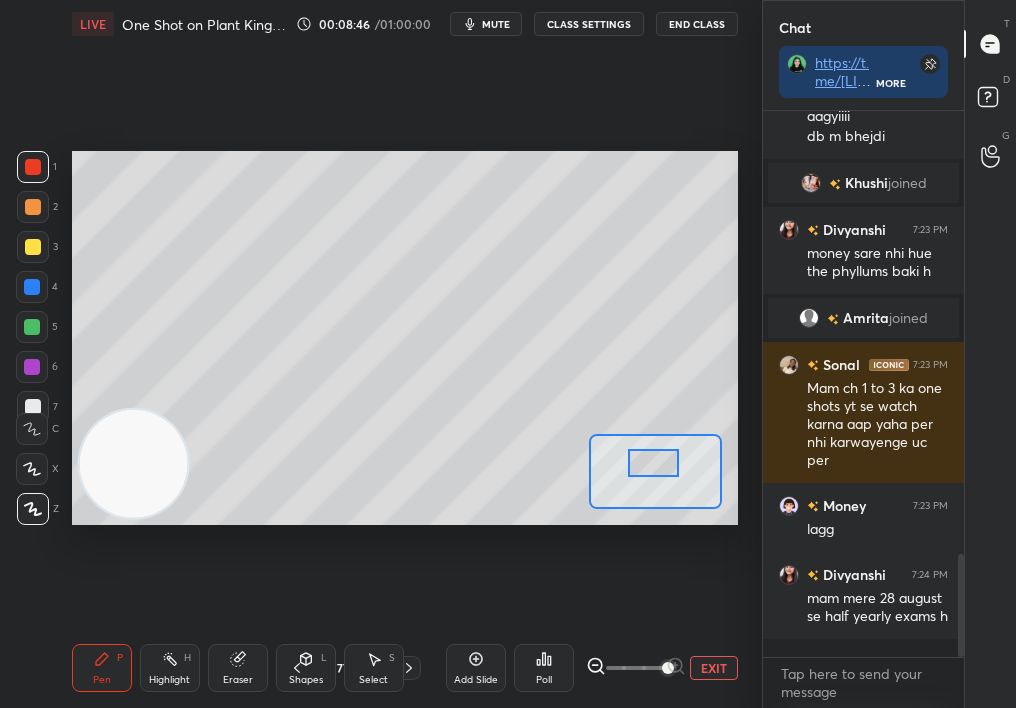 click on "Setting up your live class Poll for   secs No correct answer Start poll" at bounding box center [405, 338] 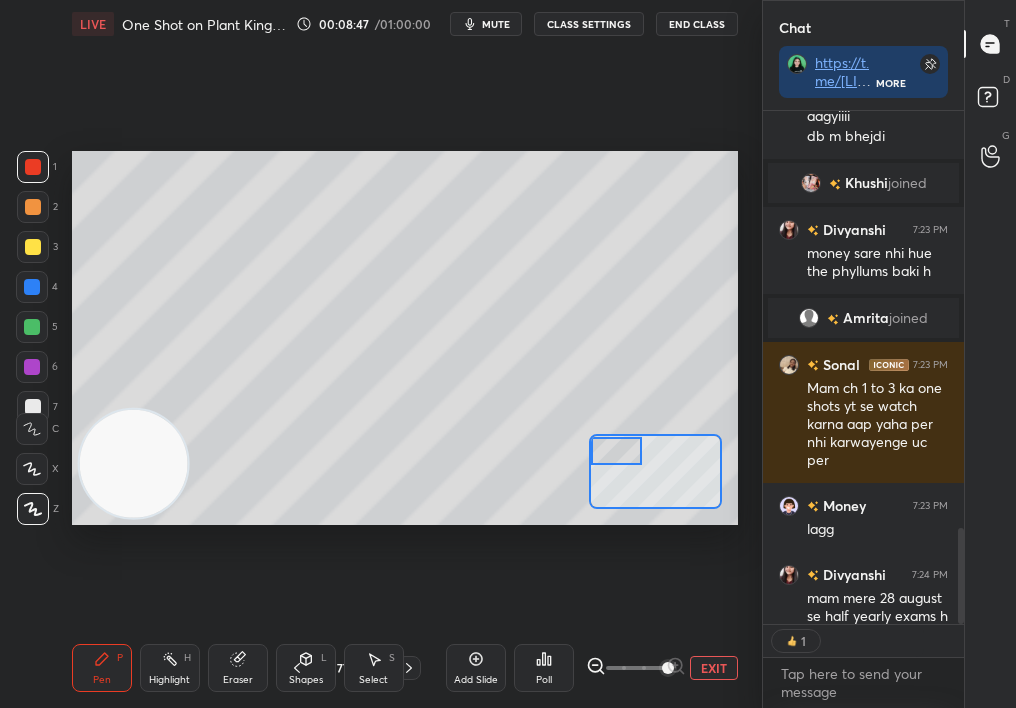 scroll, scrollTop: 507, scrollLeft: 195, axis: both 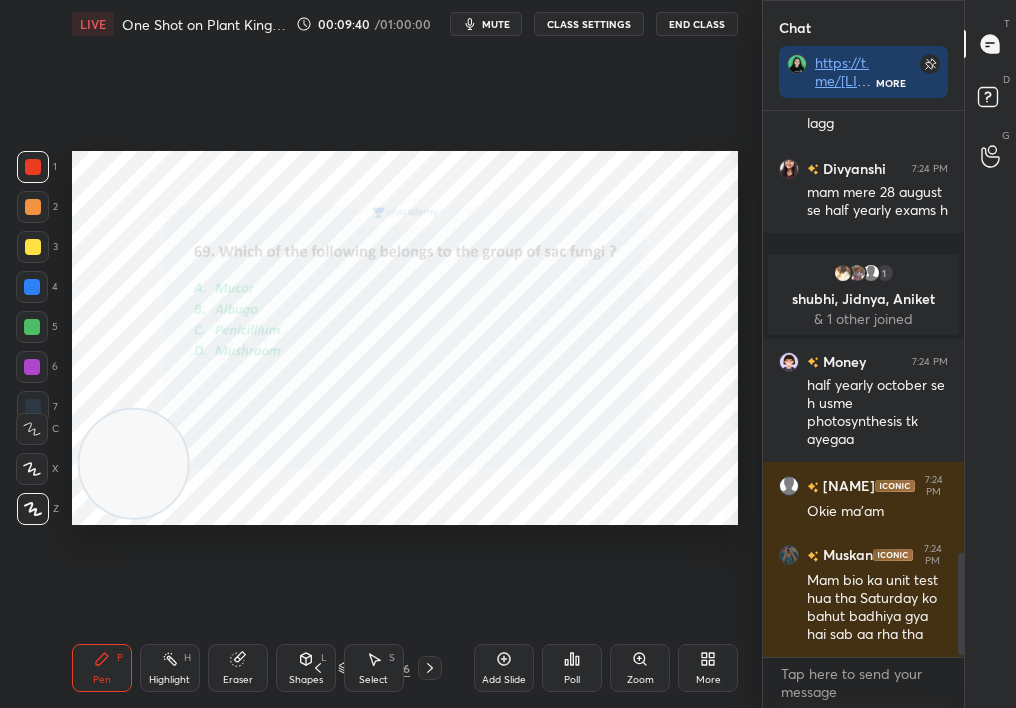 click at bounding box center [33, 207] 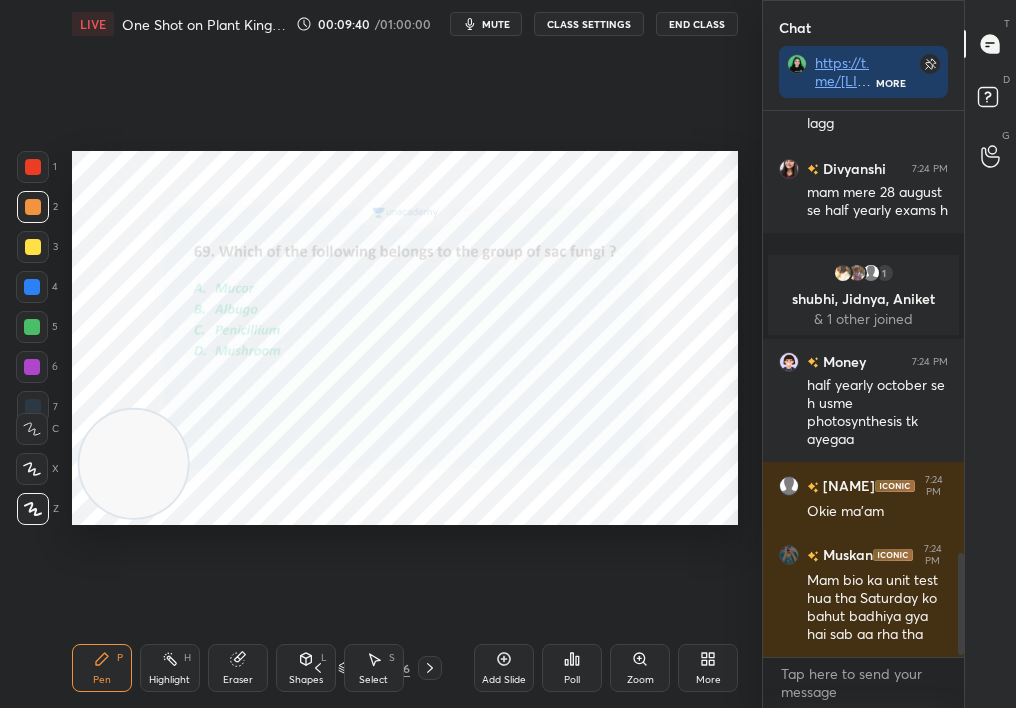 click at bounding box center [33, 207] 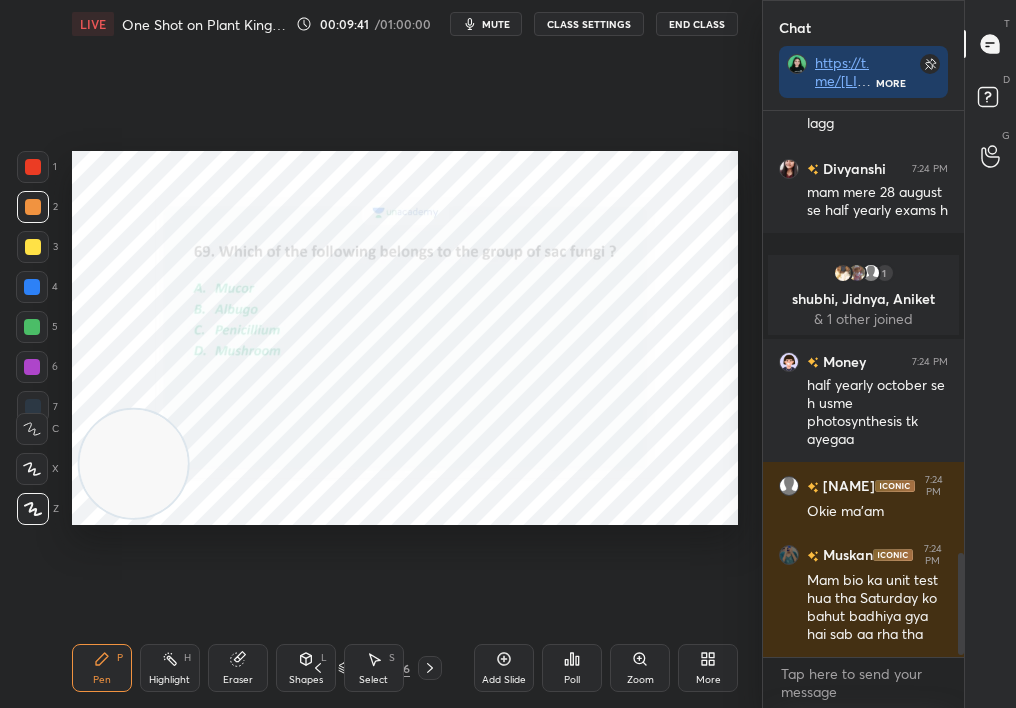 click at bounding box center (33, 207) 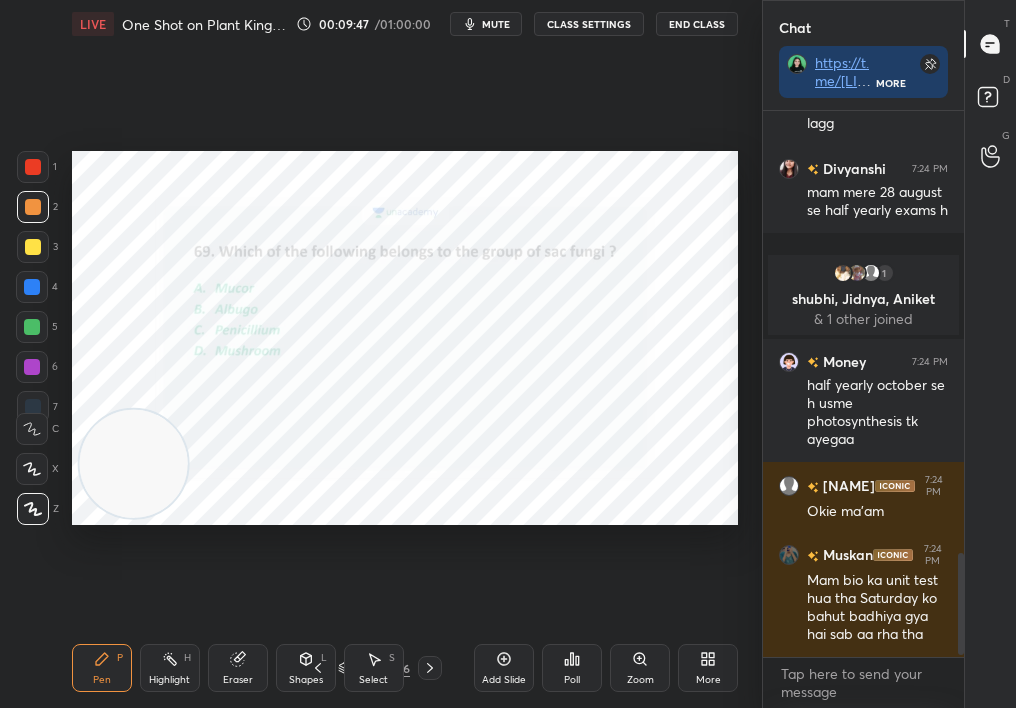 click at bounding box center [33, 167] 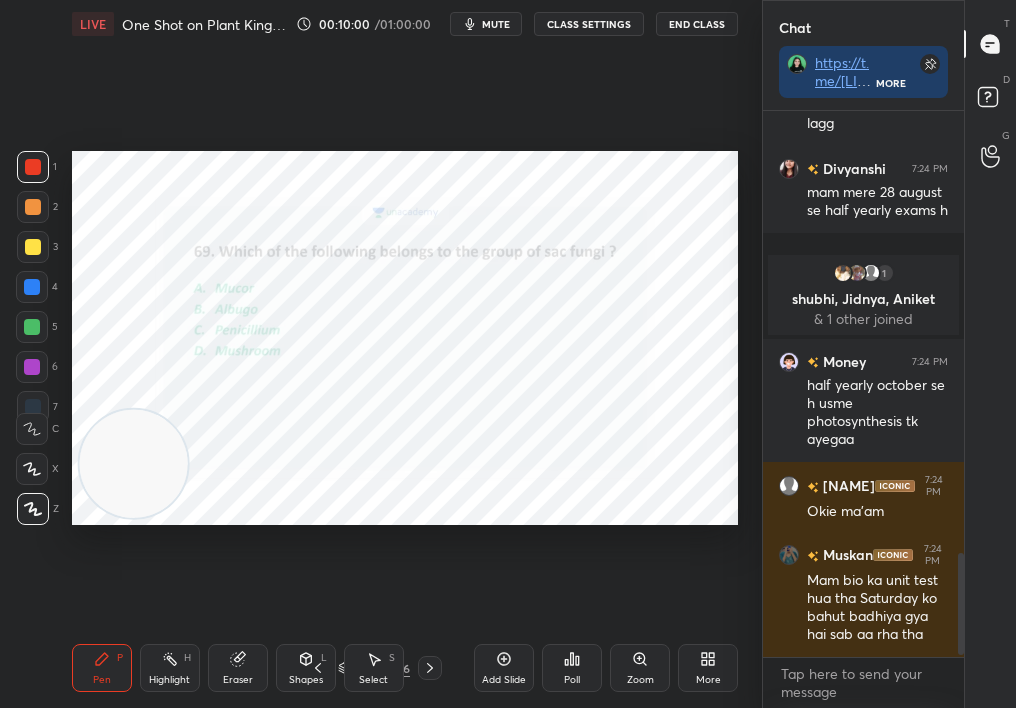 scroll, scrollTop: 2431, scrollLeft: 0, axis: vertical 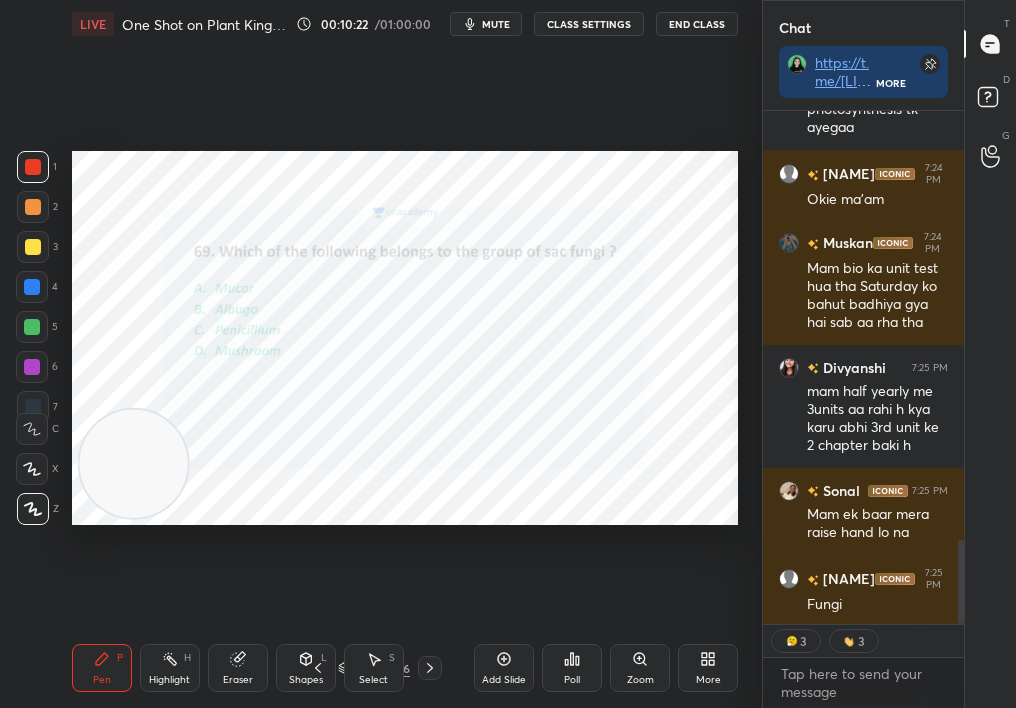 click at bounding box center (991, 156) 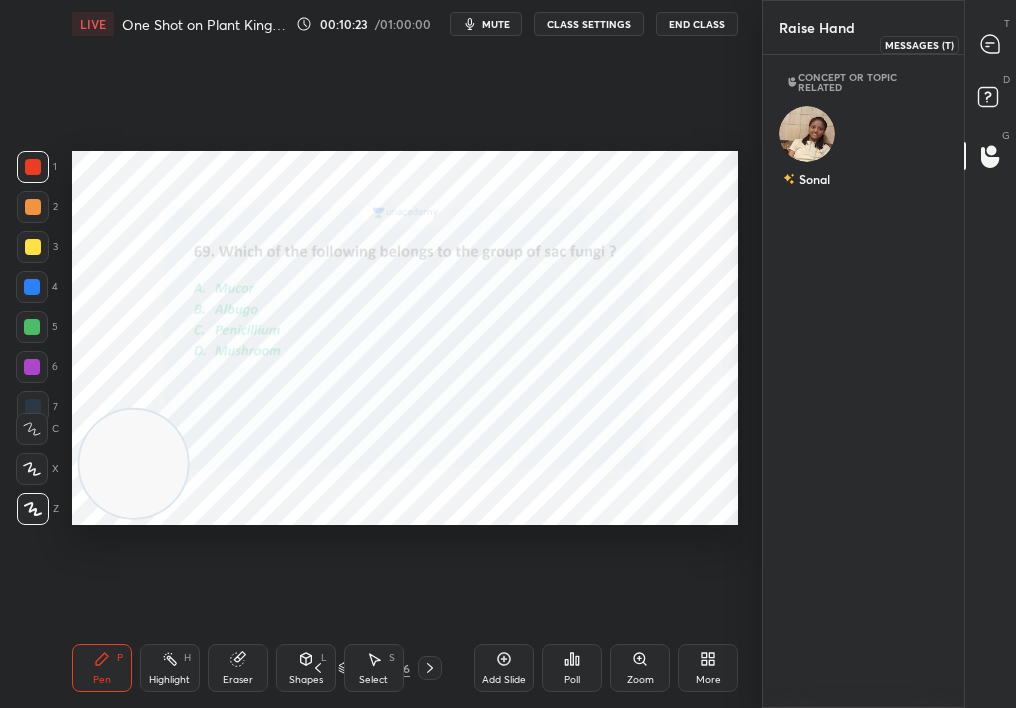 click 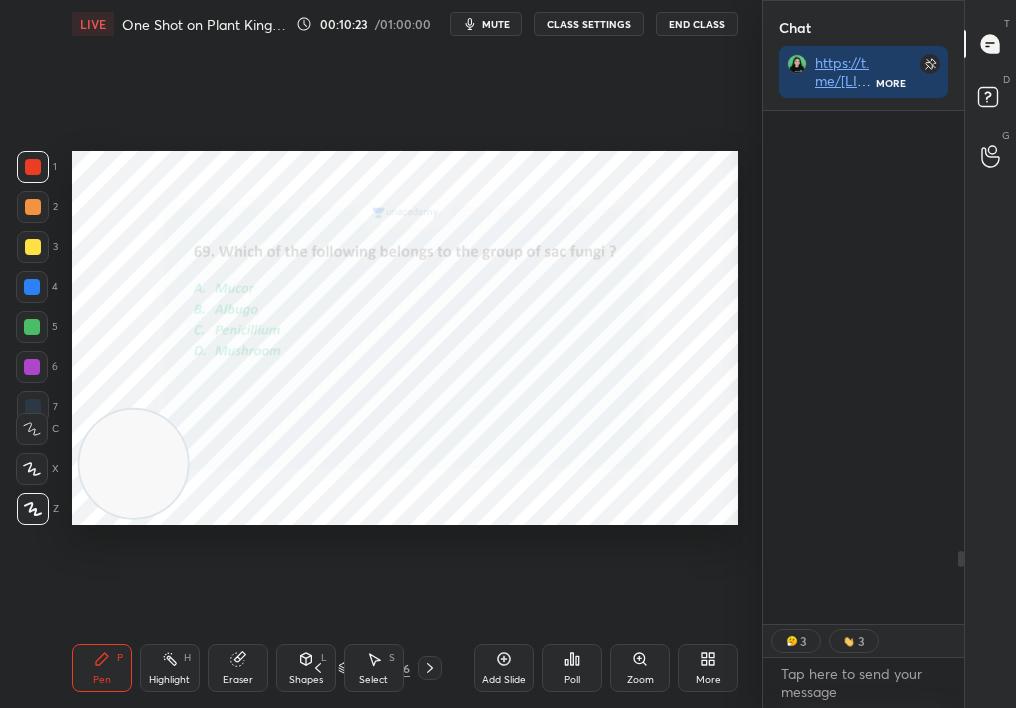 scroll, scrollTop: 3080, scrollLeft: 0, axis: vertical 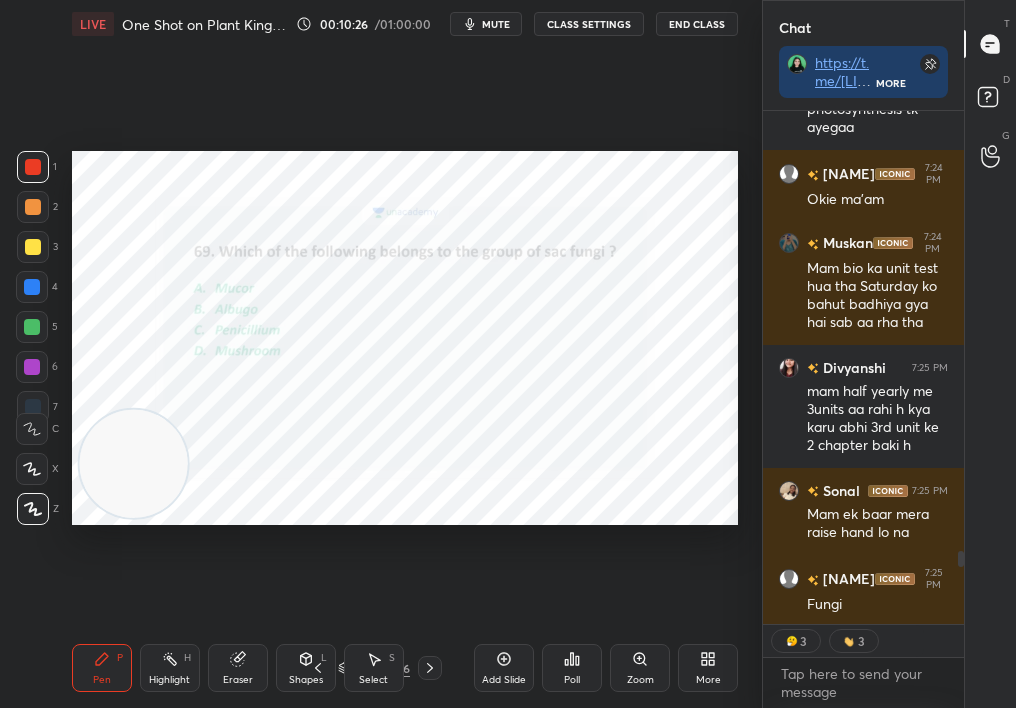 click on "Highlight H" at bounding box center (170, 668) 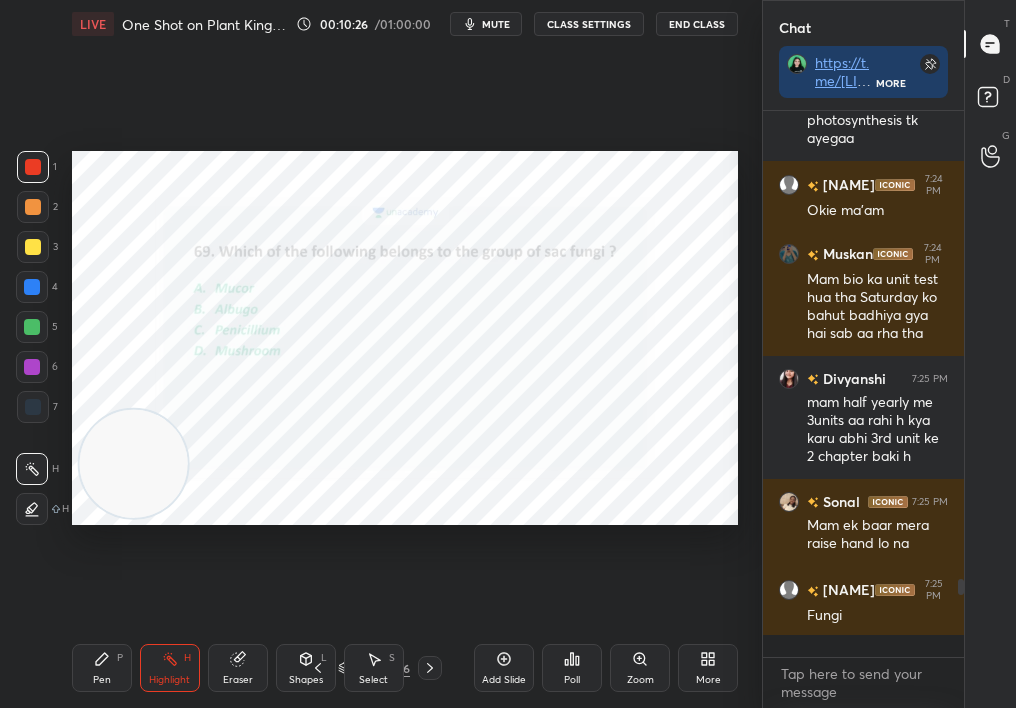 click on "Highlight H" at bounding box center (170, 668) 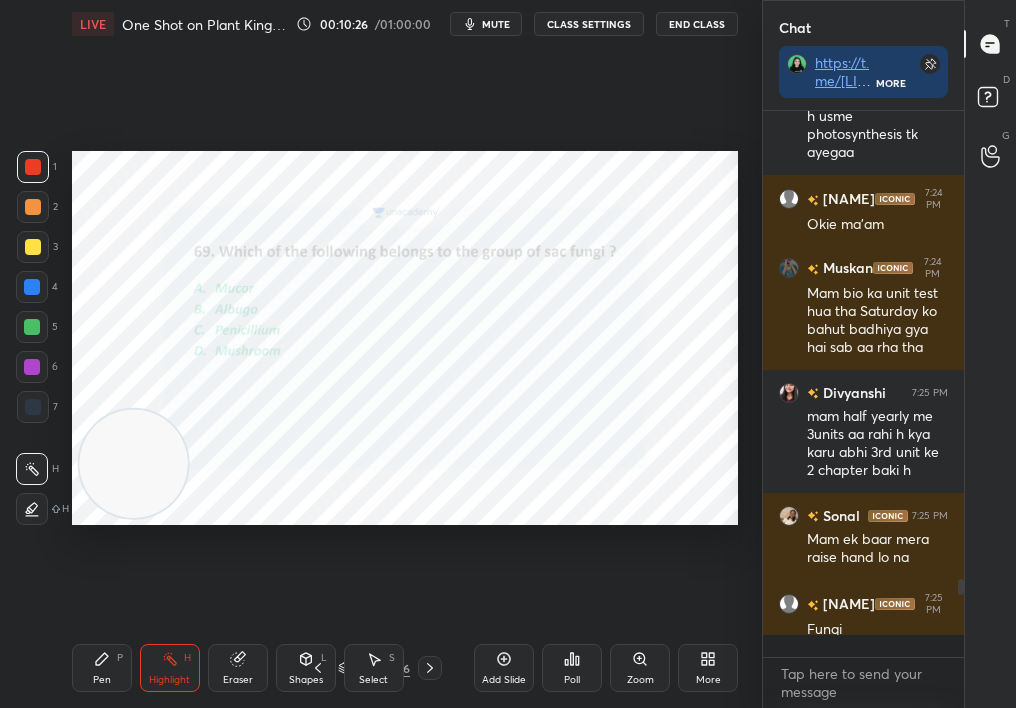 scroll, scrollTop: 7, scrollLeft: 7, axis: both 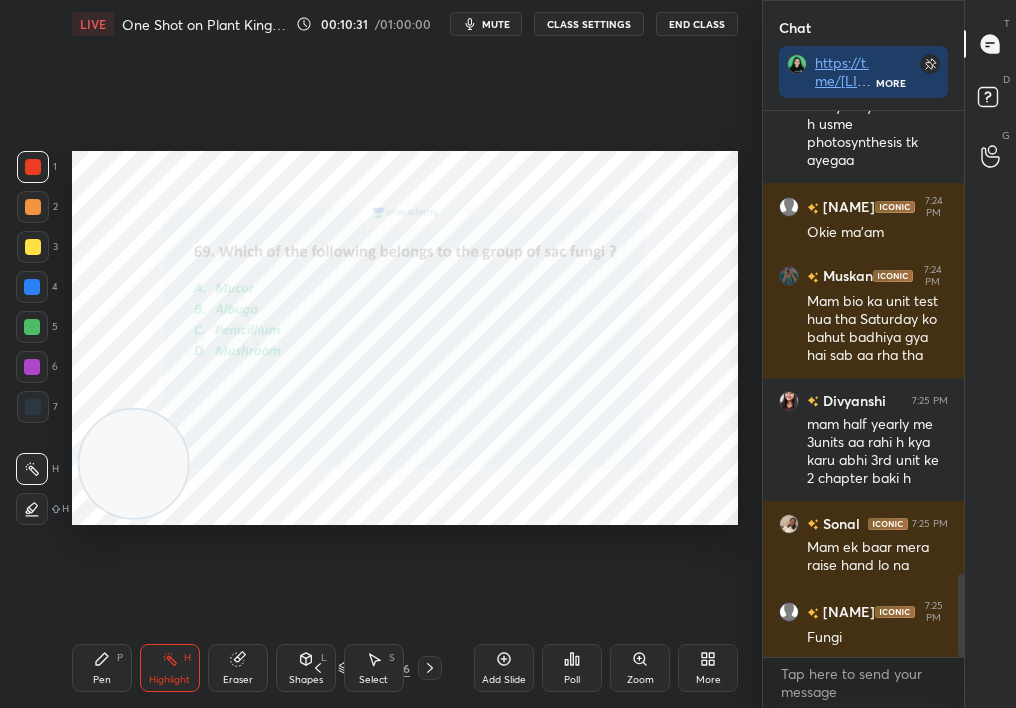 click 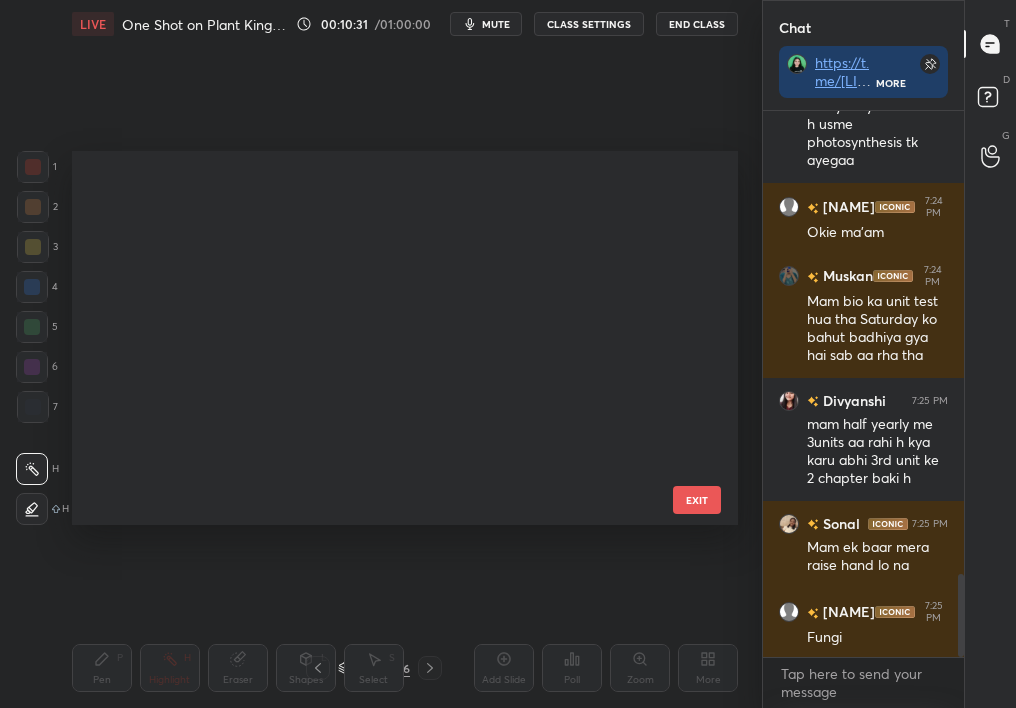 scroll, scrollTop: 2262, scrollLeft: 0, axis: vertical 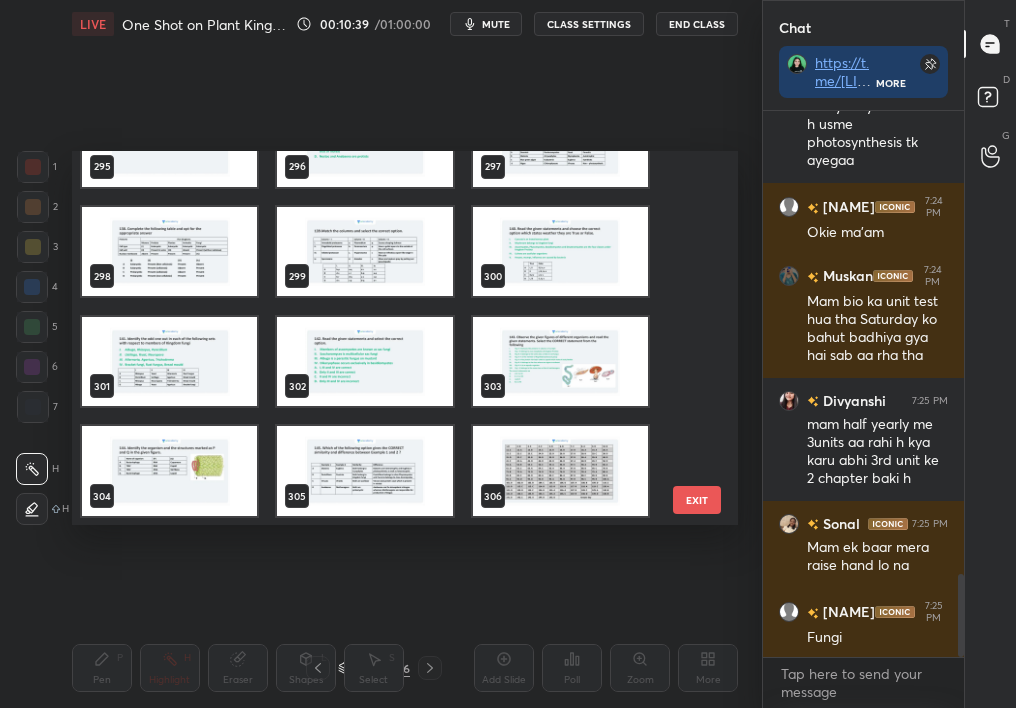 click on "EXIT" at bounding box center (697, 500) 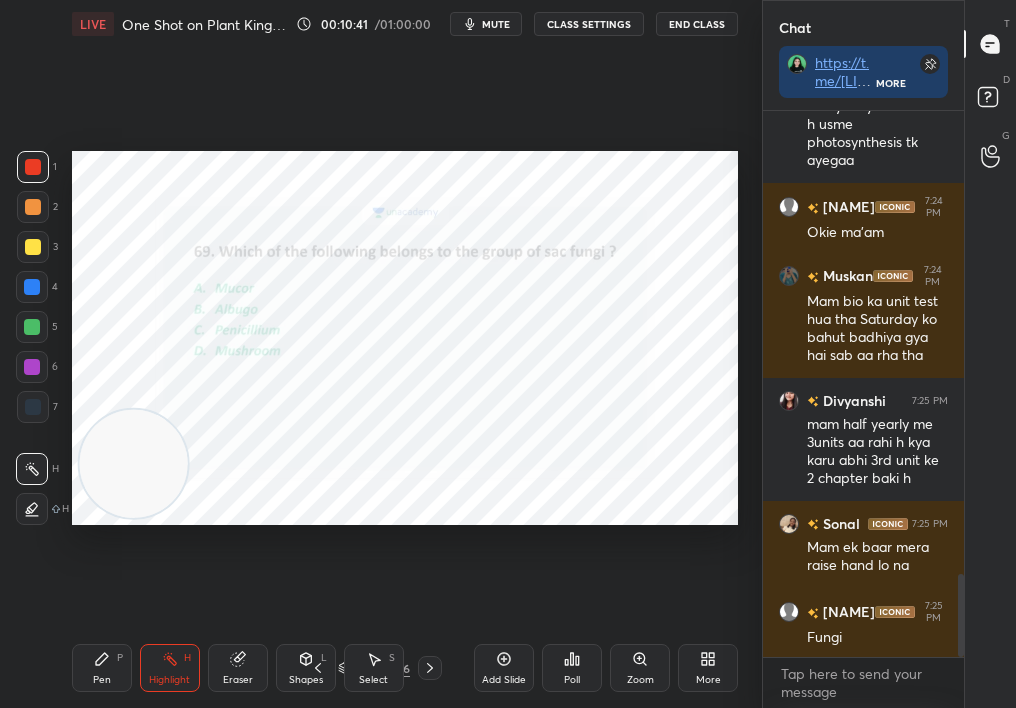 click on "Poll" at bounding box center (572, 668) 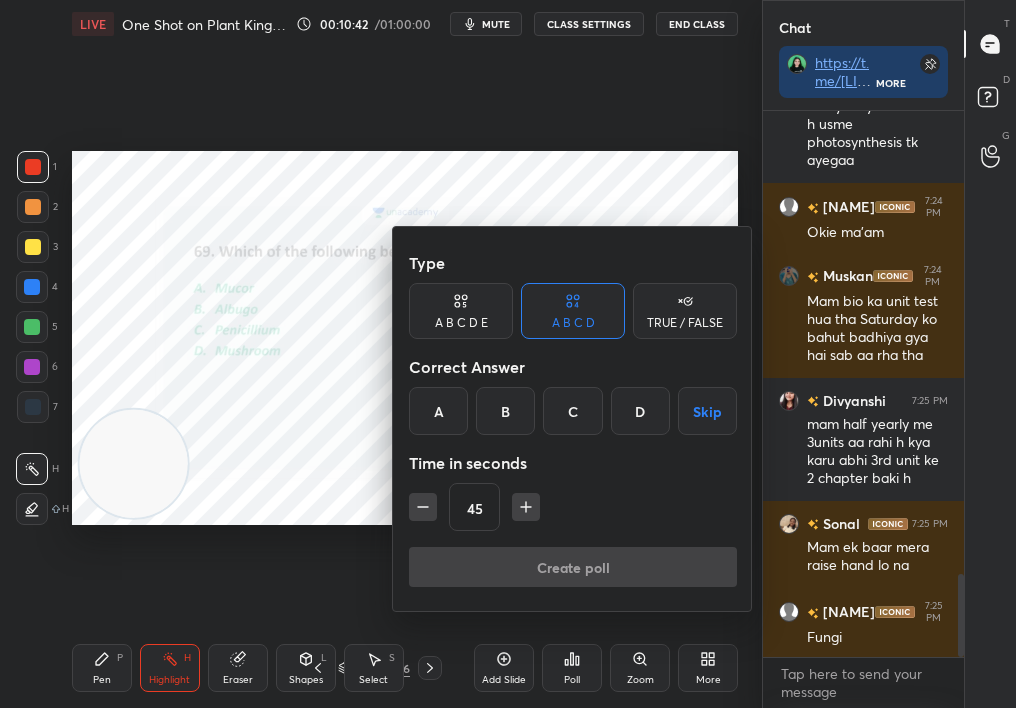 click on "C" at bounding box center [572, 411] 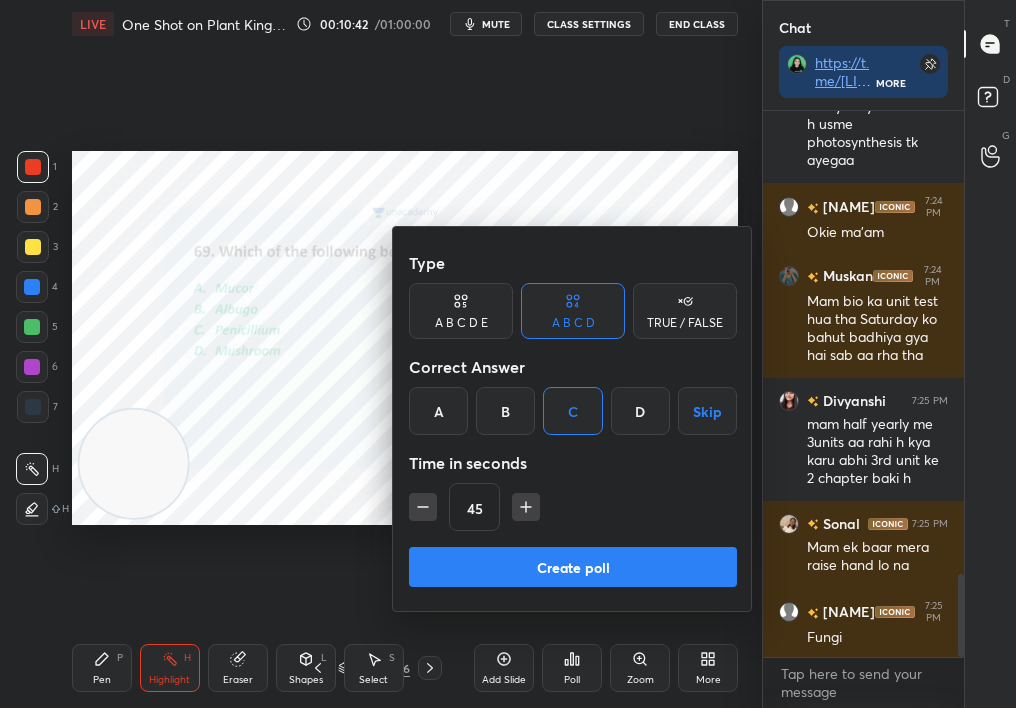 click on "Create poll" at bounding box center [573, 567] 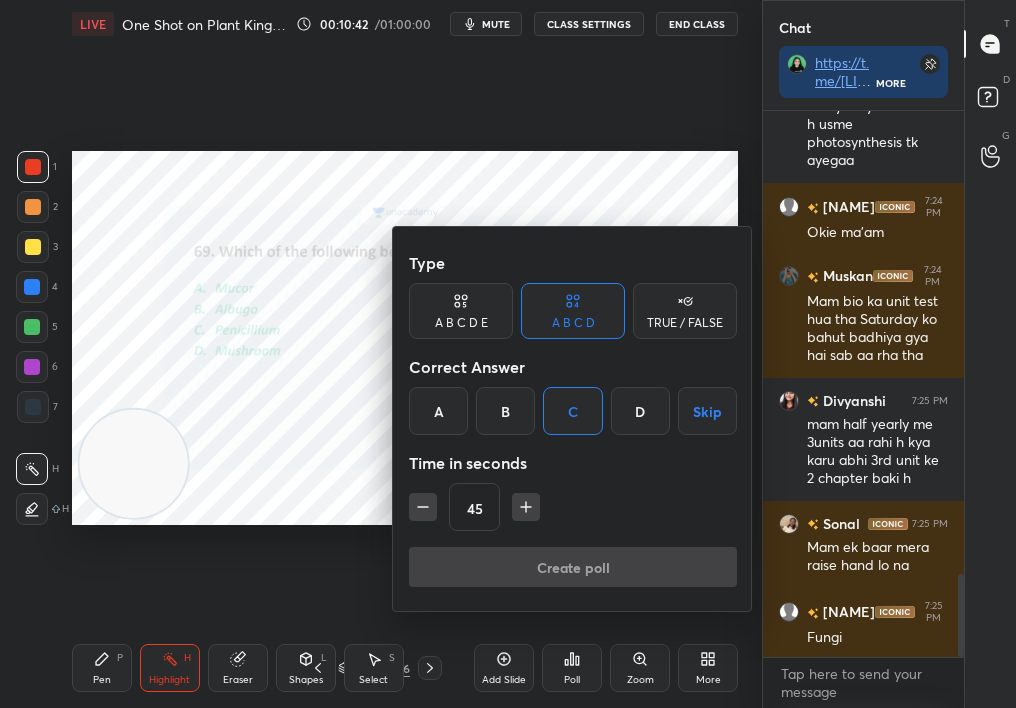 scroll, scrollTop: 497, scrollLeft: 195, axis: both 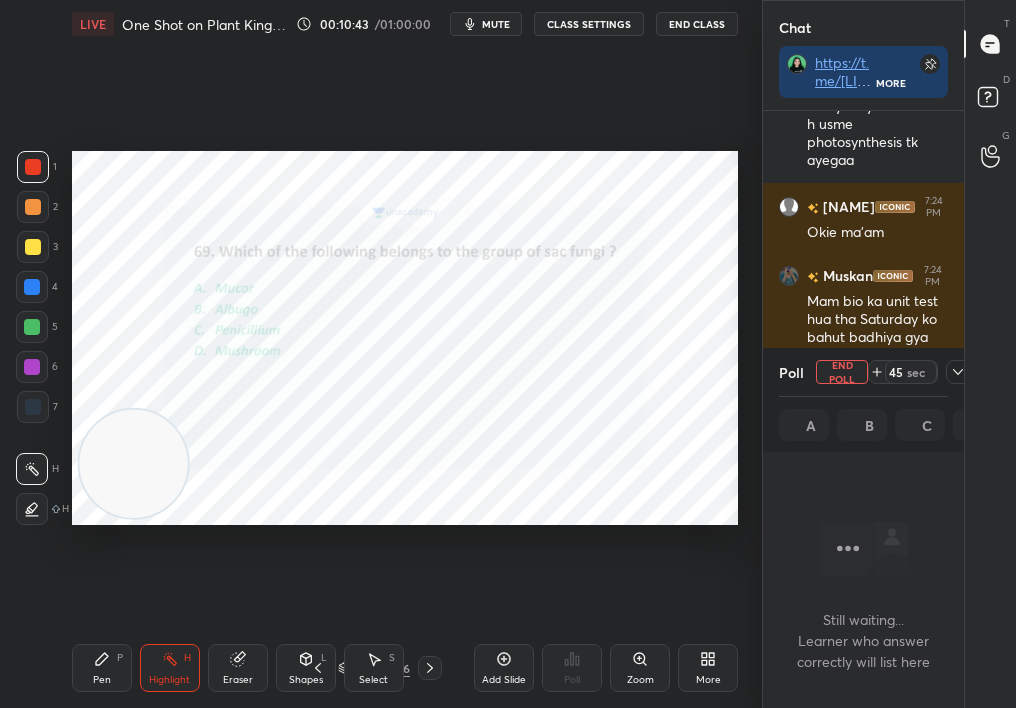 click on "Select S" at bounding box center [374, 668] 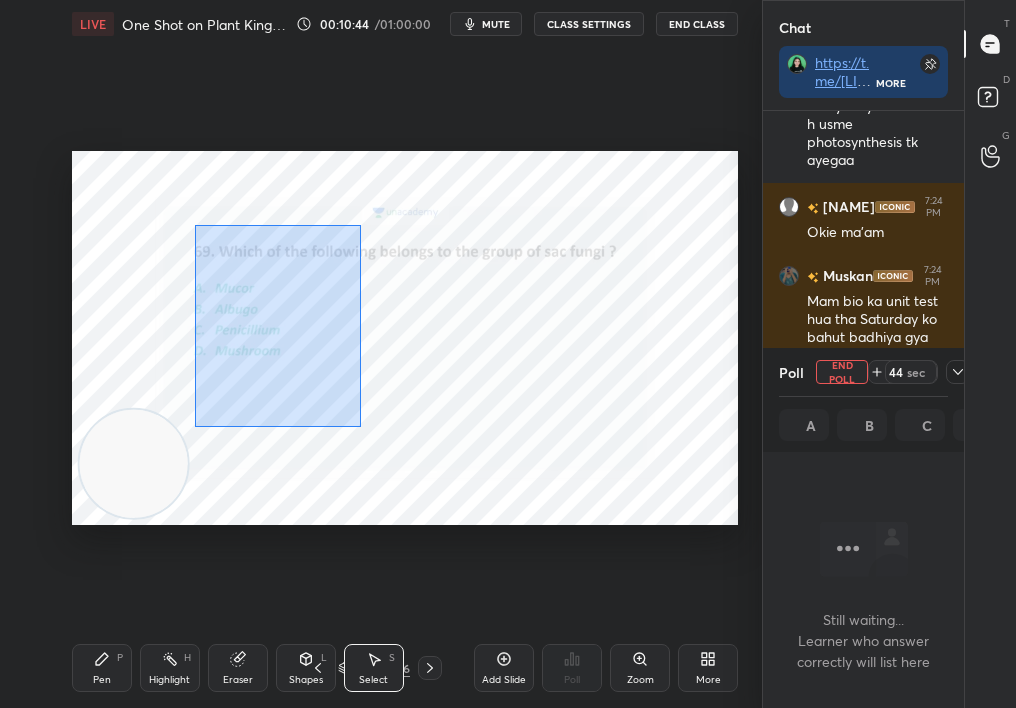 drag, startPoint x: 171, startPoint y: 219, endPoint x: 604, endPoint y: 586, distance: 567.60724 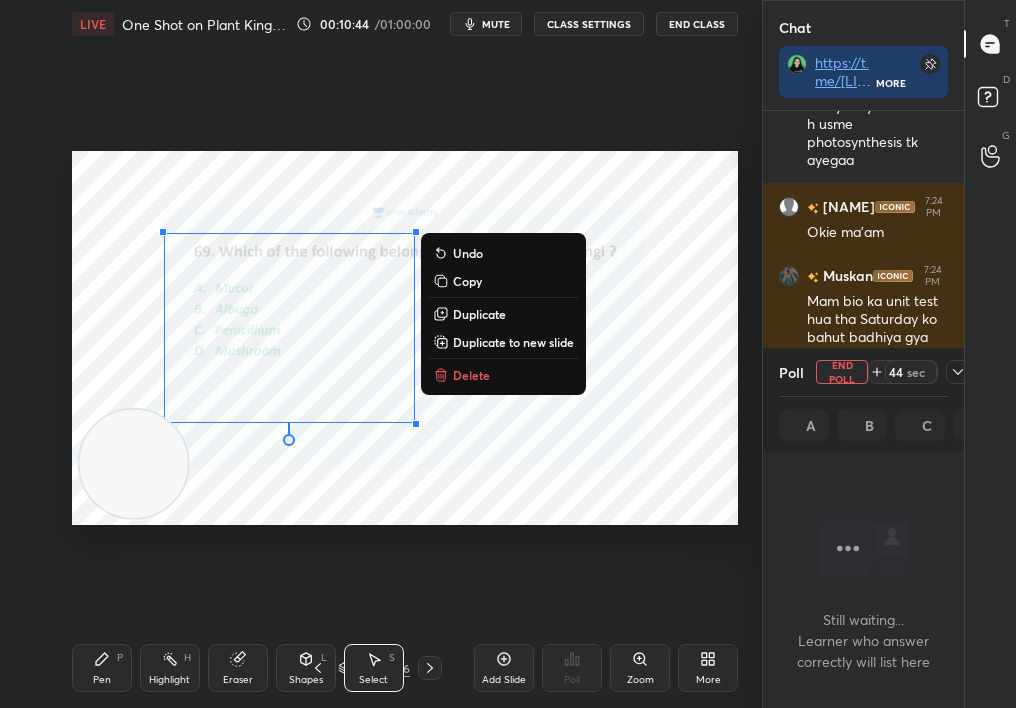 click on "Delete" at bounding box center [503, 375] 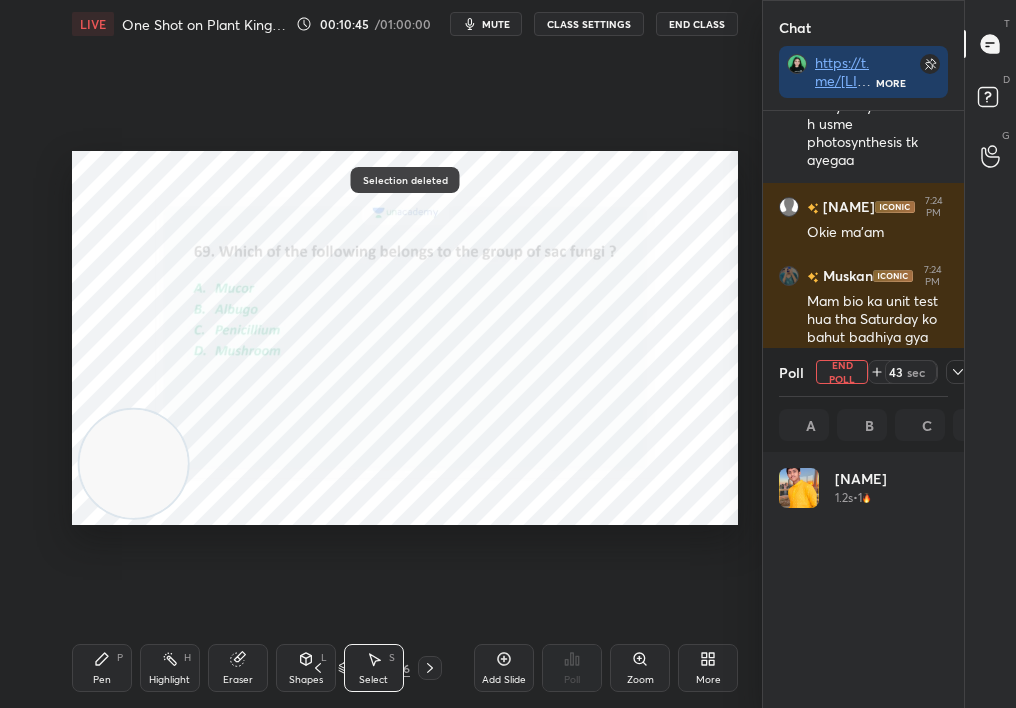 click 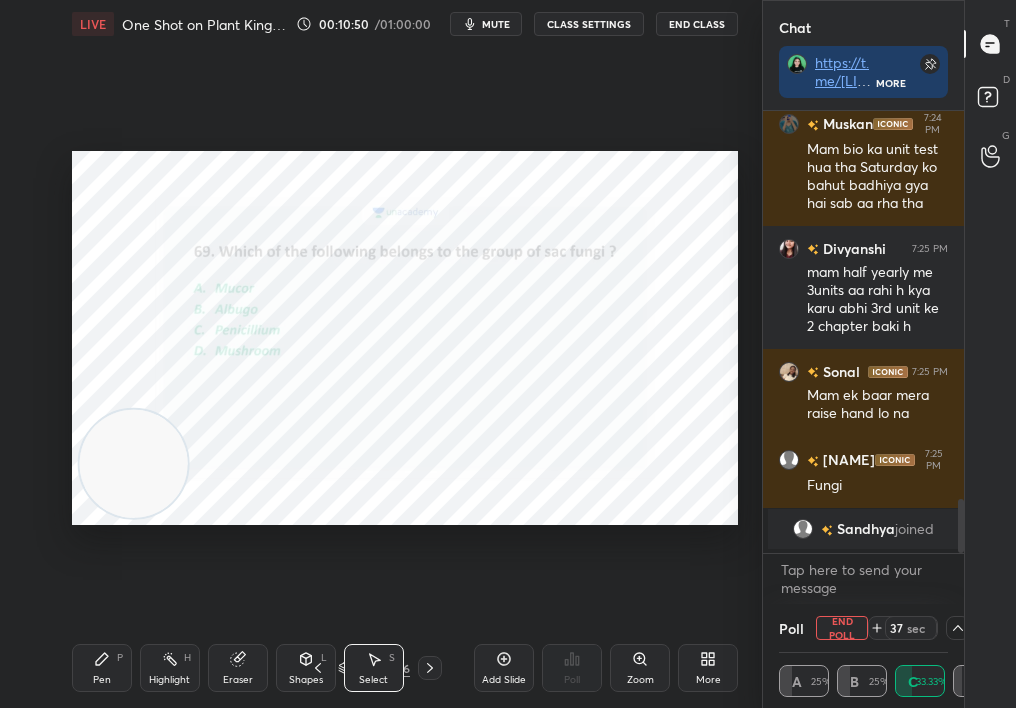 click on "Pen" at bounding box center (102, 680) 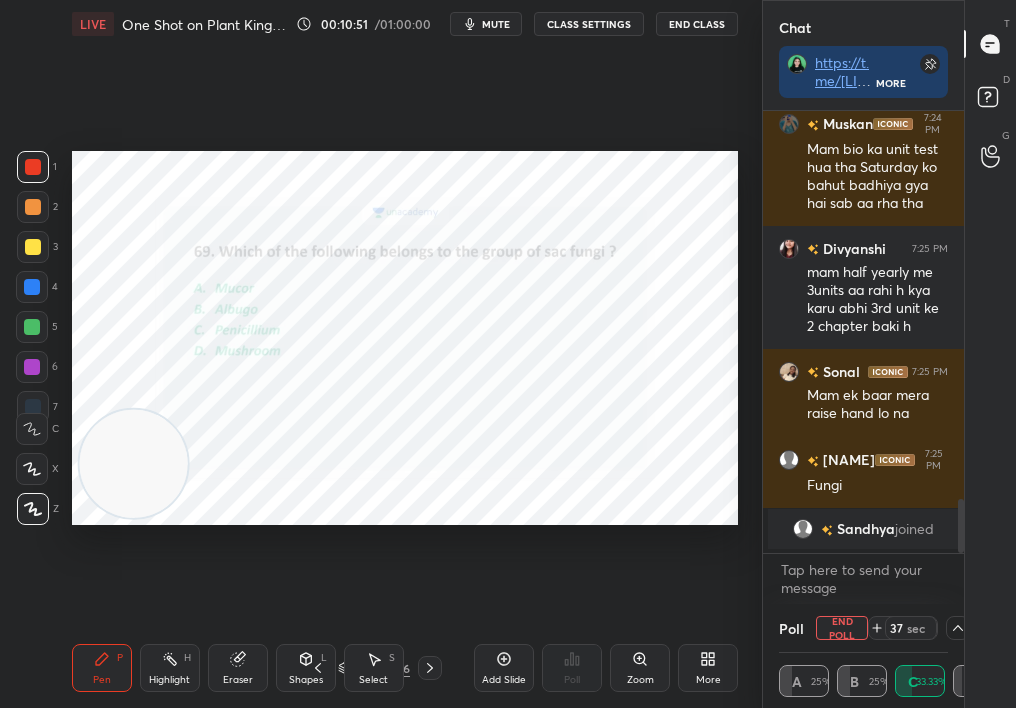 click on "Pen P" at bounding box center (102, 668) 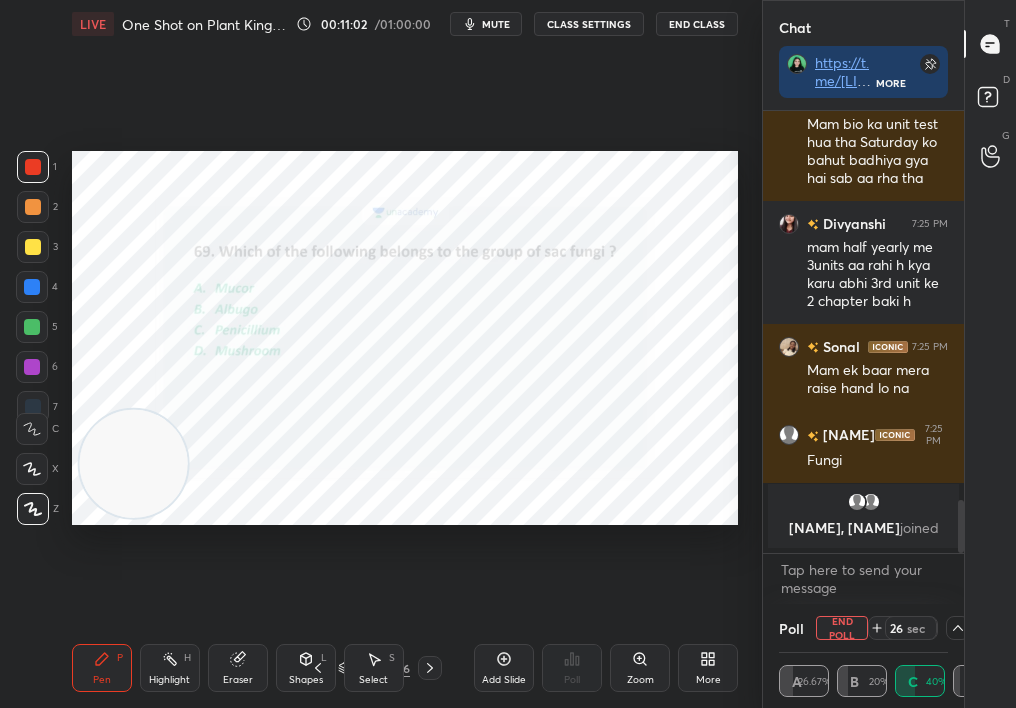 click at bounding box center (32, 469) 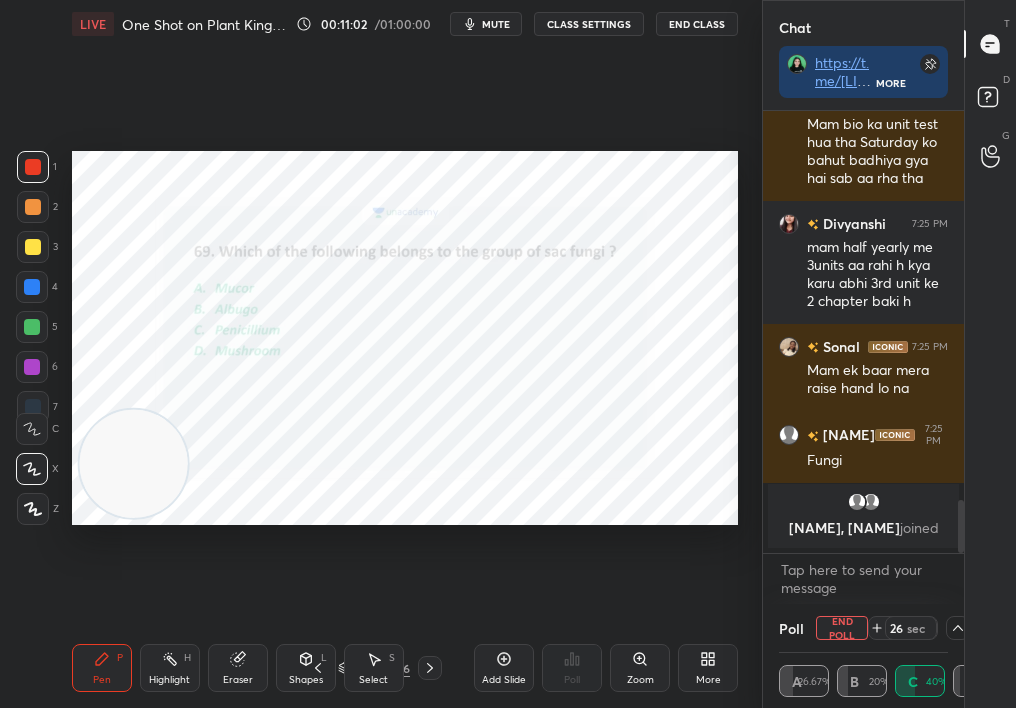 click 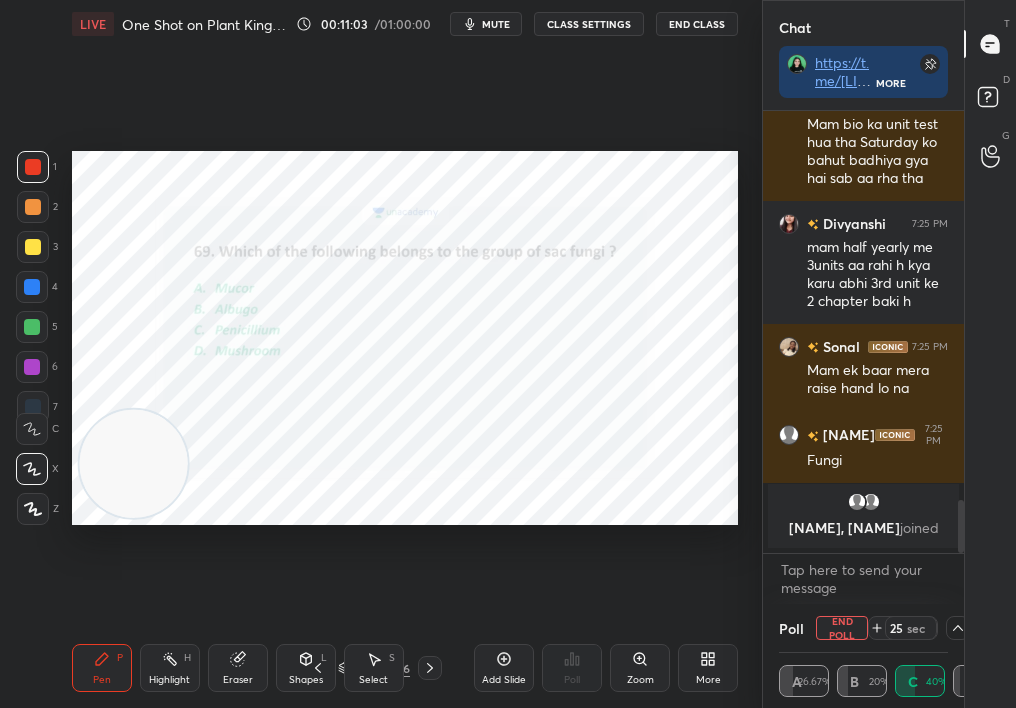 click on "Poll End Poll 25  sec" at bounding box center [863, 628] 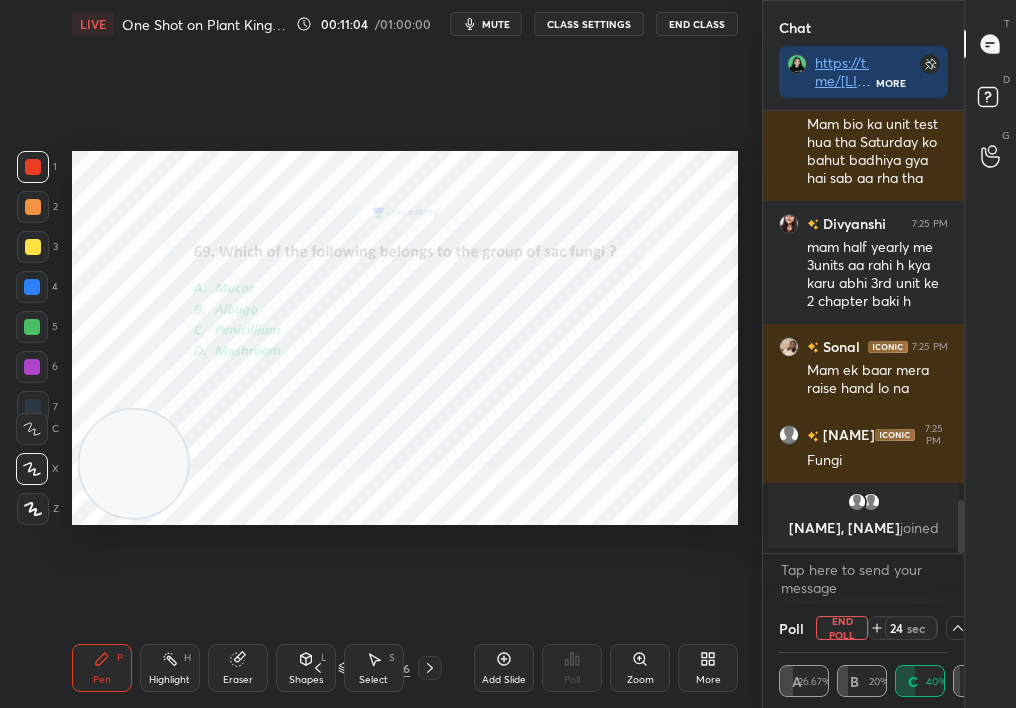 click 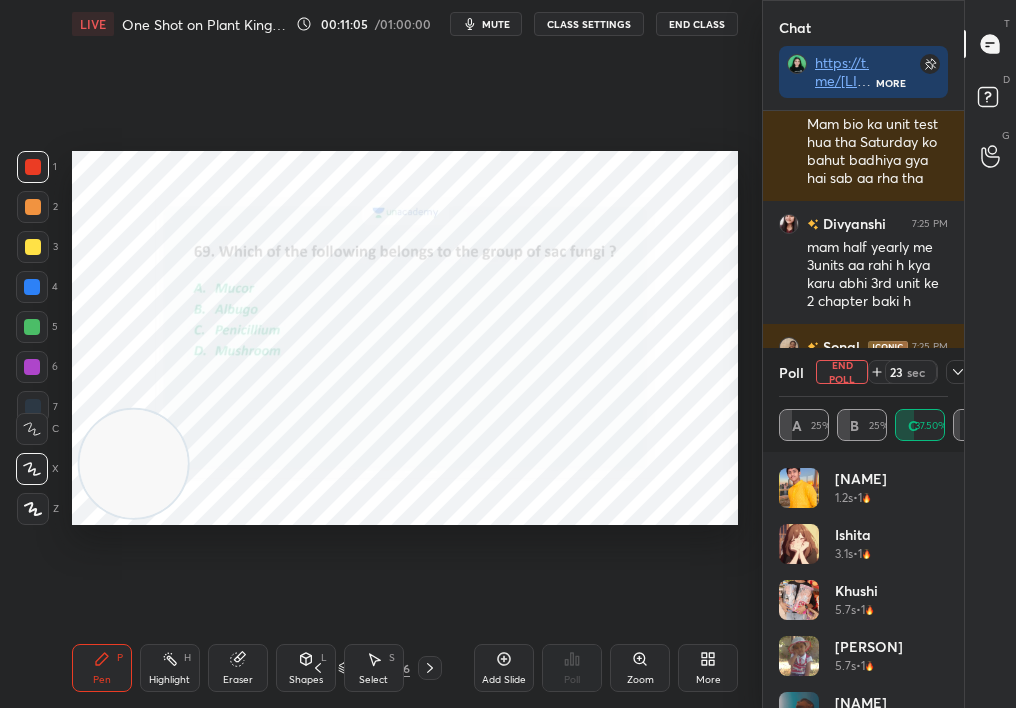 click 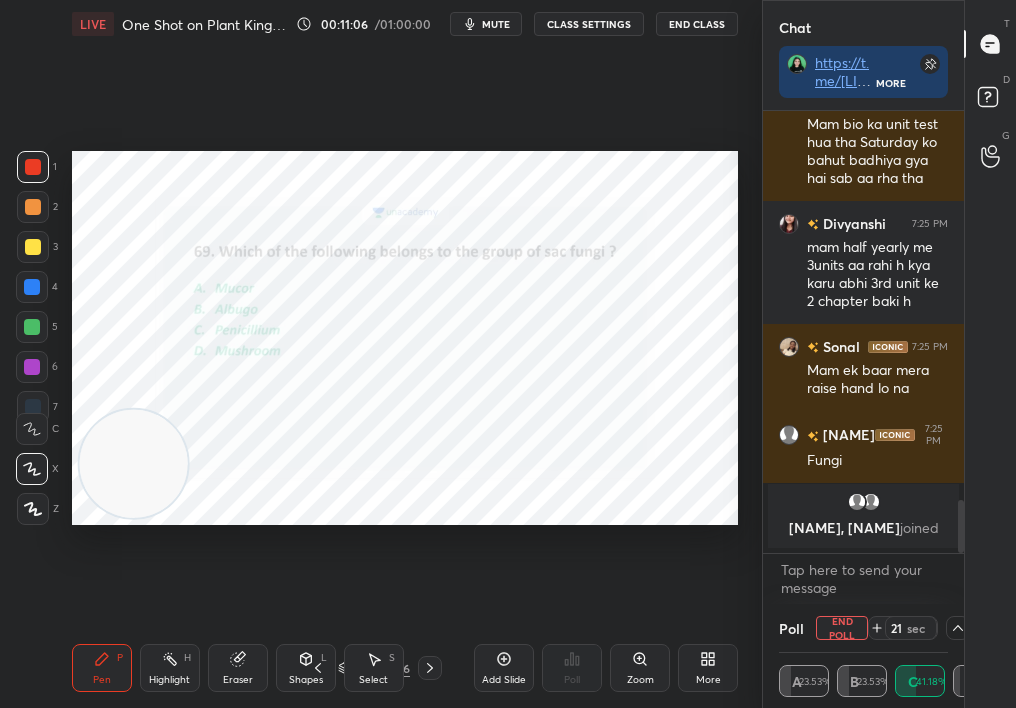 click 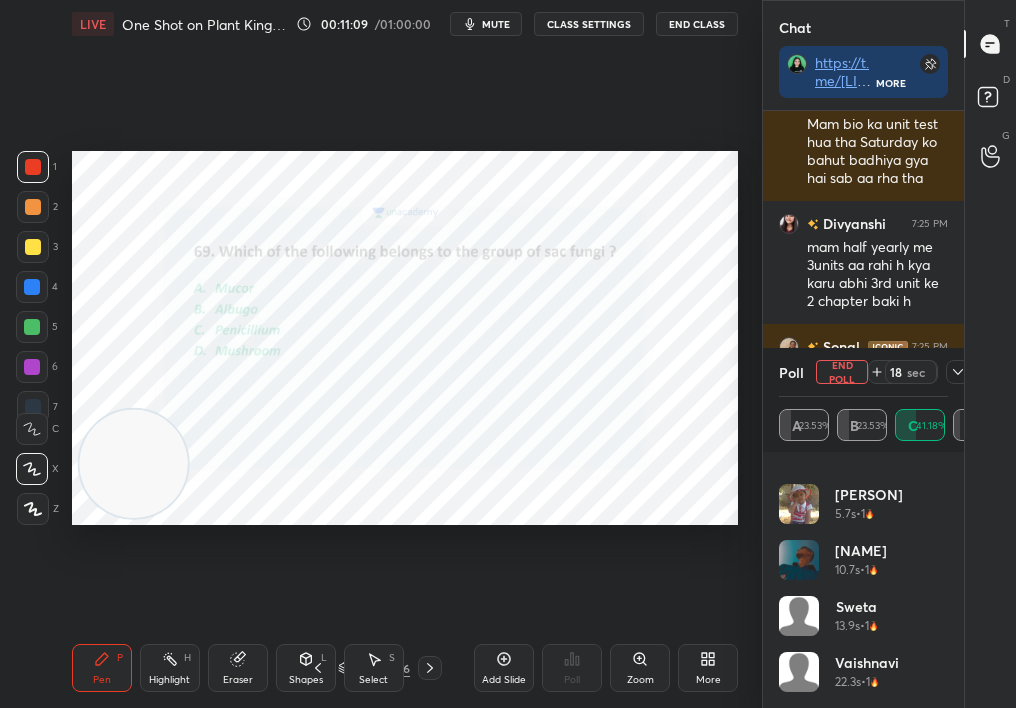 click 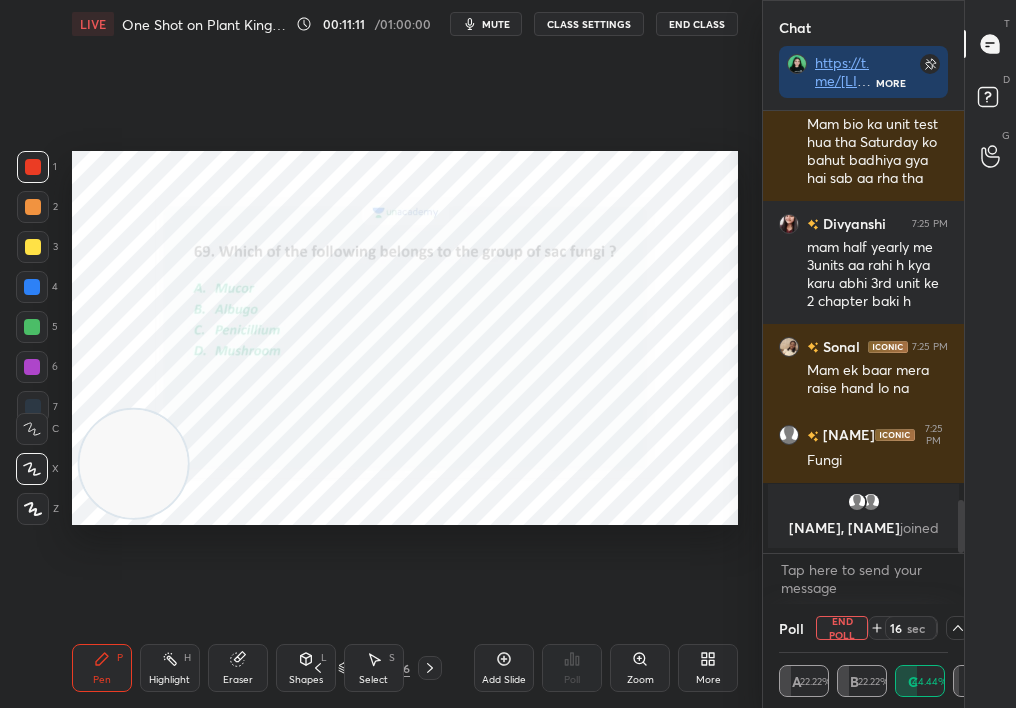 click on "End Poll" at bounding box center (842, 628) 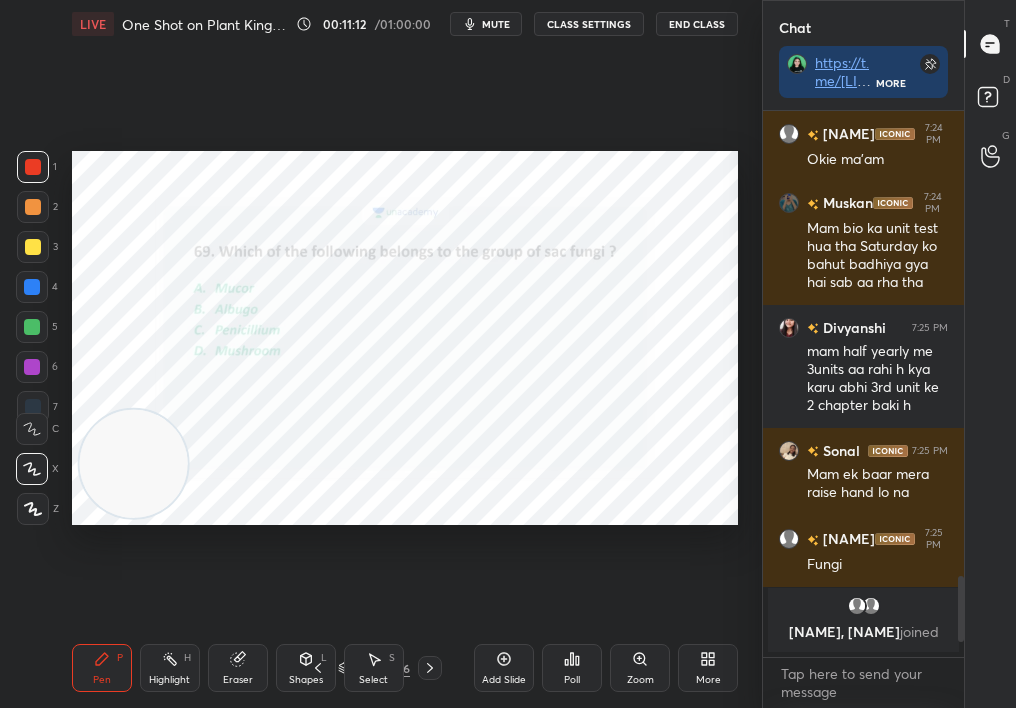 click on "71 / 306" at bounding box center [374, 668] 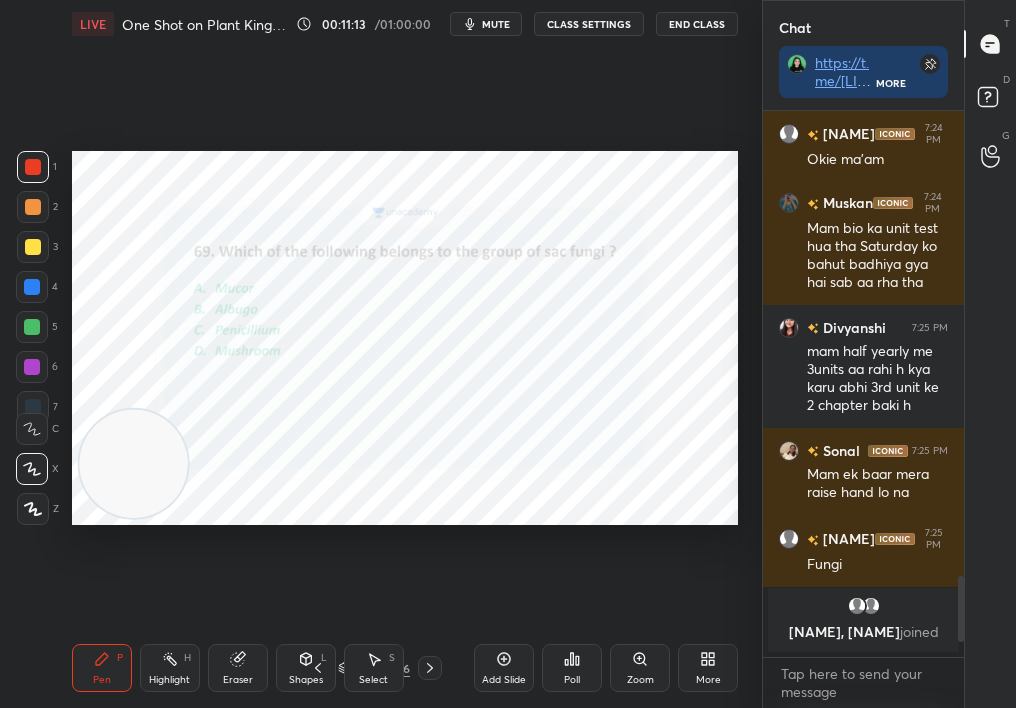 click 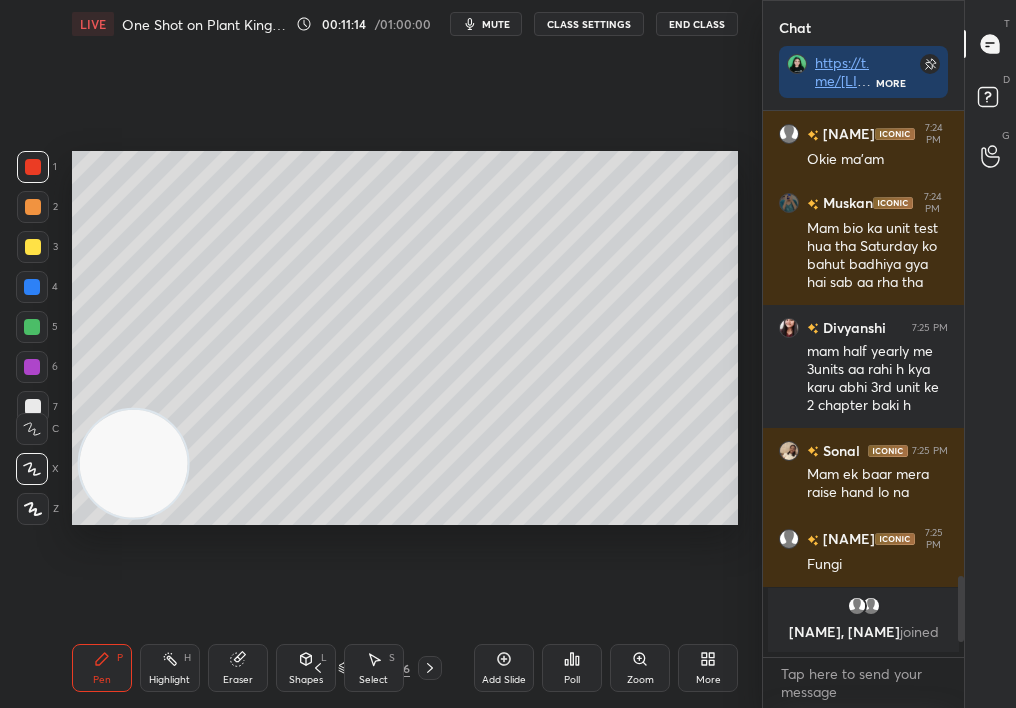 click 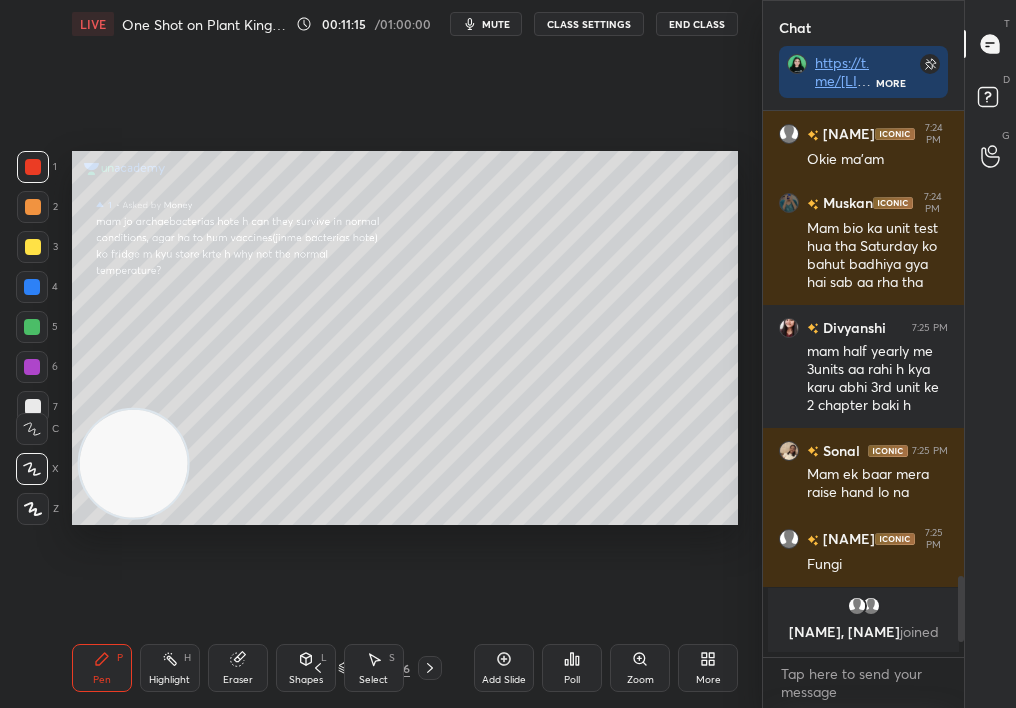 click at bounding box center [430, 668] 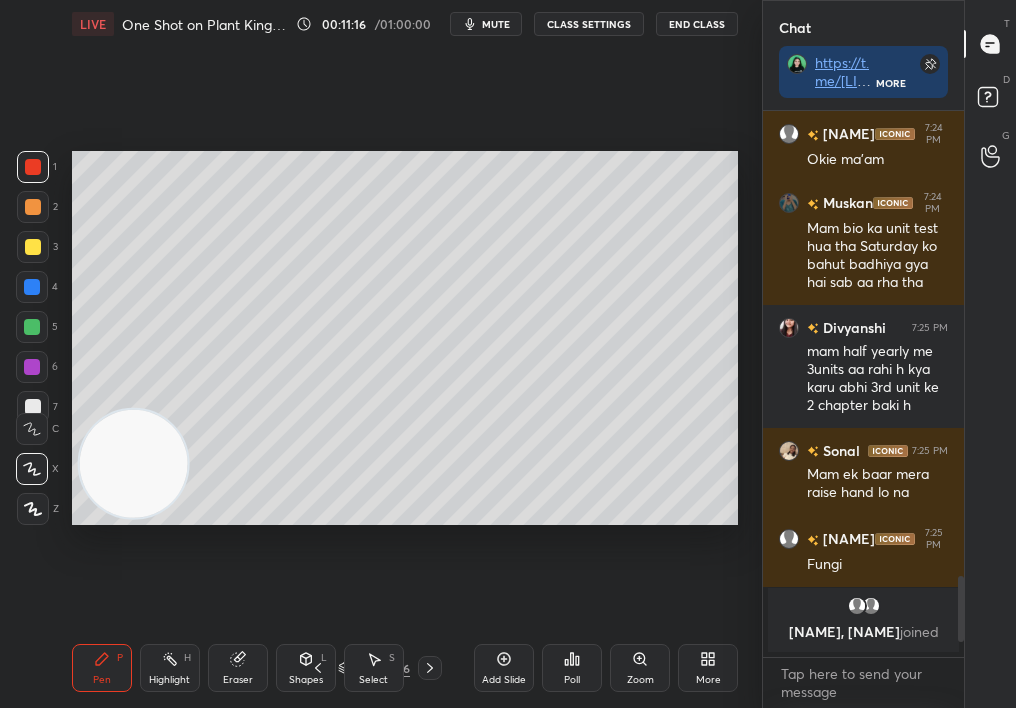 click at bounding box center (430, 668) 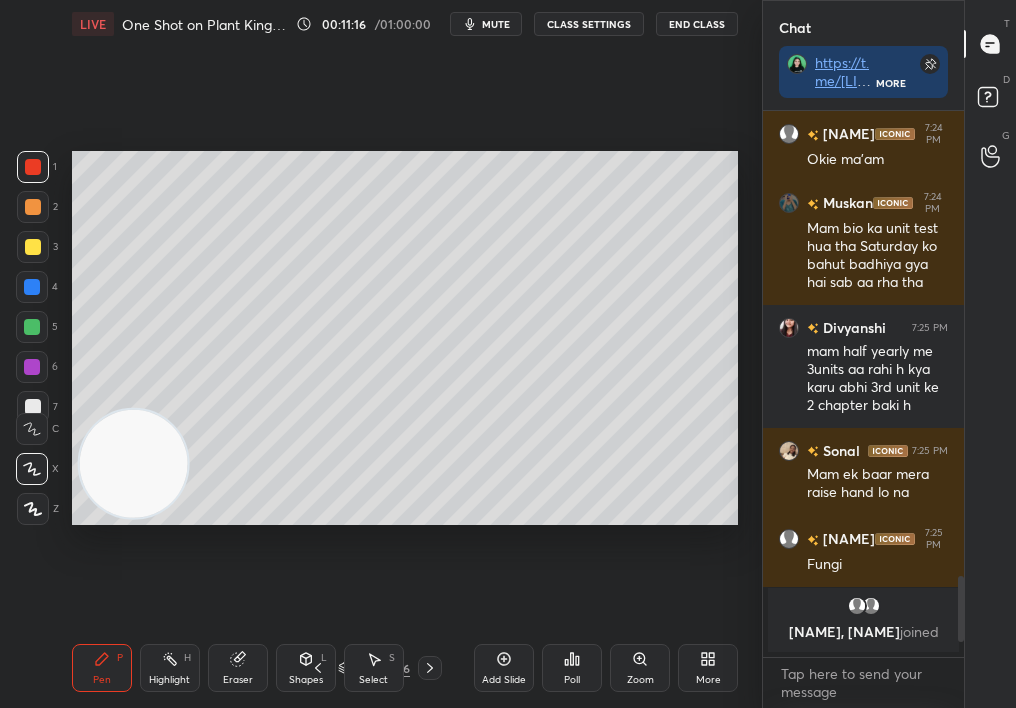 click 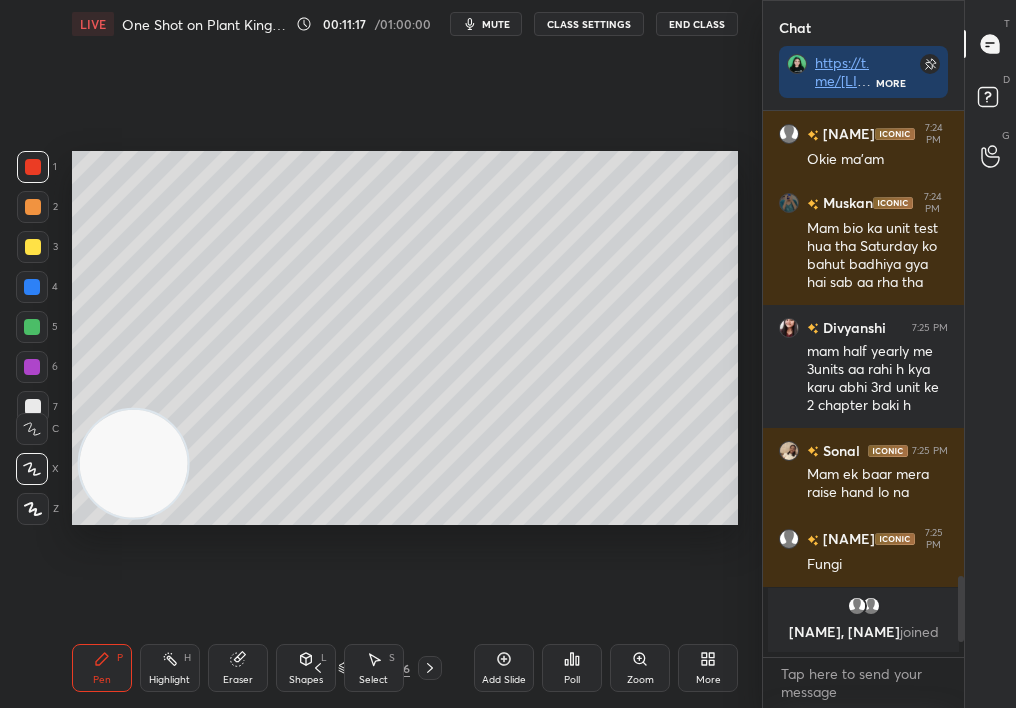 click 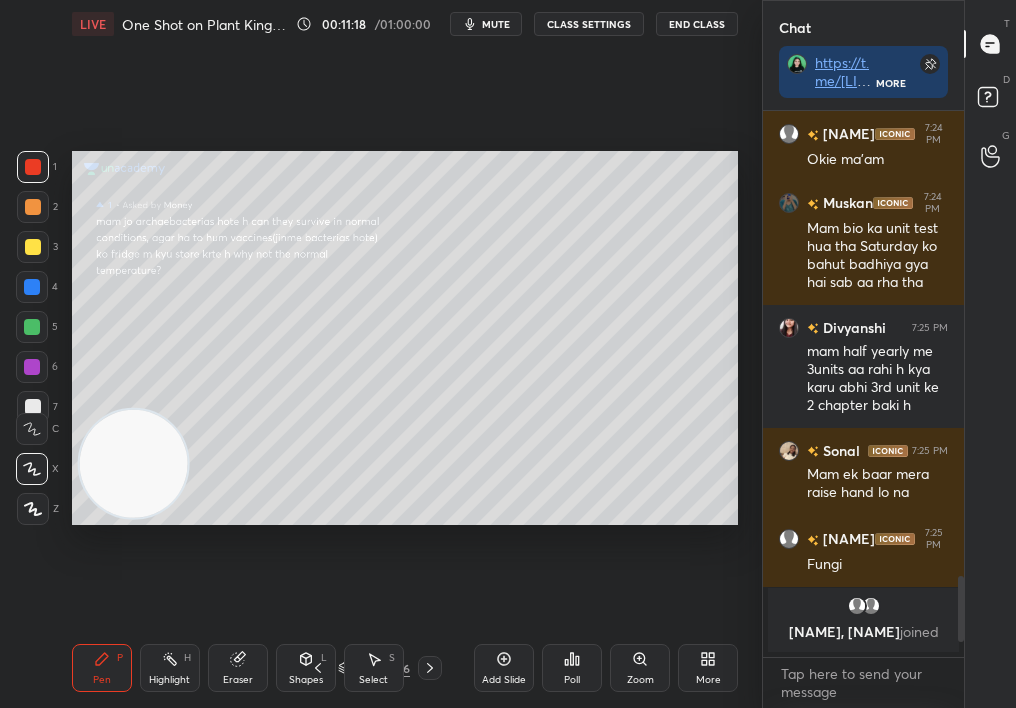 click on "Zoom" at bounding box center (640, 680) 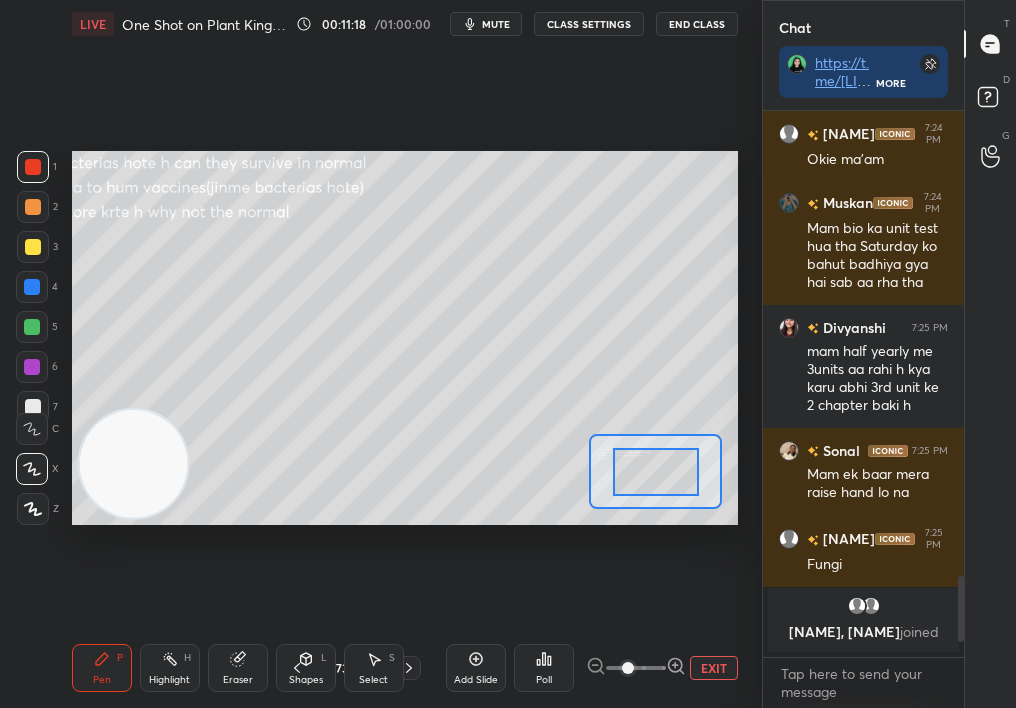 click at bounding box center (628, 668) 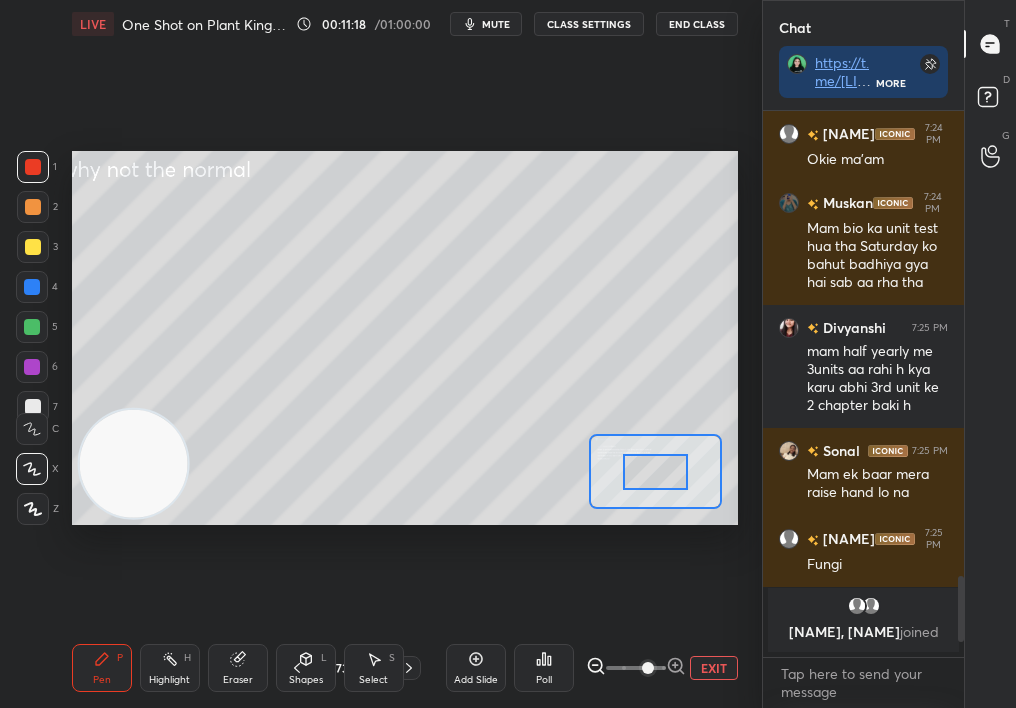 click at bounding box center (648, 668) 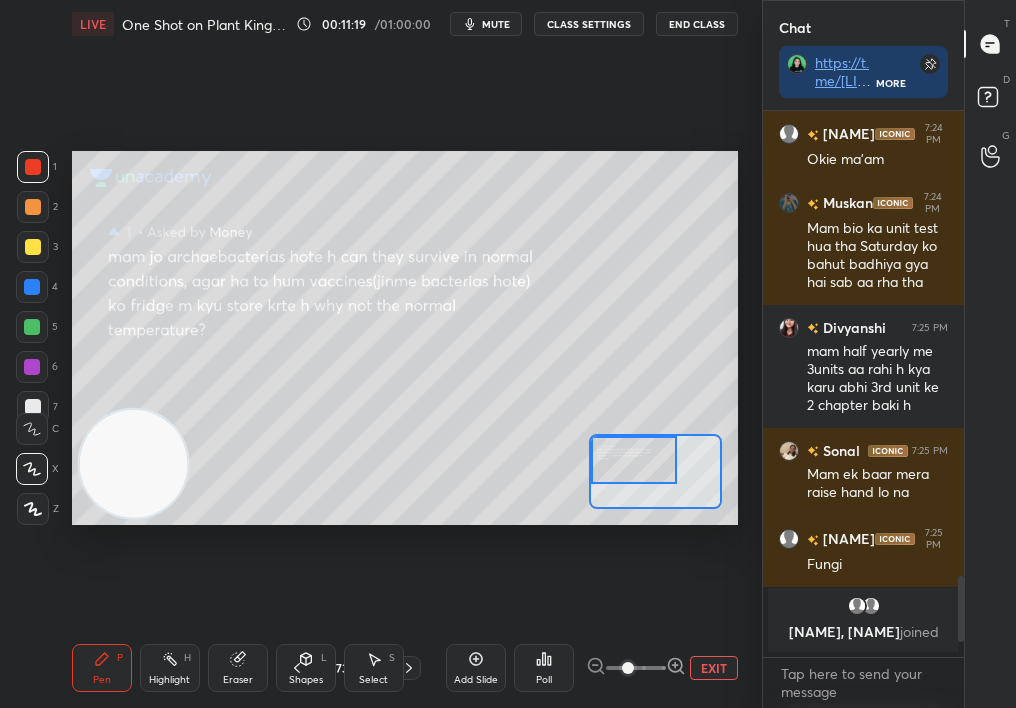 drag, startPoint x: 659, startPoint y: 467, endPoint x: 620, endPoint y: 450, distance: 42.544094 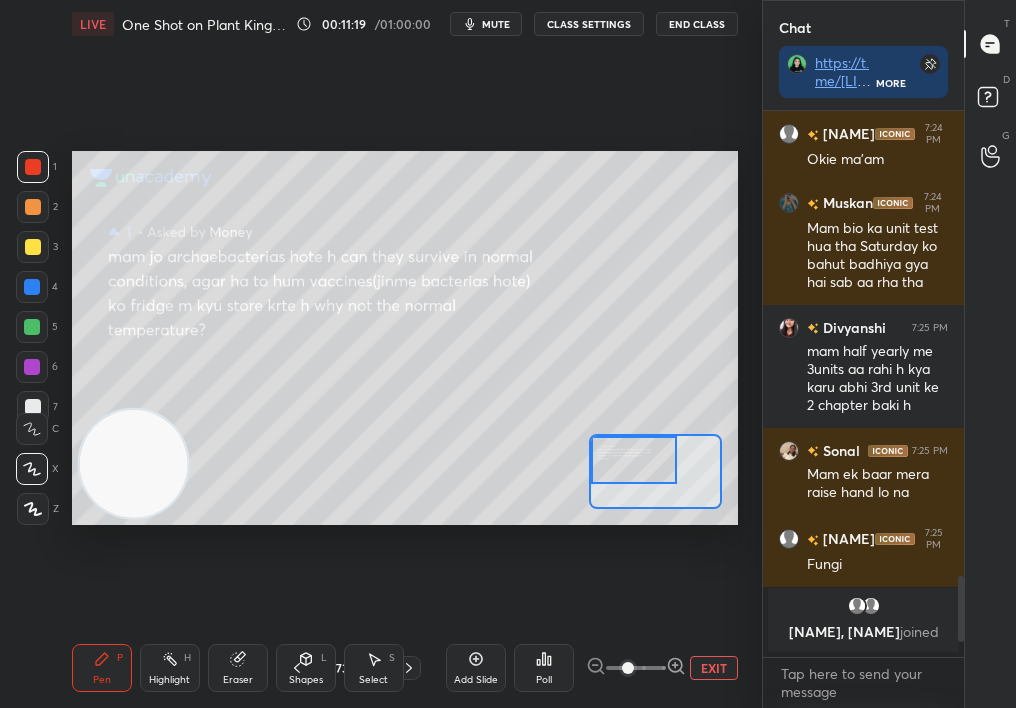 click at bounding box center (634, 459) 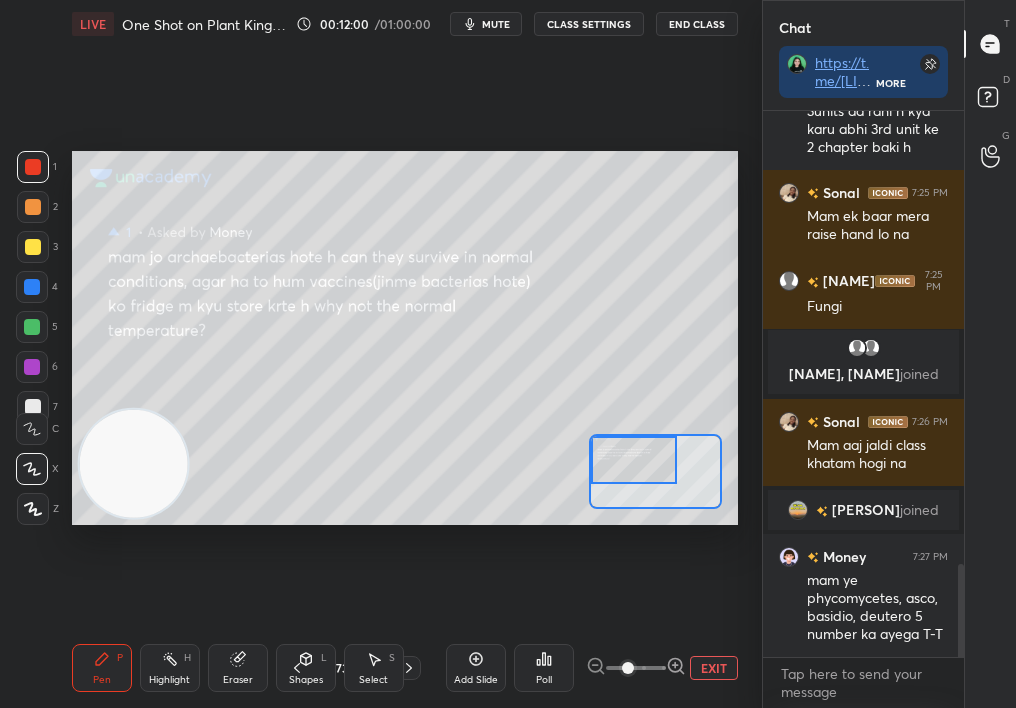 click at bounding box center [33, 247] 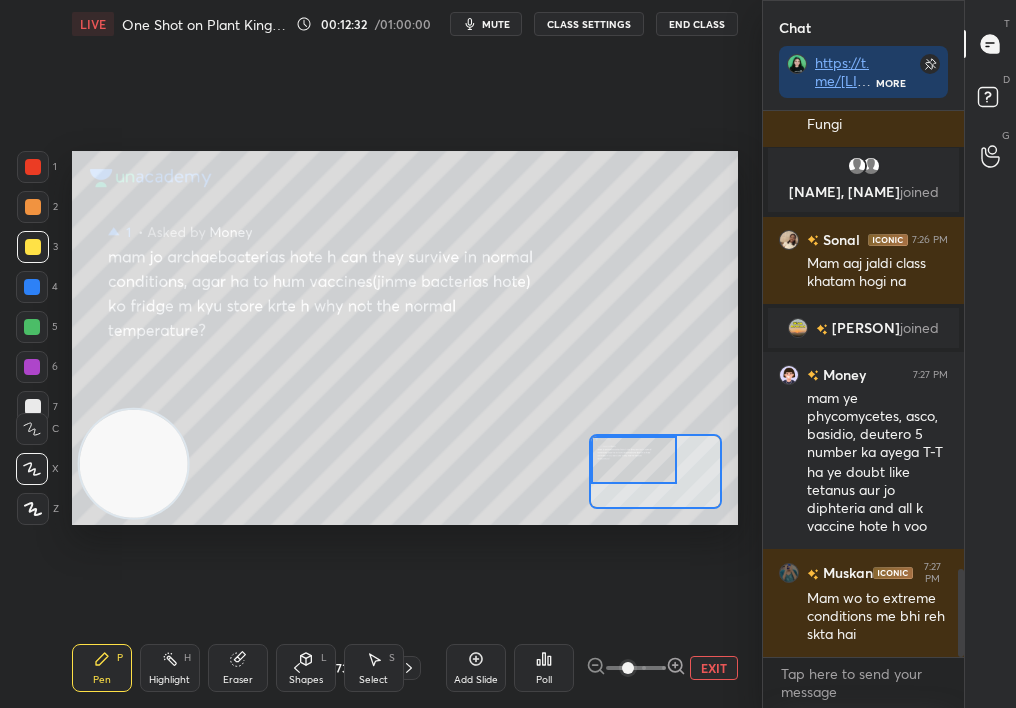 scroll, scrollTop: 2911, scrollLeft: 0, axis: vertical 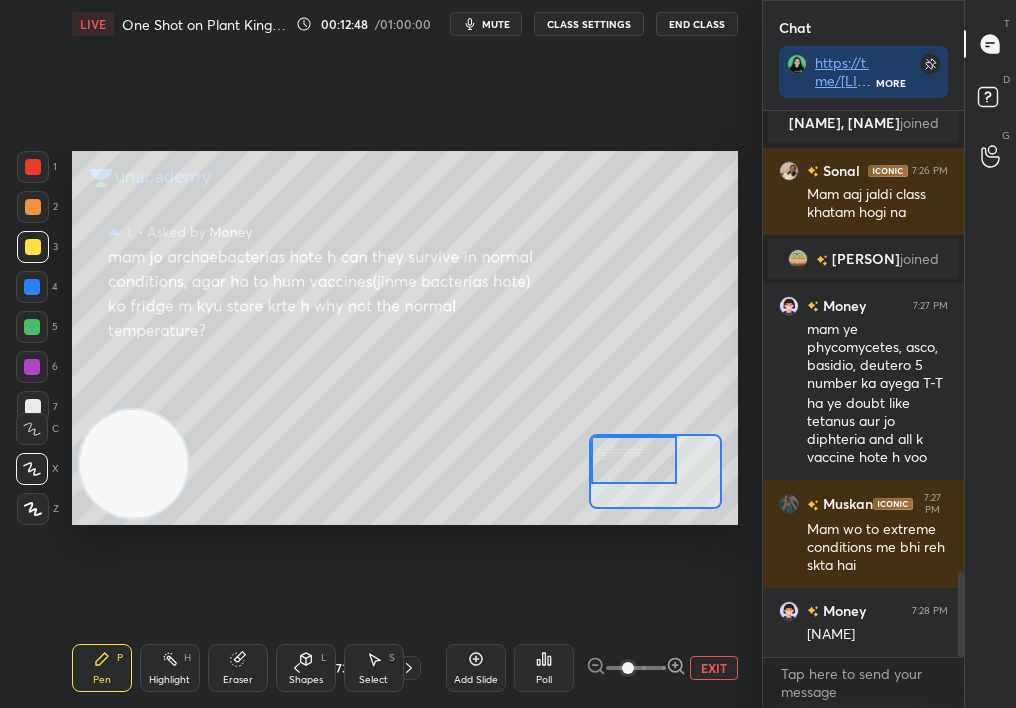 drag, startPoint x: 453, startPoint y: 652, endPoint x: 465, endPoint y: 652, distance: 12 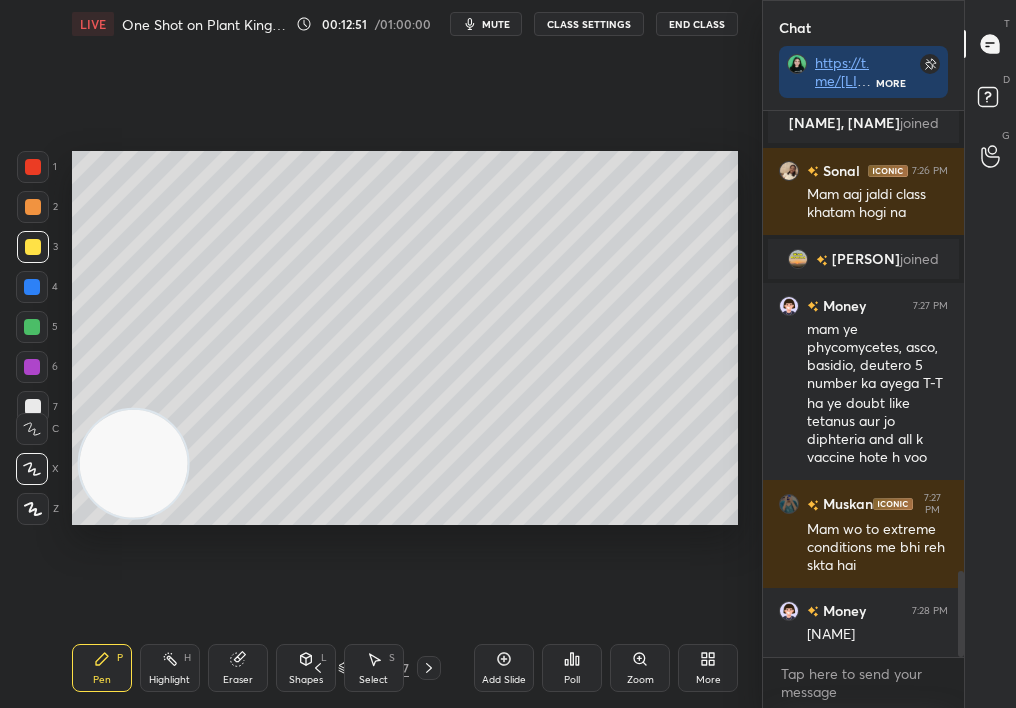 scroll, scrollTop: 2967, scrollLeft: 0, axis: vertical 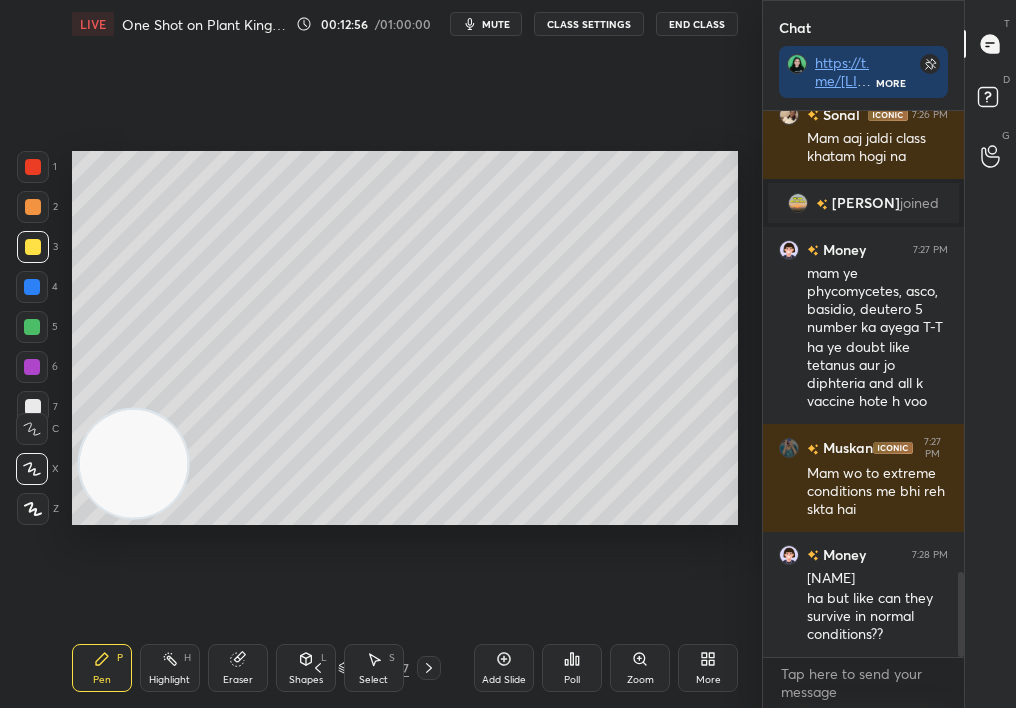 click at bounding box center [33, 207] 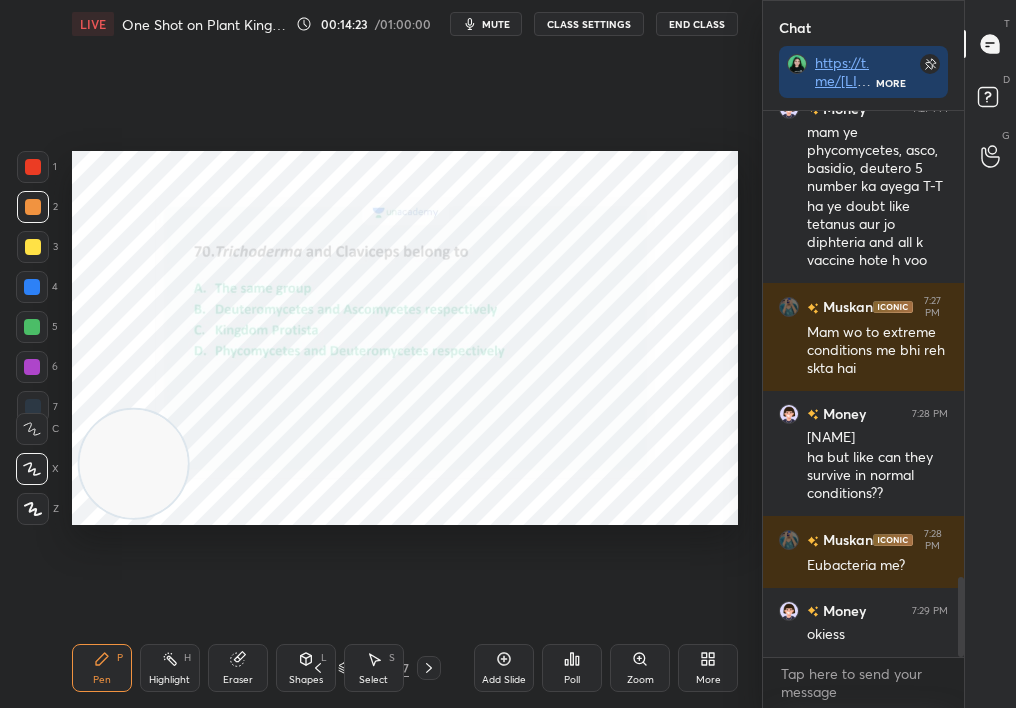 scroll, scrollTop: 3177, scrollLeft: 0, axis: vertical 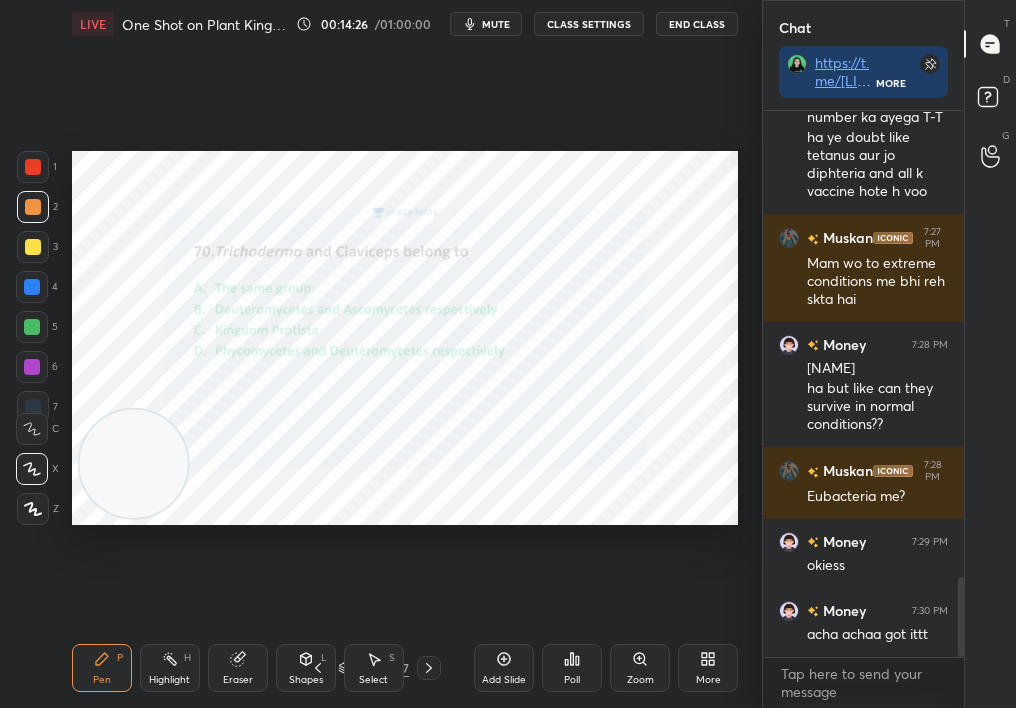click on "Add Slide" at bounding box center (504, 668) 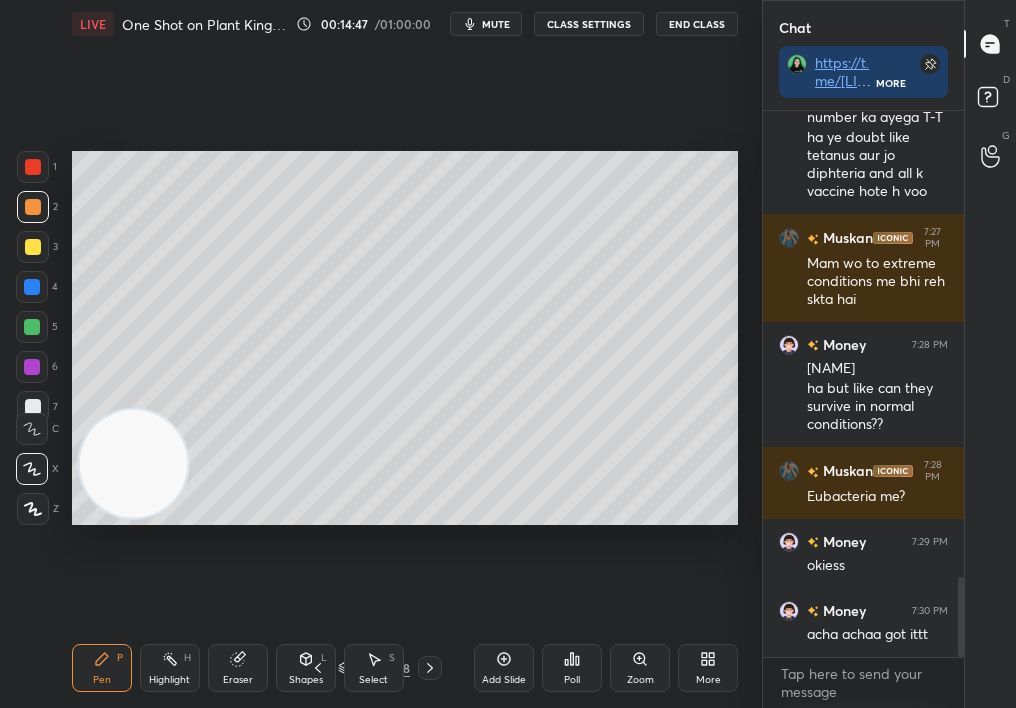 scroll, scrollTop: 3249, scrollLeft: 0, axis: vertical 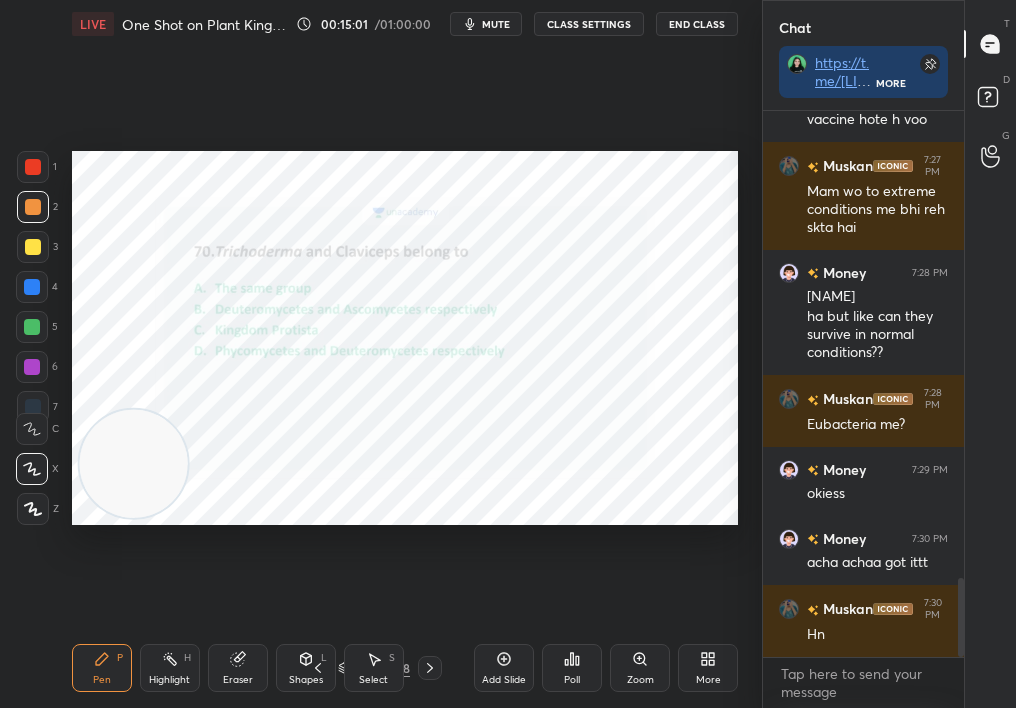 click on "Pen P Highlight H Eraser Shapes L Select S 79 / 308 Add Slide Poll Zoom More" at bounding box center (405, 668) 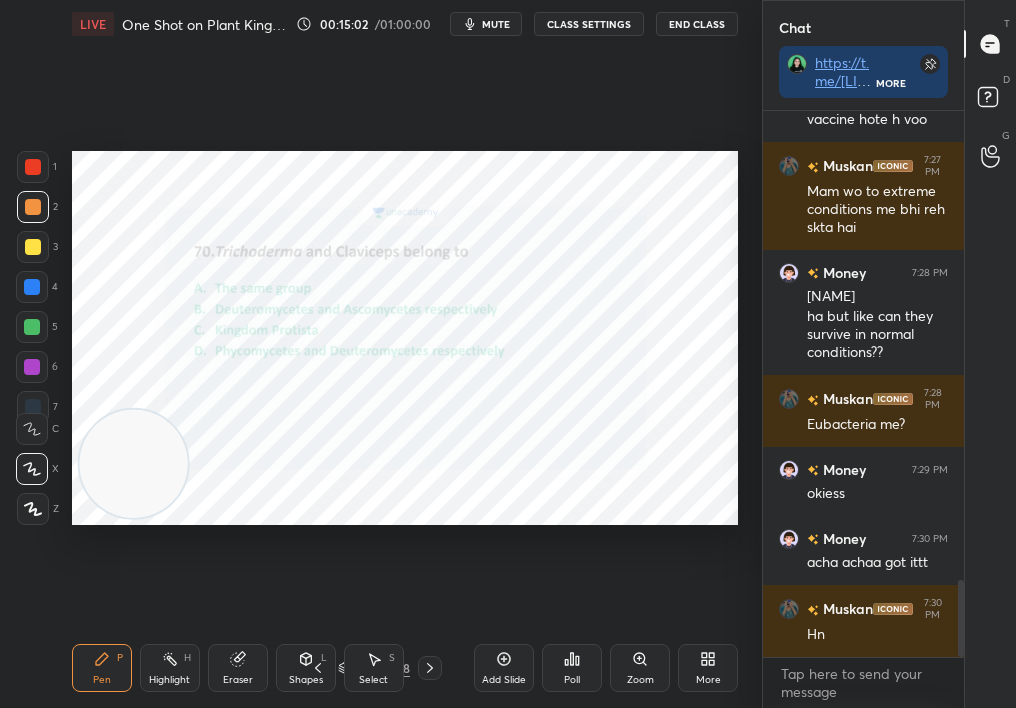 click 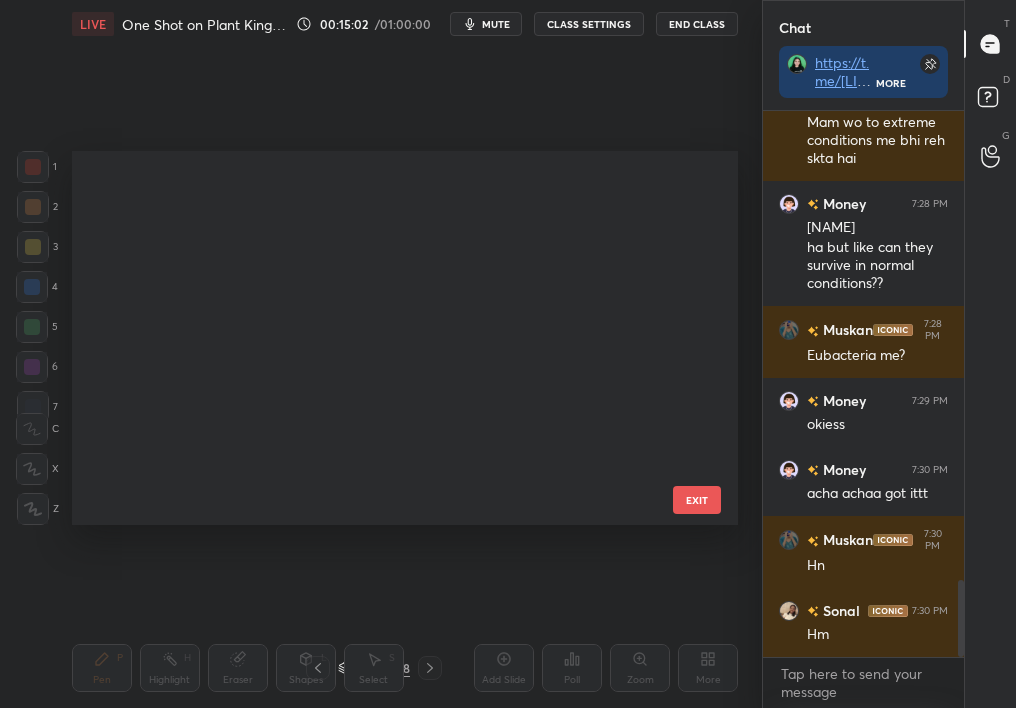 scroll, scrollTop: 2591, scrollLeft: 0, axis: vertical 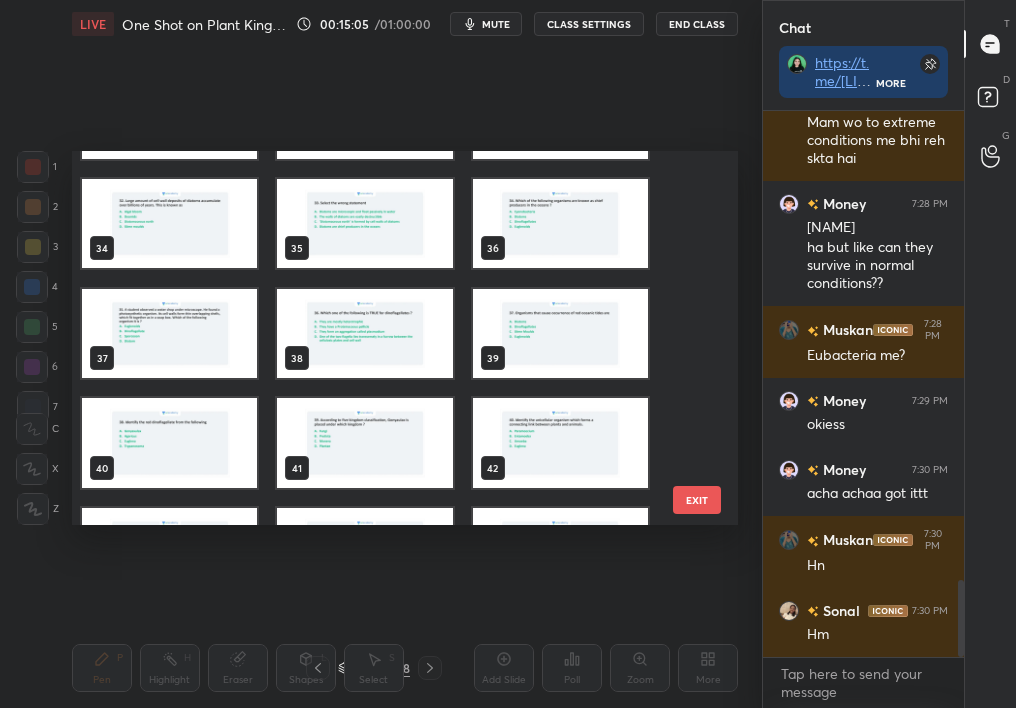 click at bounding box center [364, 333] 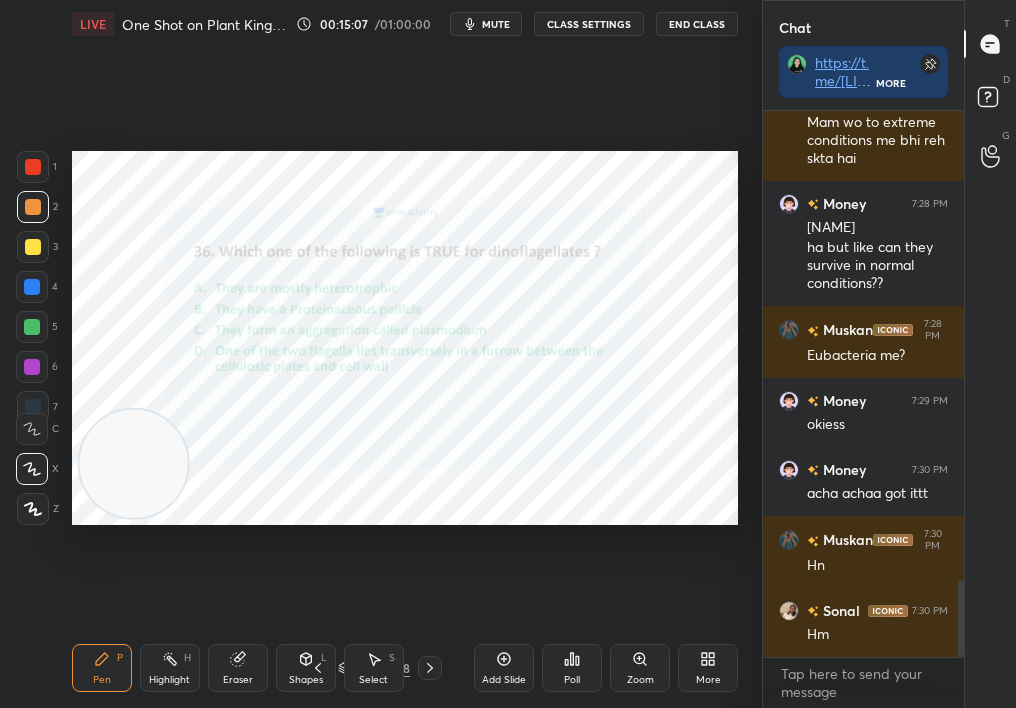 click 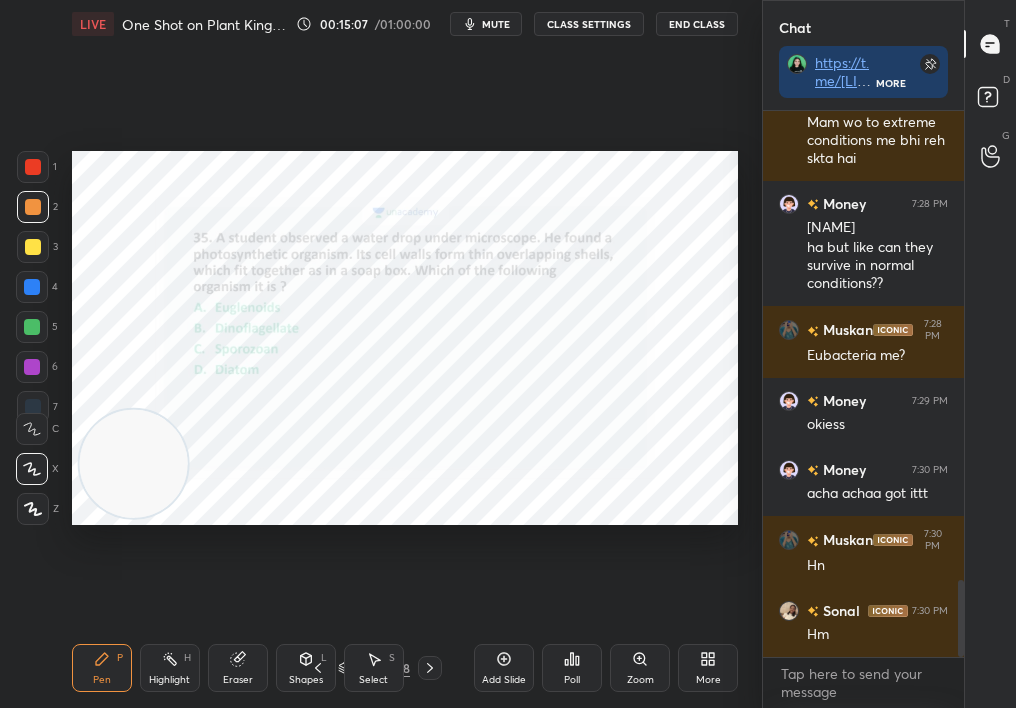 click 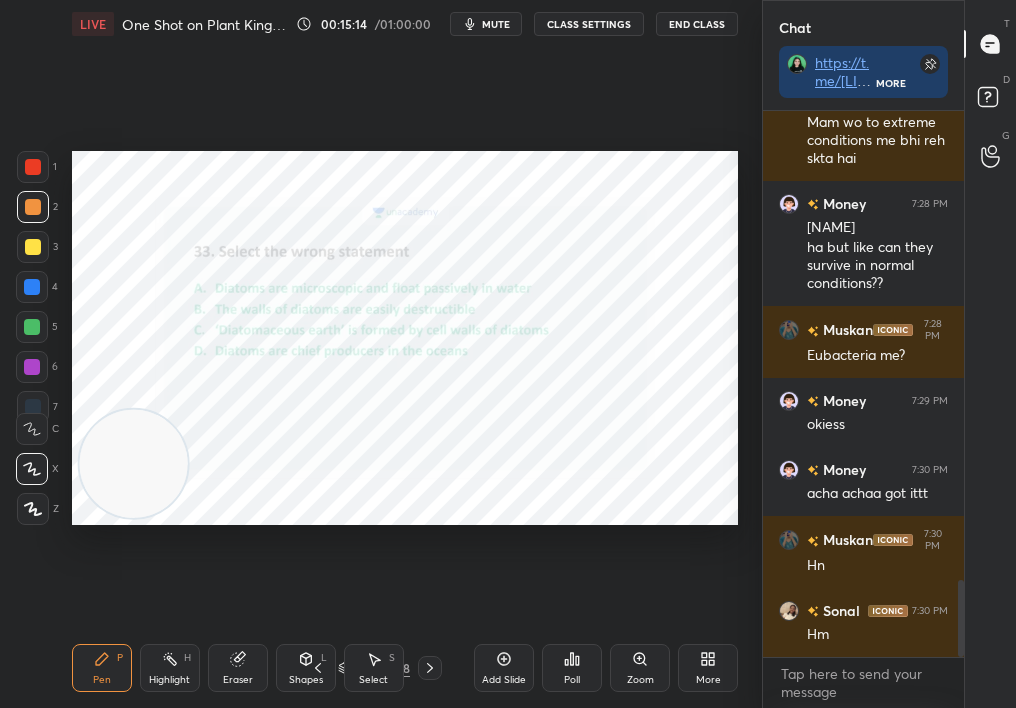 scroll, scrollTop: 3356, scrollLeft: 0, axis: vertical 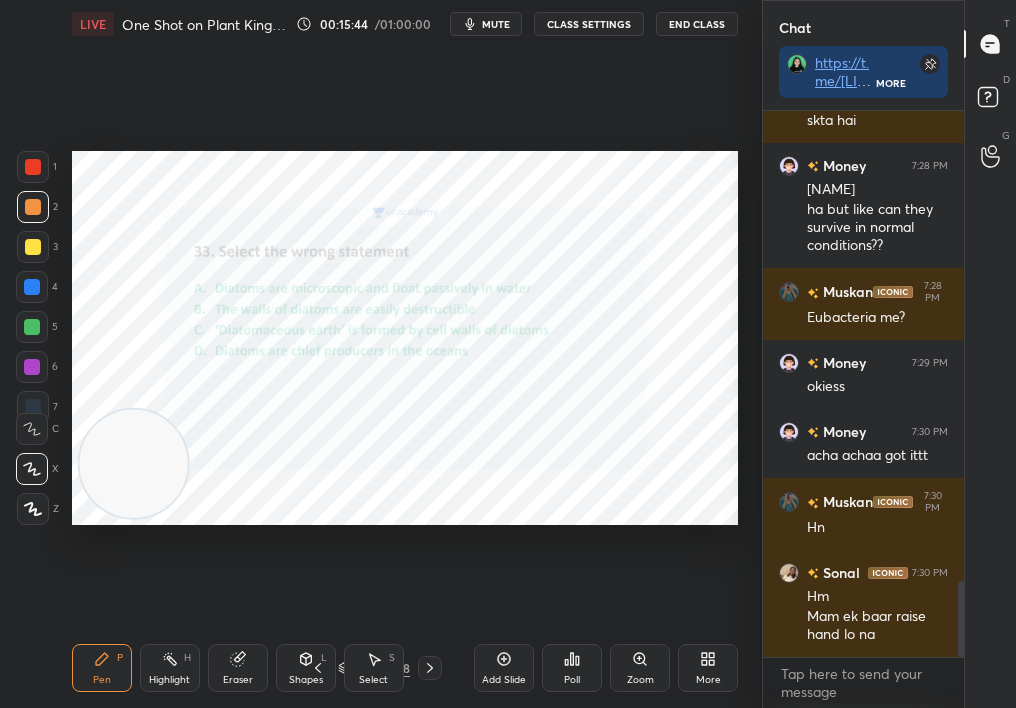 click on "Poll" at bounding box center [572, 680] 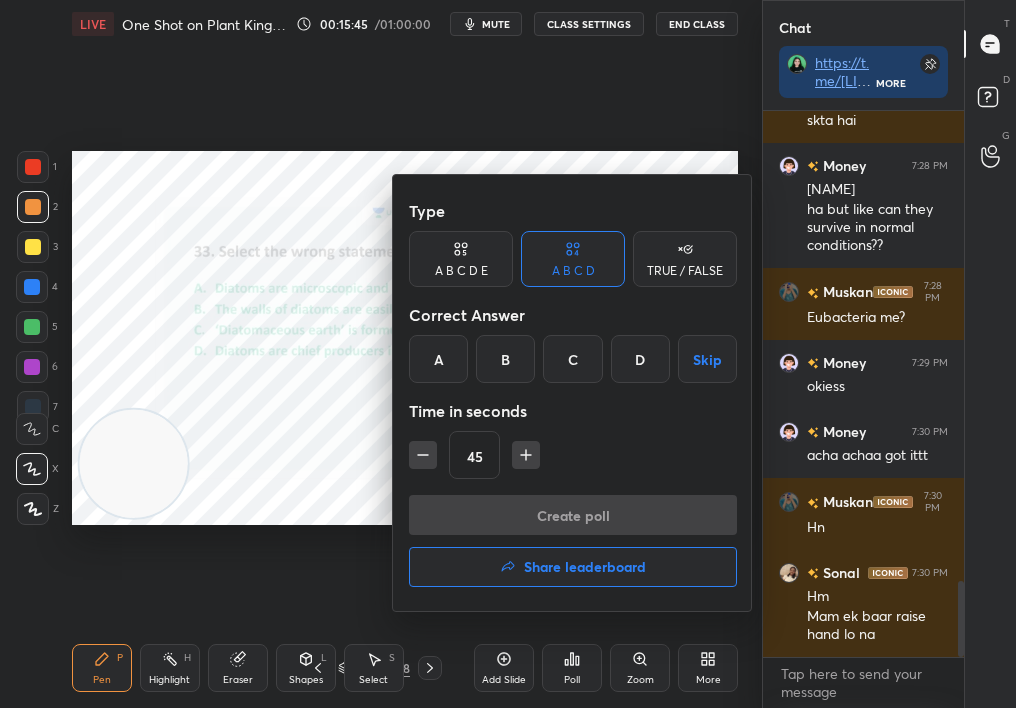 click on "B" at bounding box center (505, 359) 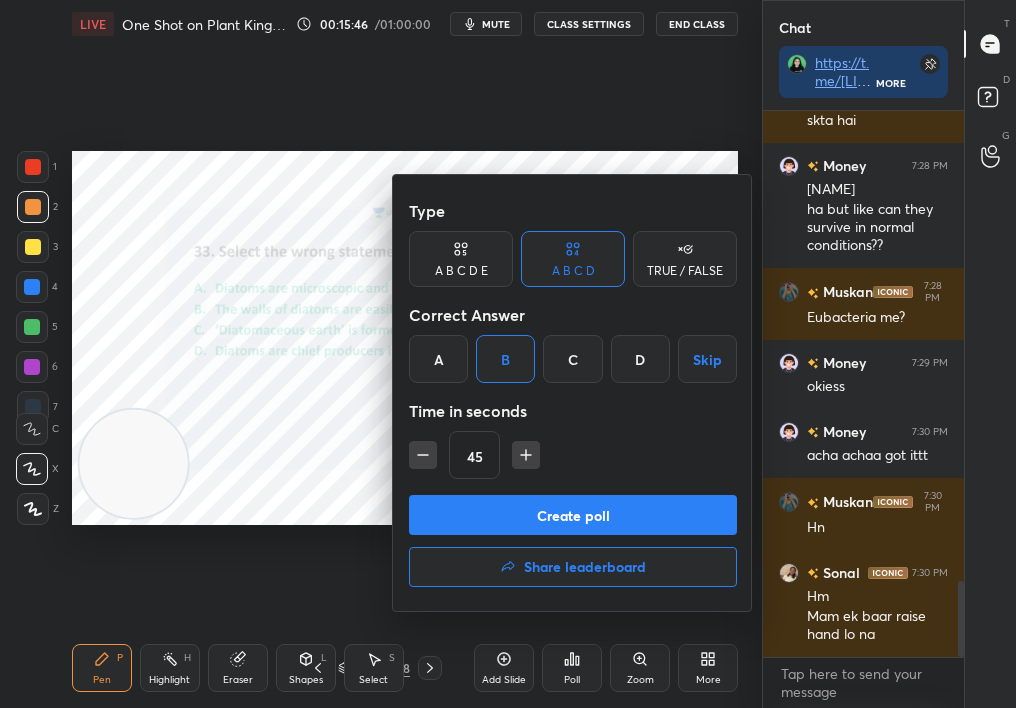 click on "Create poll" at bounding box center [573, 515] 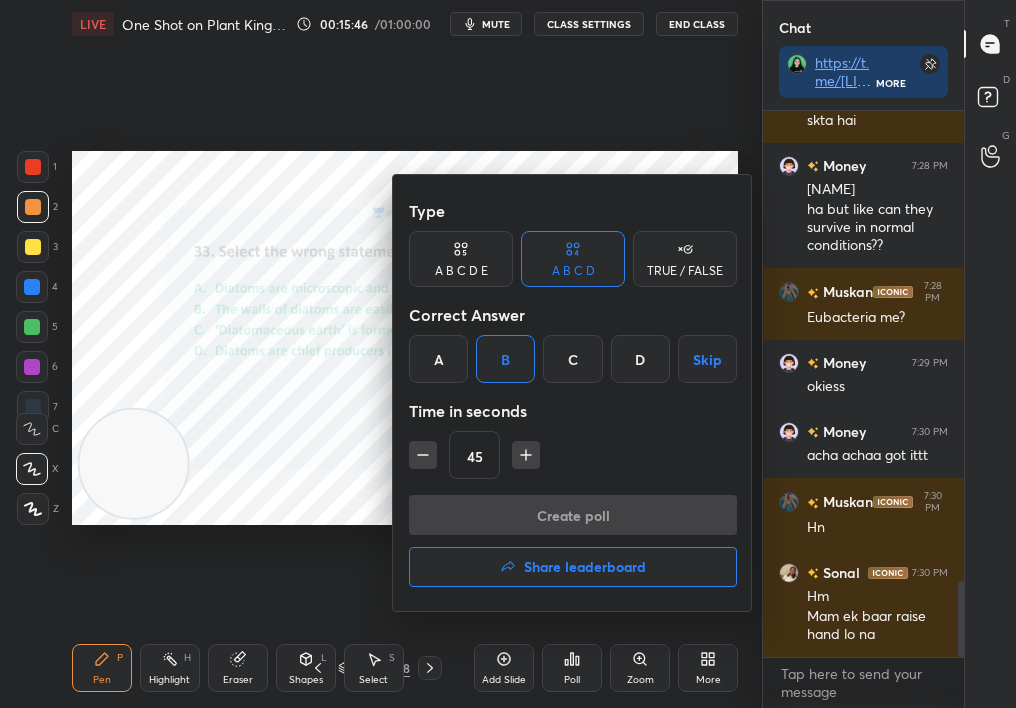 scroll, scrollTop: 497, scrollLeft: 195, axis: both 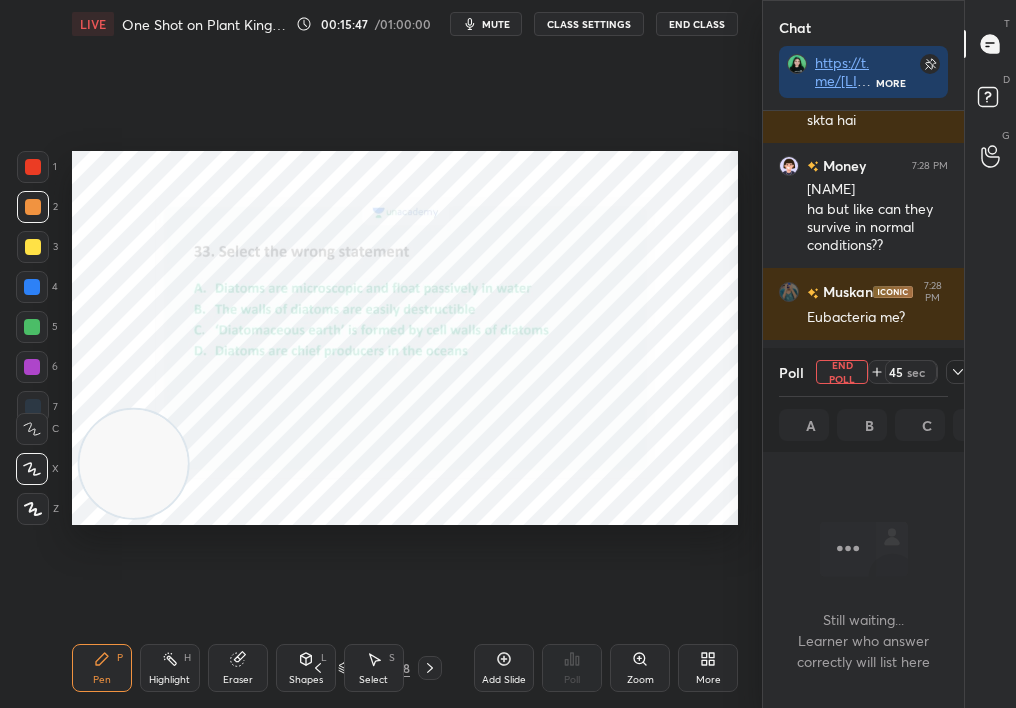 click 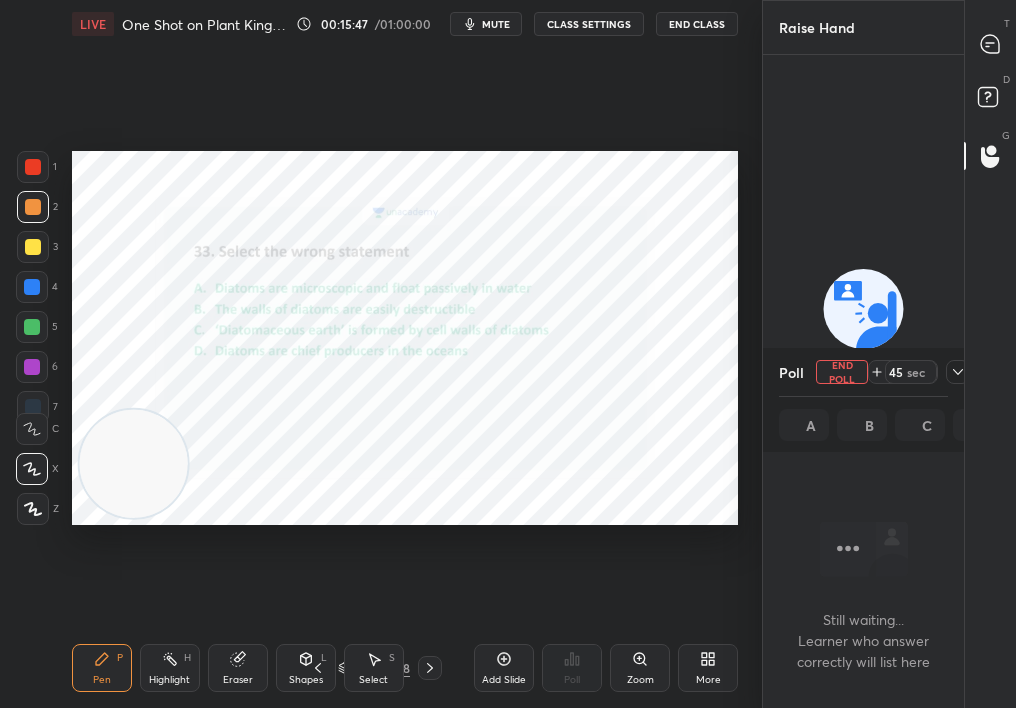 click 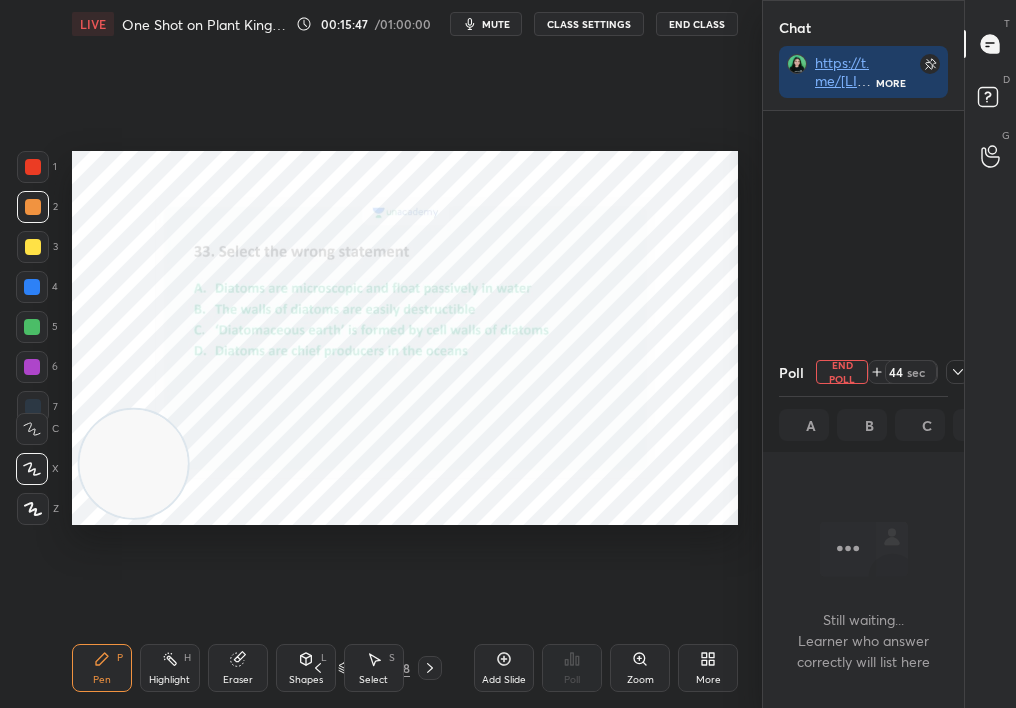 scroll, scrollTop: 3840, scrollLeft: 0, axis: vertical 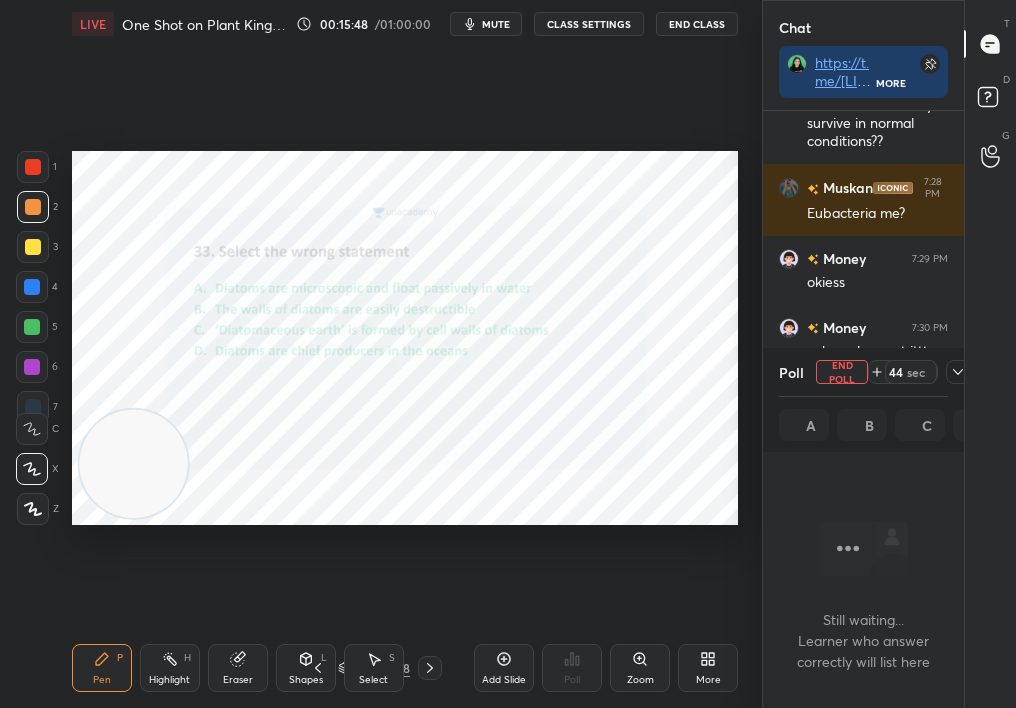 click 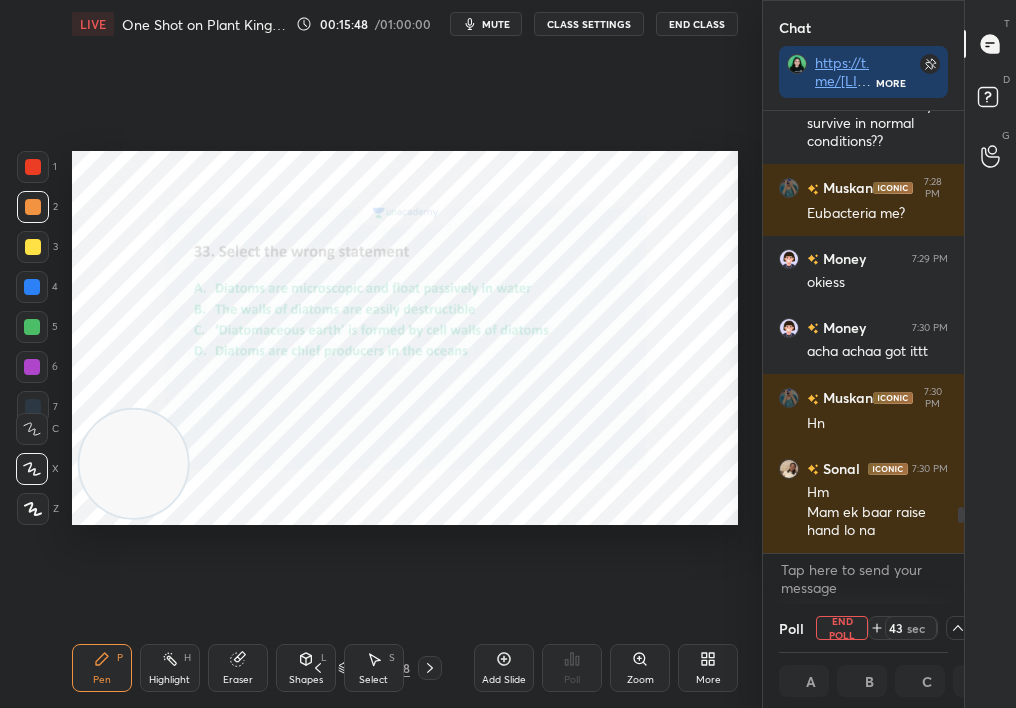 scroll, scrollTop: 1, scrollLeft: 7, axis: both 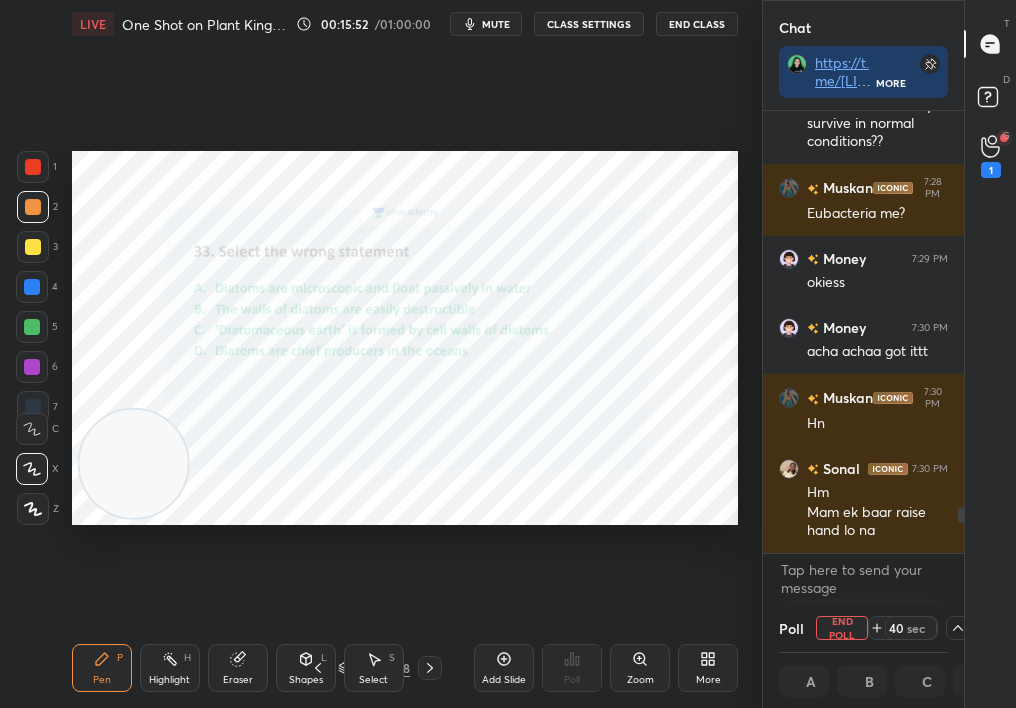 click on "1" at bounding box center [991, 156] 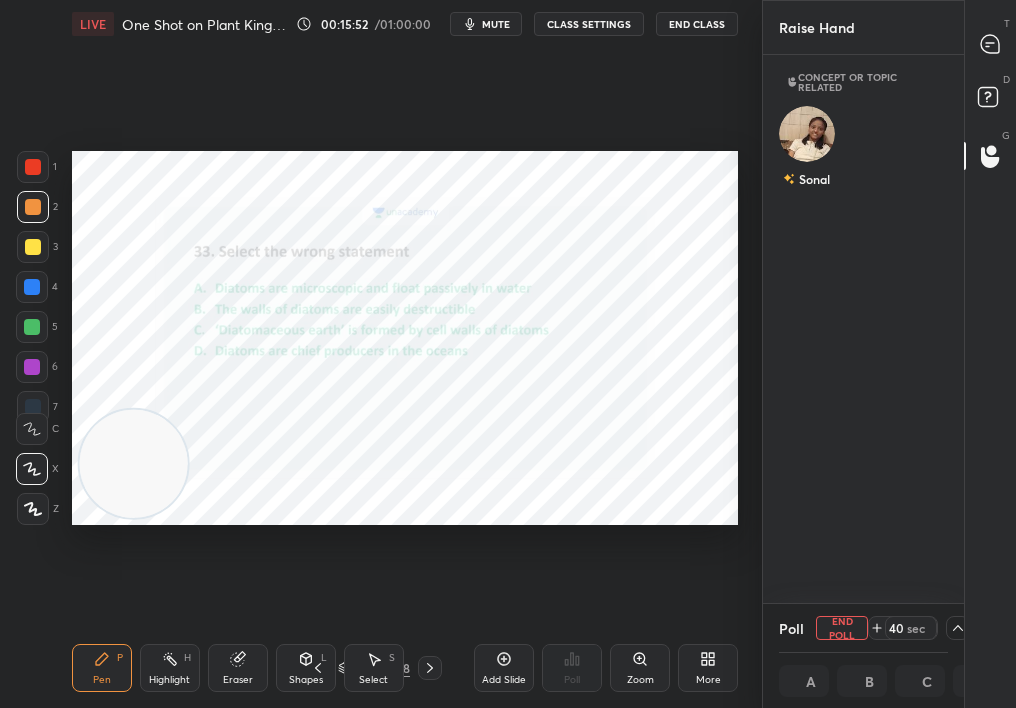 scroll, scrollTop: 543, scrollLeft: 195, axis: both 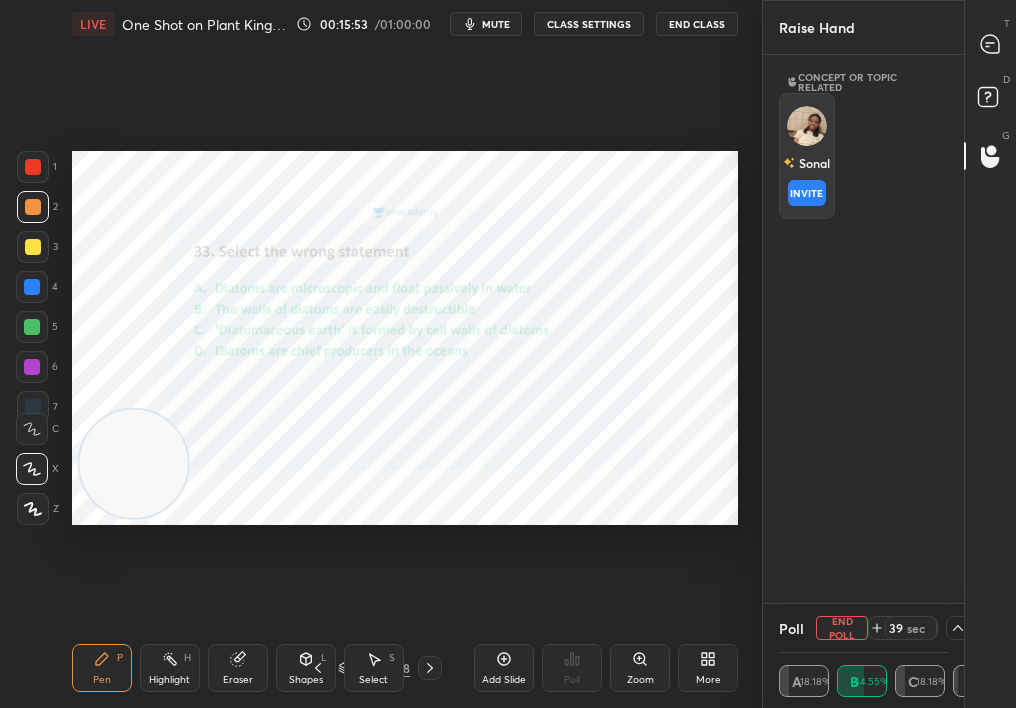 click on "INVITE" at bounding box center (807, 193) 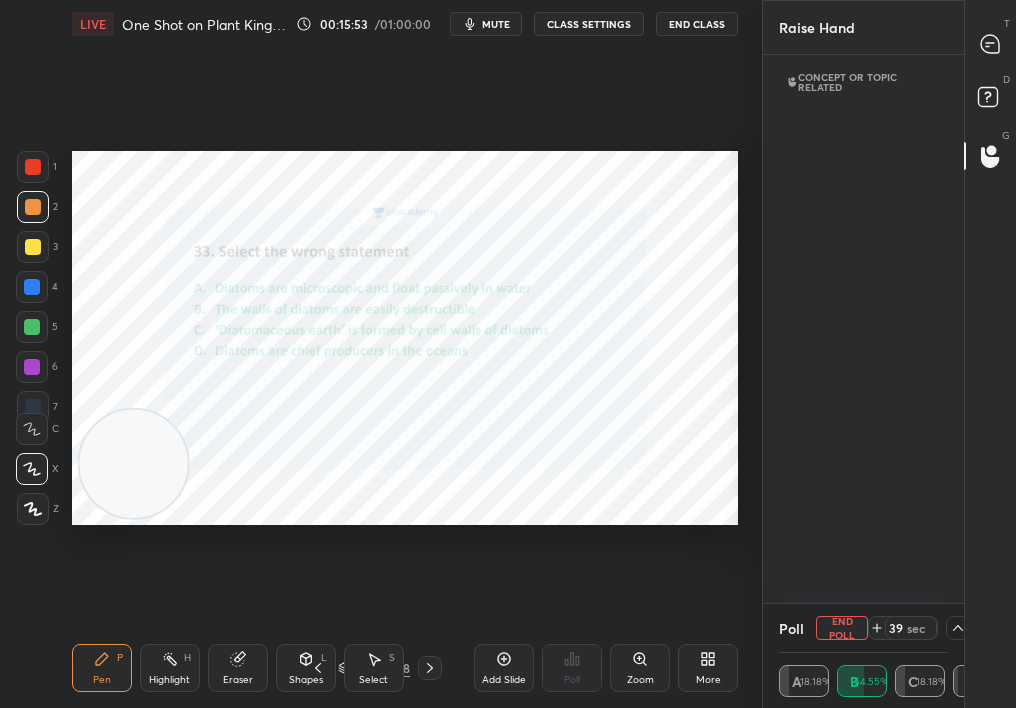 scroll, scrollTop: 7, scrollLeft: 6, axis: both 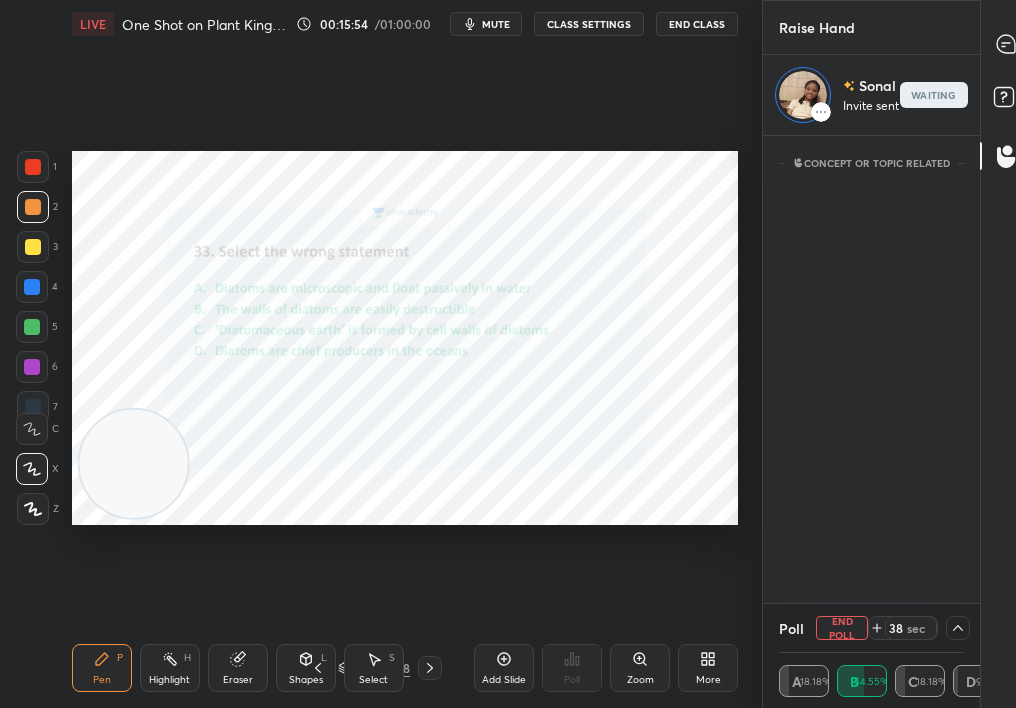 click 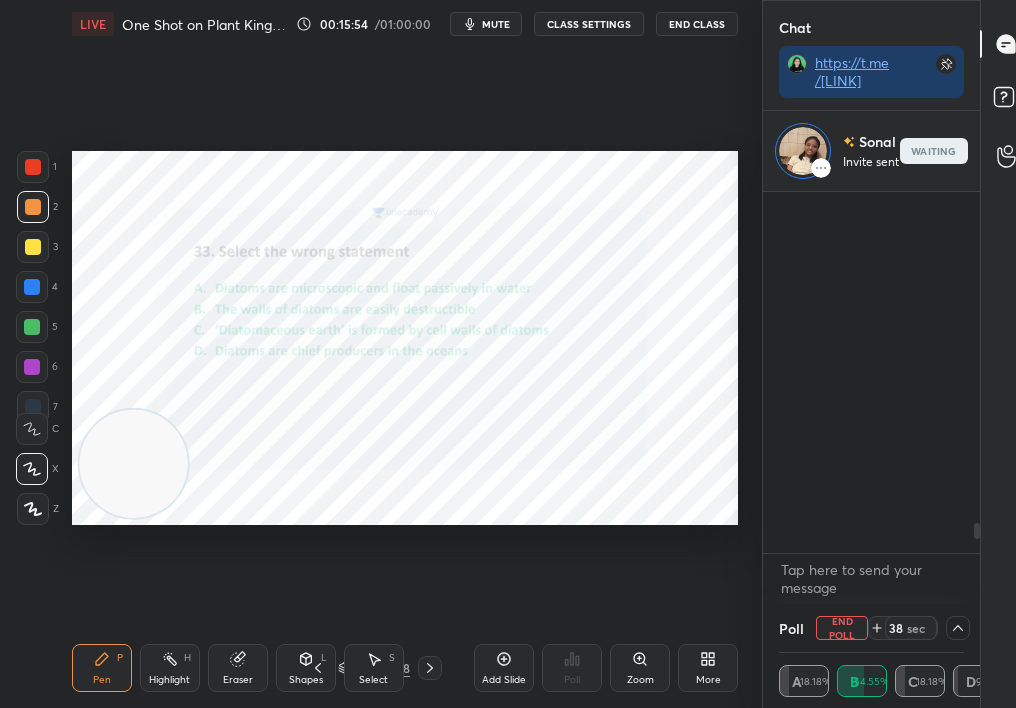 scroll, scrollTop: 6, scrollLeft: 6, axis: both 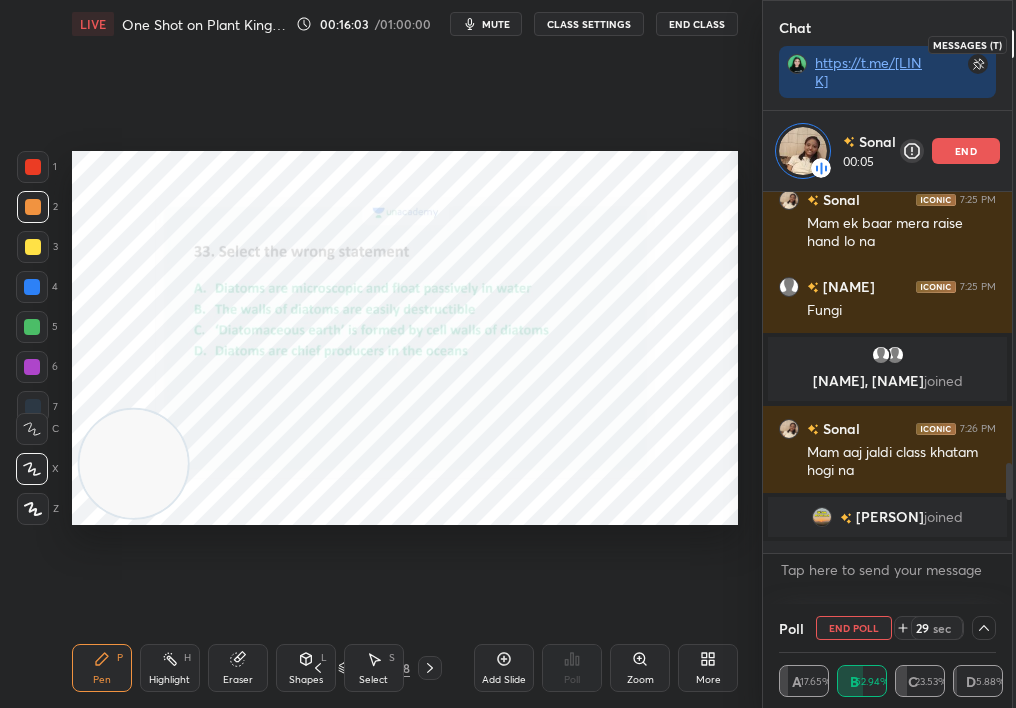 click on "End Poll" at bounding box center (854, 628) 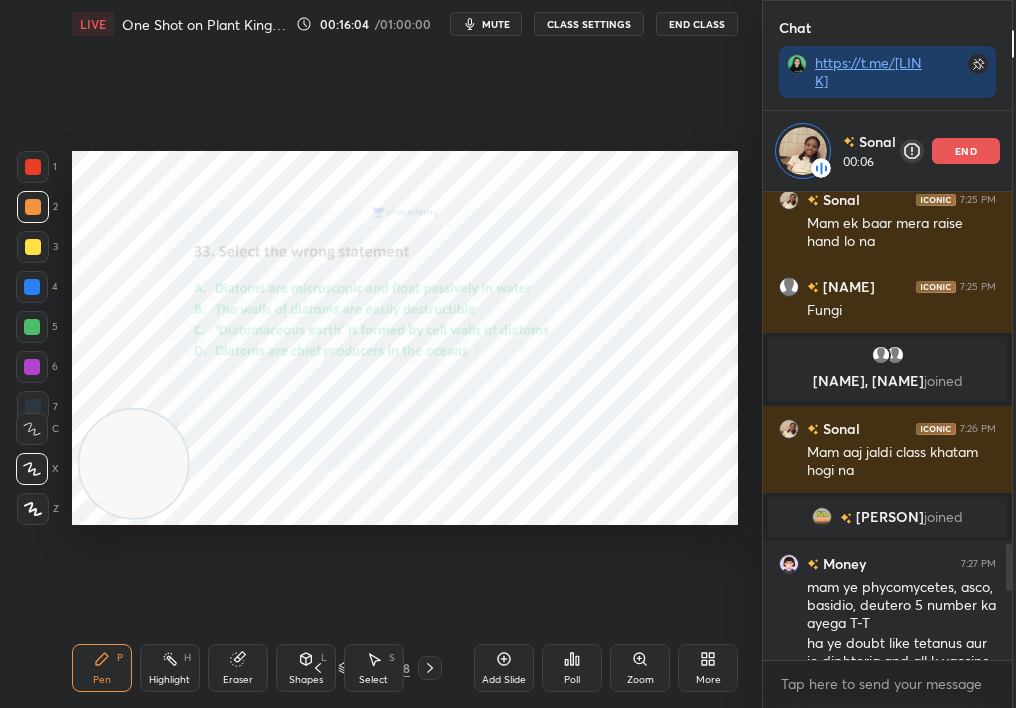click 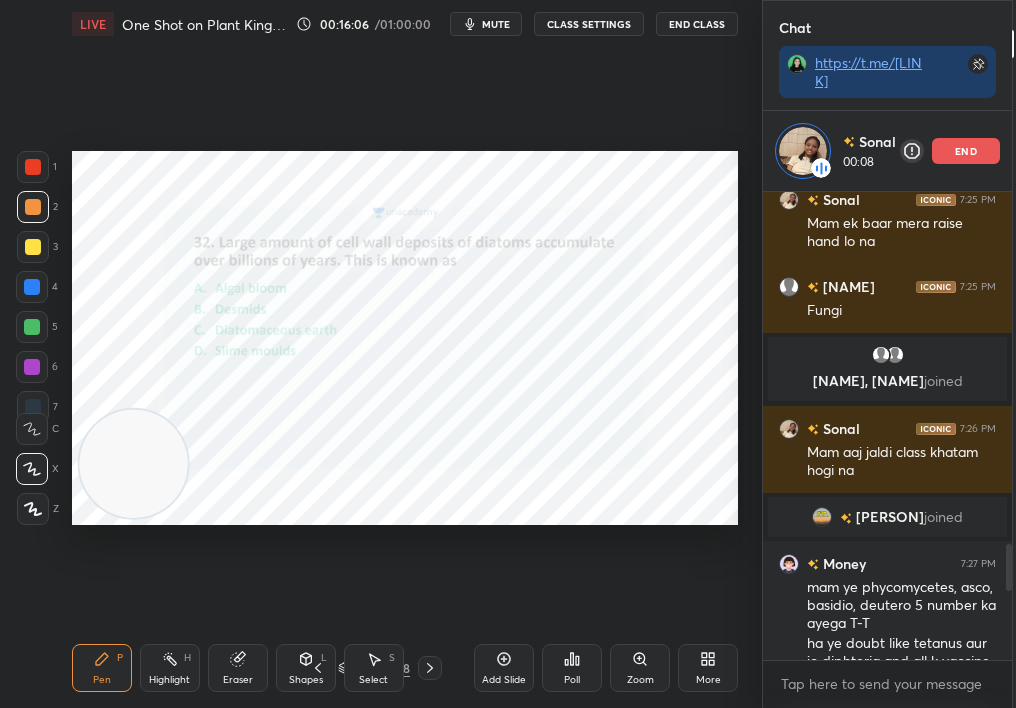 click at bounding box center (33, 167) 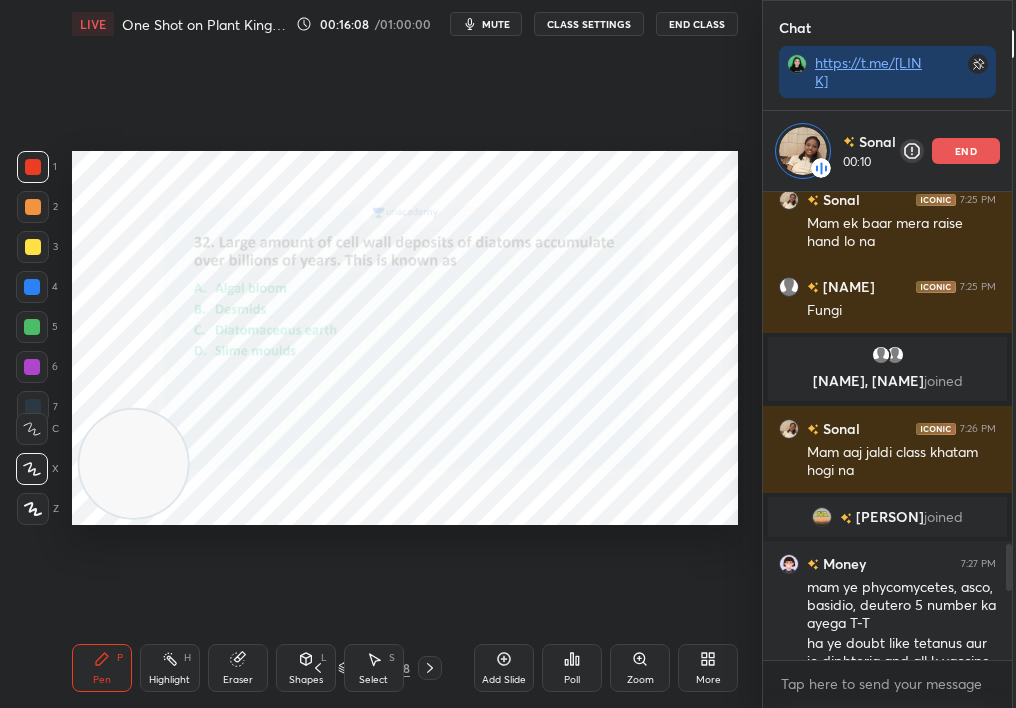 click on "1 2 3 4 5 6 7 C X Z C X Z E E Erase all   H H LIVE One Shot on Plant Kingdom-I 00:16:08 /  01:00:00 mute CLASS SETTINGS End Class Setting up your live class Poll for   secs No correct answer Start poll Back One Shot on Plant Kingdom-I • L4 of Crash Course on Diversity of Living Organisms [PERSON] Pen P Highlight H Eraser Shapes L Select S 34 / 308 Add Slide Poll Zoom More" at bounding box center (373, 354) 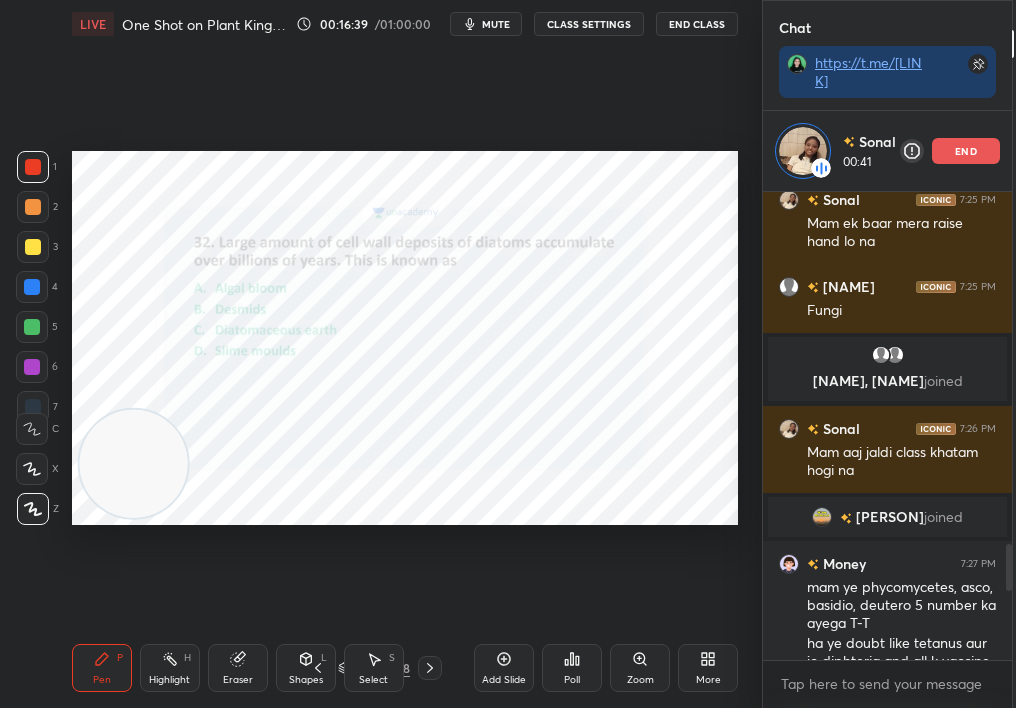 click 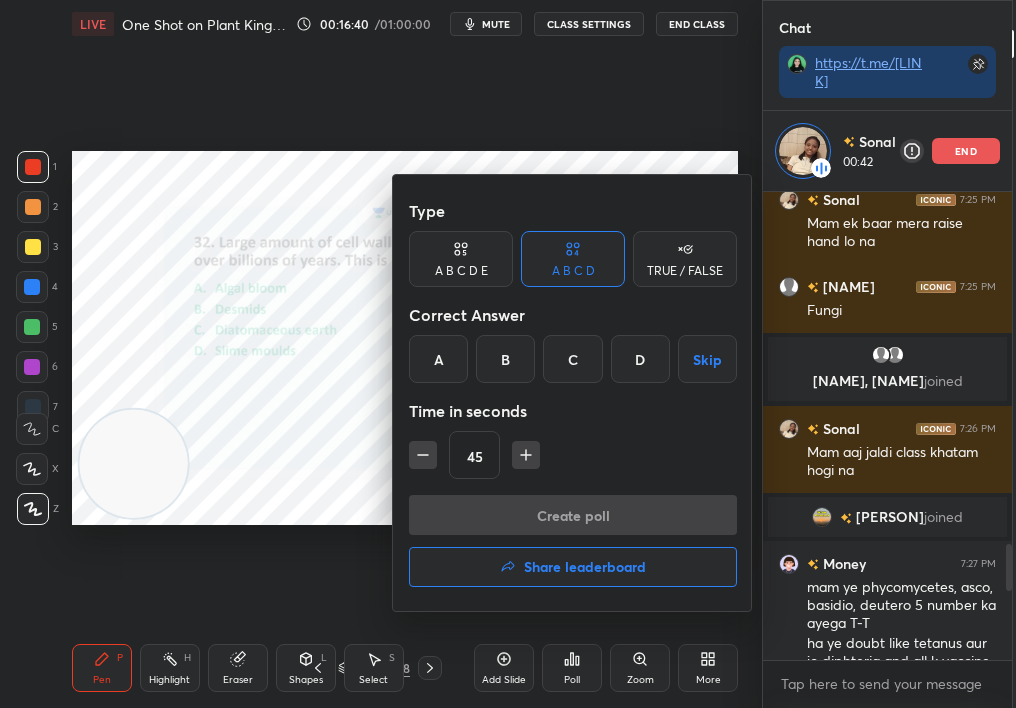 click on "C" at bounding box center [572, 359] 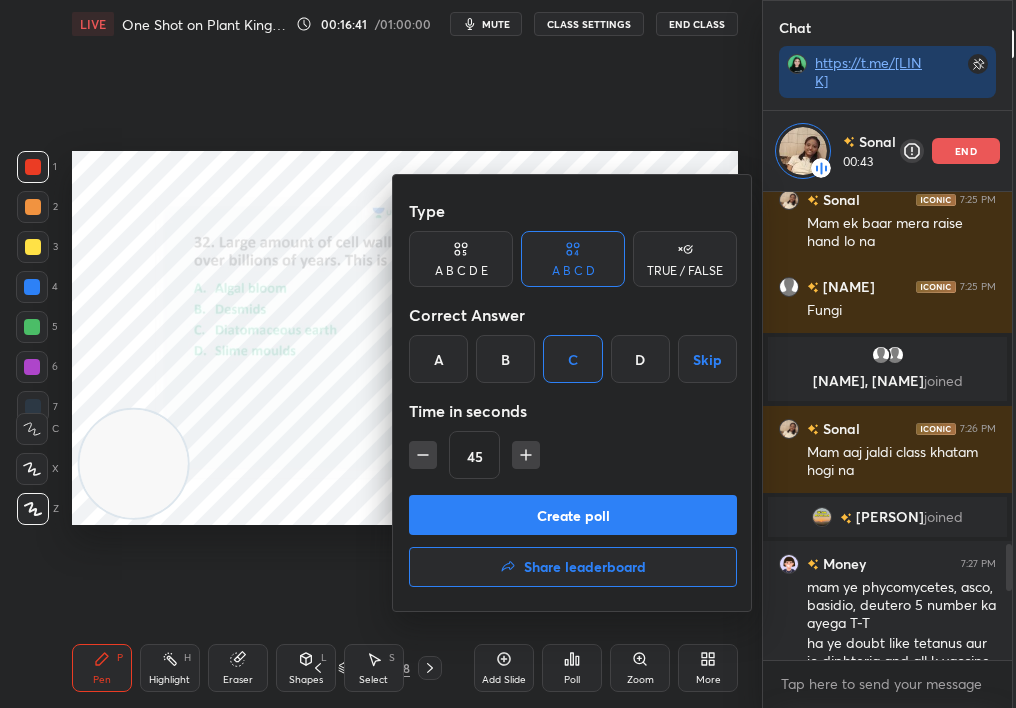 click on "Create poll" at bounding box center [573, 515] 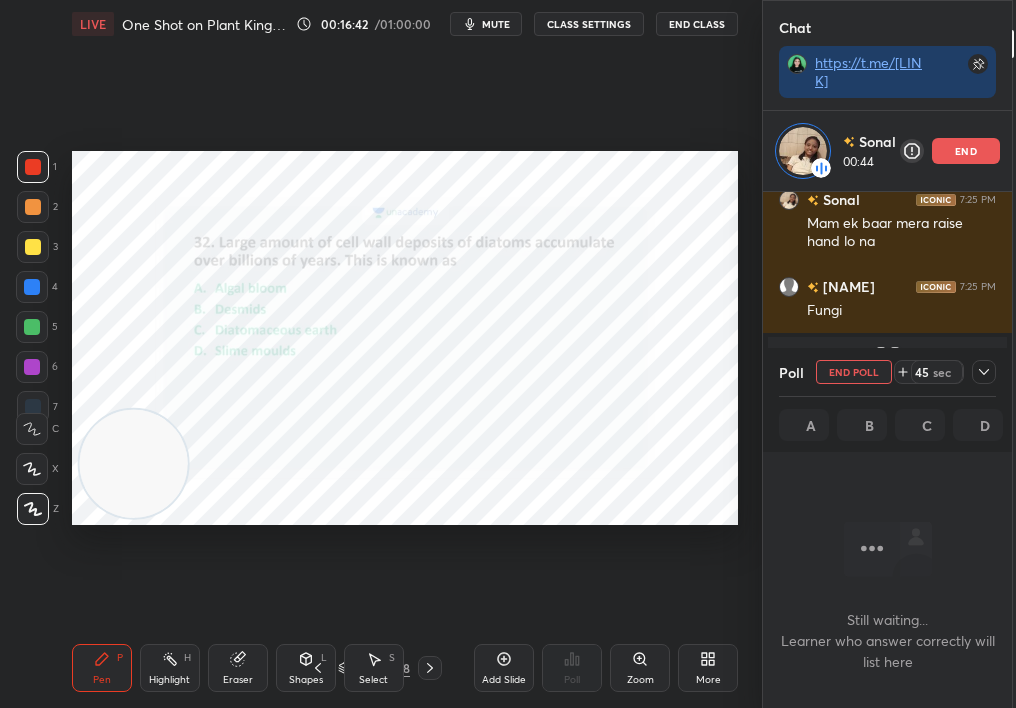 click 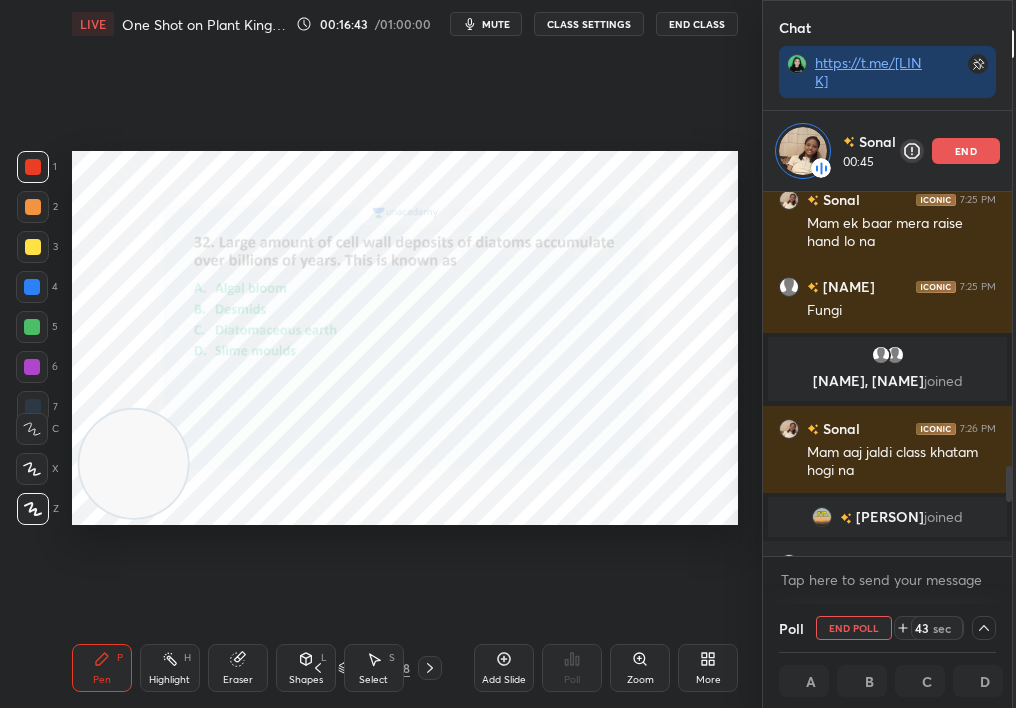 drag, startPoint x: 1006, startPoint y: 489, endPoint x: 1000, endPoint y: 568, distance: 79.22752 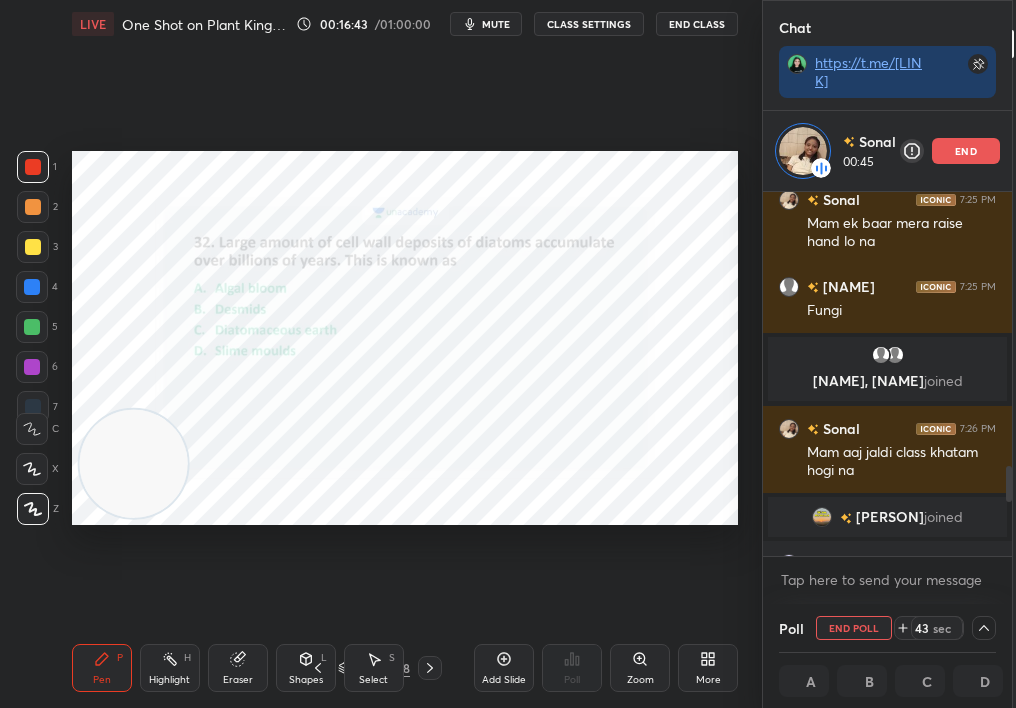 click on "[NAME] [TIME] money sare nhi hue the phyllums baki h [NAME] joined [NAME] [TIME] Mam ch 1 to 3 ka one shots yt se watch karna aap yaha per nhi karwayenge uc per [NAME] [TIME] lagg [NAME] [TIME] mam mere [DATE] se half yearly exams h 1 [NAME], [NAME], [NAME] & 1 other joined [NAME] [TIME] half yearly [MONTH] se h usme photosynthesis tk ayegaa [NAME] [TIME] Okie ma'am [NAME] [TIME] Mam bio ka unit test hua tha Saturday ko bahut badhiya gya hai sab aa rha tha [NAME] [TIME] mam half yearly me 3units aa rahi h kya karu abhi 3rd unit ke 2 chapter baki h [NAME] [TIME] Mam ek baar mera raise hand lo na [NAME] [TIME] Fungi [NAME], [NAME] joined [NAME] [TIME] Mam aaj jaldi class khatam hogi na [NAME] joined [NAME] [TIME] mam ye phycomycetes, asco, basidio, deutero 5 number ka ayega T-T ha ye doubt like tetanus aur jo diphteria and all k vaccine hote h voo [NAME] [TIME] Mam wo to extreme conditions me bhi reh skta hai JUMP TO LATEST Enable hand raising Enable x" at bounding box center (887, 398) 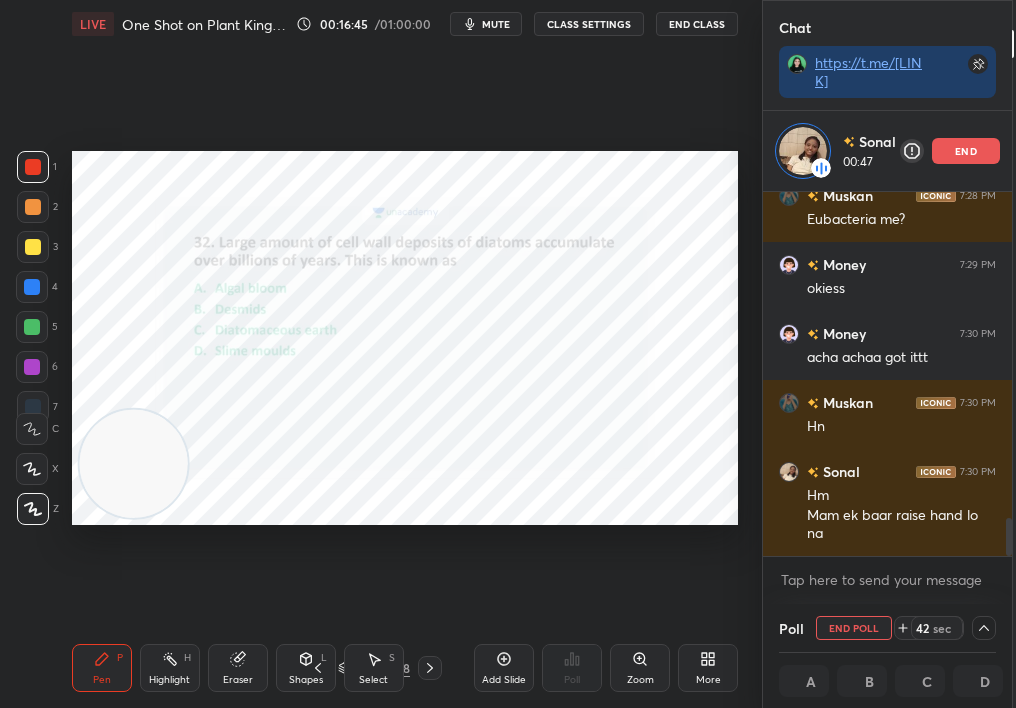 drag, startPoint x: 1008, startPoint y: 495, endPoint x: 984, endPoint y: 580, distance: 88.32327 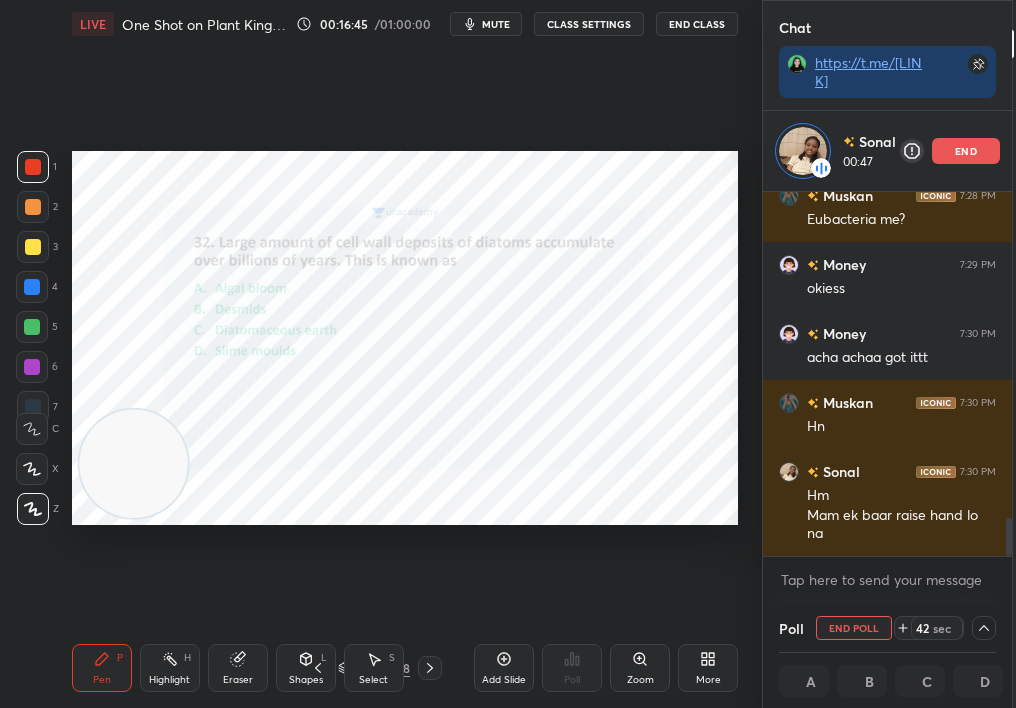 click on "[NAME]:[TIME] [NAME] [TIME] but like can they survive in normal conditions?? [NAME] [TIME] Eubacteria me? [NAME] [TIME] okiess [NAME] [TIME] acha achaa got ittt [NAME] [TIME] Hn [NAME] [TIME] Hm [NAME] ek baar raise hand lo na JUMP TO LATEST Enable hand raising Enable raise hand to speak to learners. Once enabled, chat will be turned off temporarily. Enable x" at bounding box center [887, 398] 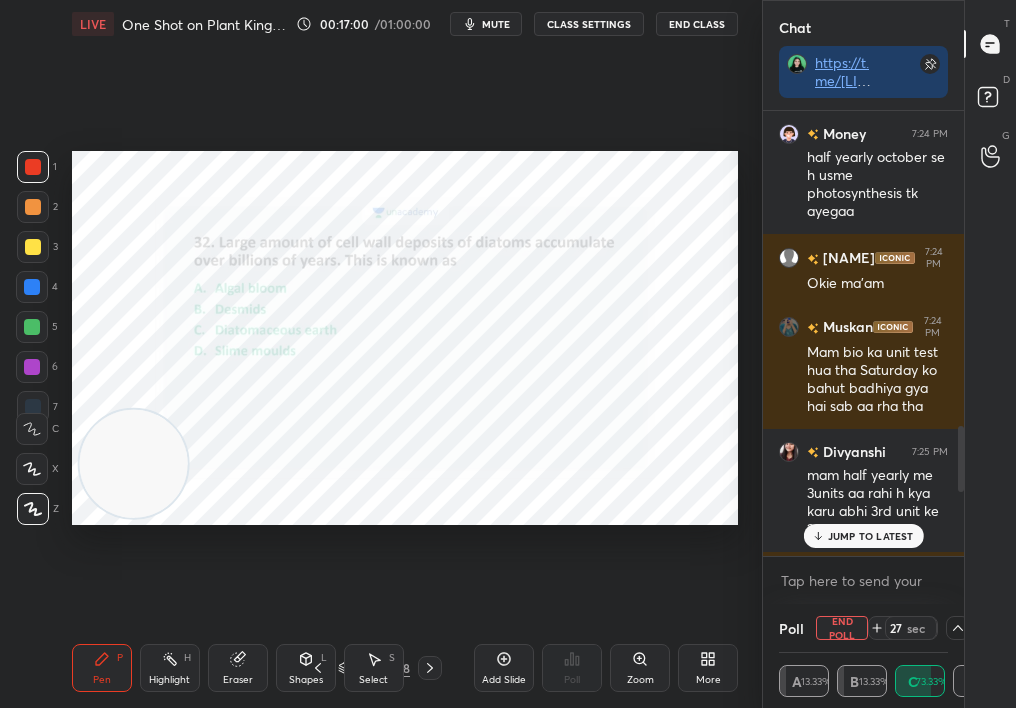 drag, startPoint x: 904, startPoint y: 558, endPoint x: 891, endPoint y: 567, distance: 15.811388 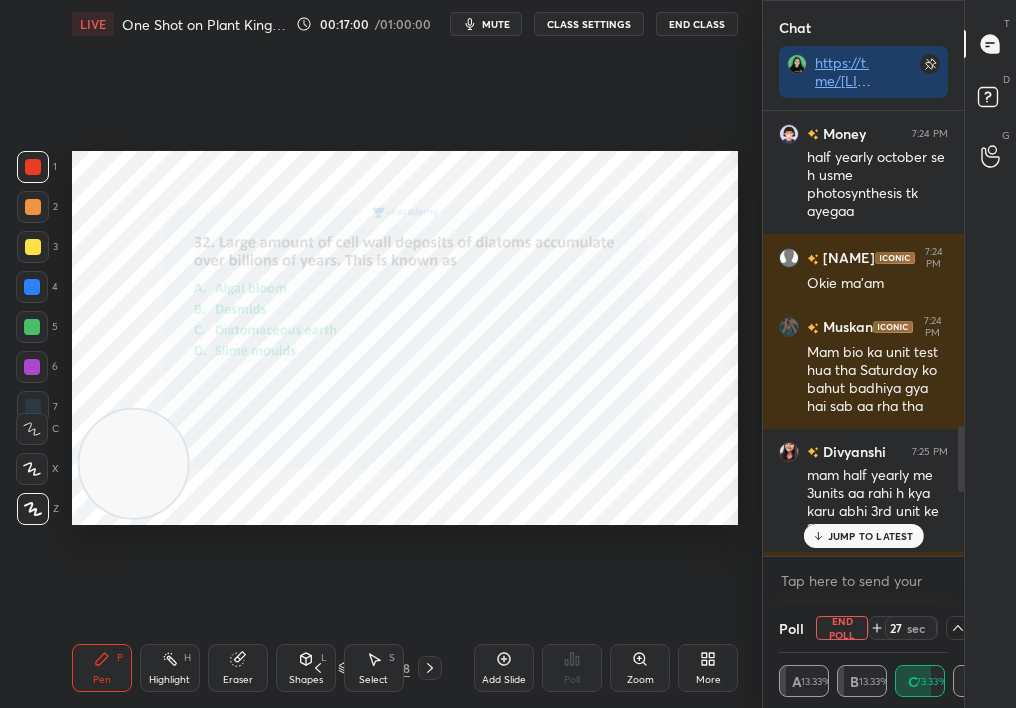 click on "x" at bounding box center [863, 580] 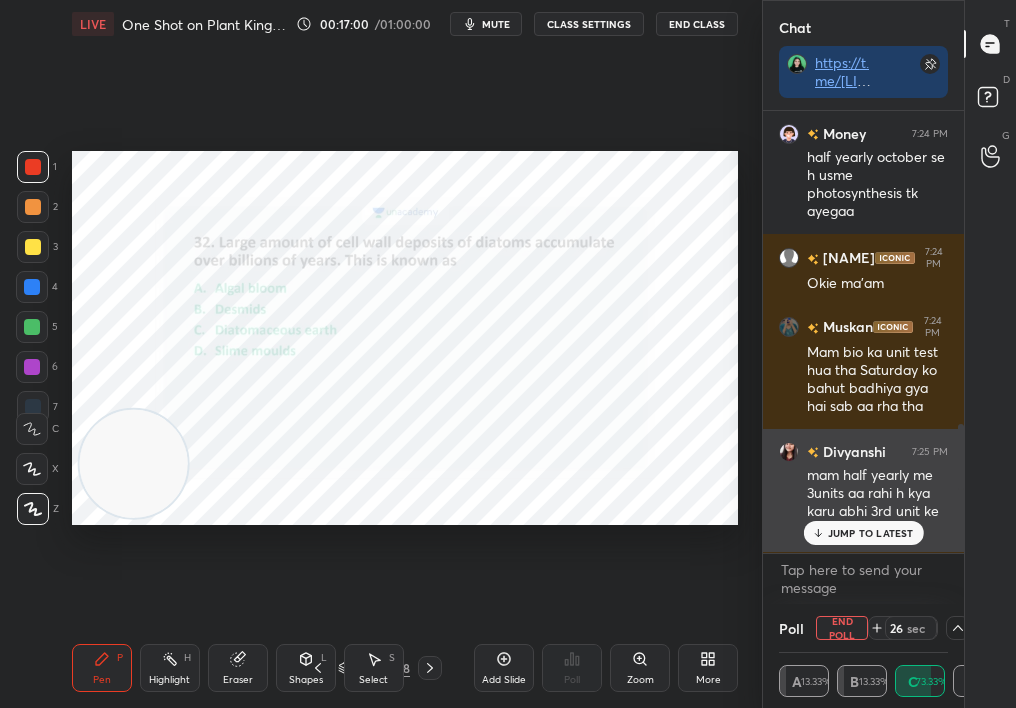 click on "mam half yearly me 3units aa rahi h kya karu abhi 3rd unit ke 2 chapter baki h" at bounding box center (863, 490) 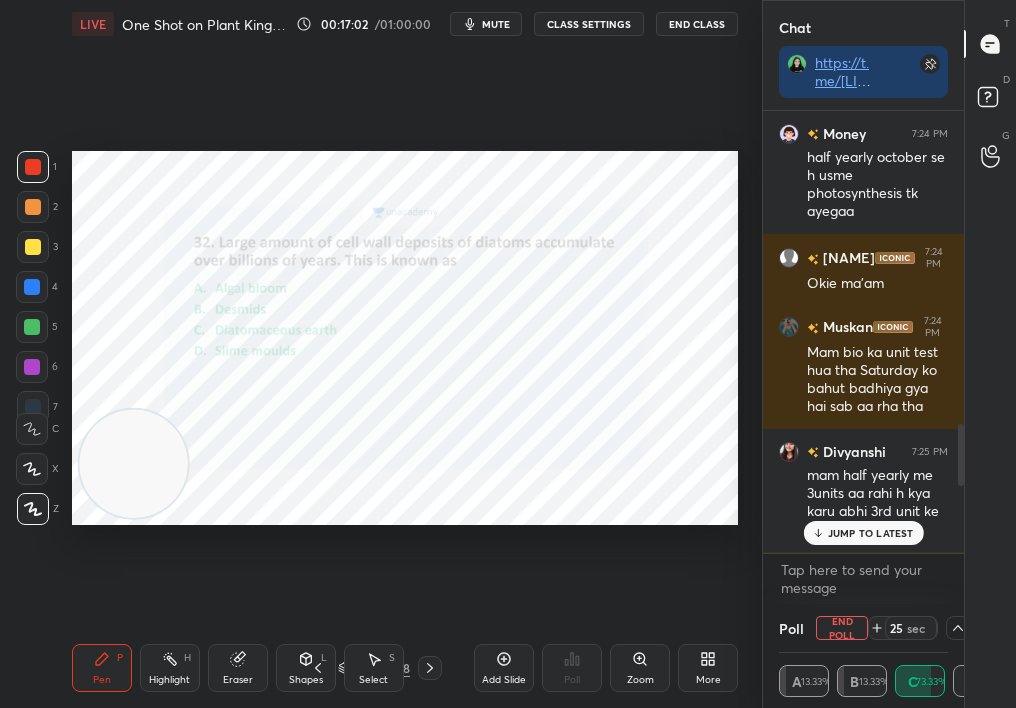 click on "JUMP TO LATEST" at bounding box center [863, 533] 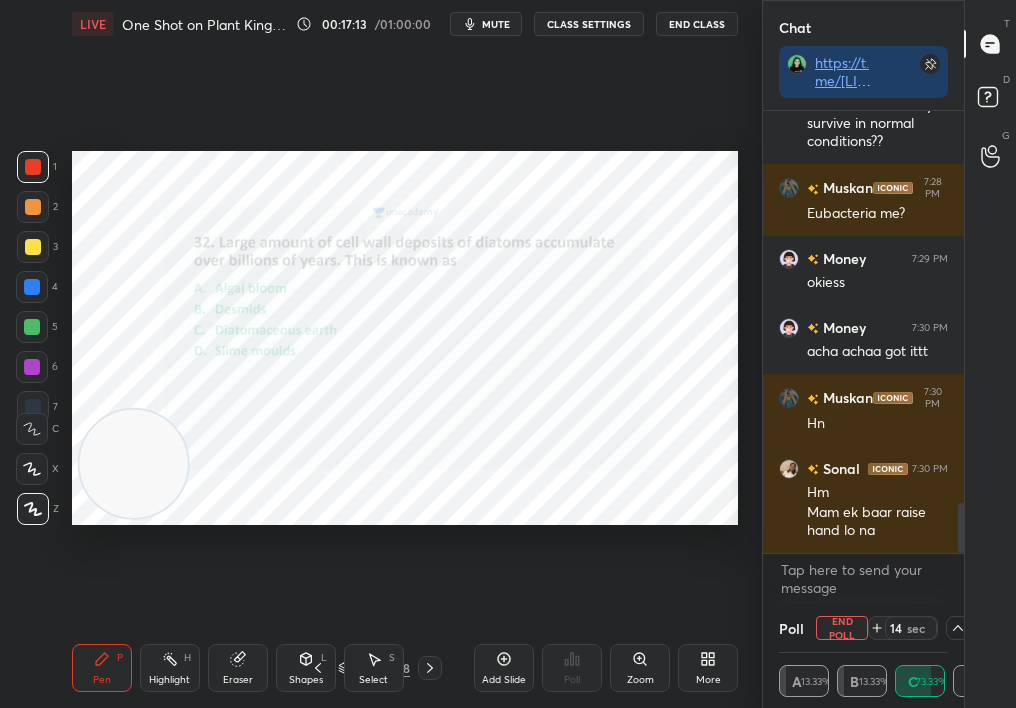 click on "End Poll" at bounding box center (842, 628) 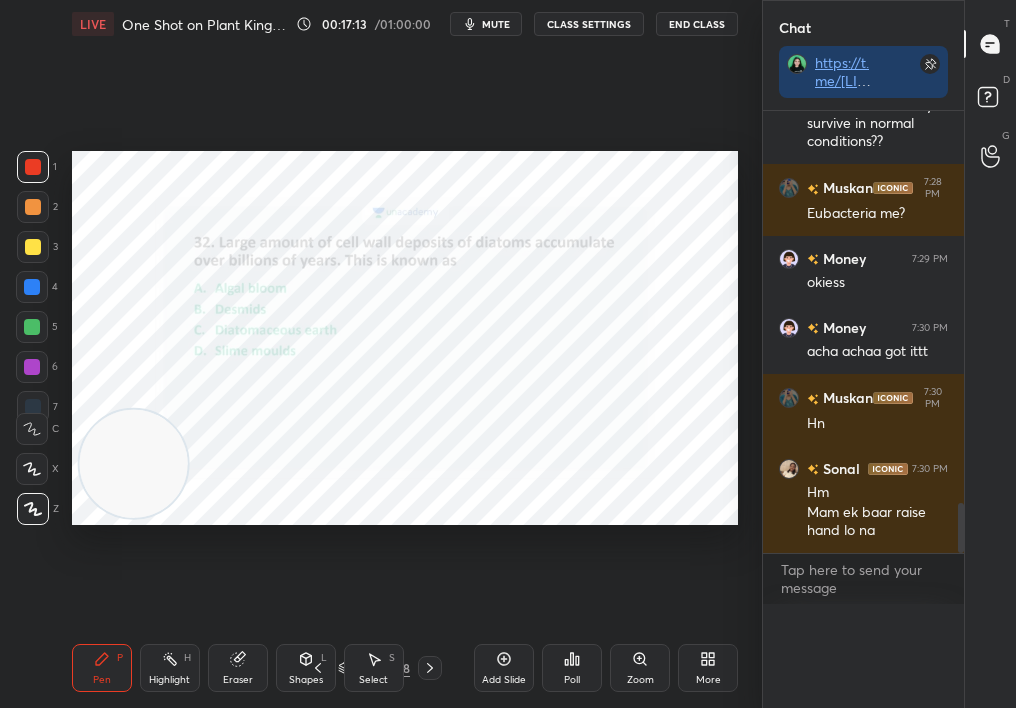 scroll, scrollTop: 0, scrollLeft: 1, axis: horizontal 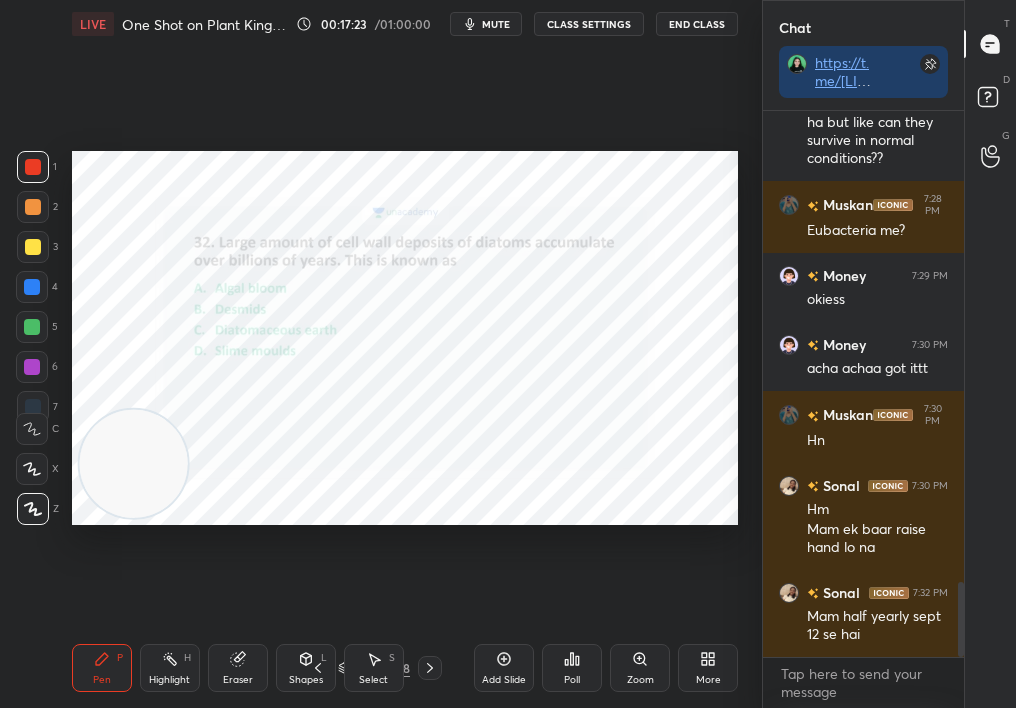 click 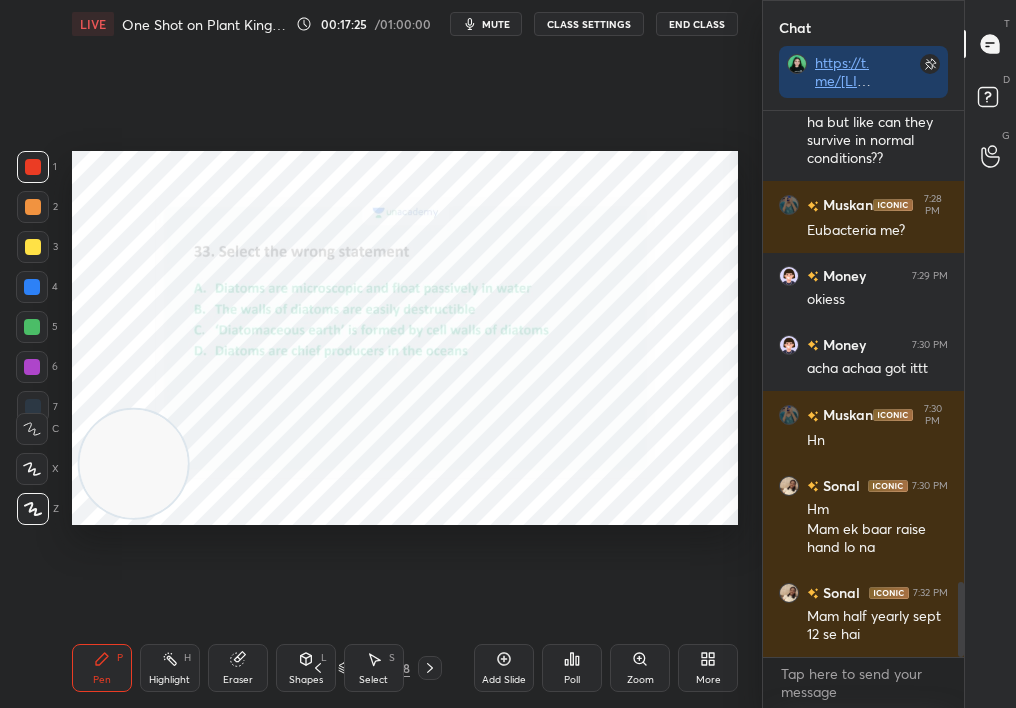 click on "Shapes L" at bounding box center [306, 668] 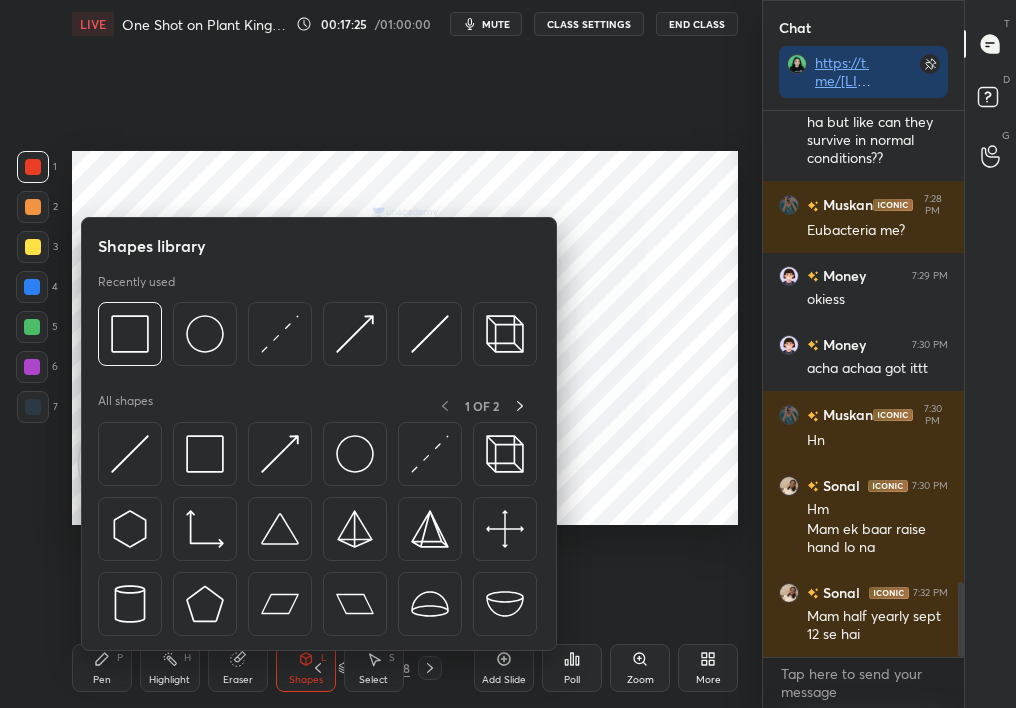click 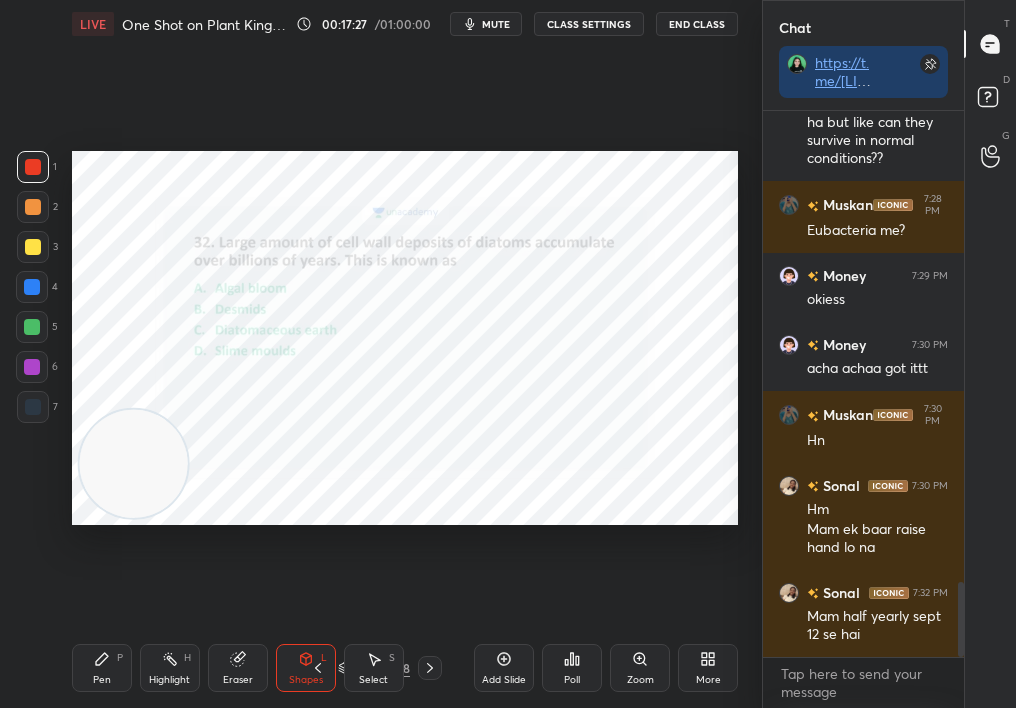 click 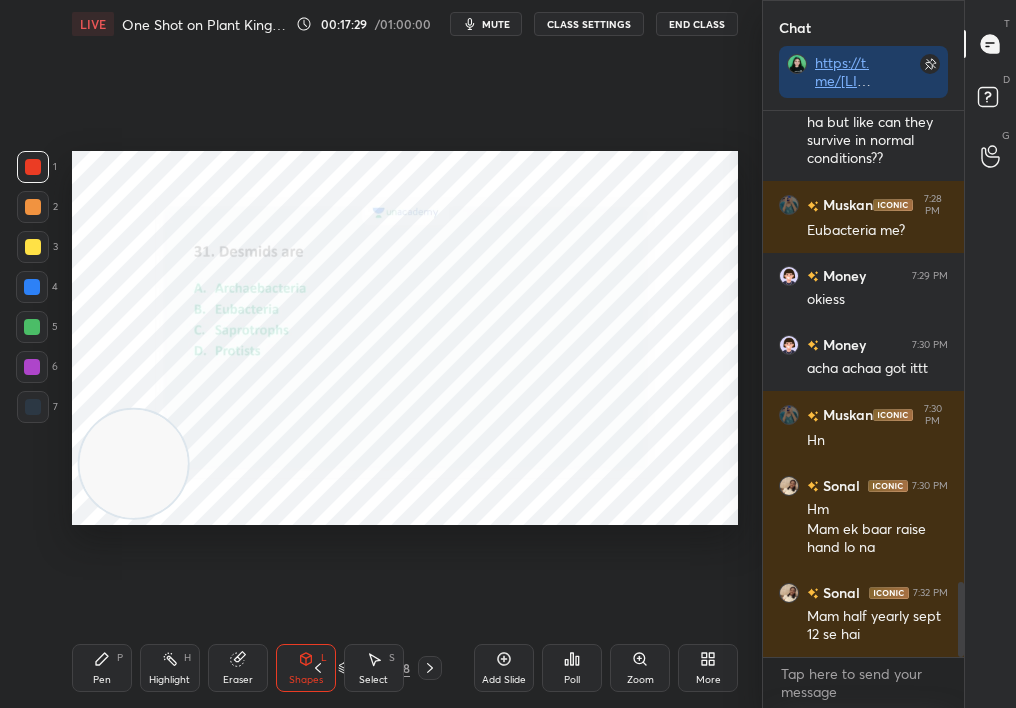 click at bounding box center [33, 167] 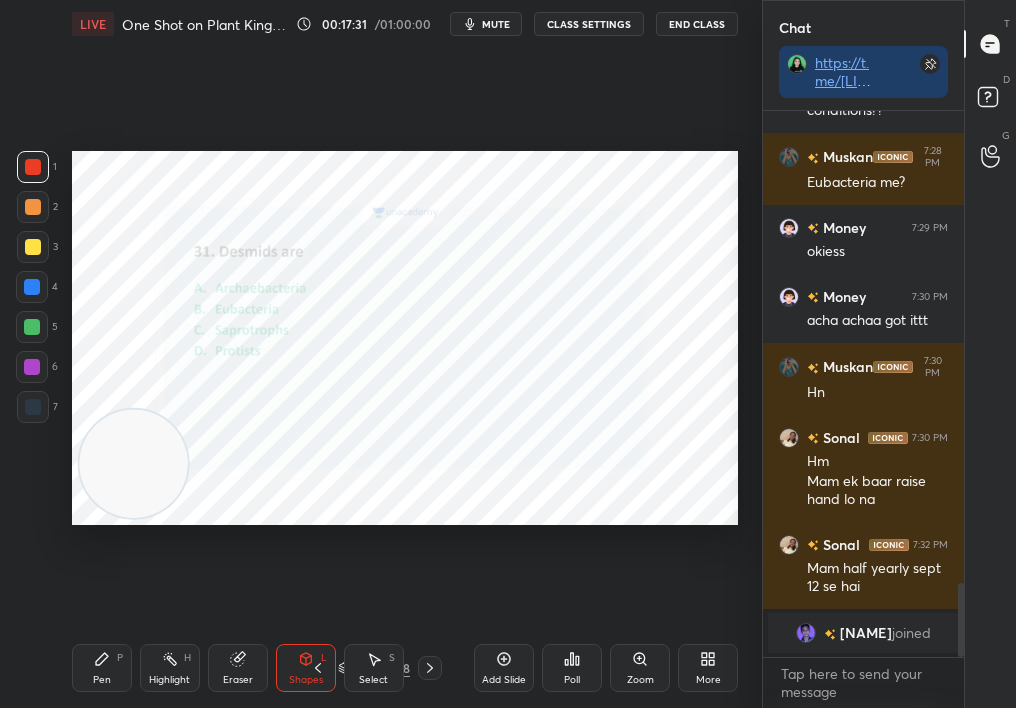 click on "Pen P" at bounding box center [102, 668] 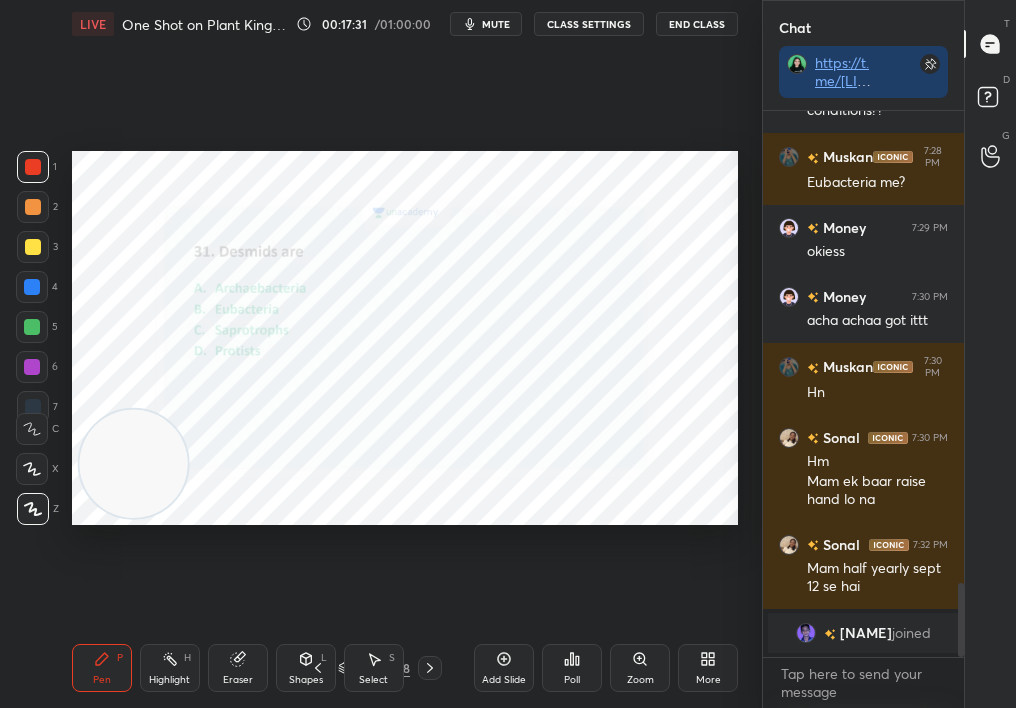 click on "Pen P" at bounding box center (102, 668) 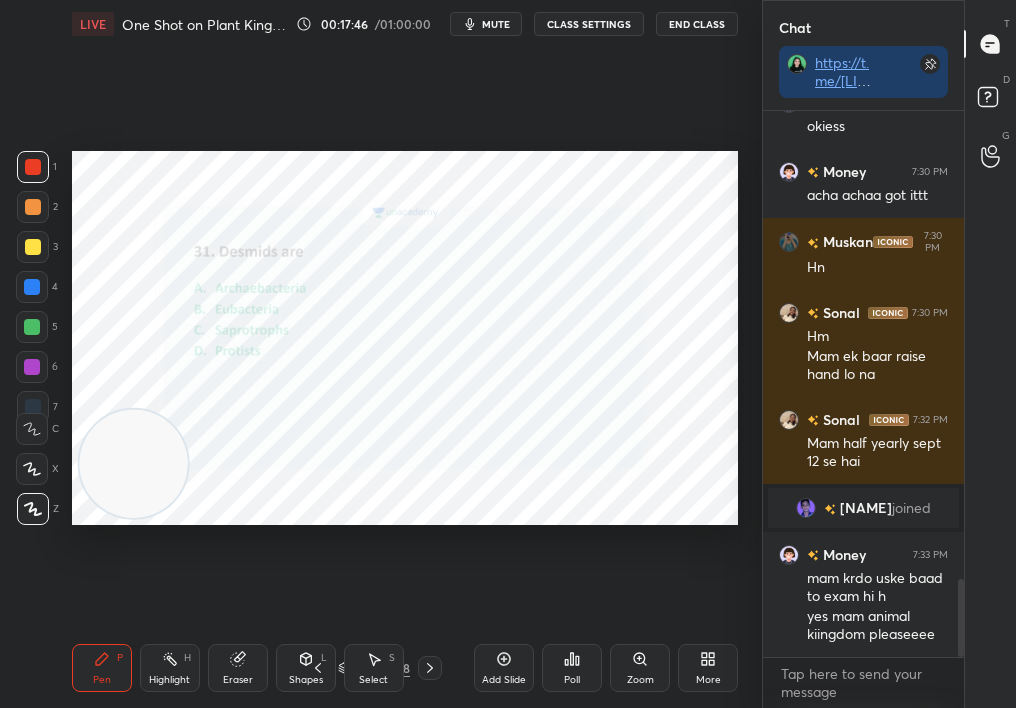 click on "Poll" at bounding box center (572, 668) 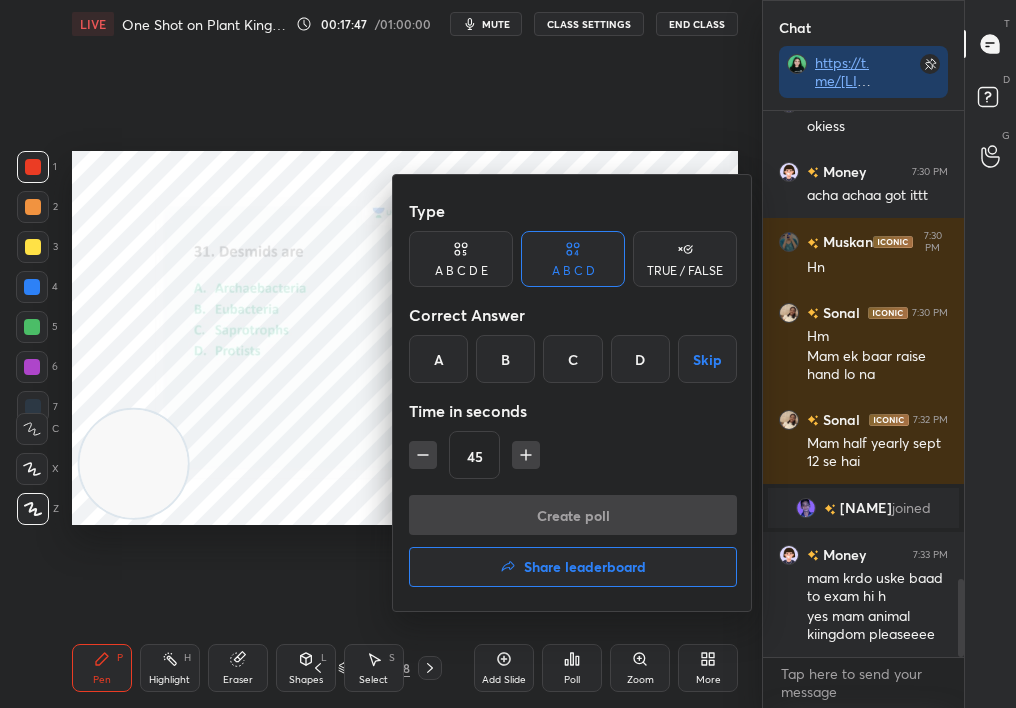 click on "D" at bounding box center [640, 359] 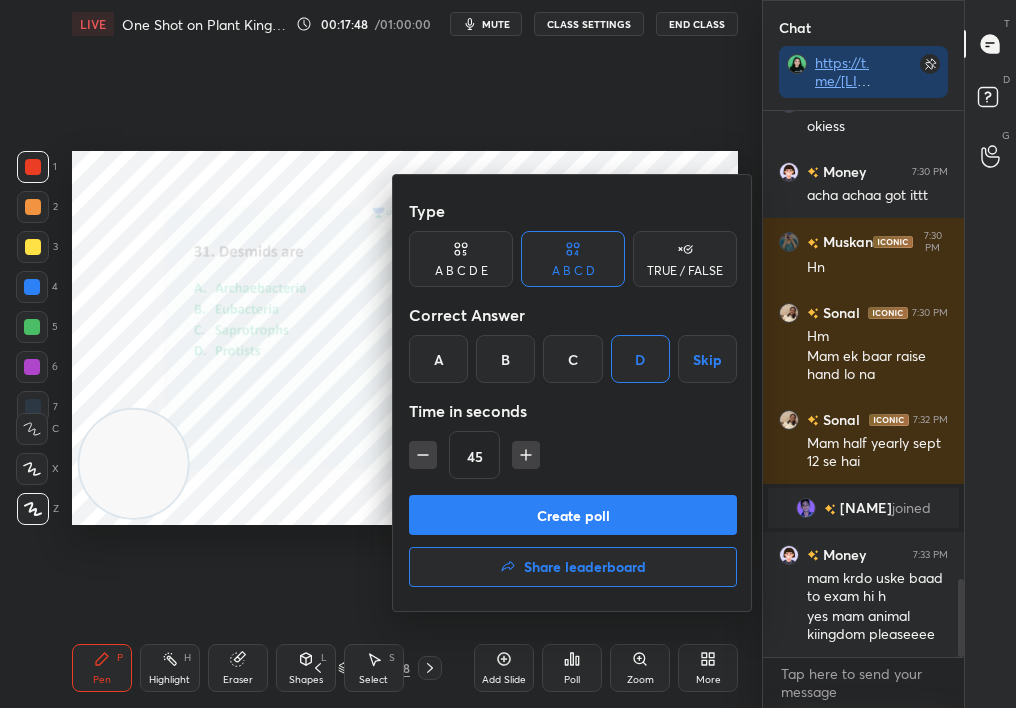 click on "Create poll" at bounding box center (573, 515) 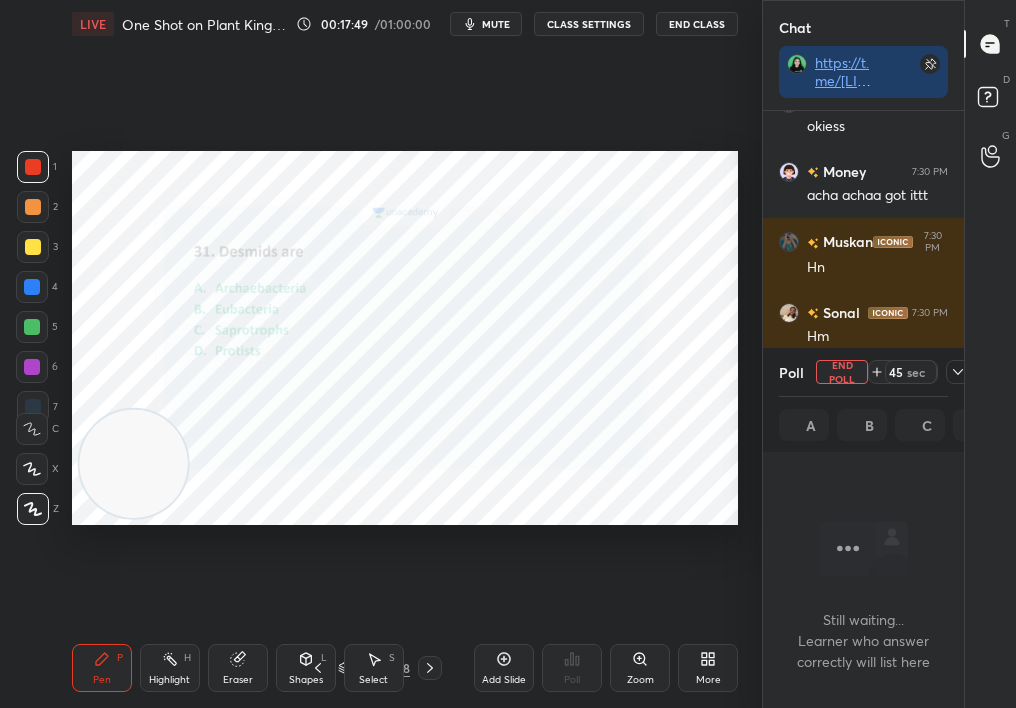 click at bounding box center [958, 372] 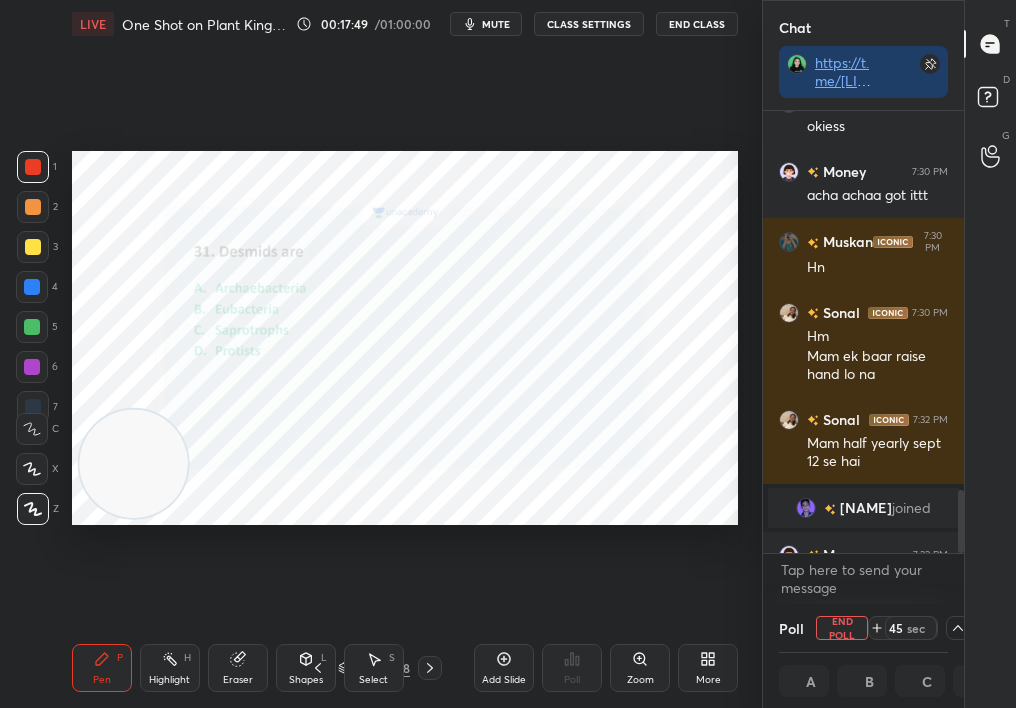 click on "T Messages (T) D Doubts (D) G Raise Hand (G)" at bounding box center [990, 354] 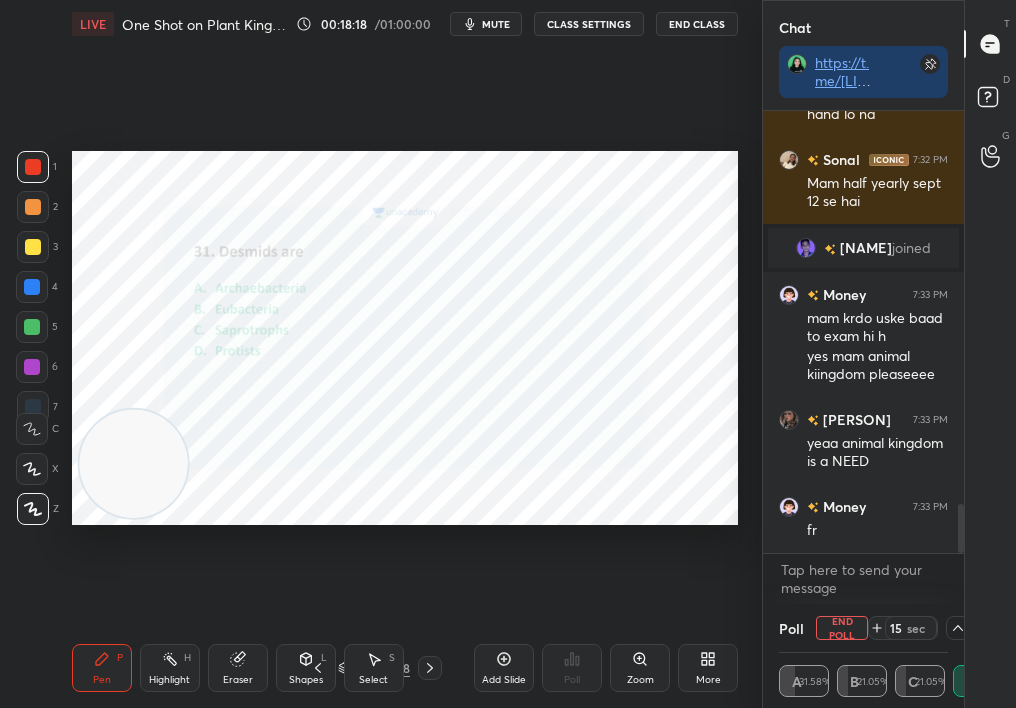 click 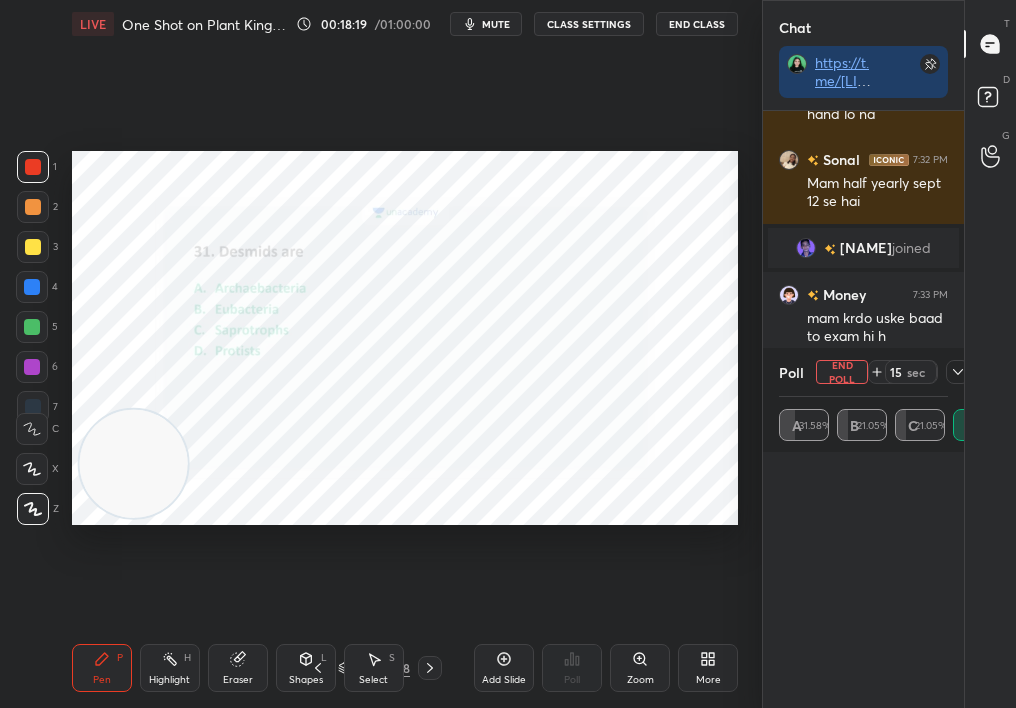 scroll, scrollTop: 7, scrollLeft: 7, axis: both 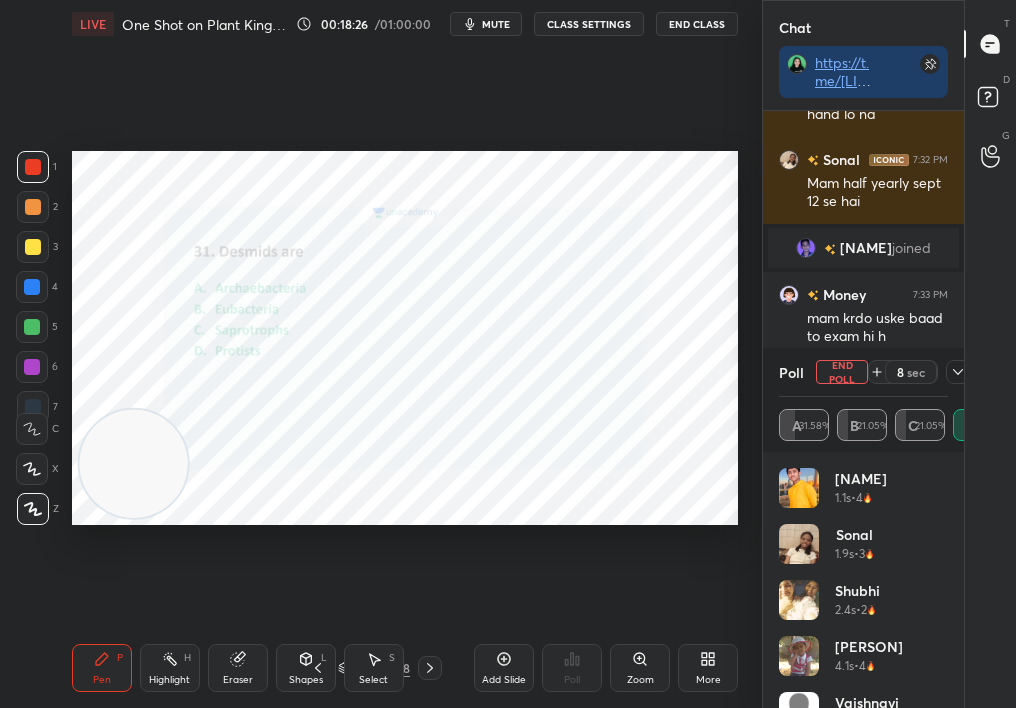 click on "End Poll" at bounding box center (842, 372) 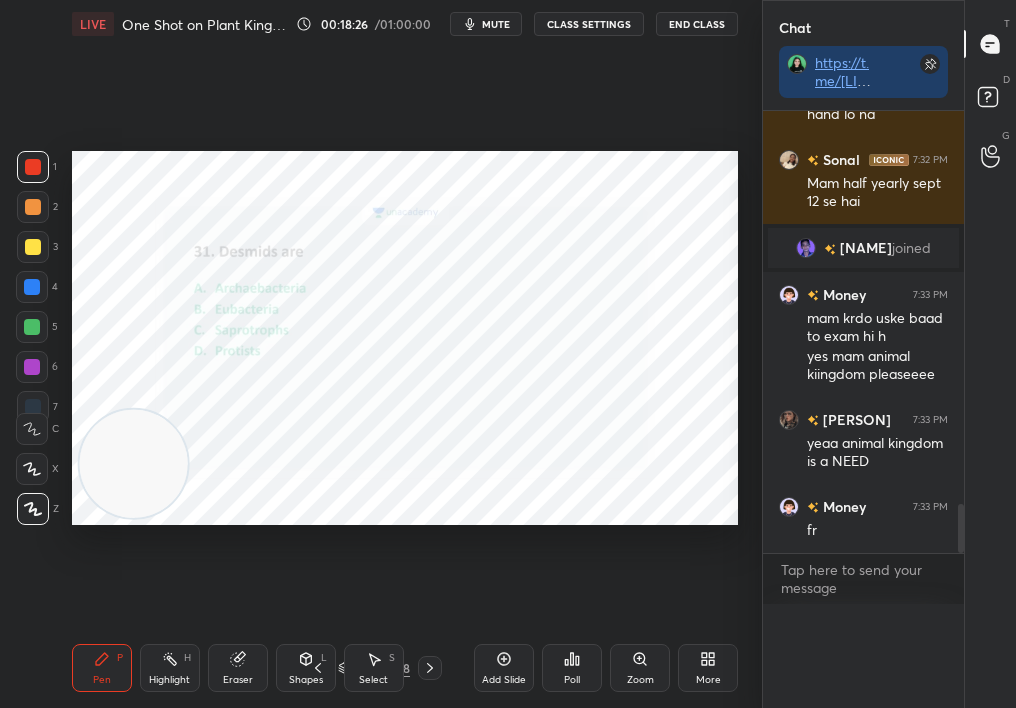 scroll, scrollTop: 7, scrollLeft: 7, axis: both 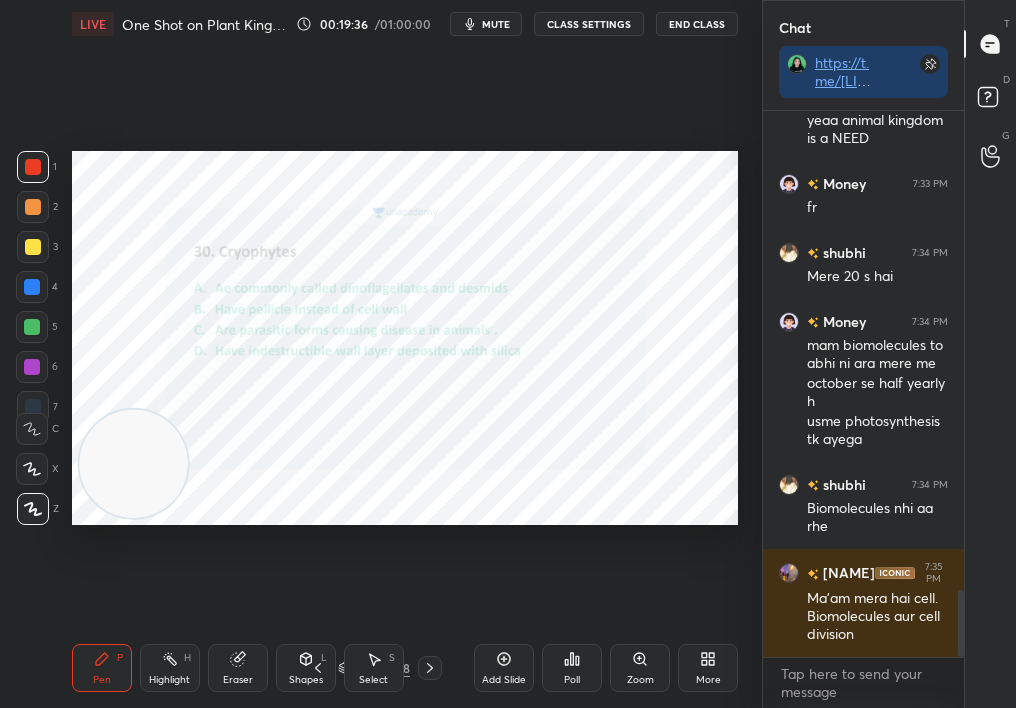 click on "Select S" at bounding box center (374, 668) 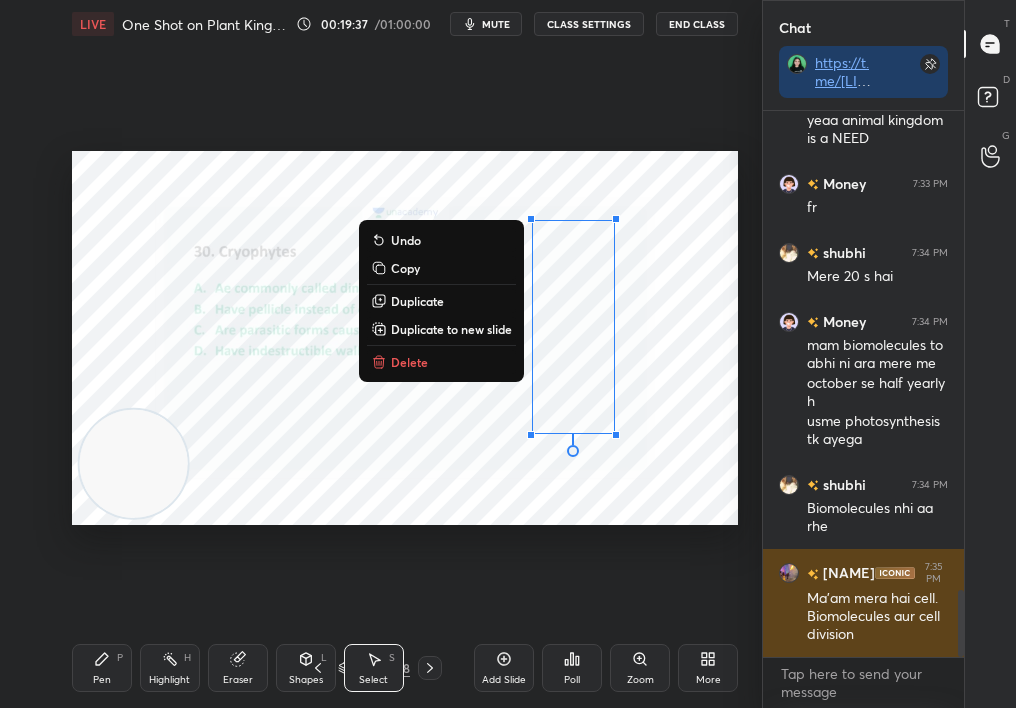 drag, startPoint x: 745, startPoint y: 525, endPoint x: 808, endPoint y: 644, distance: 134.64769 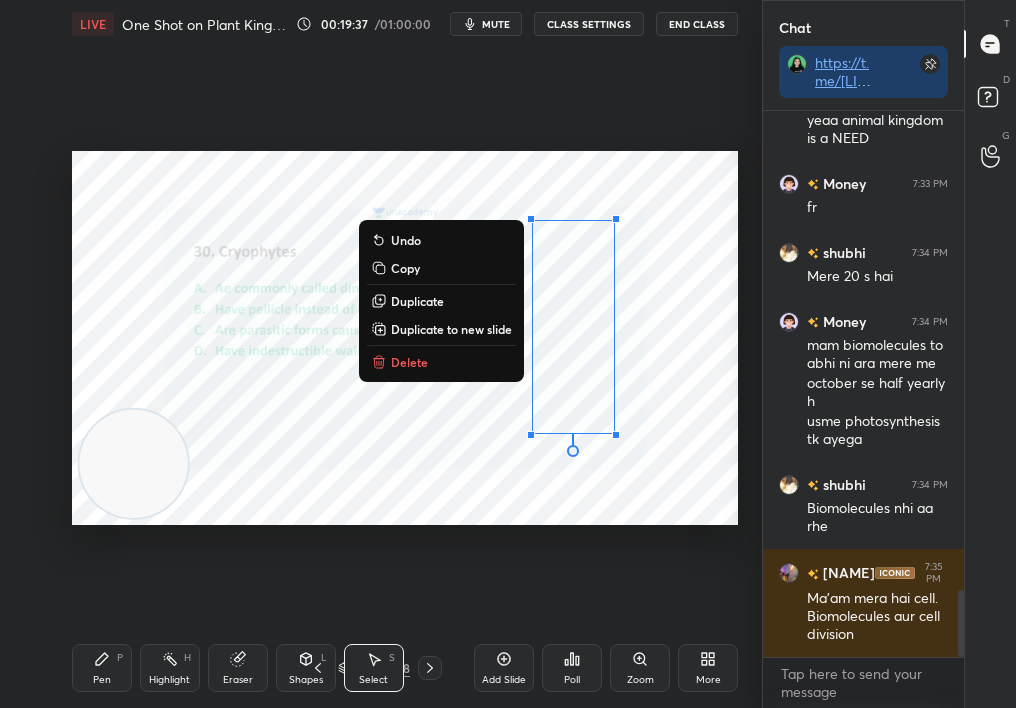 click on "Delete" at bounding box center [441, 362] 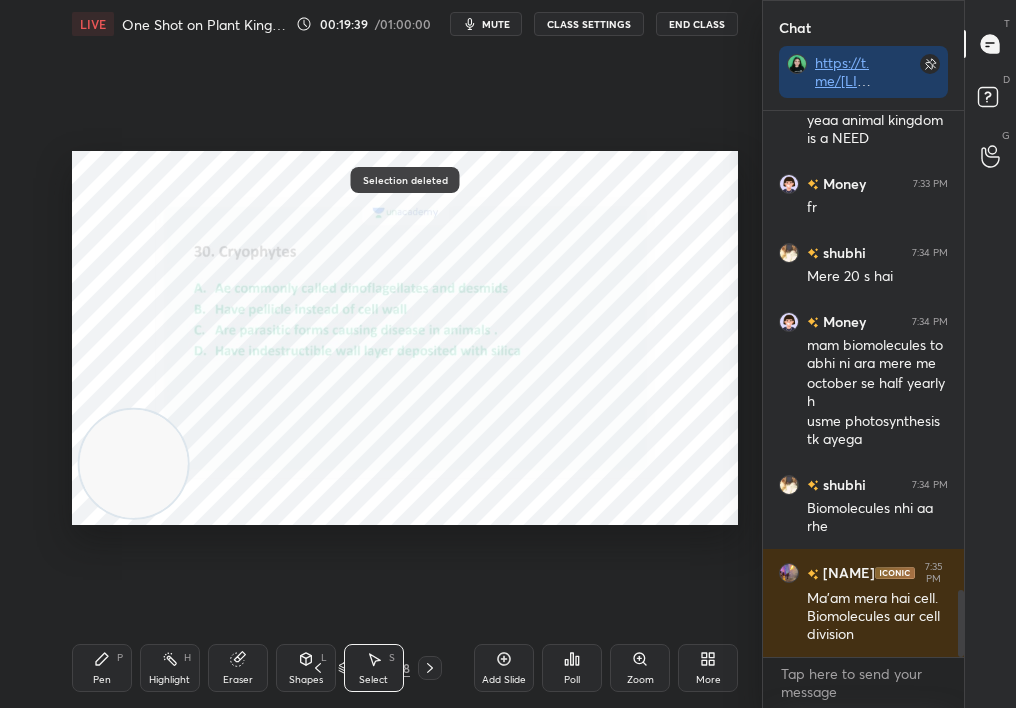 click on "Pen P" at bounding box center (102, 668) 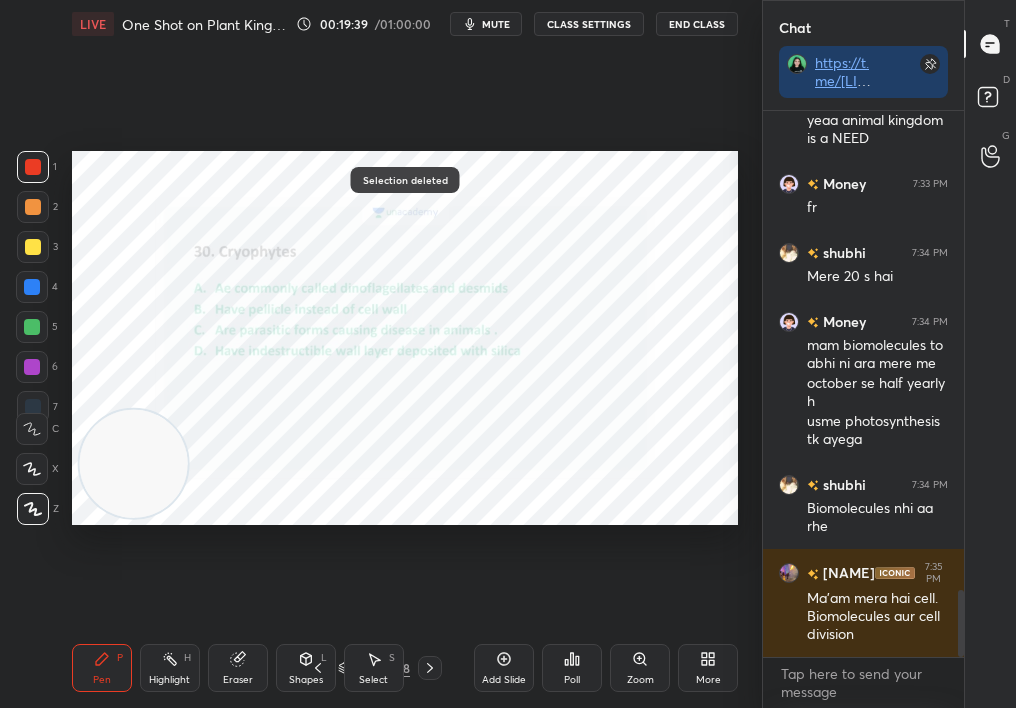 click 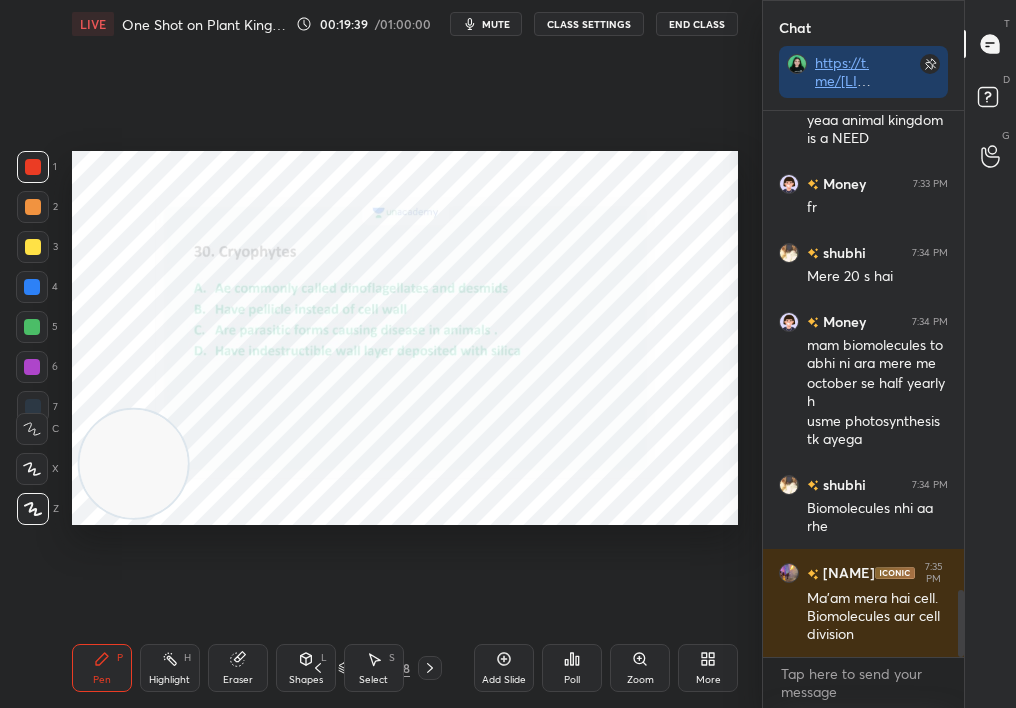 click 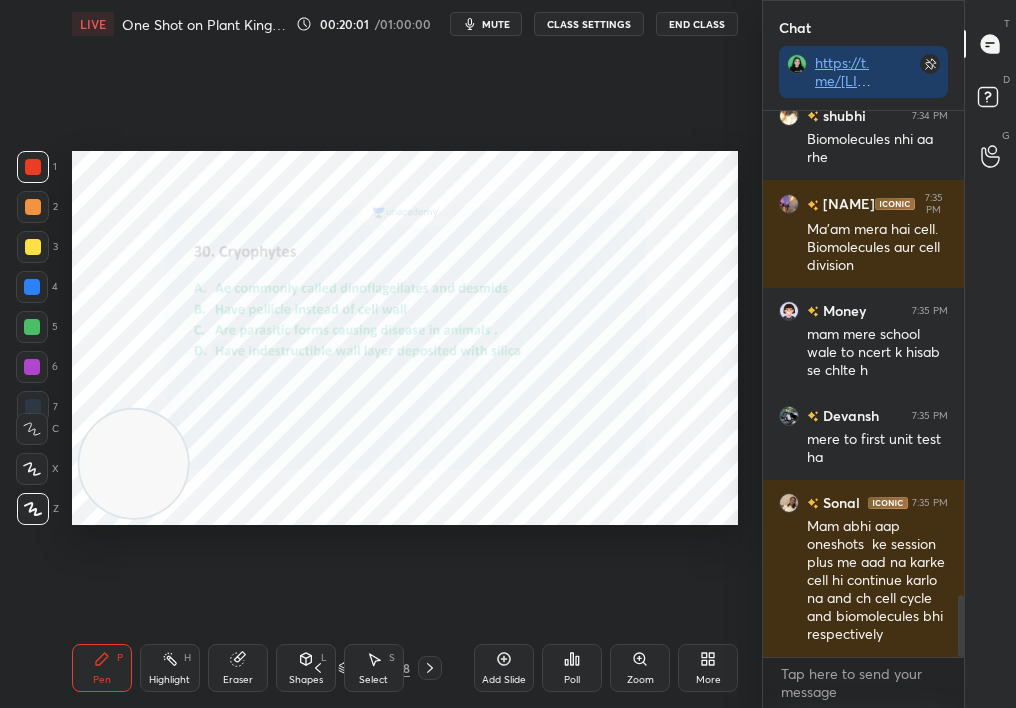 scroll, scrollTop: 4324, scrollLeft: 0, axis: vertical 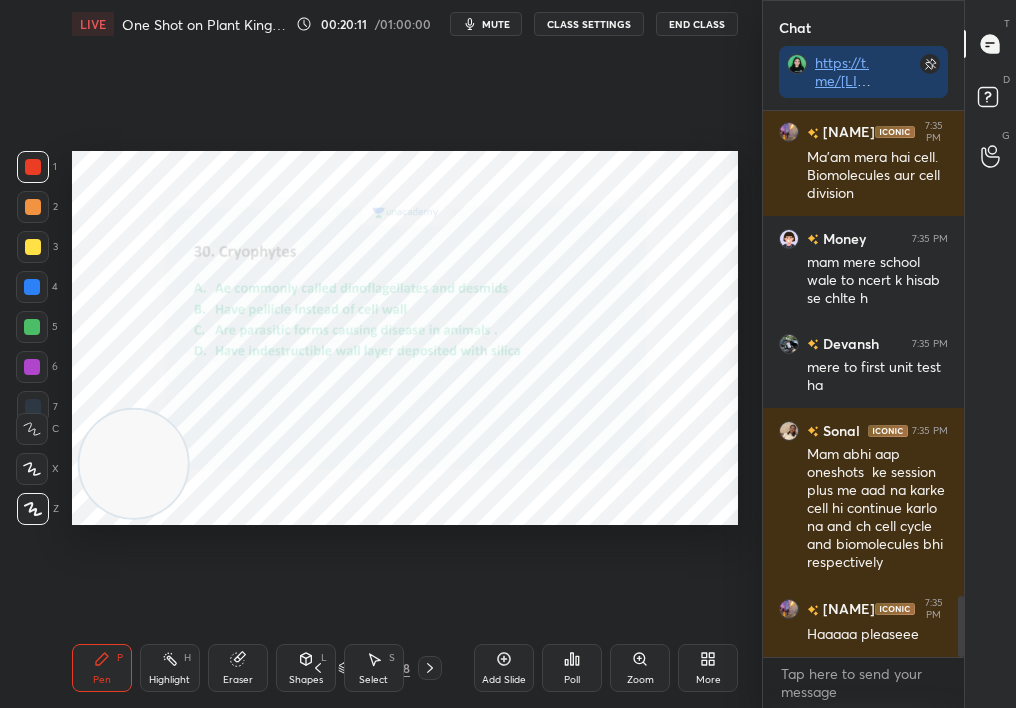 click on "Add Slide" at bounding box center [504, 680] 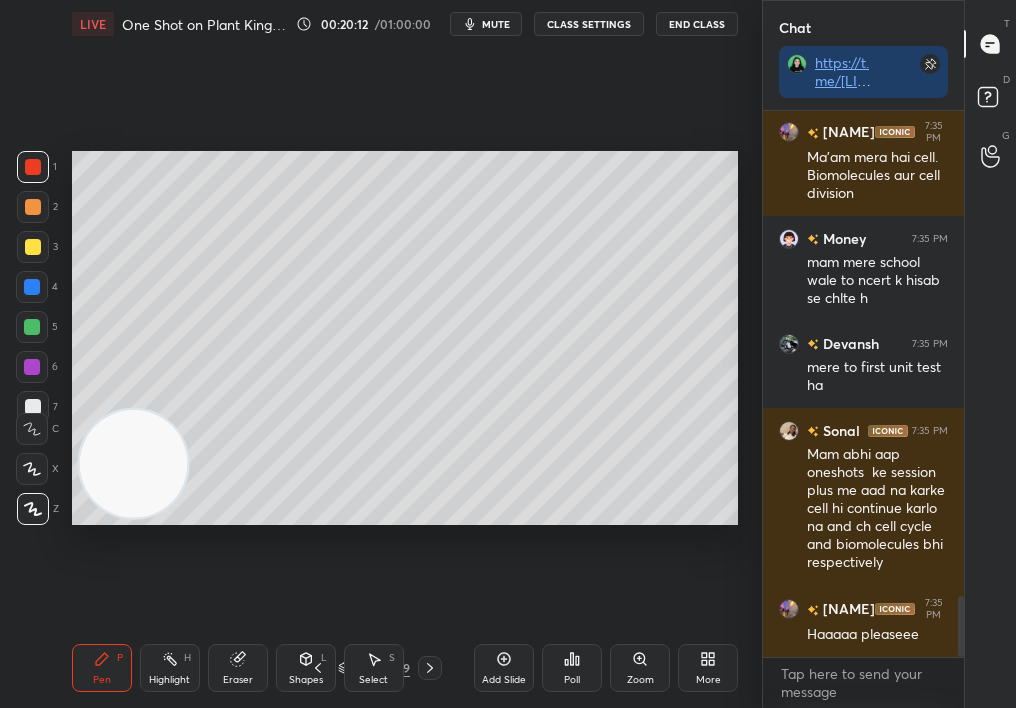 click 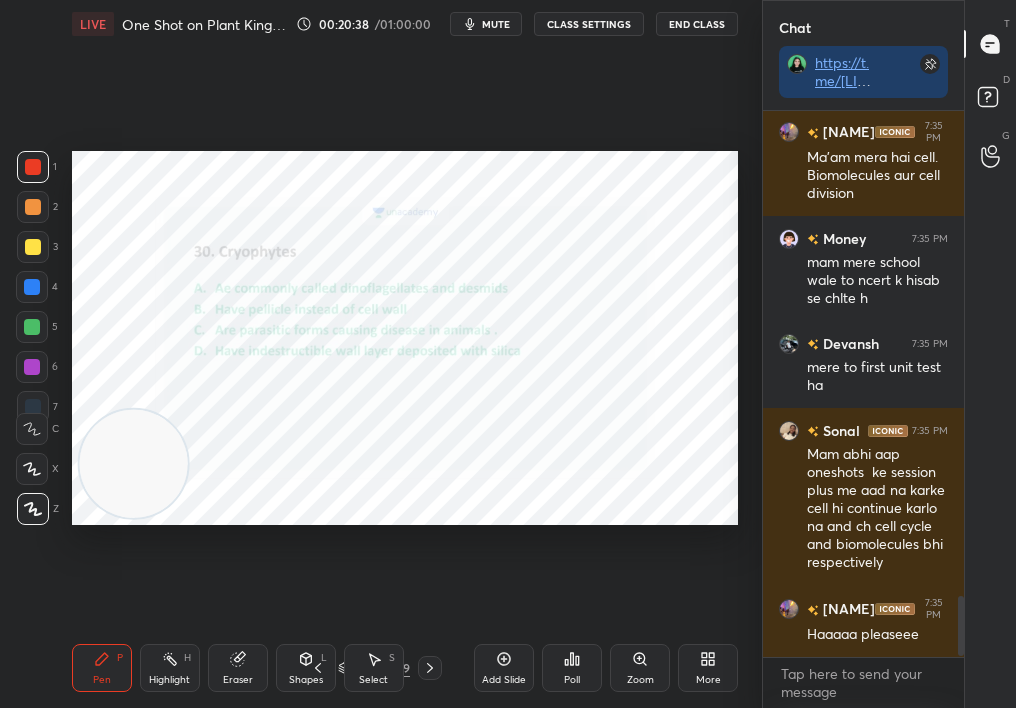 scroll, scrollTop: 4429, scrollLeft: 0, axis: vertical 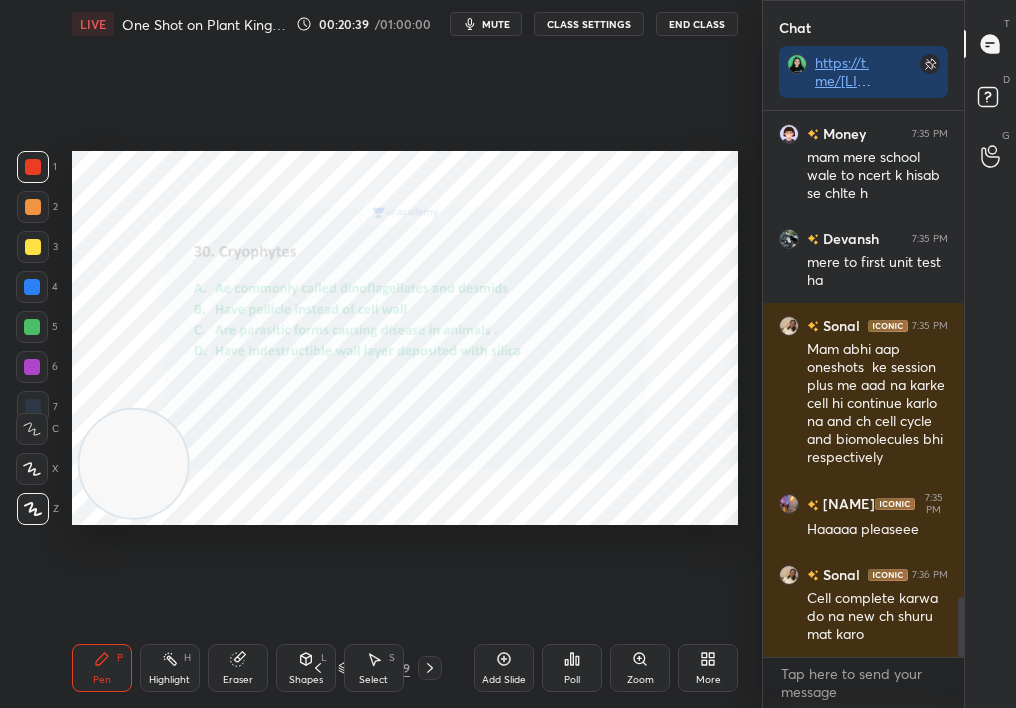 click on "Add Slide" at bounding box center [504, 668] 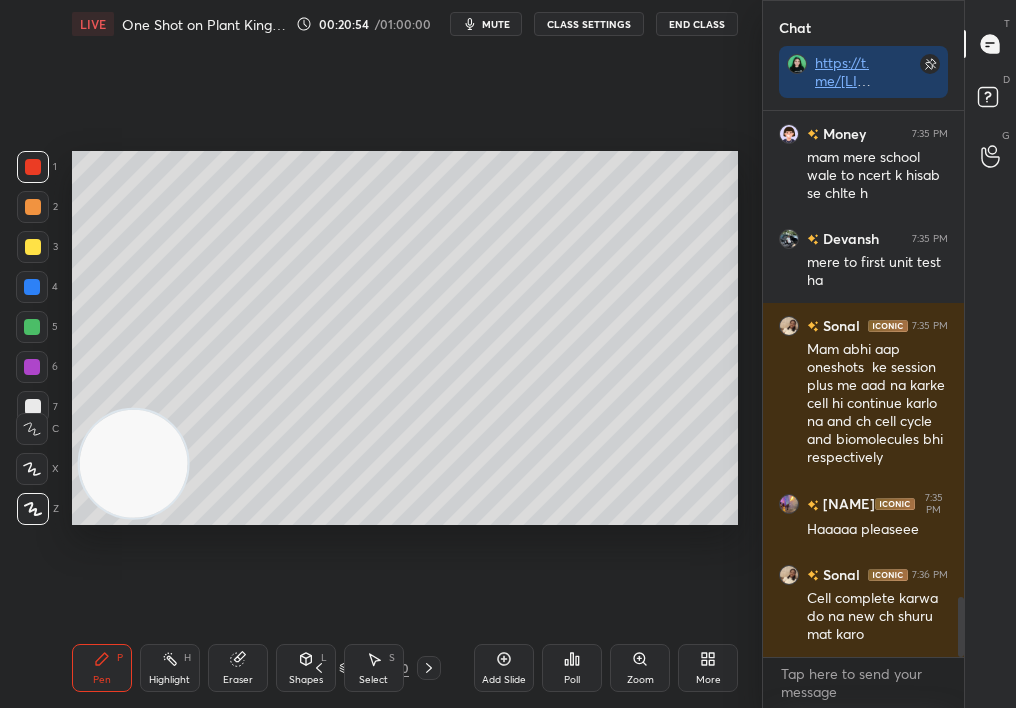 click on "3" at bounding box center [37, 247] 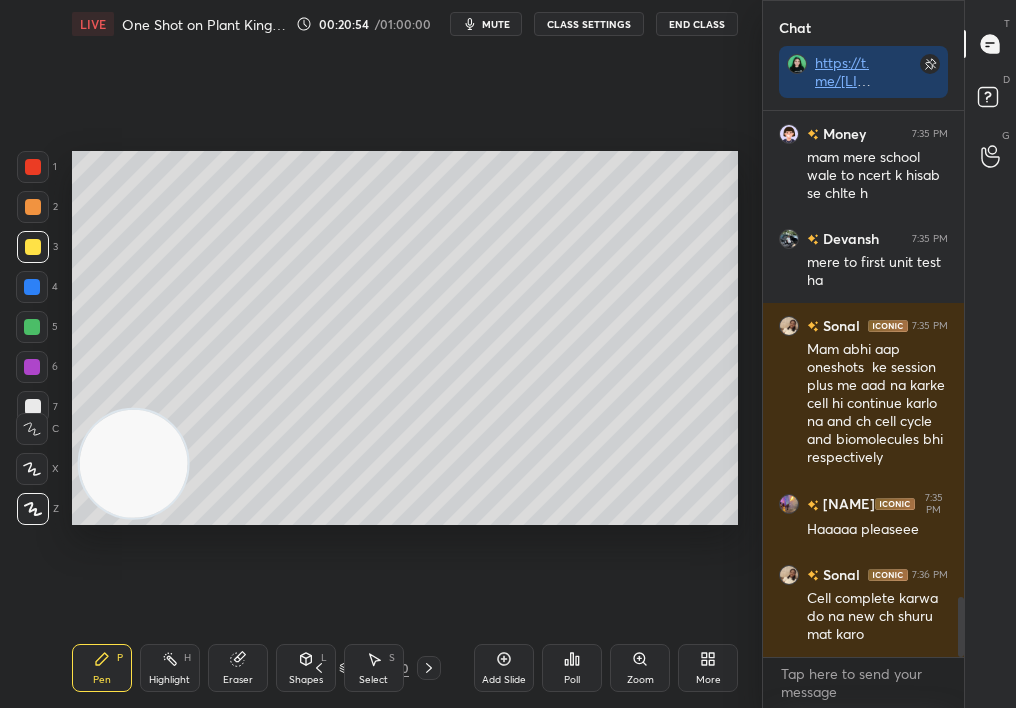 click on "3" at bounding box center [37, 247] 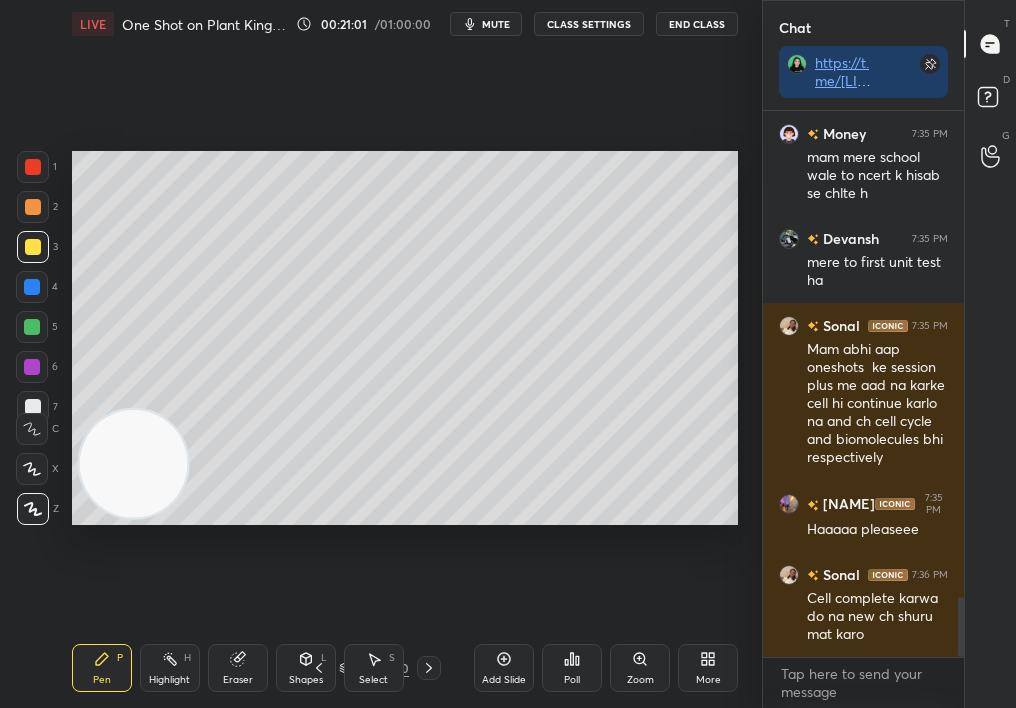 click on "Eraser" at bounding box center [238, 668] 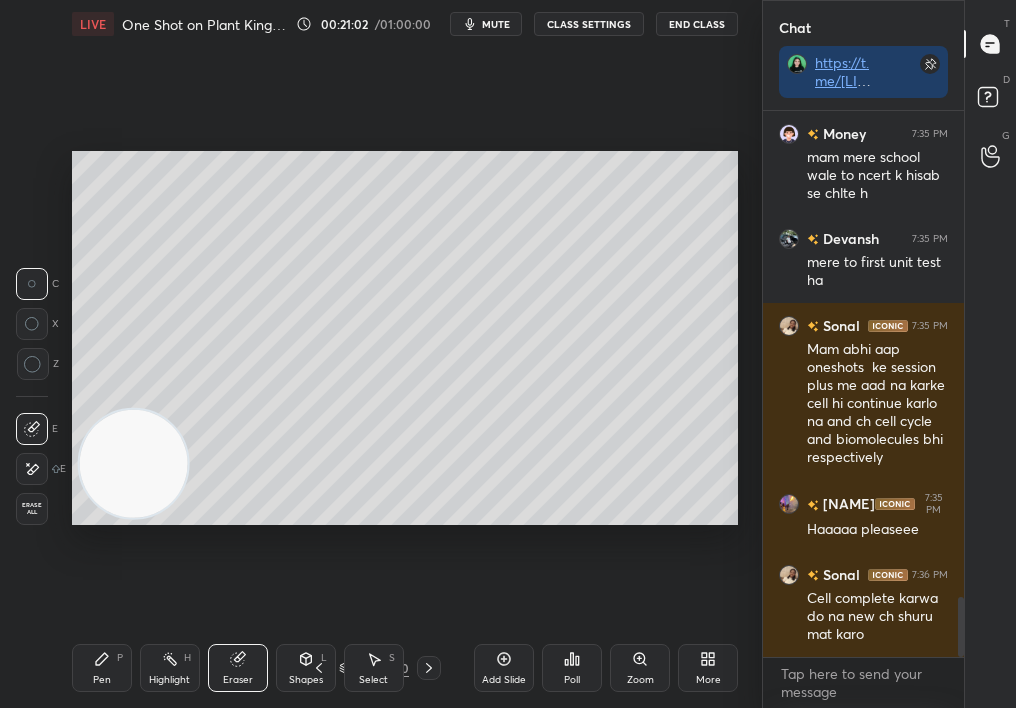 click on "Pen P" at bounding box center (102, 668) 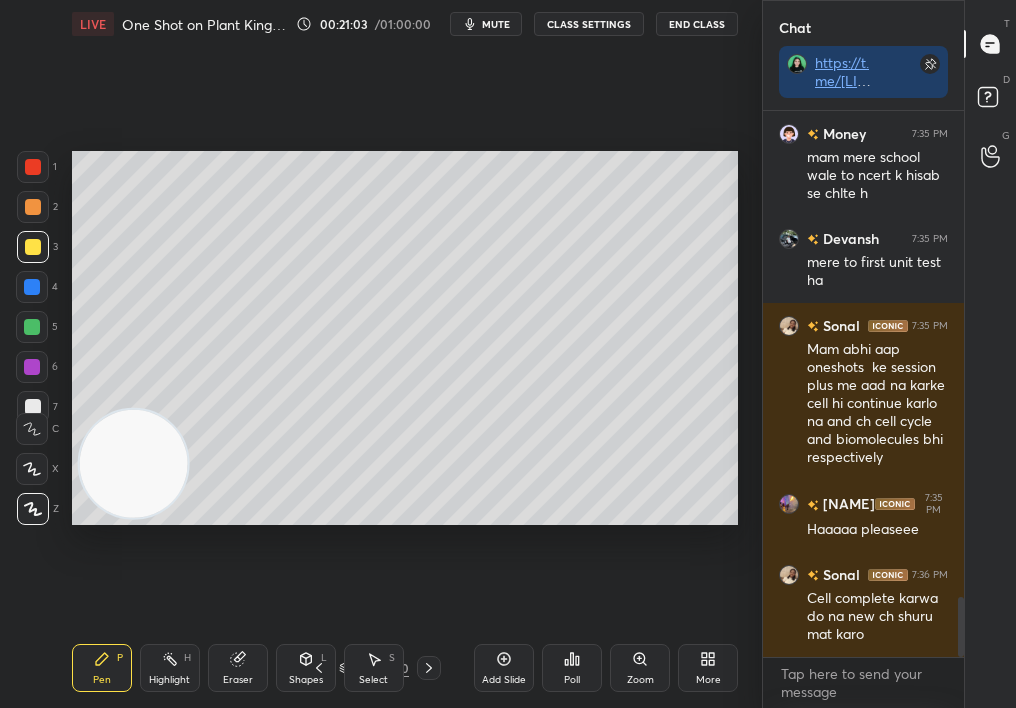 click on "Pen P" at bounding box center [102, 668] 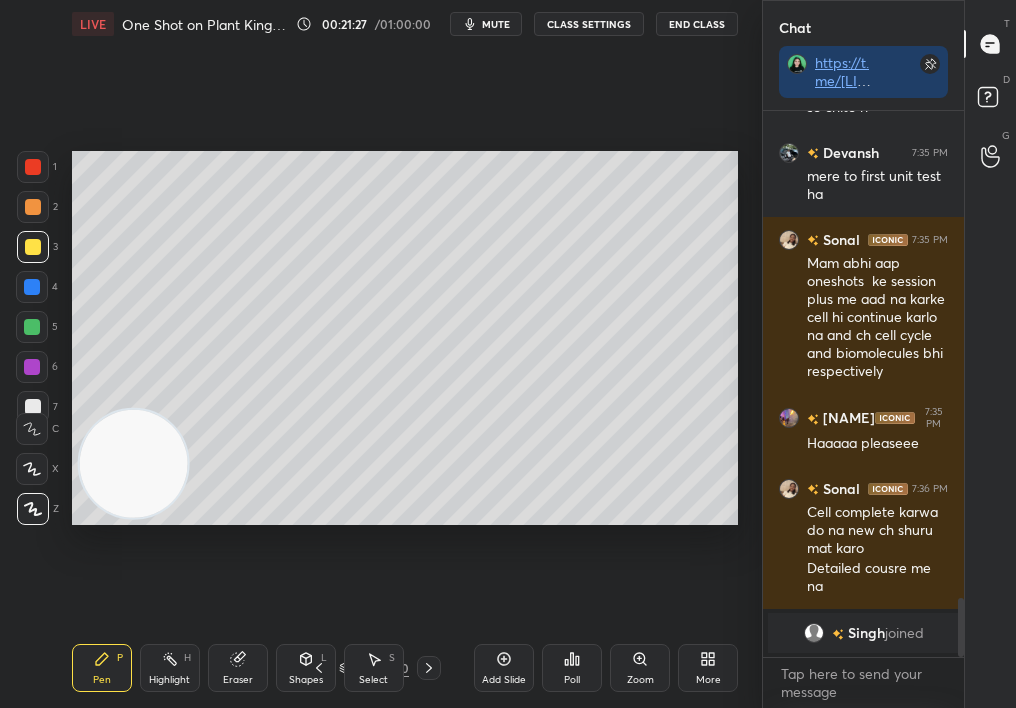 scroll, scrollTop: 3815, scrollLeft: 0, axis: vertical 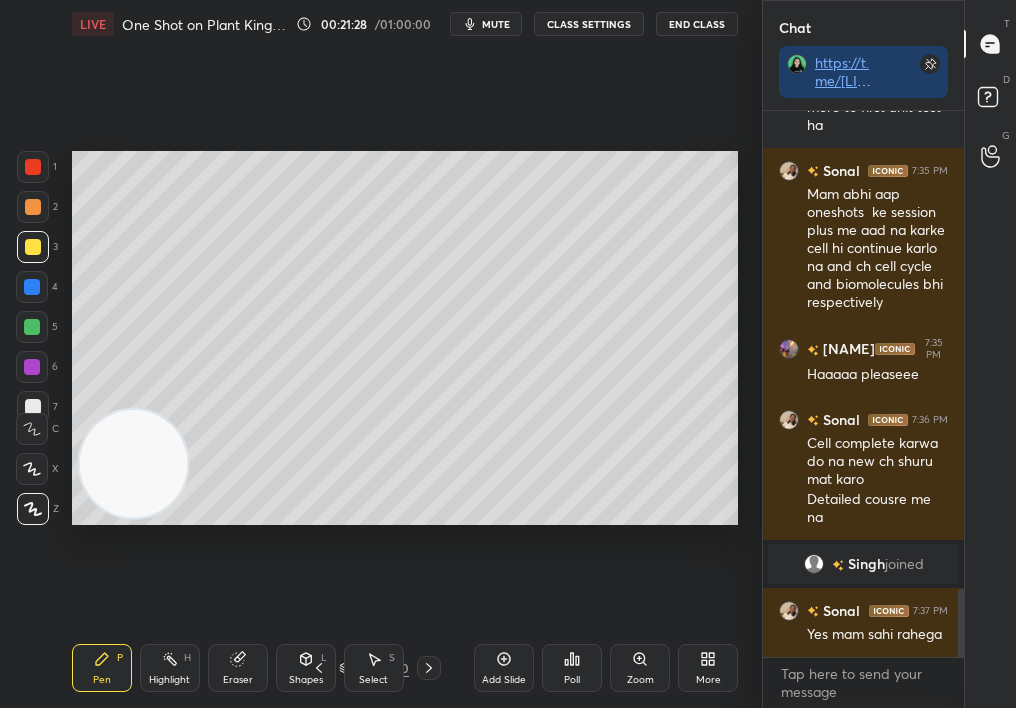 click on "Add Slide" at bounding box center (504, 668) 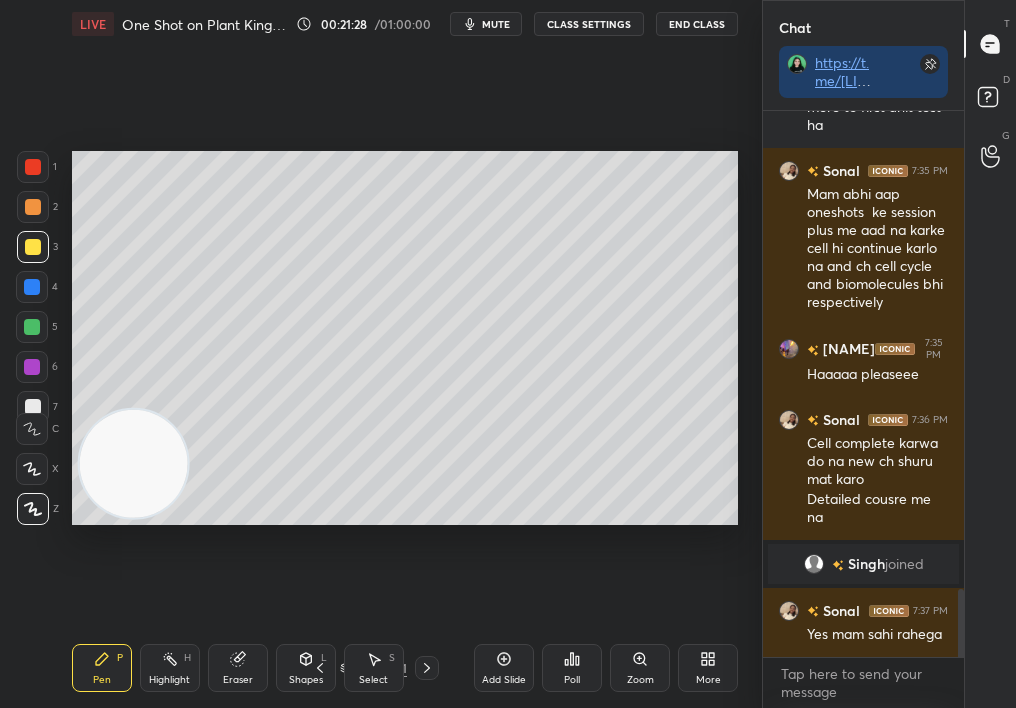 scroll, scrollTop: 3884, scrollLeft: 0, axis: vertical 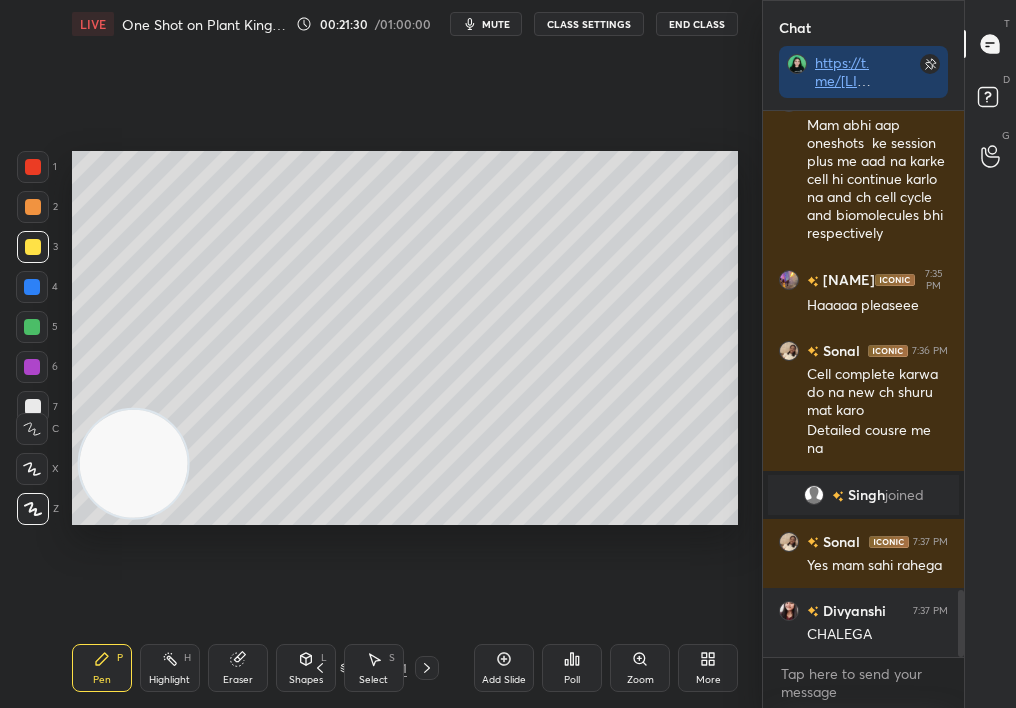 click 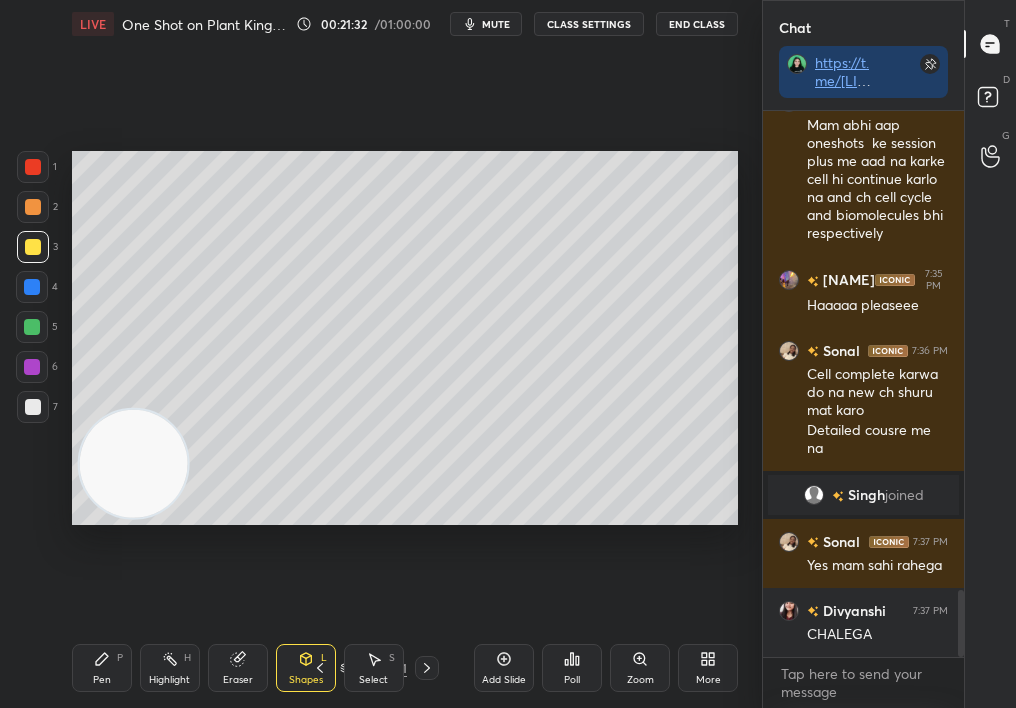 click on "Setting up your live class Poll for   secs No correct answer Start poll" at bounding box center (405, 338) 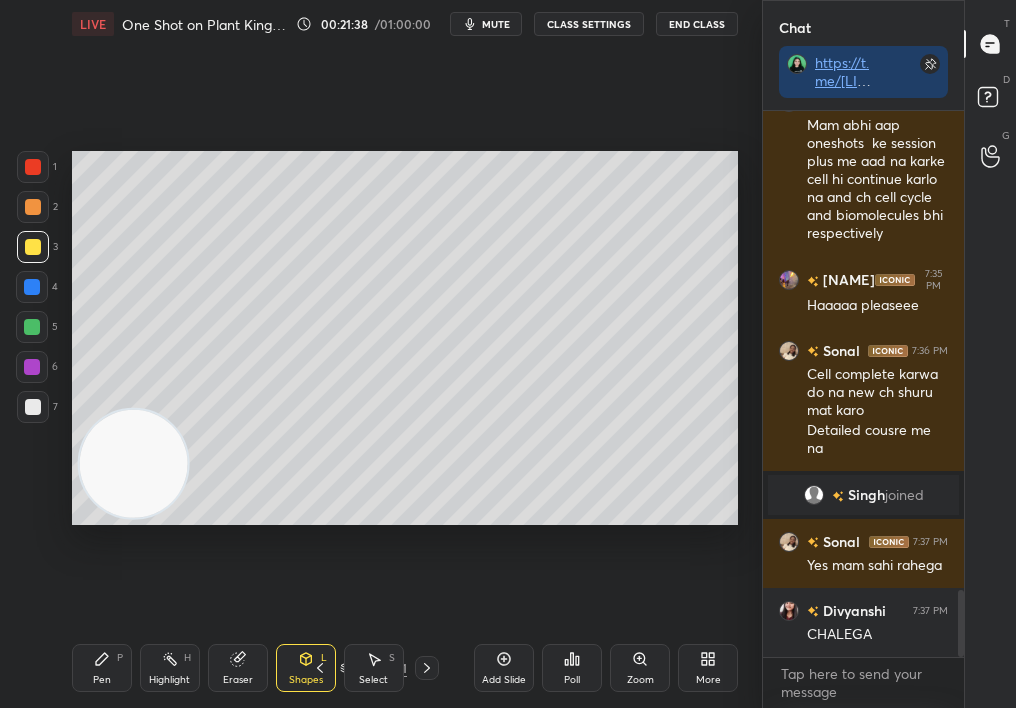 click on "mute" at bounding box center [496, 24] 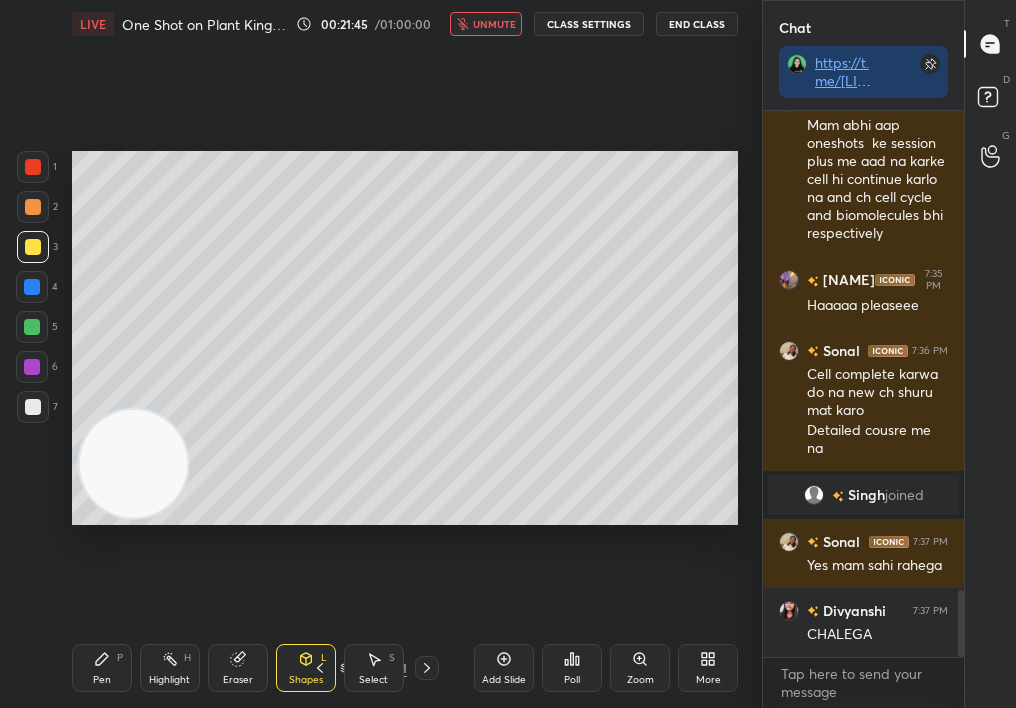 click on "unmute" at bounding box center (494, 24) 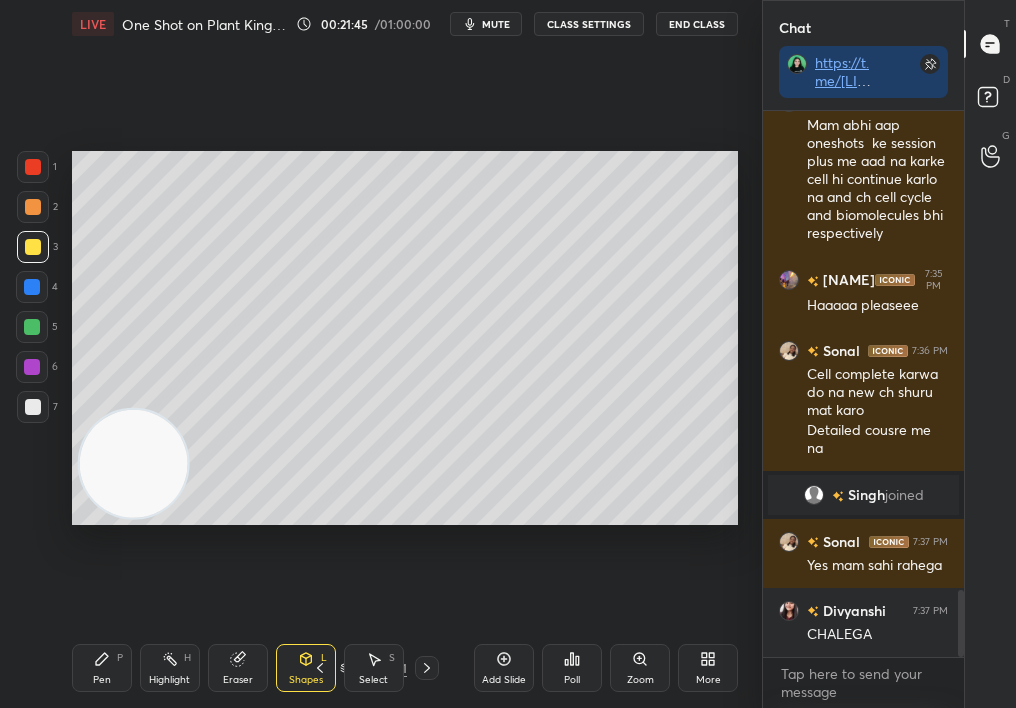 click on "Pen P" at bounding box center [102, 668] 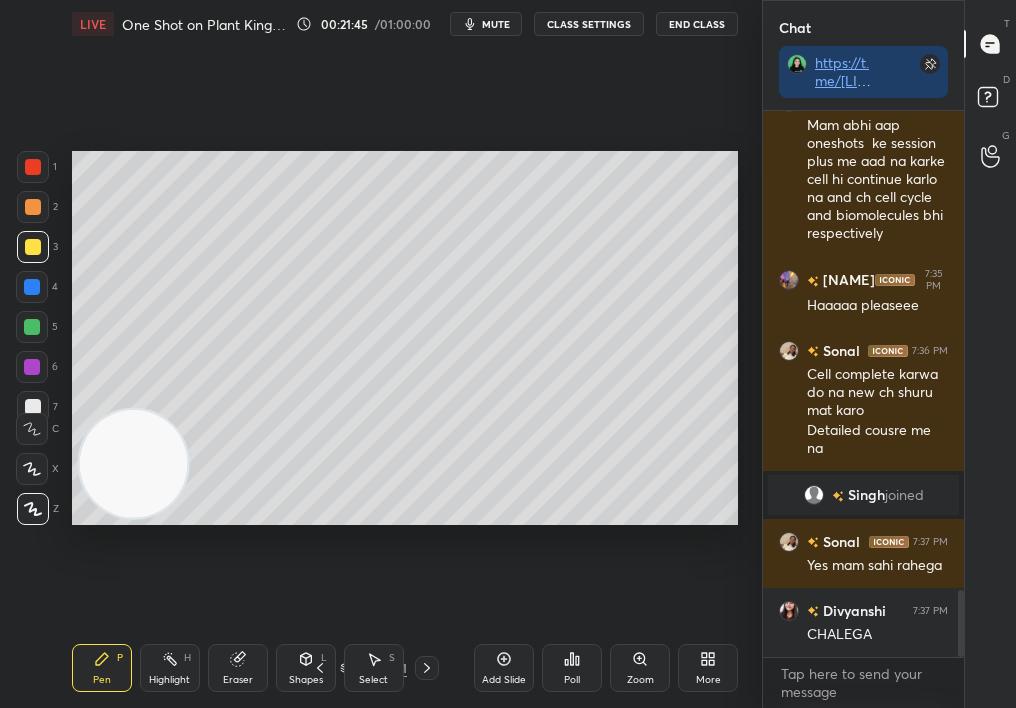 click on "Pen P" at bounding box center (102, 668) 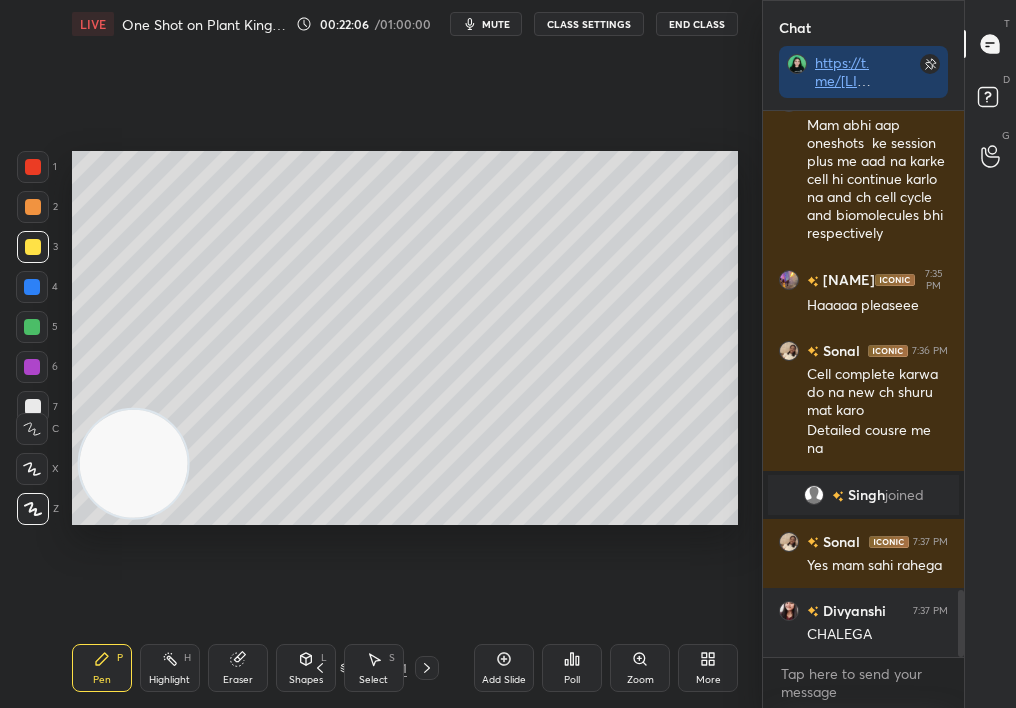 click at bounding box center [32, 287] 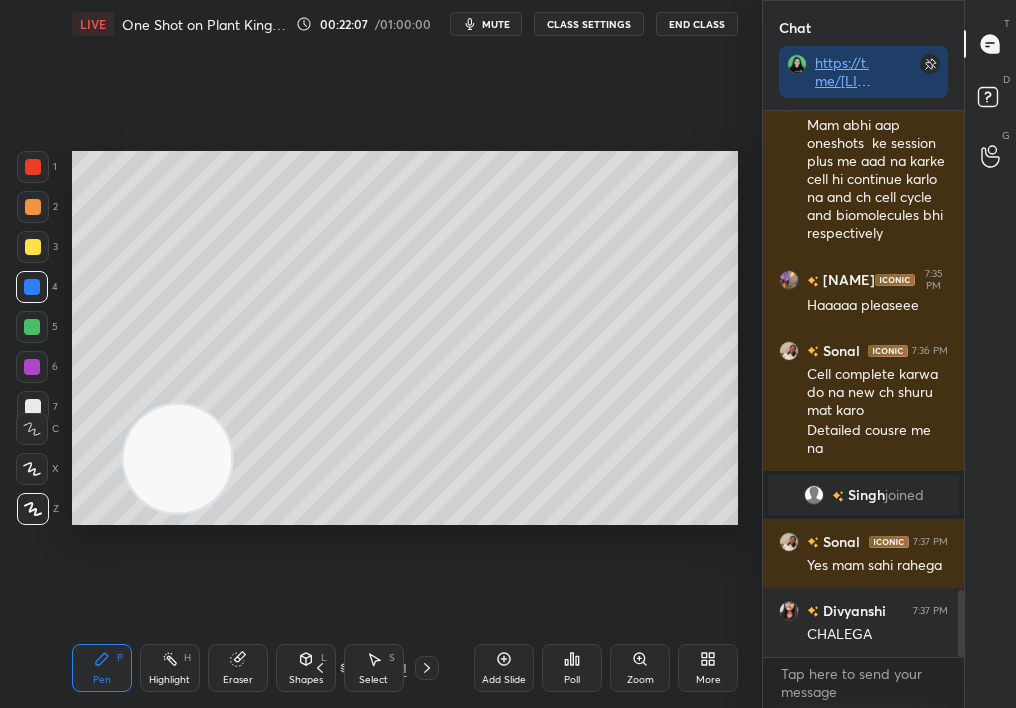 drag, startPoint x: 155, startPoint y: 469, endPoint x: 676, endPoint y: 386, distance: 527.5699 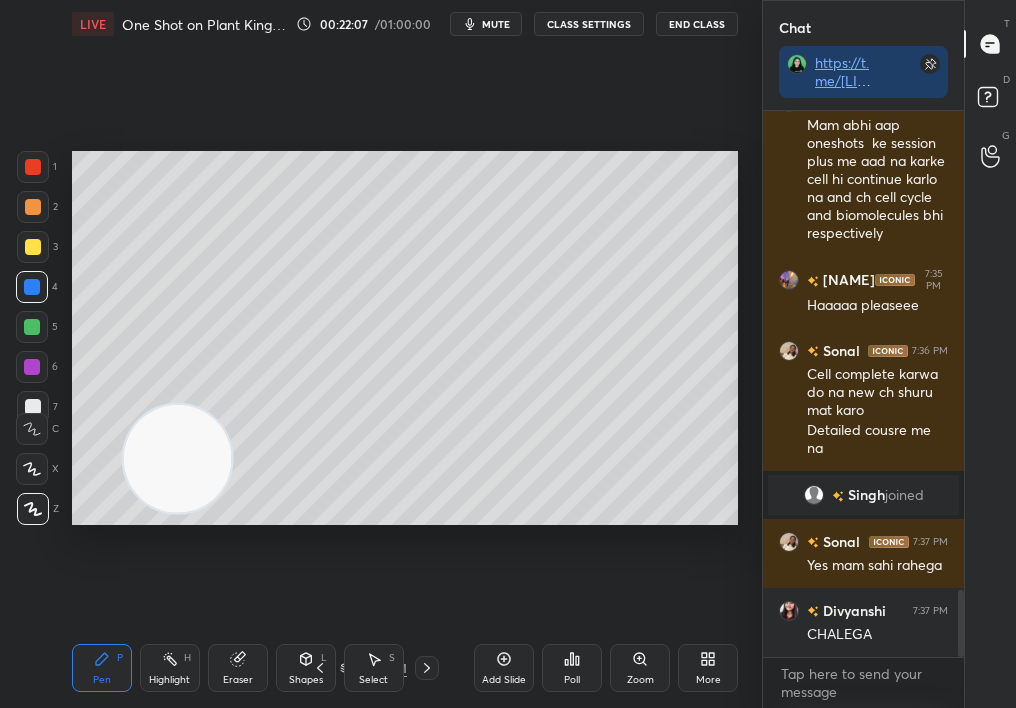 click at bounding box center [177, 458] 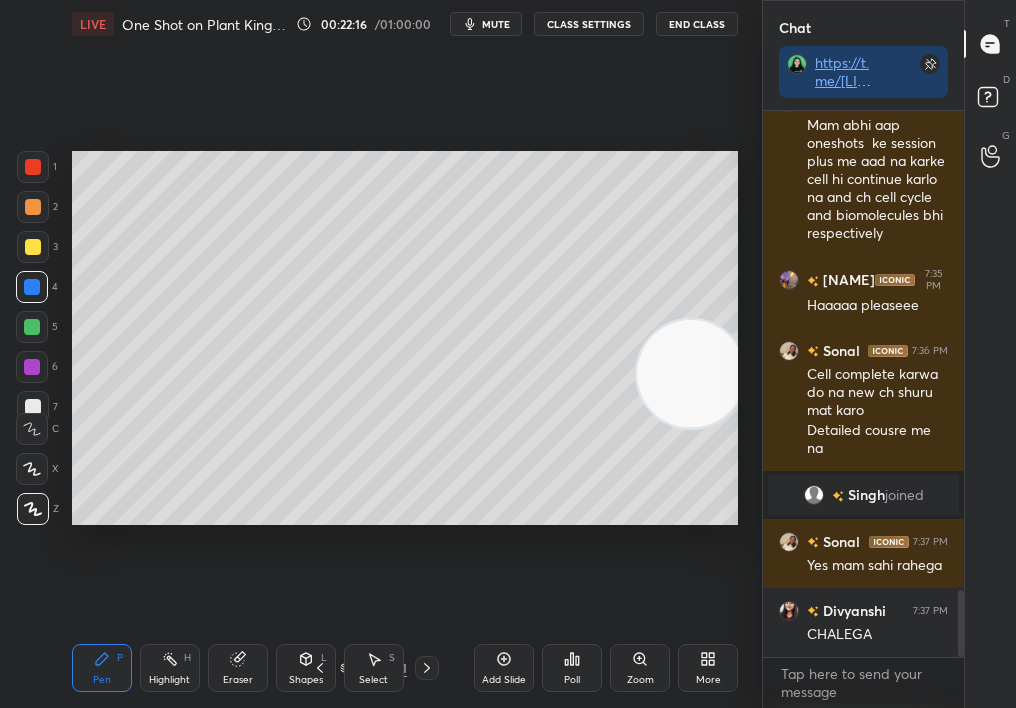 drag, startPoint x: 664, startPoint y: 508, endPoint x: 642, endPoint y: 548, distance: 45.65085 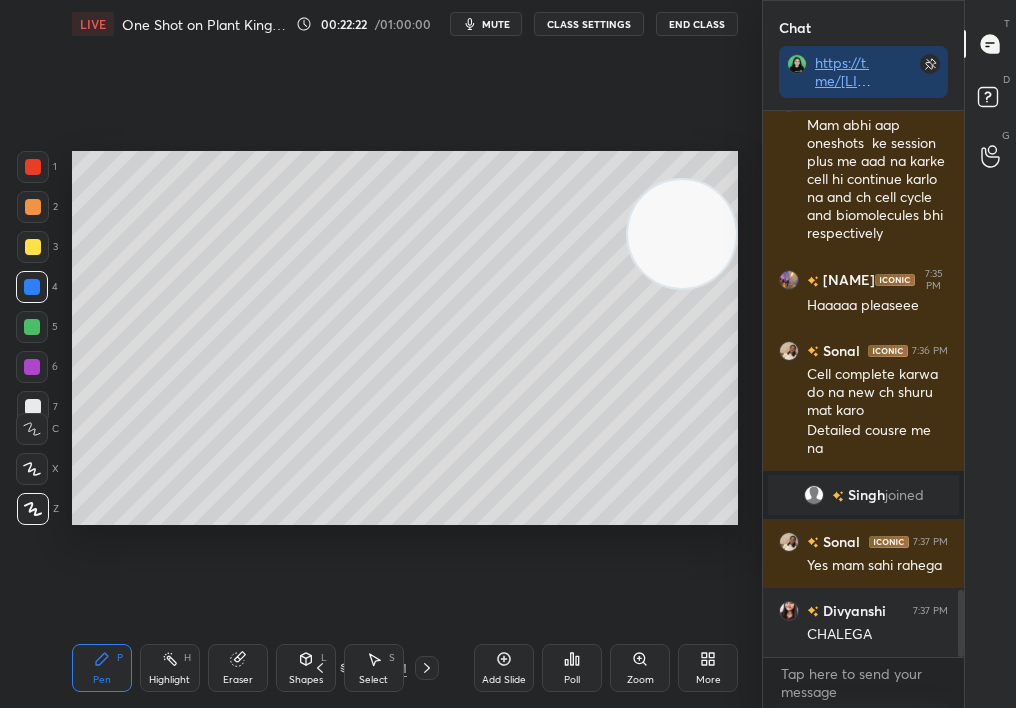 drag, startPoint x: 682, startPoint y: 310, endPoint x: 725, endPoint y: 187, distance: 130.29965 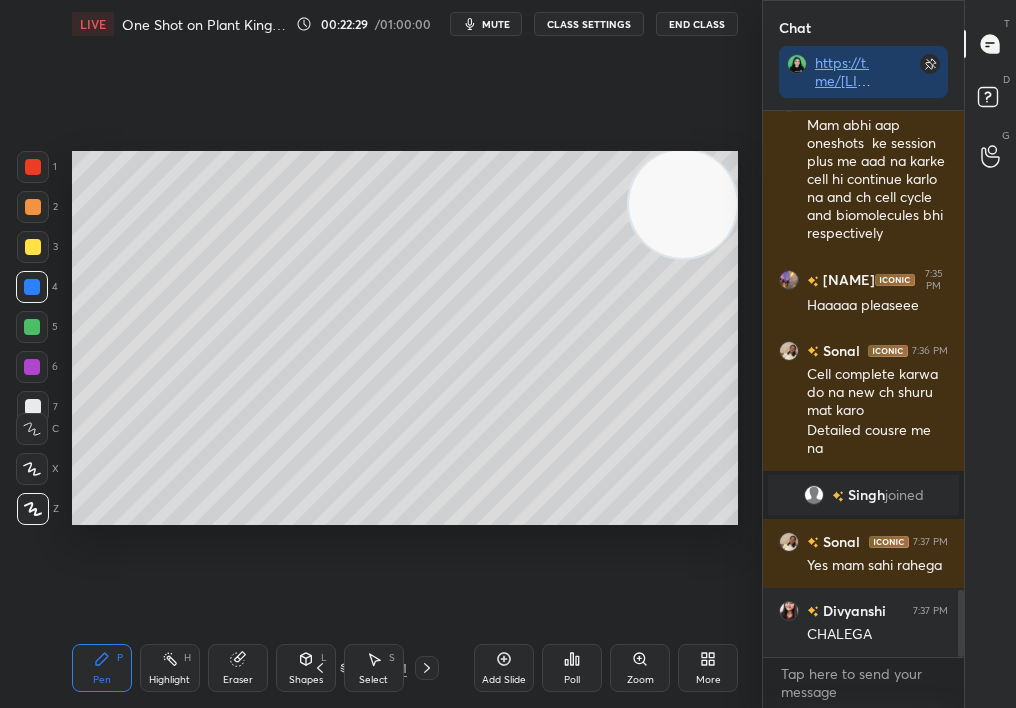 click at bounding box center (33, 247) 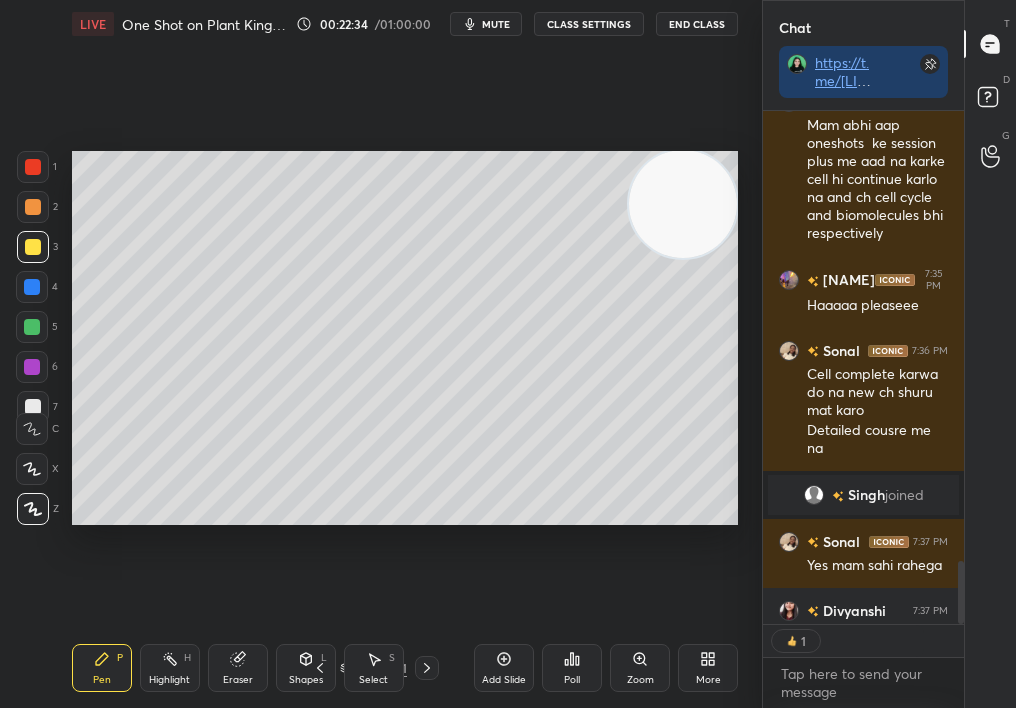 scroll, scrollTop: 507, scrollLeft: 195, axis: both 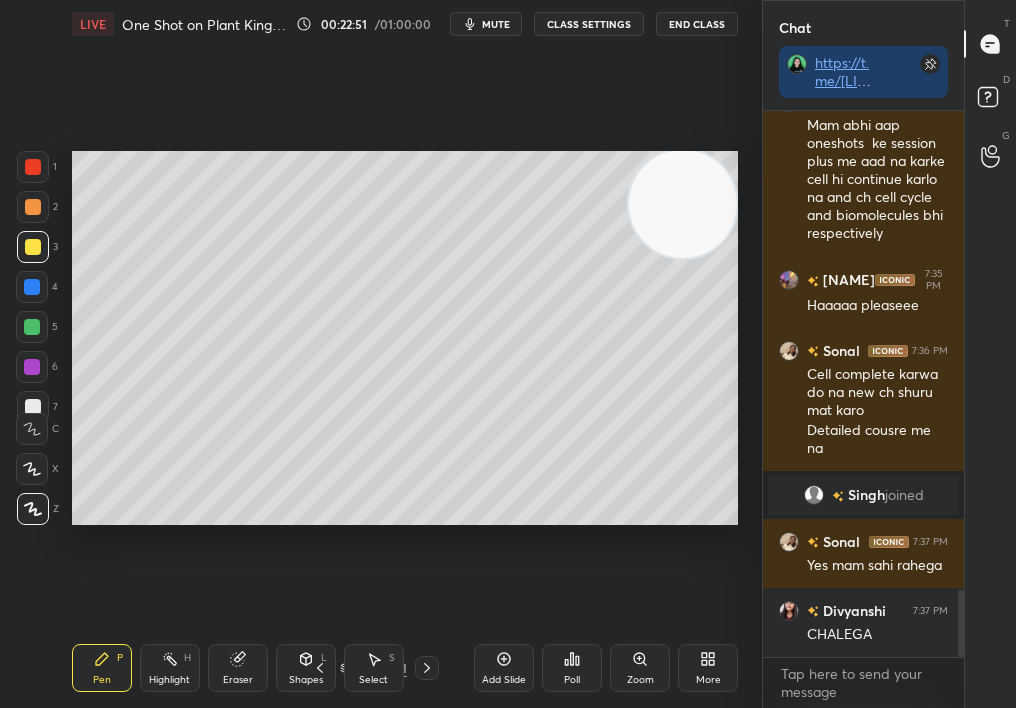 click at bounding box center (32, 287) 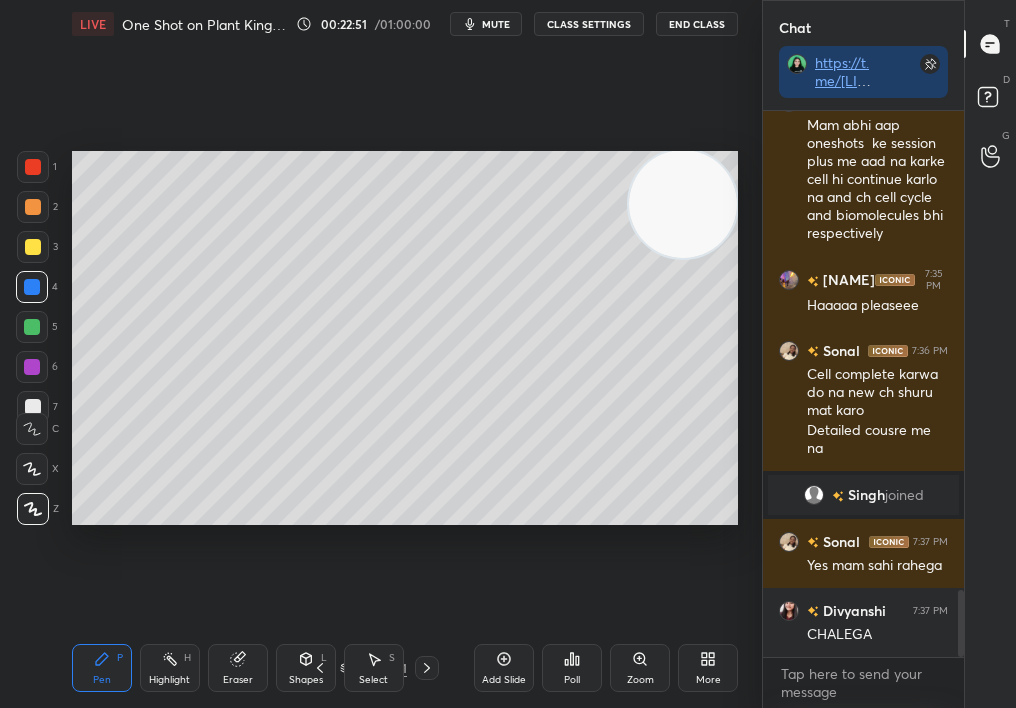 click at bounding box center [32, 287] 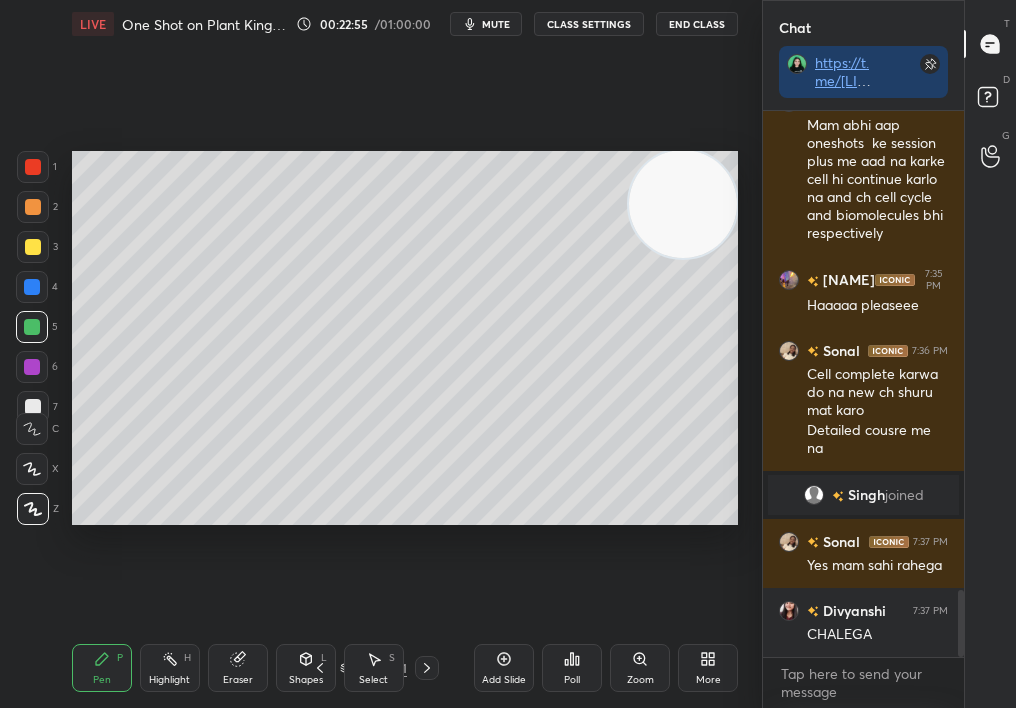 scroll, scrollTop: 507, scrollLeft: 195, axis: both 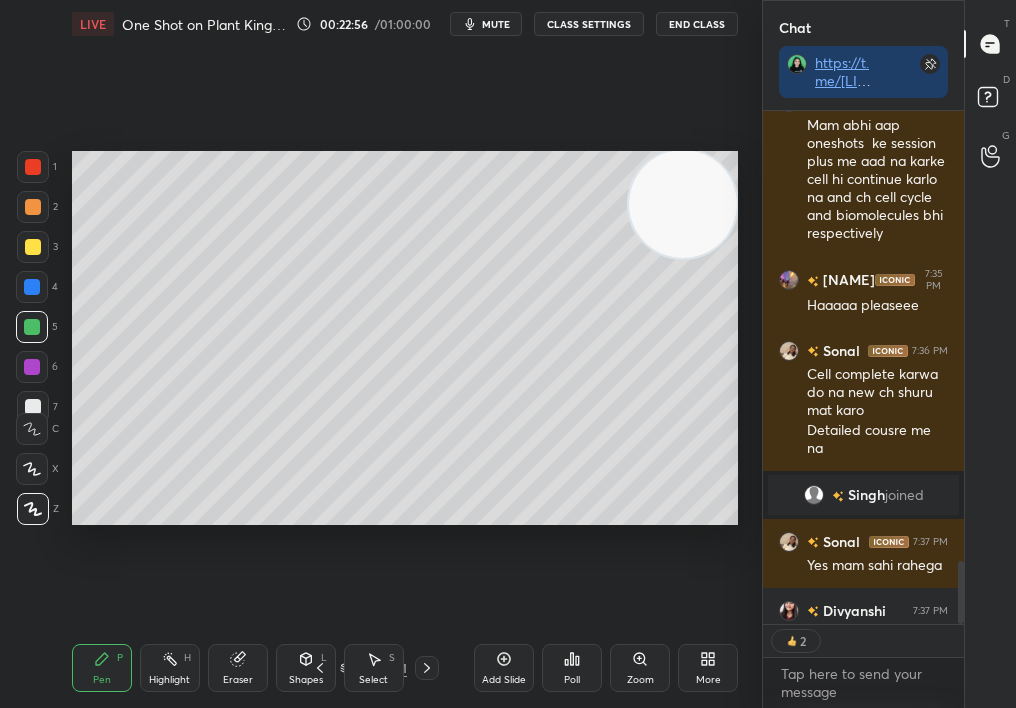 click on "Eraser" at bounding box center [238, 668] 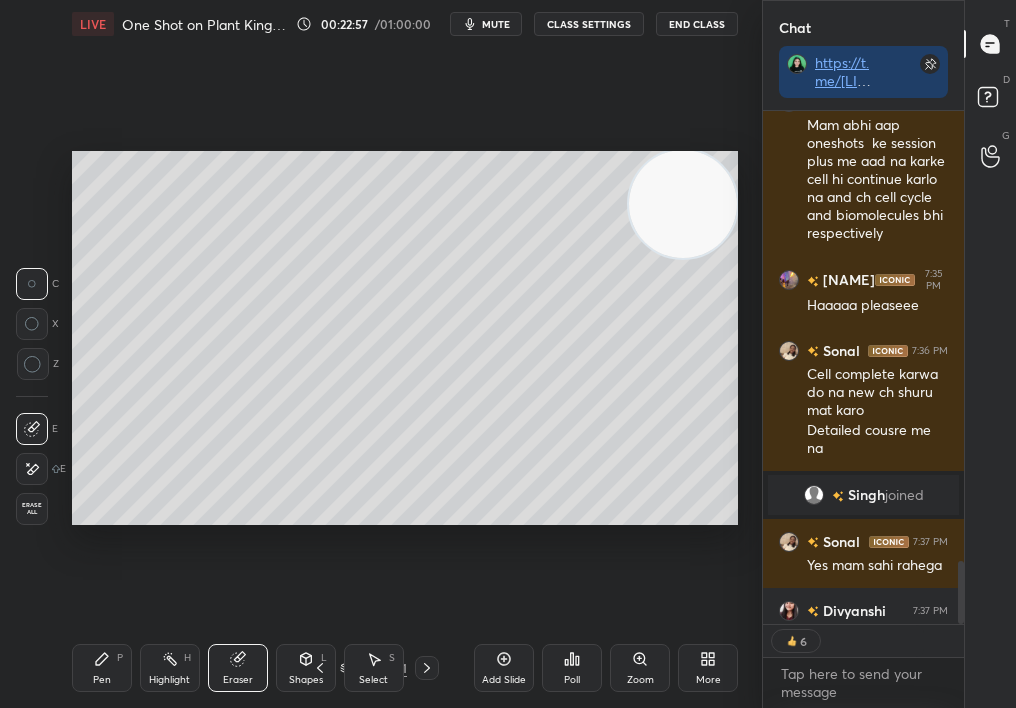 click on "Pen P" at bounding box center [102, 668] 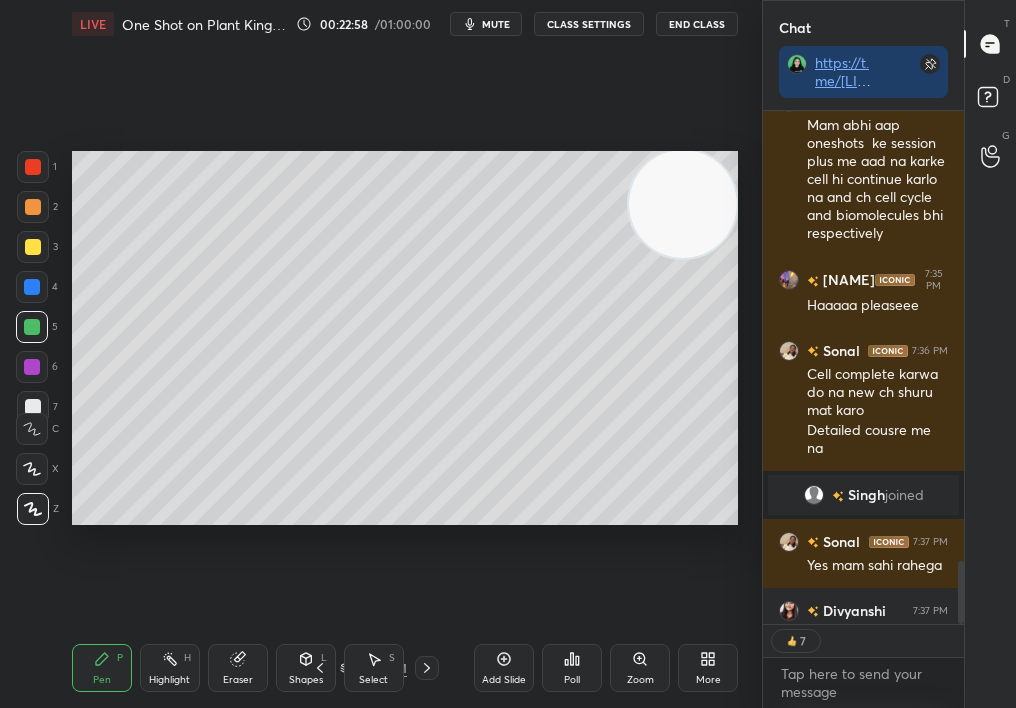 click 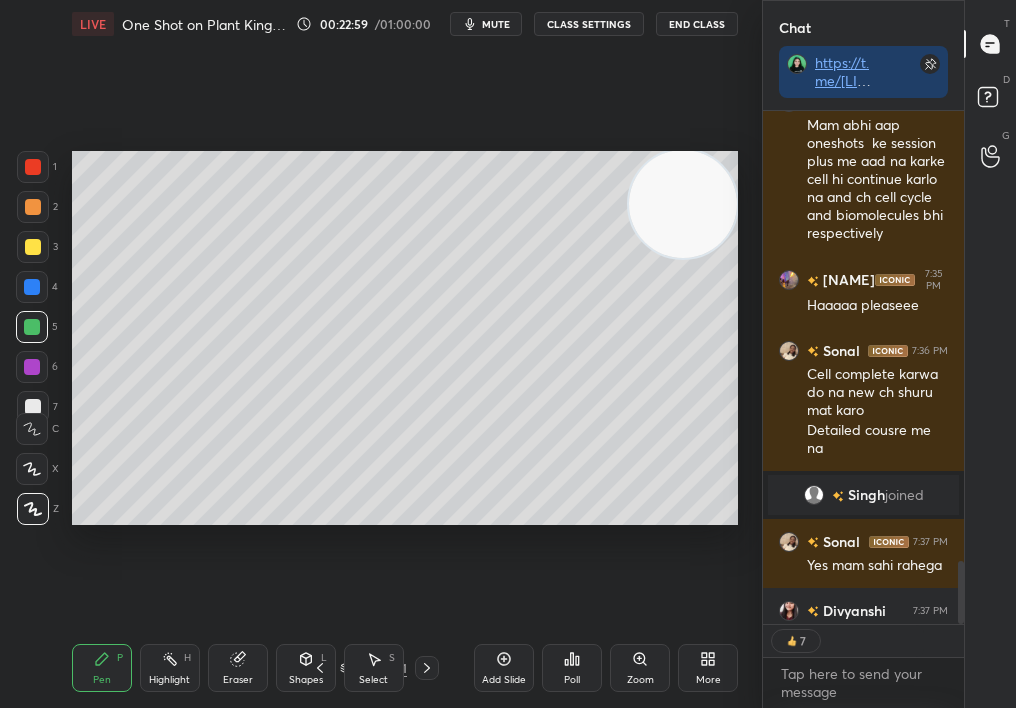 click at bounding box center [32, 469] 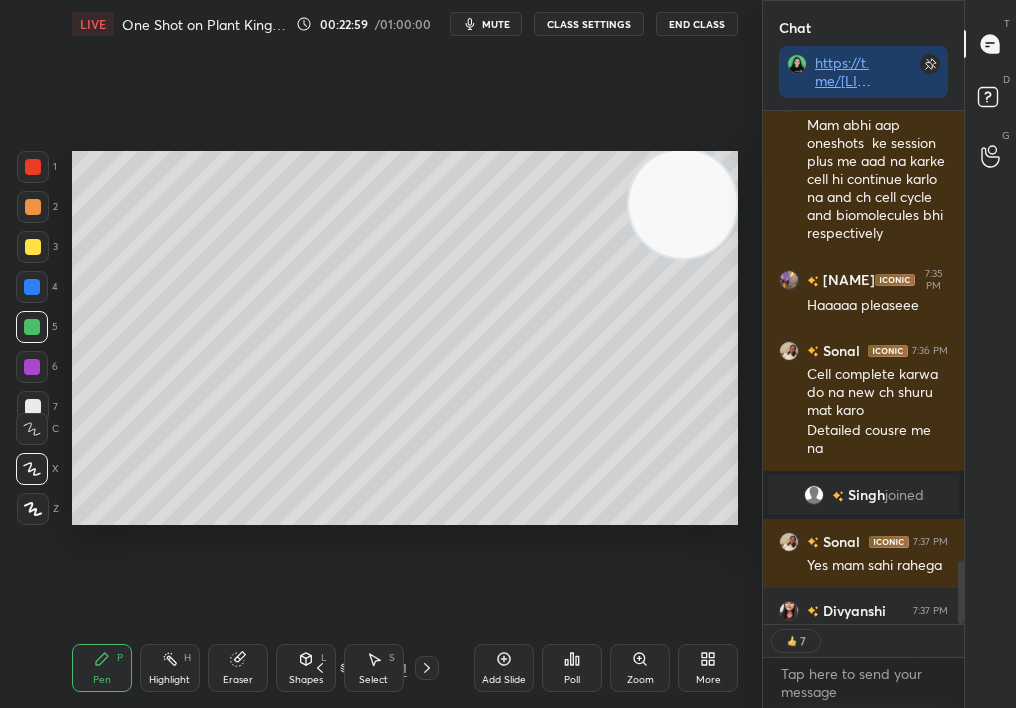 click 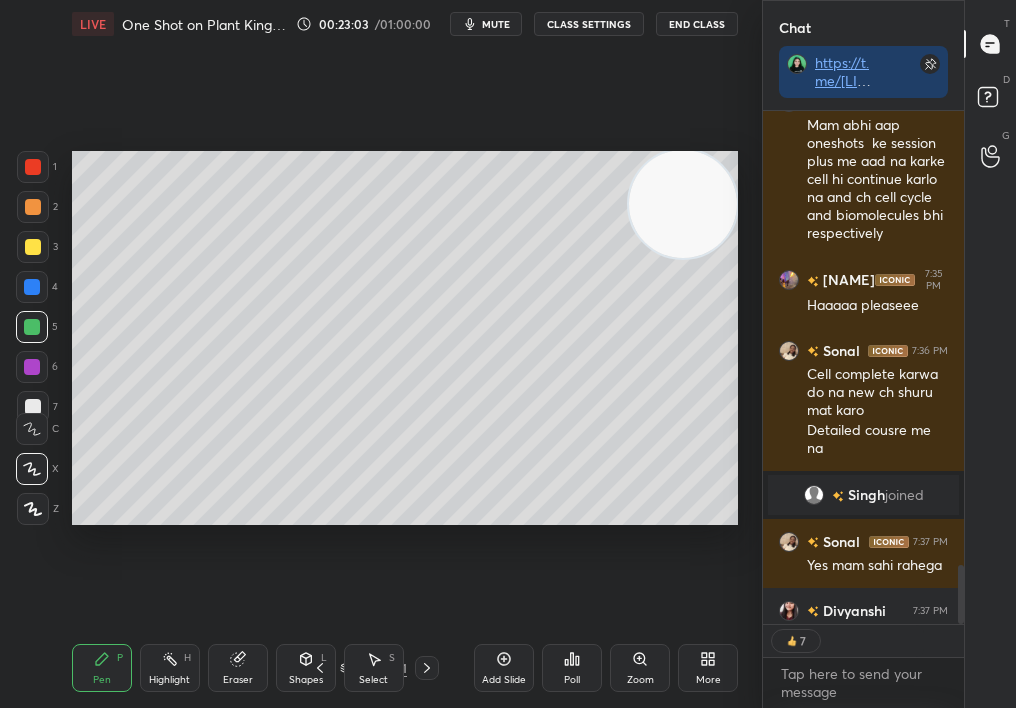 scroll, scrollTop: 3965, scrollLeft: 0, axis: vertical 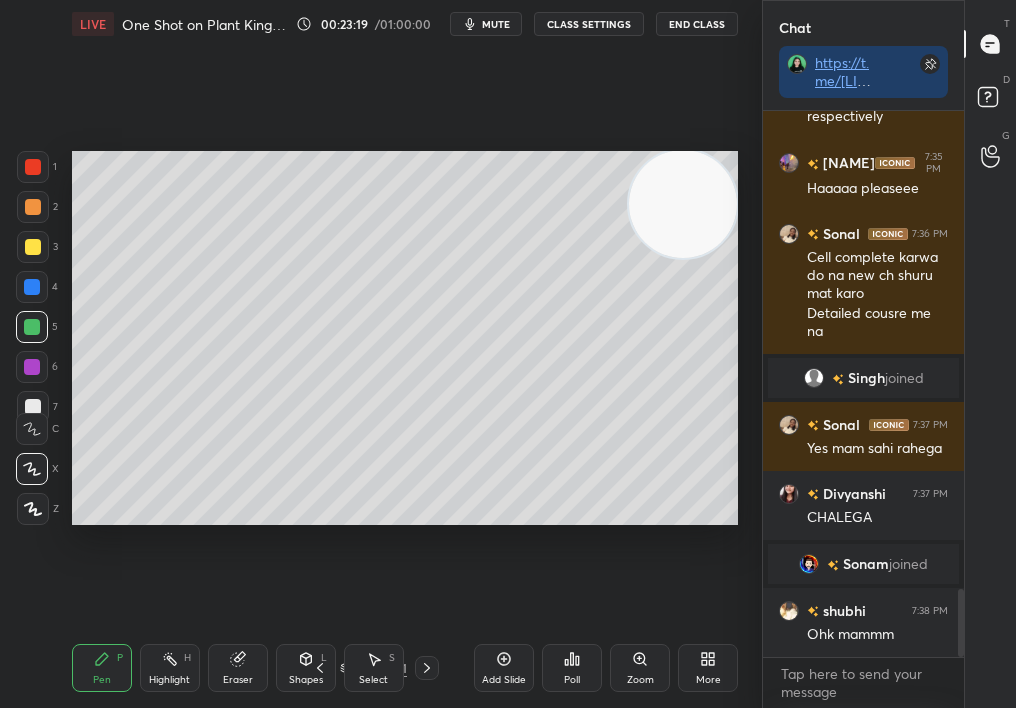 click at bounding box center [33, 207] 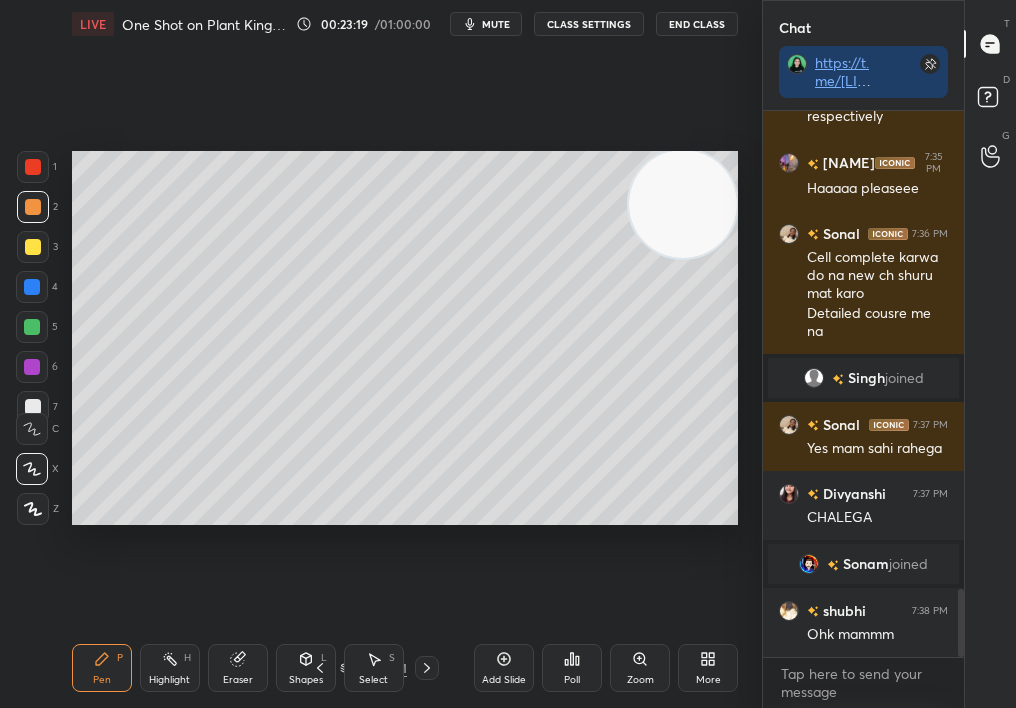 click at bounding box center [33, 207] 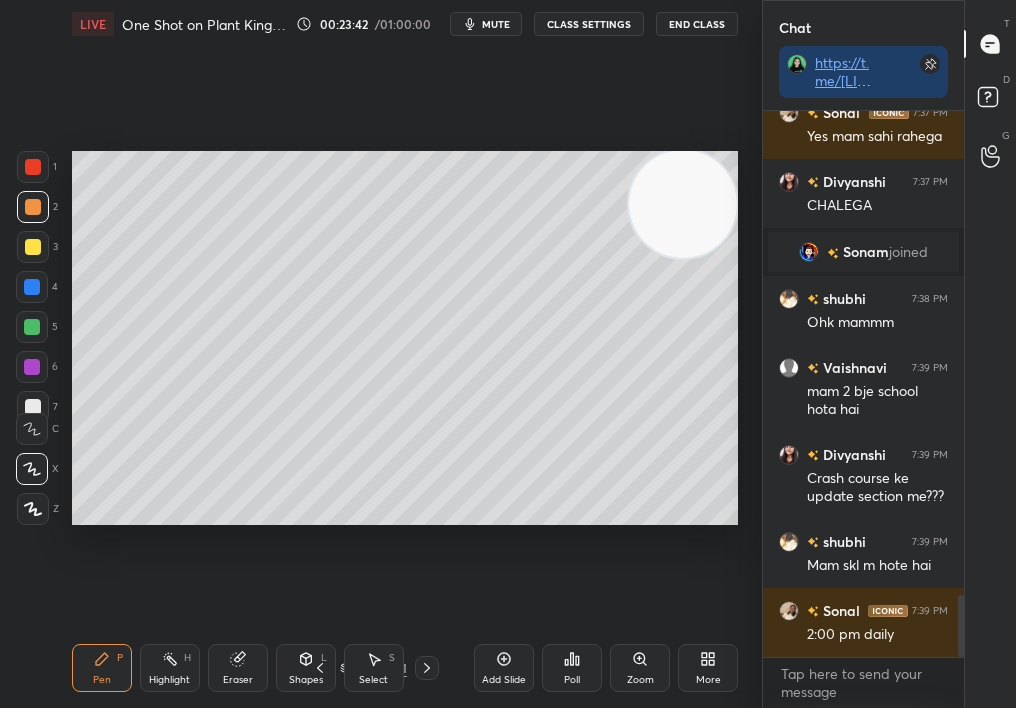 scroll, scrollTop: 4228, scrollLeft: 0, axis: vertical 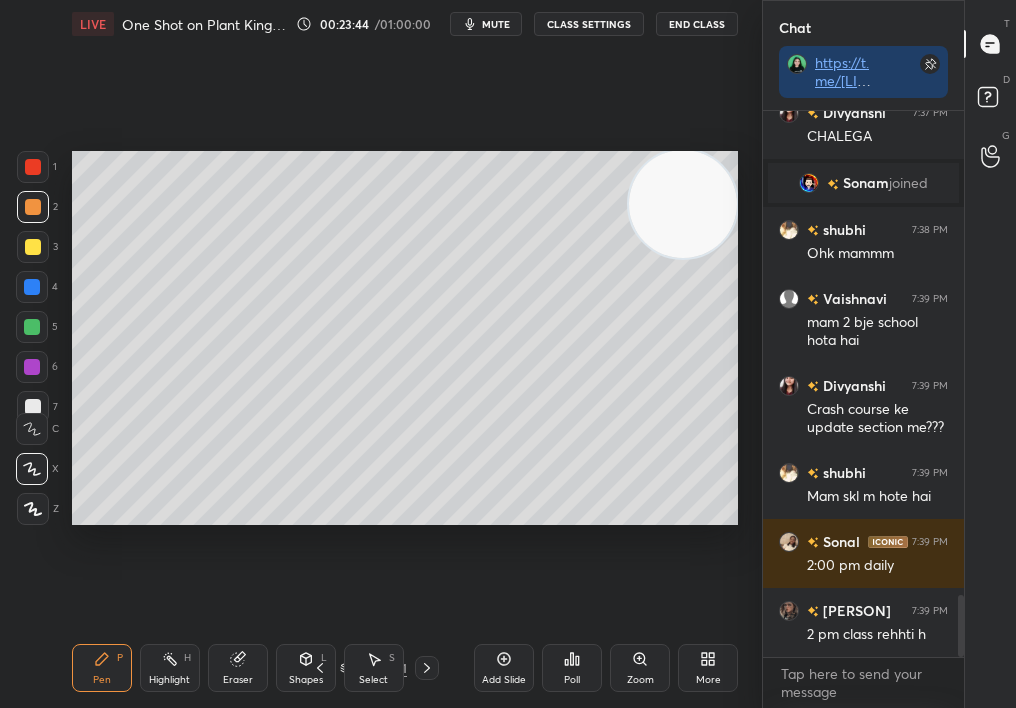 click 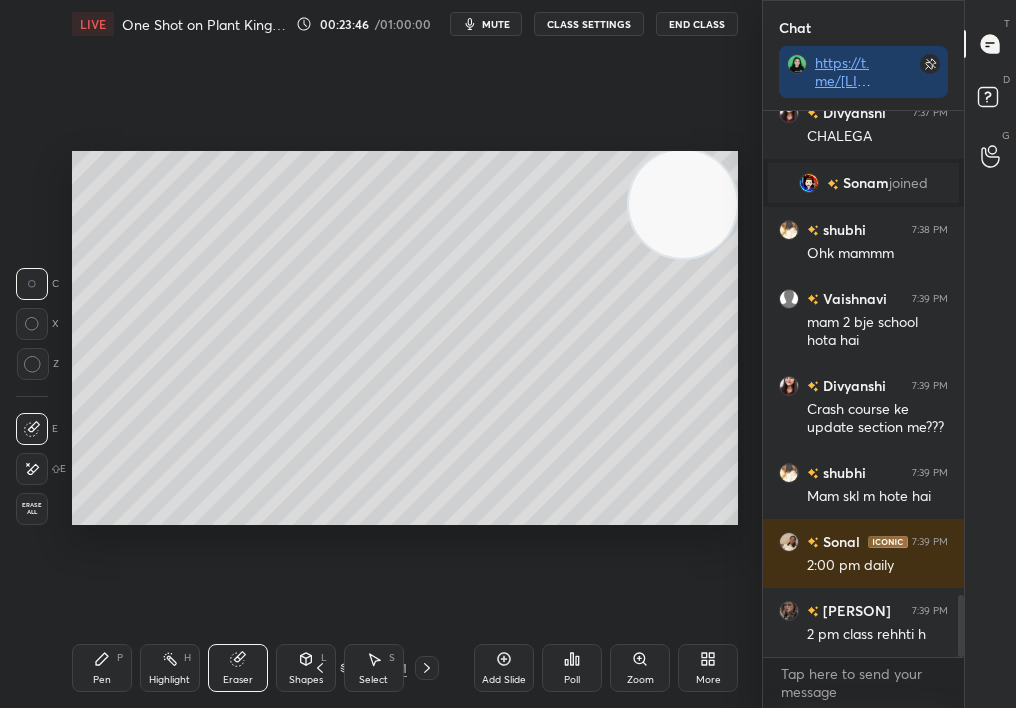 click on "Pen P" at bounding box center (102, 668) 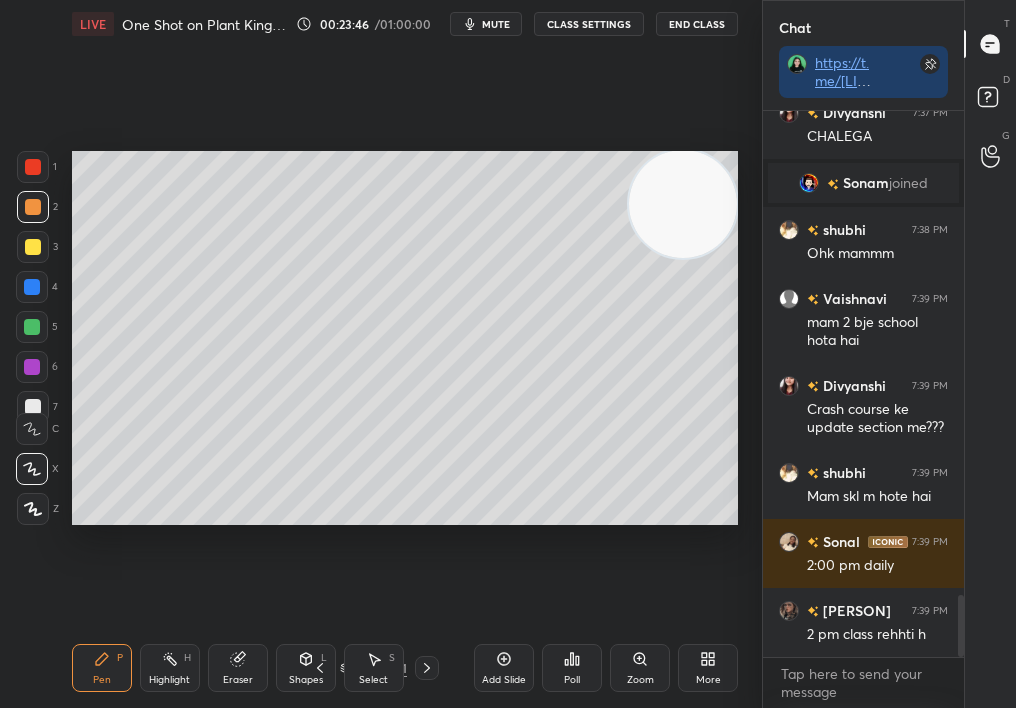 click on "Pen P" at bounding box center [102, 668] 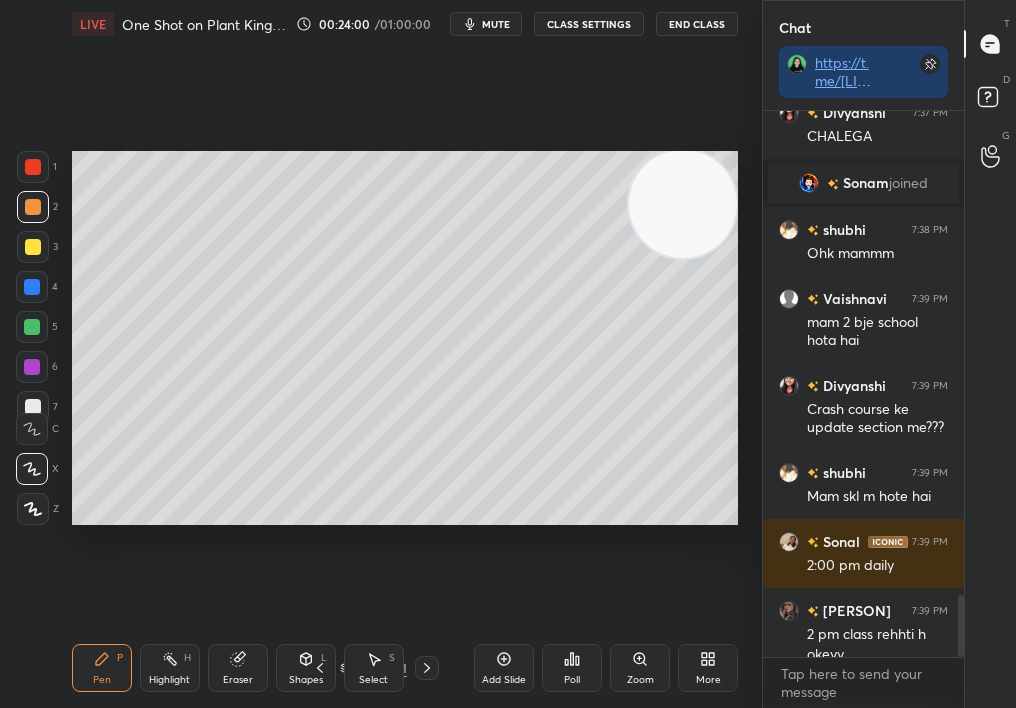 scroll, scrollTop: 4248, scrollLeft: 0, axis: vertical 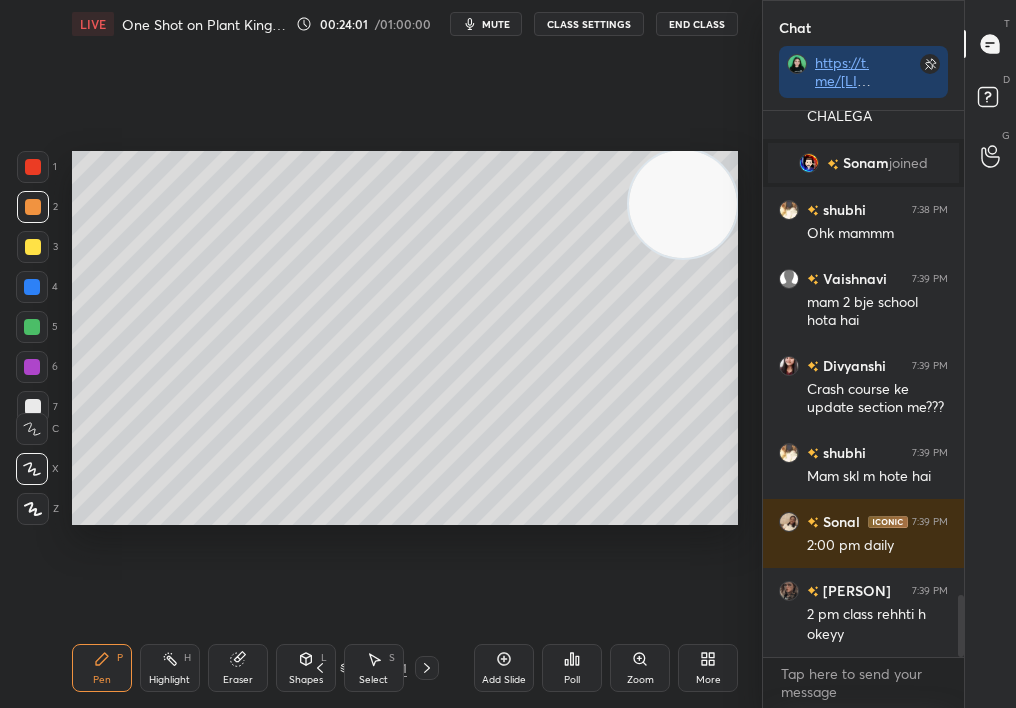 click at bounding box center [32, 287] 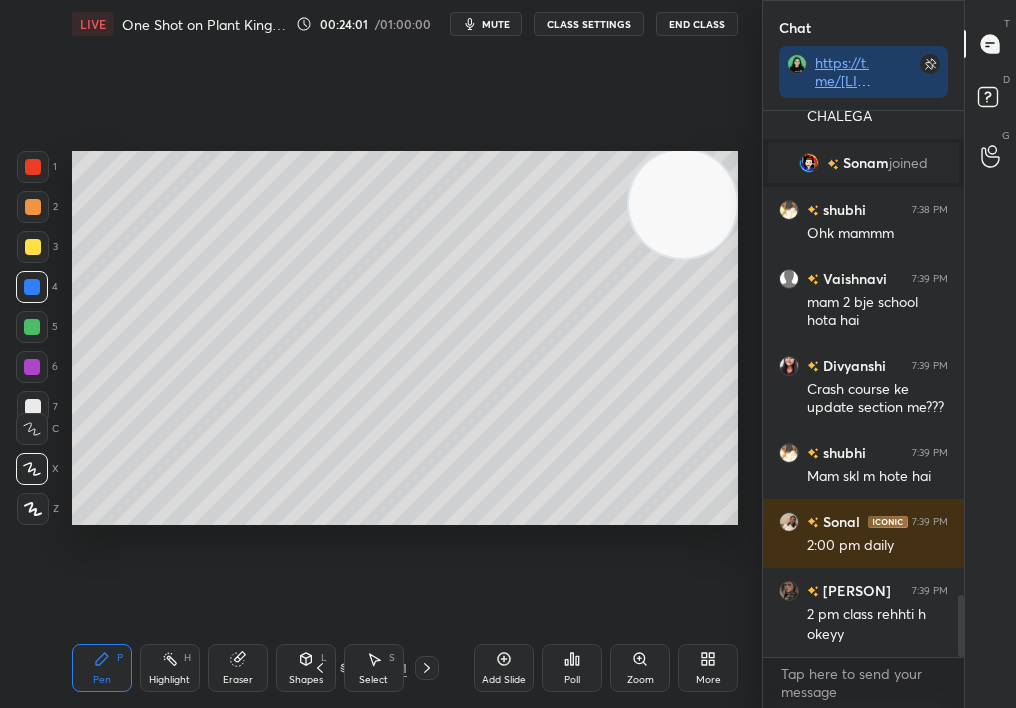 click on "1 2 3 4 5 6 7" at bounding box center [37, 291] 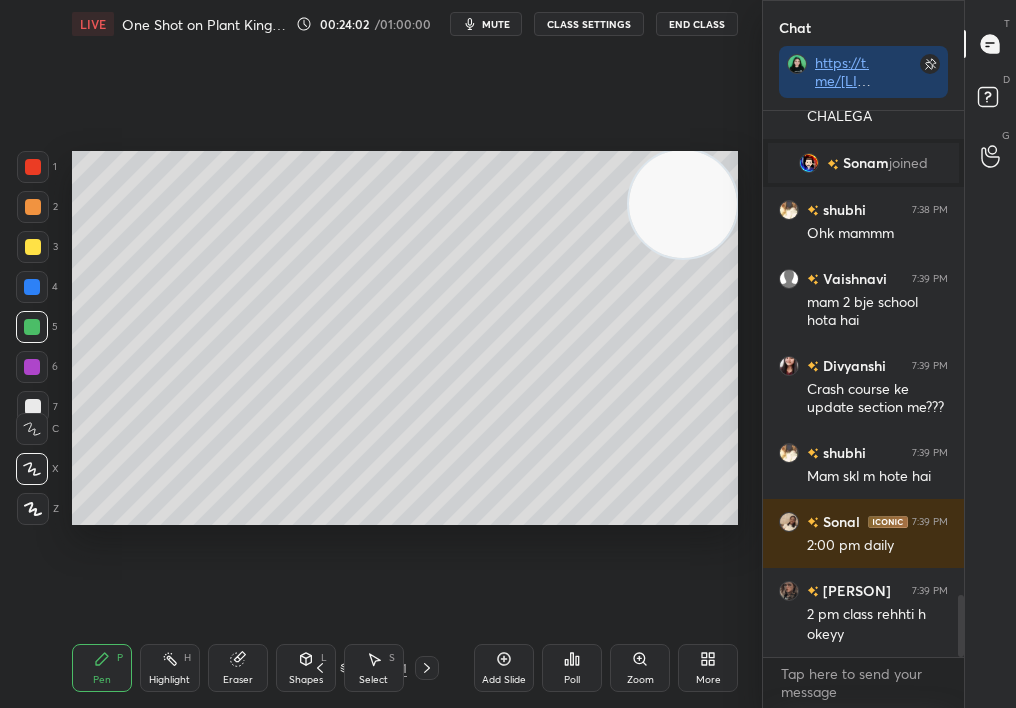 scroll, scrollTop: 4335, scrollLeft: 0, axis: vertical 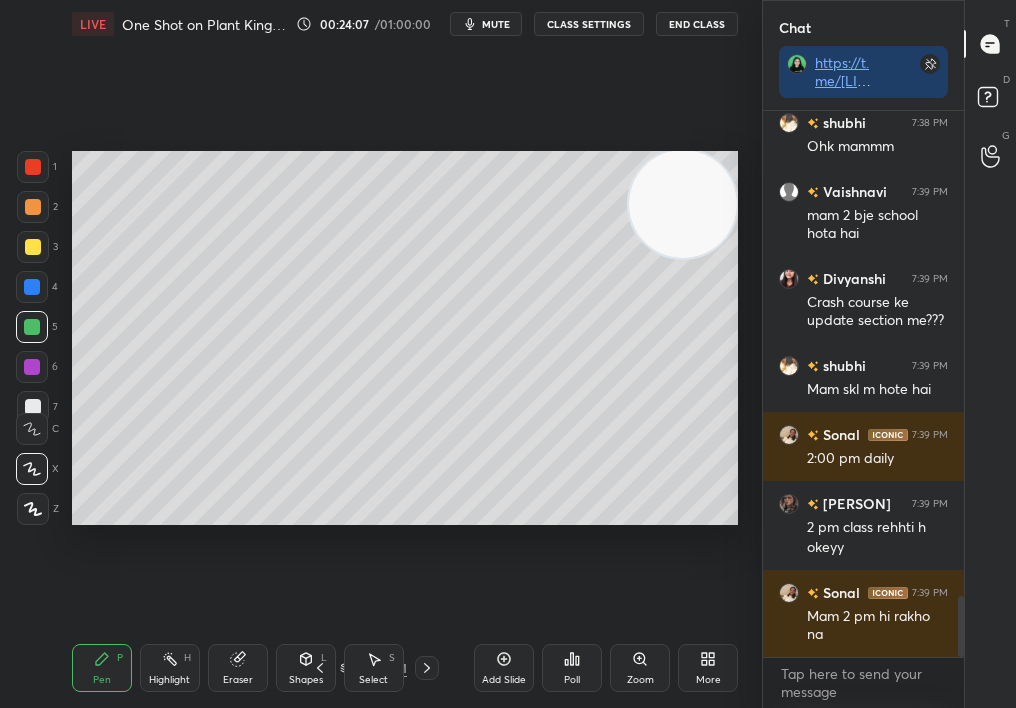 click 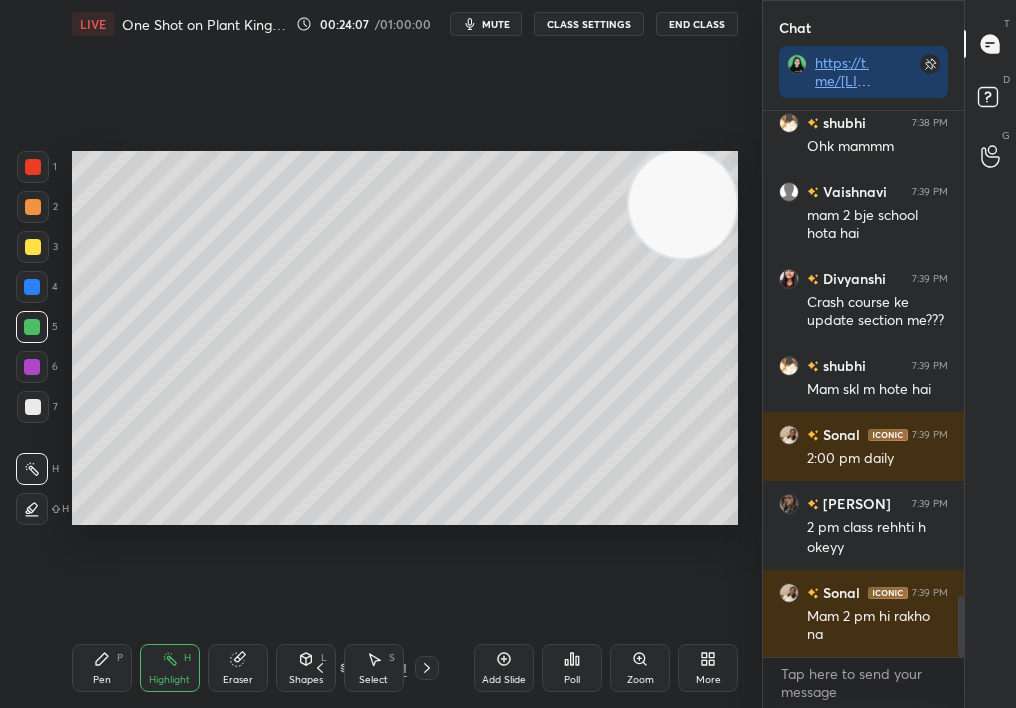 click 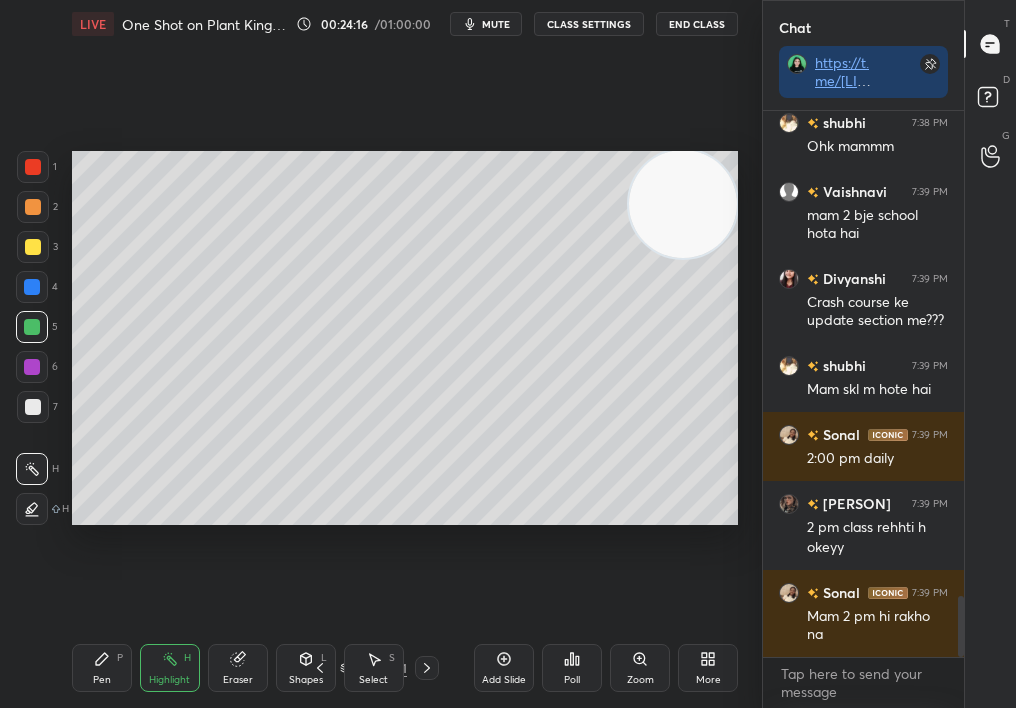scroll, scrollTop: 4440, scrollLeft: 0, axis: vertical 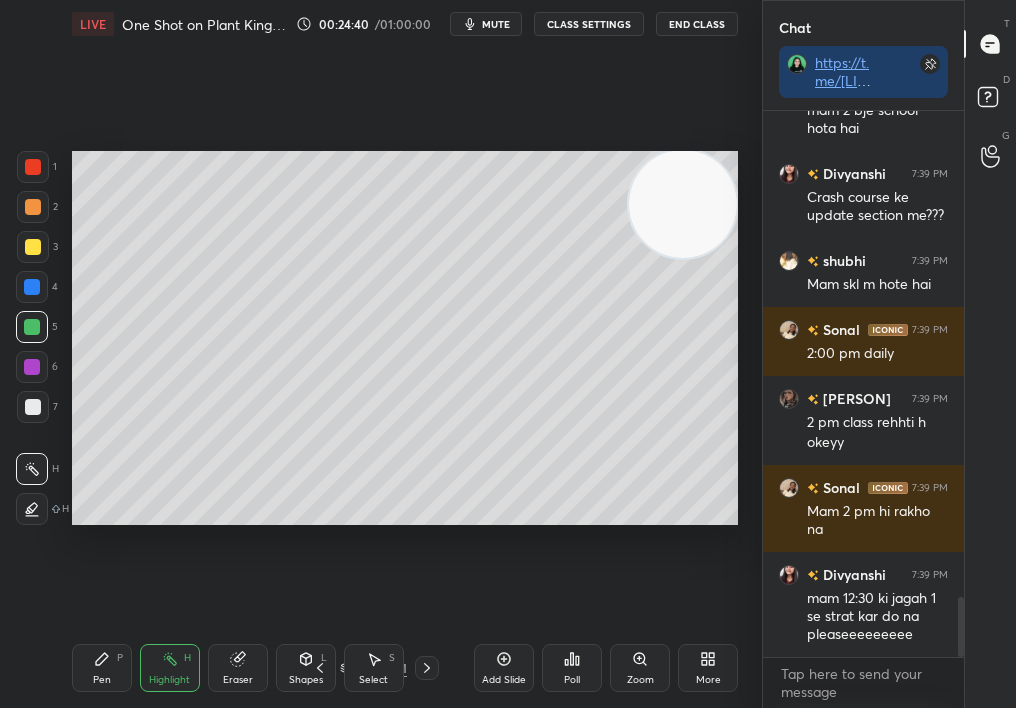 click on "Pen P Highlight H Eraser Shapes L Select S 34 / 311 Add Slide Poll Zoom More" at bounding box center (405, 668) 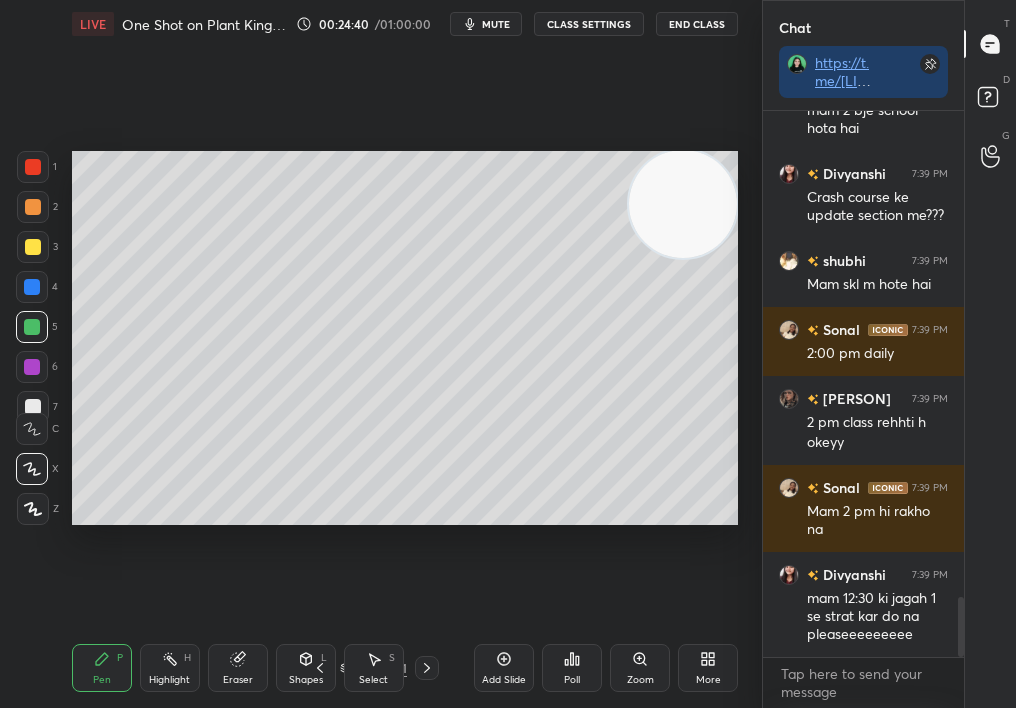 click on "Pen" at bounding box center [102, 680] 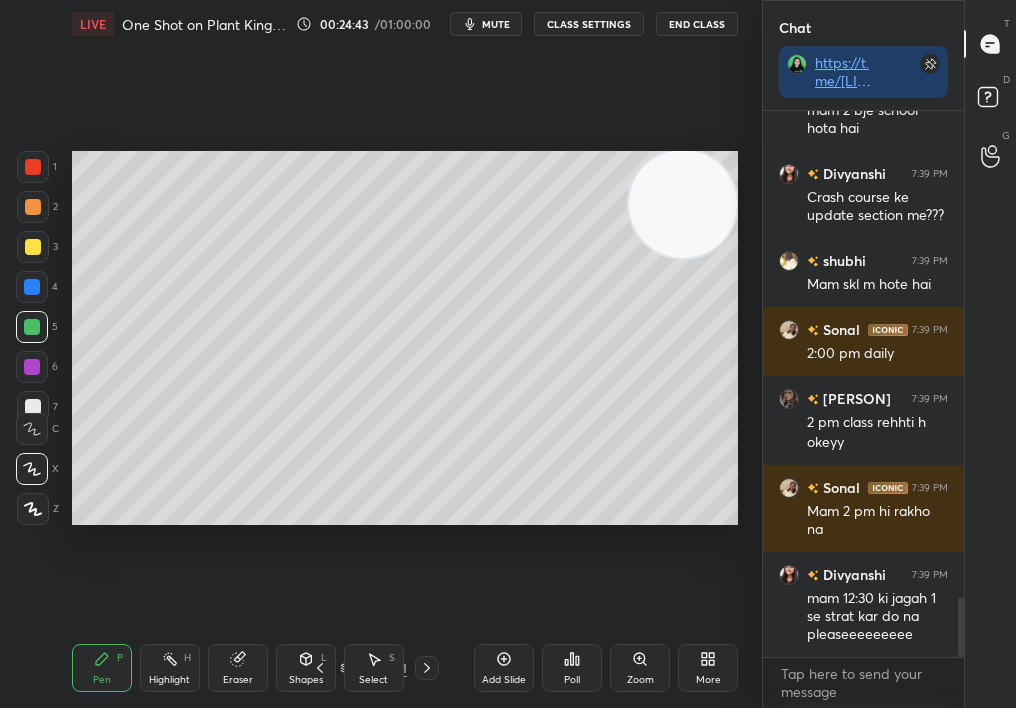 click on "Add Slide" at bounding box center [504, 680] 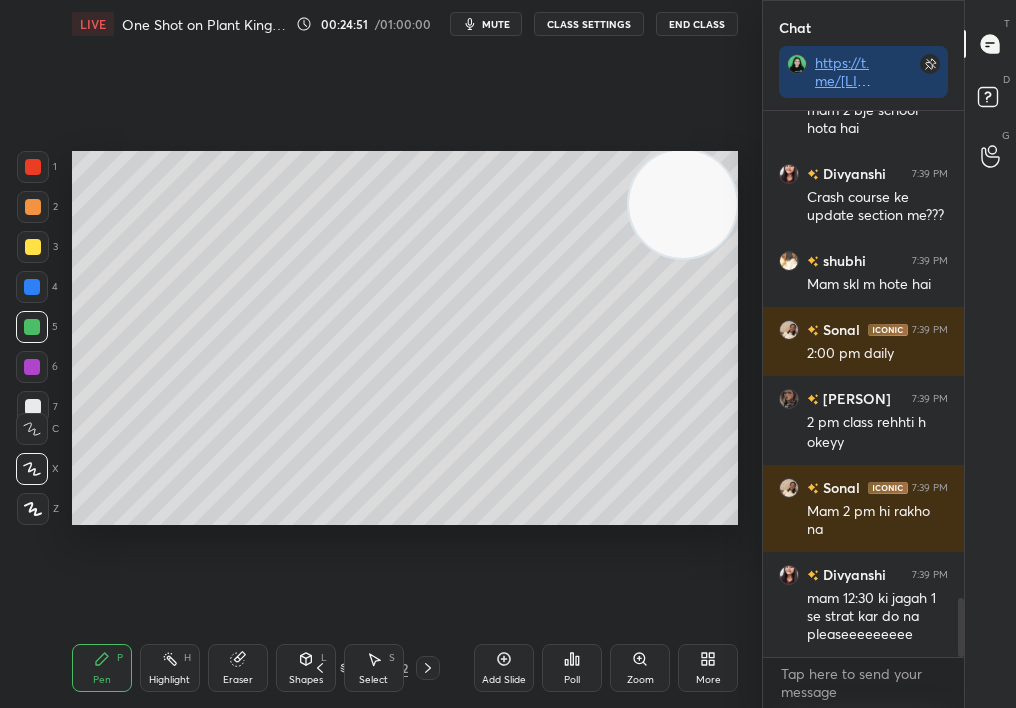 scroll, scrollTop: 4488, scrollLeft: 0, axis: vertical 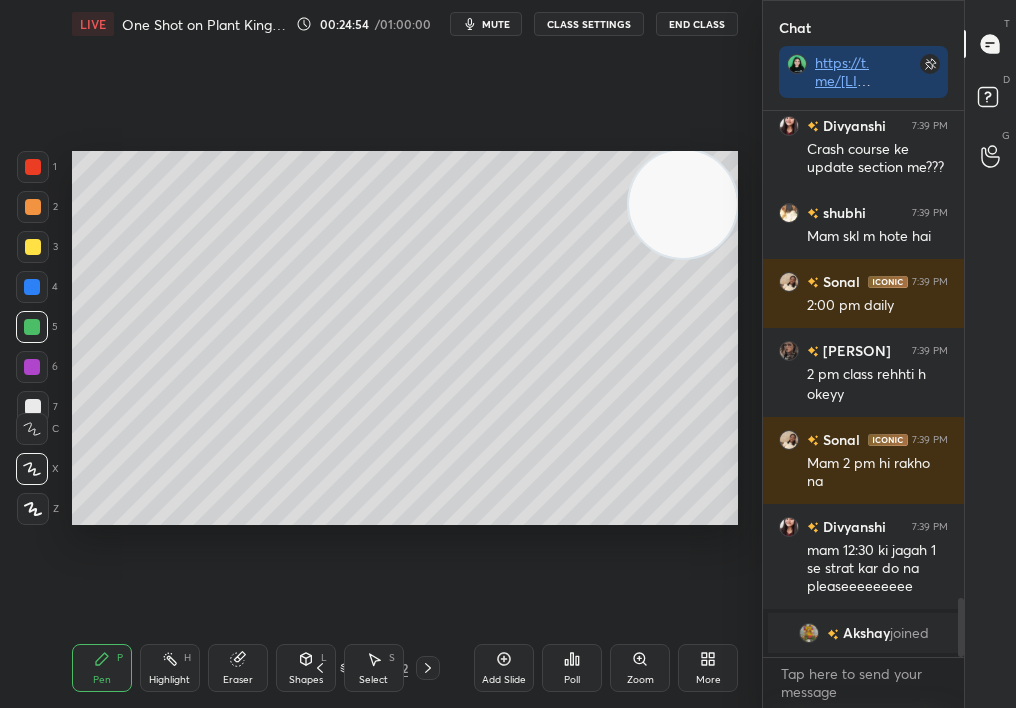 click on "Select S" at bounding box center [374, 668] 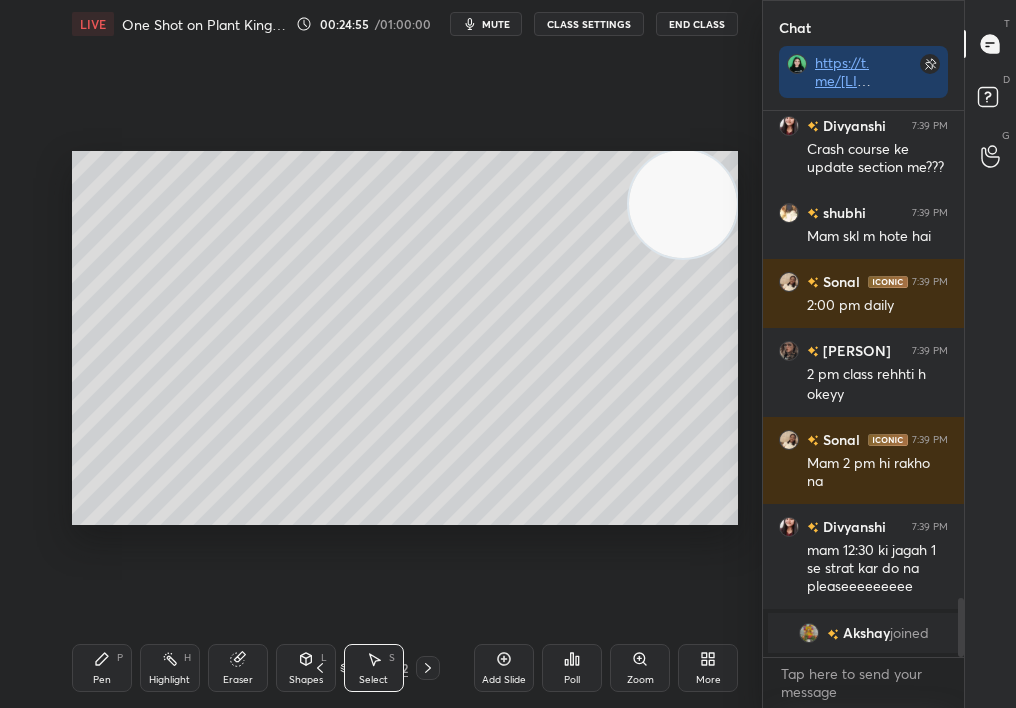 click on "Shapes L" at bounding box center (306, 668) 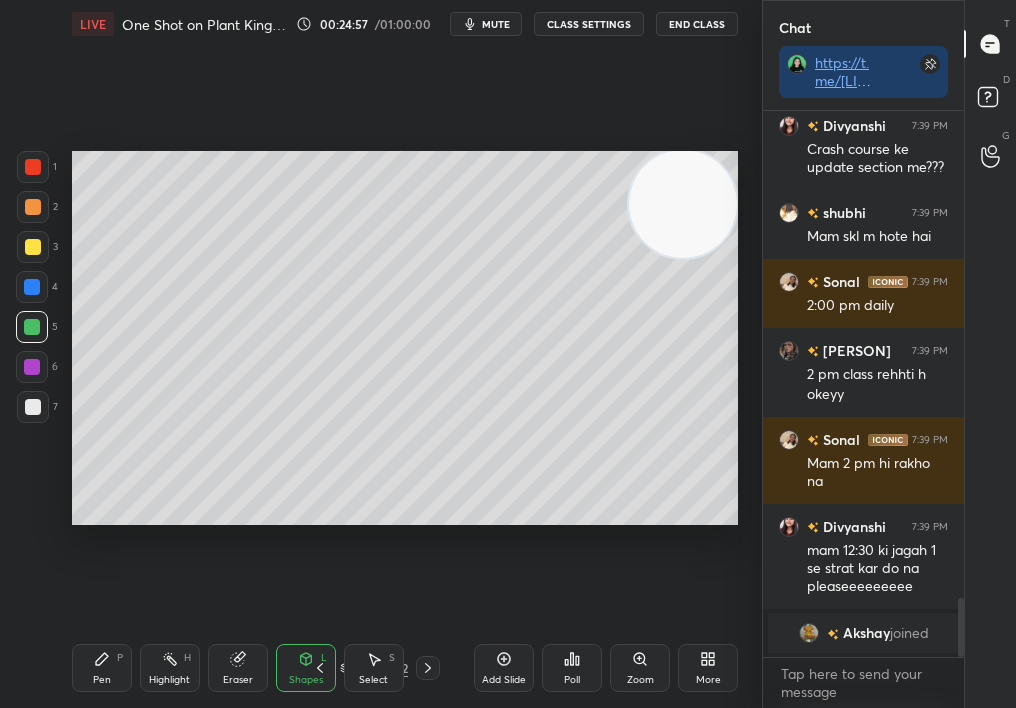 drag, startPoint x: 108, startPoint y: 346, endPoint x: 720, endPoint y: 540, distance: 642.01245 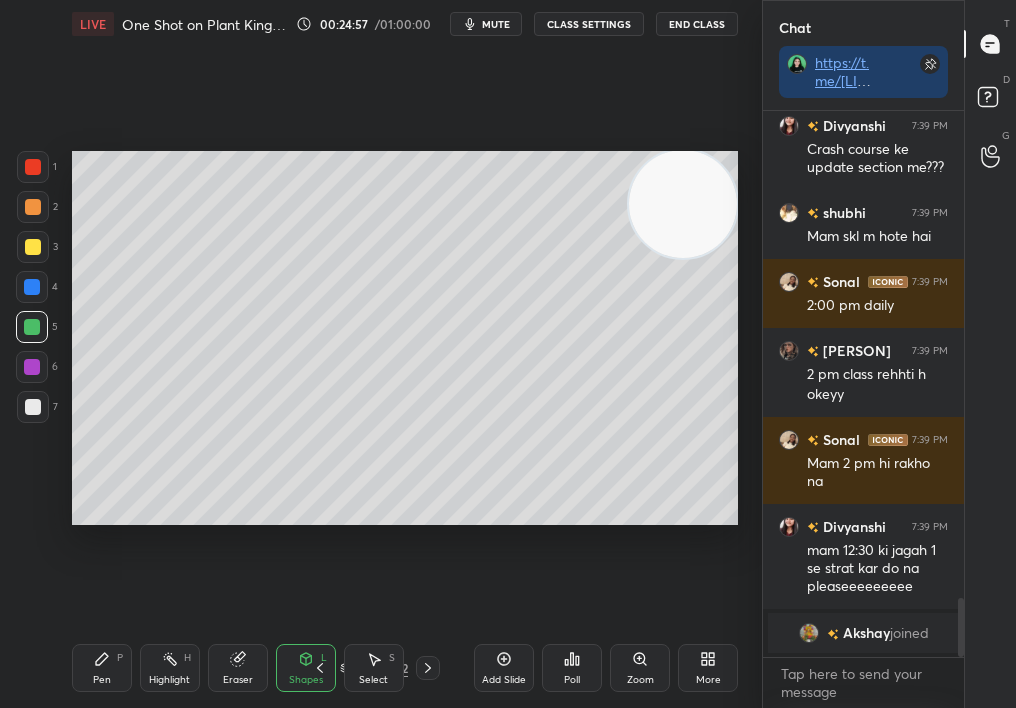 click on "Setting up your live class Poll for   secs No correct answer Start poll" at bounding box center [405, 338] 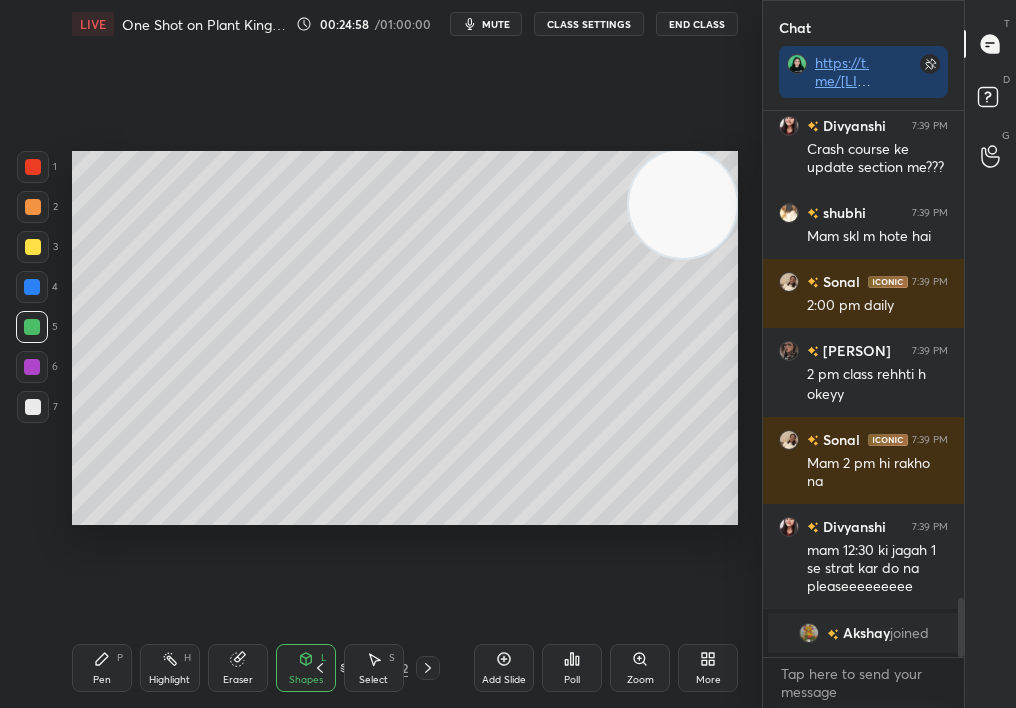 click on "Shapes L" at bounding box center (306, 668) 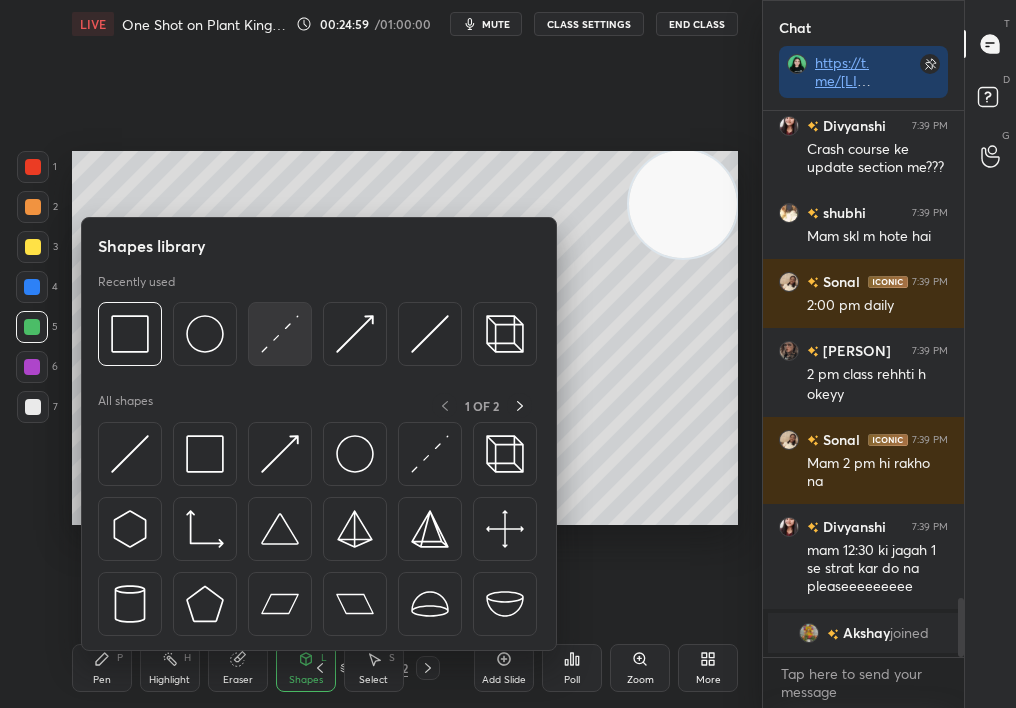 click at bounding box center [280, 334] 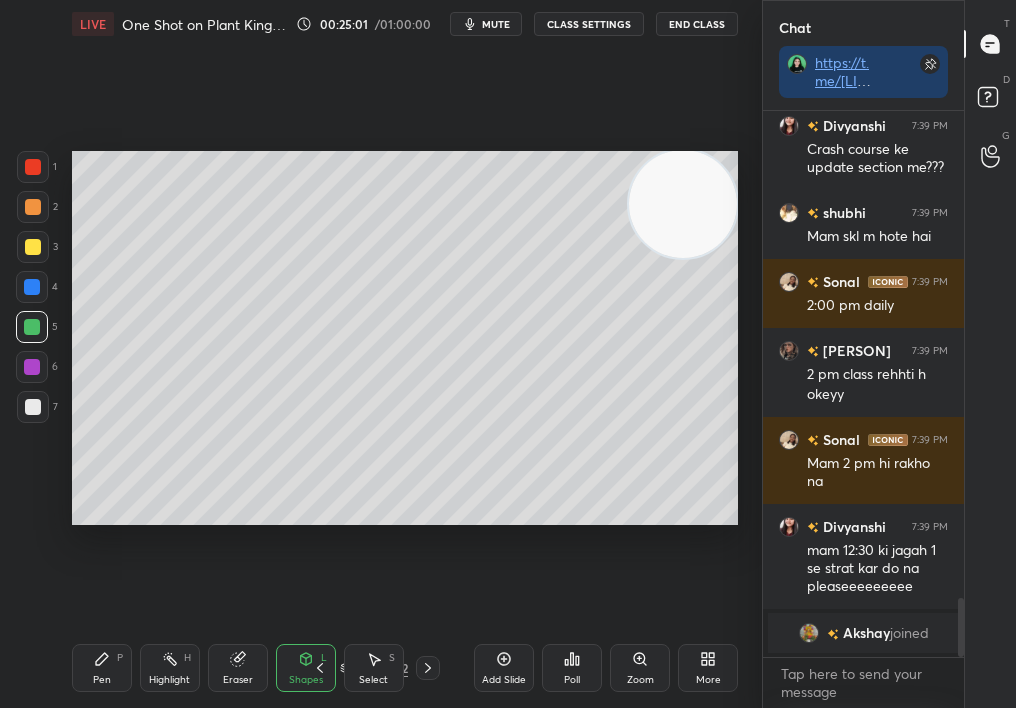 click on "Setting up your live class Poll for   secs No correct answer Start poll" at bounding box center (405, 338) 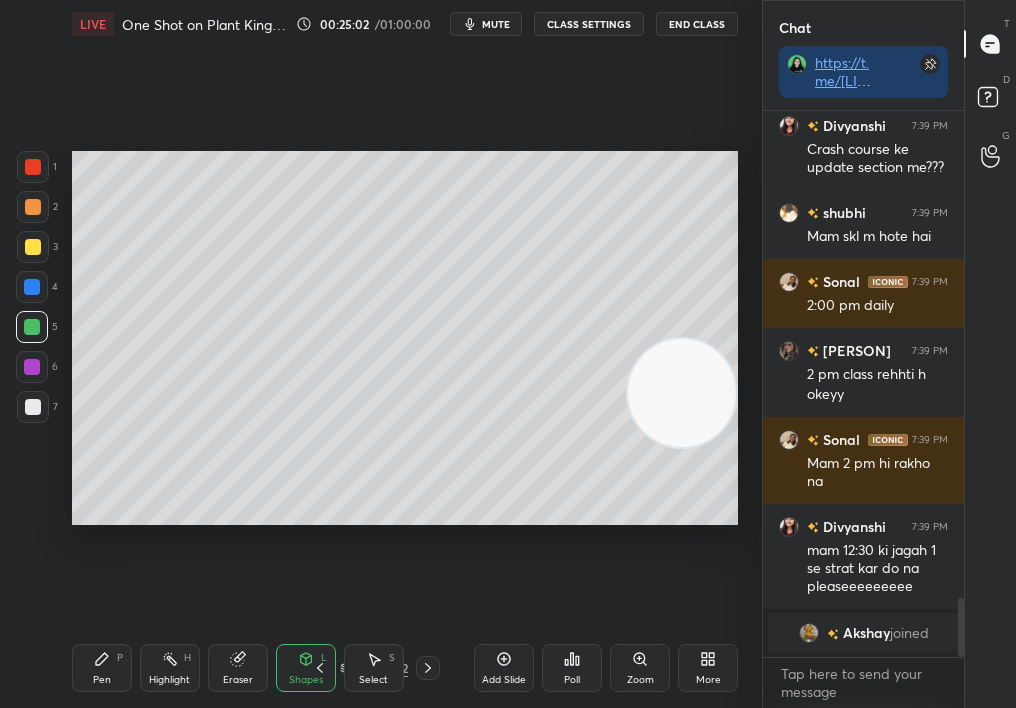 drag, startPoint x: 688, startPoint y: 214, endPoint x: 732, endPoint y: 427, distance: 217.49713 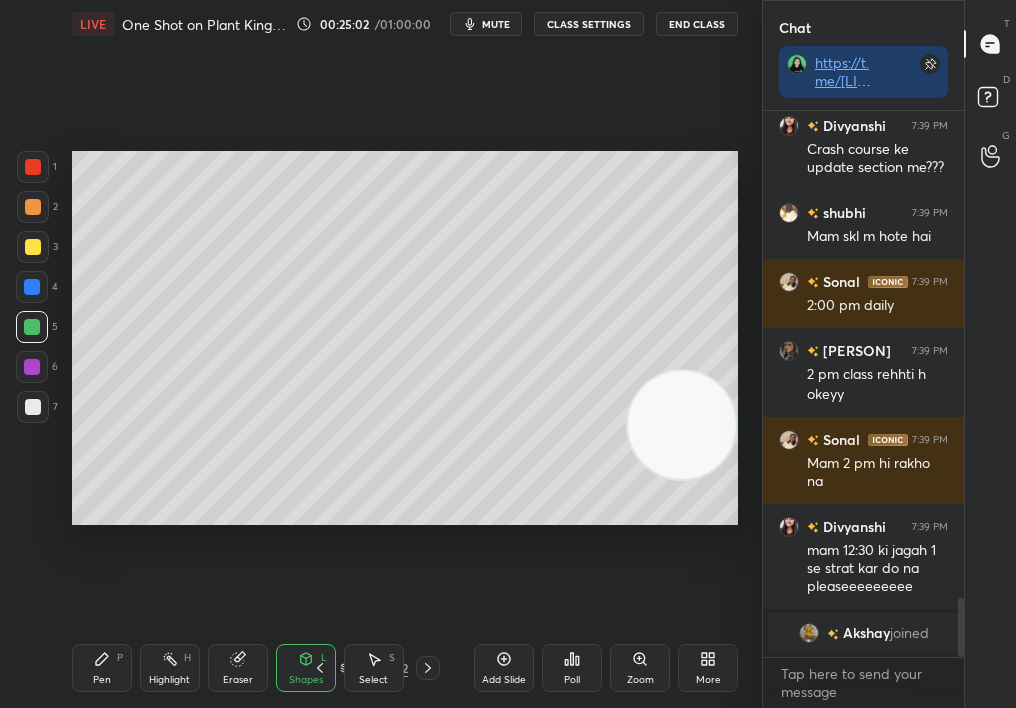 click on "Pen P" at bounding box center [102, 668] 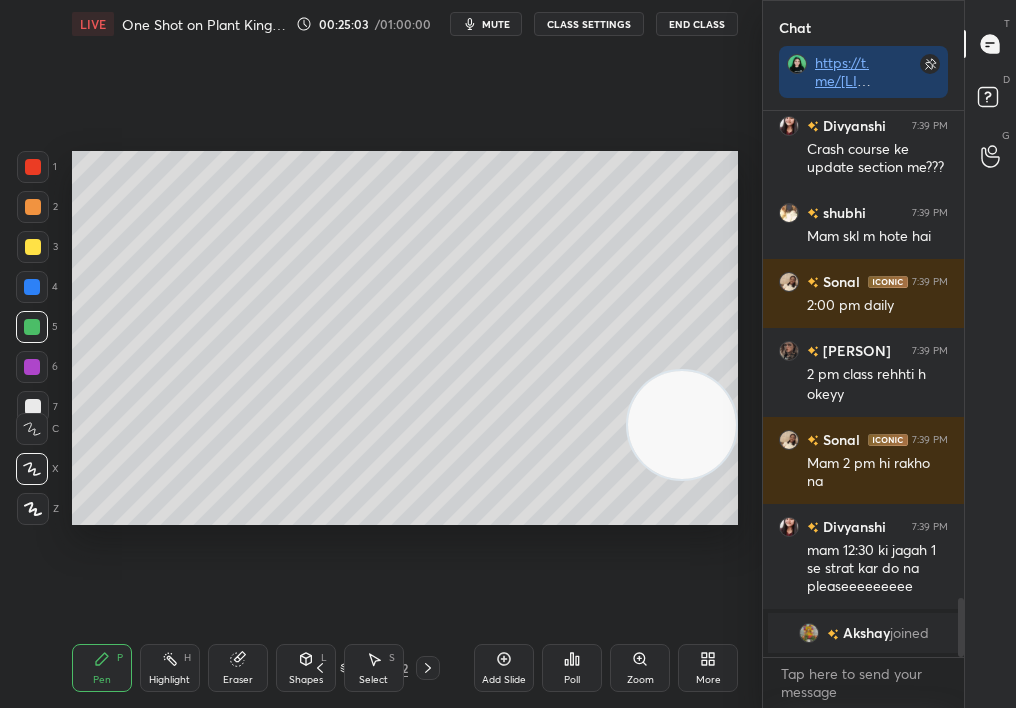 click at bounding box center (33, 509) 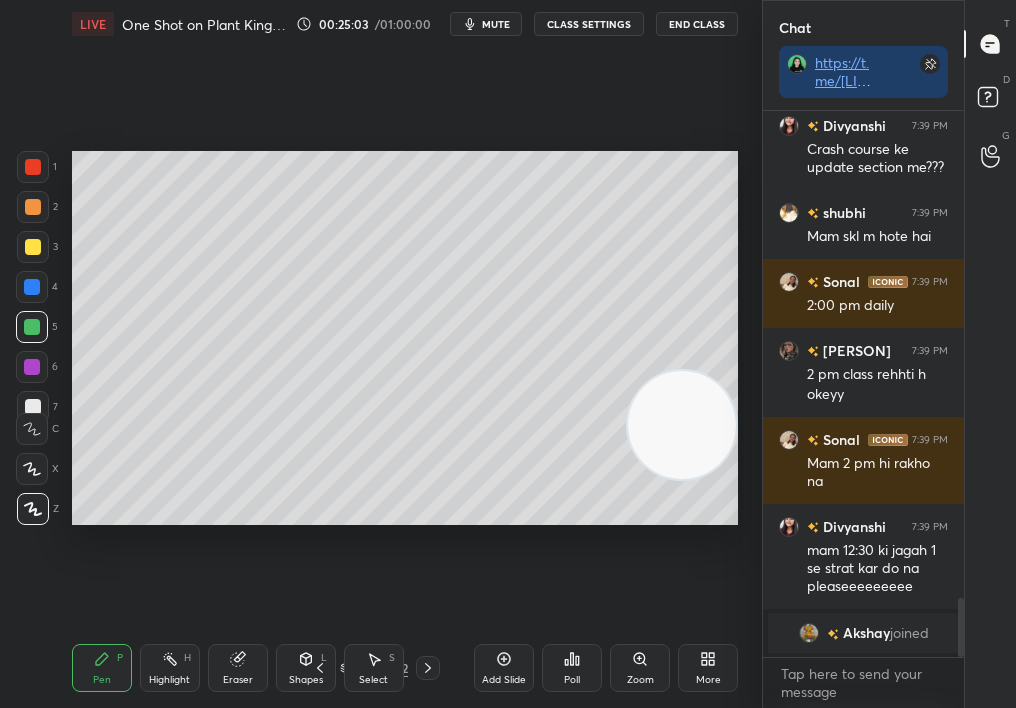 click at bounding box center [33, 509] 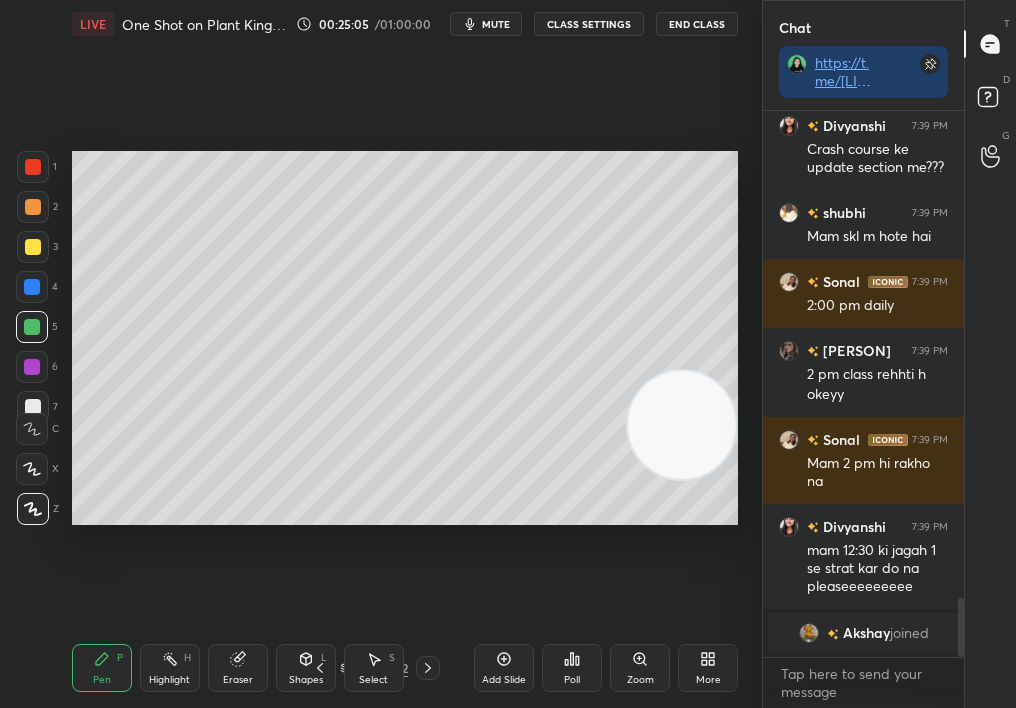 scroll, scrollTop: 4575, scrollLeft: 0, axis: vertical 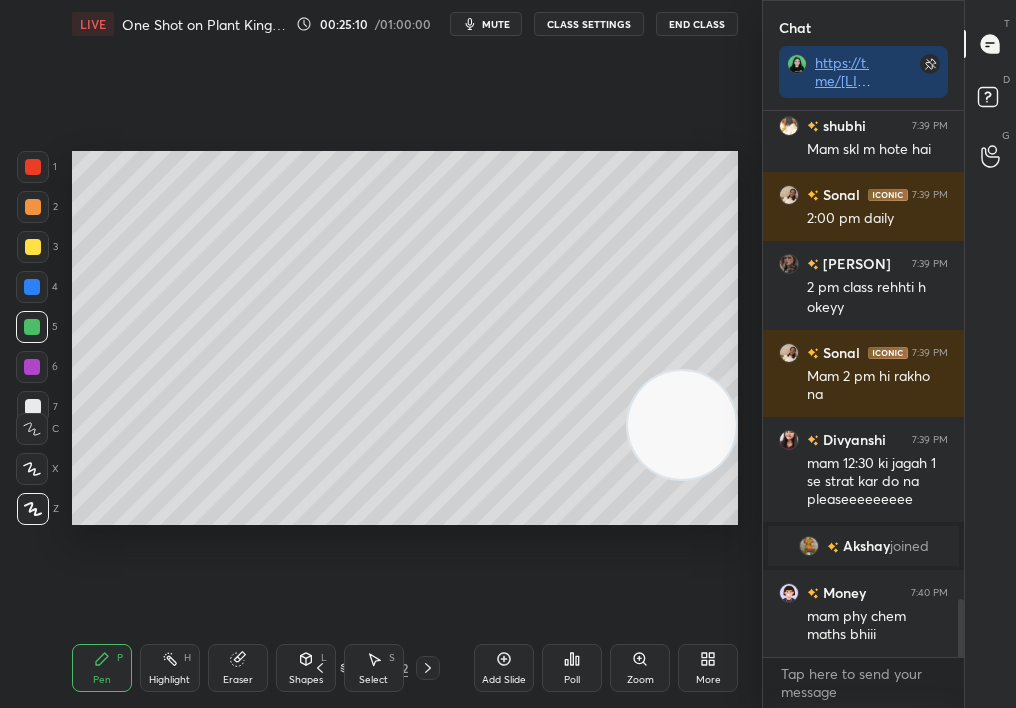 click on "Shapes L" at bounding box center [306, 668] 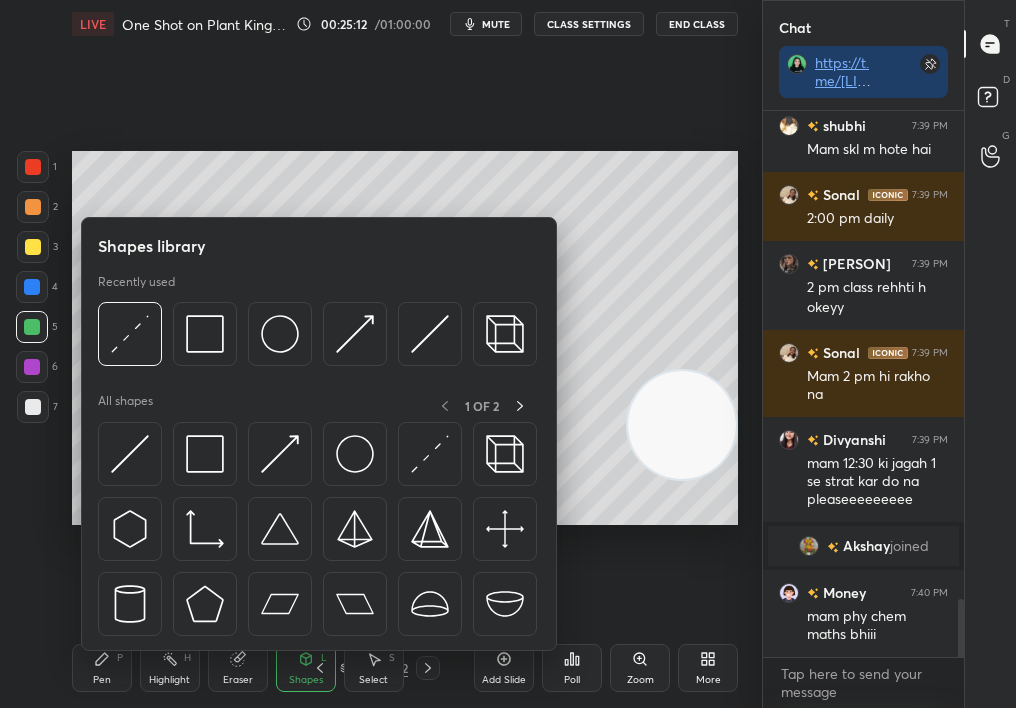 click at bounding box center [33, 207] 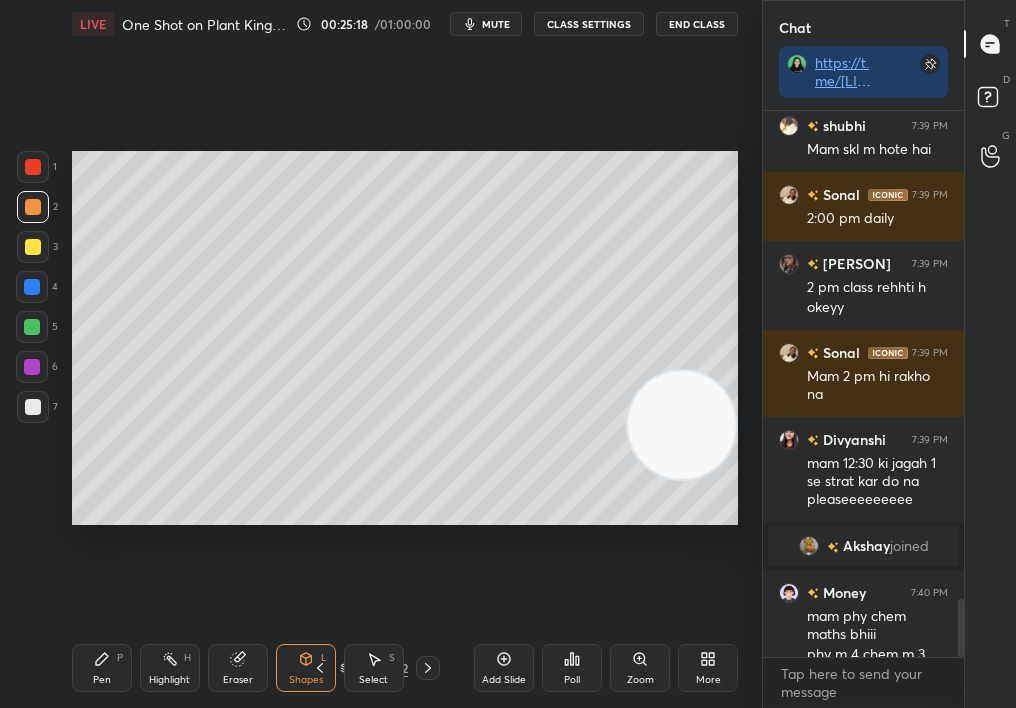 scroll, scrollTop: 4613, scrollLeft: 0, axis: vertical 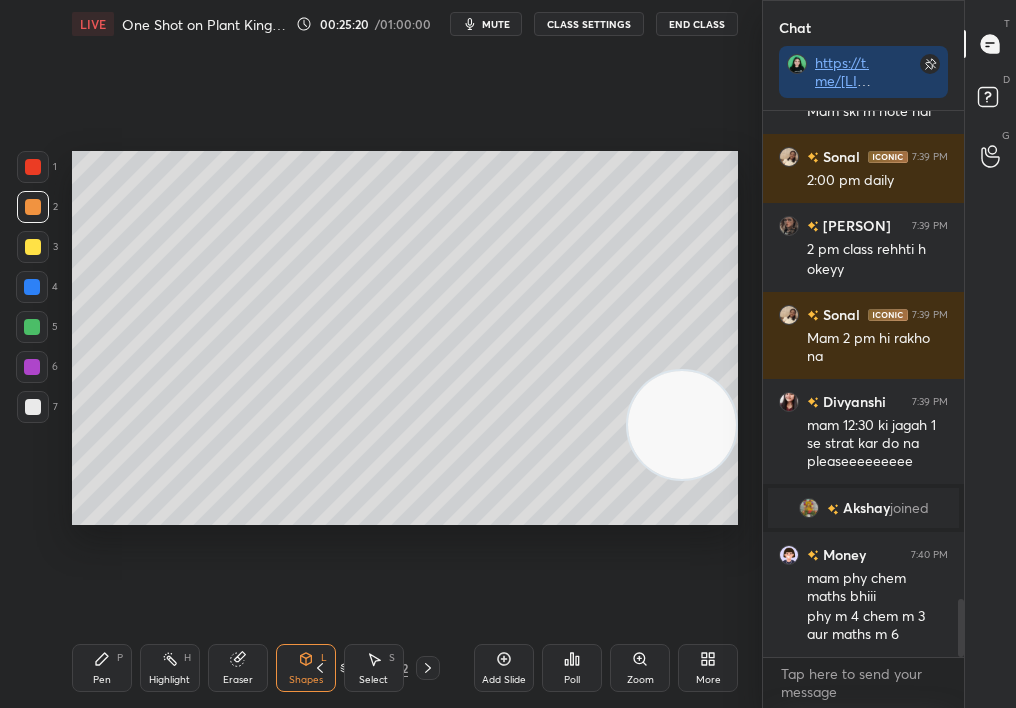 click on "Setting up your live class Poll for   secs No correct answer Start poll" at bounding box center (405, 338) 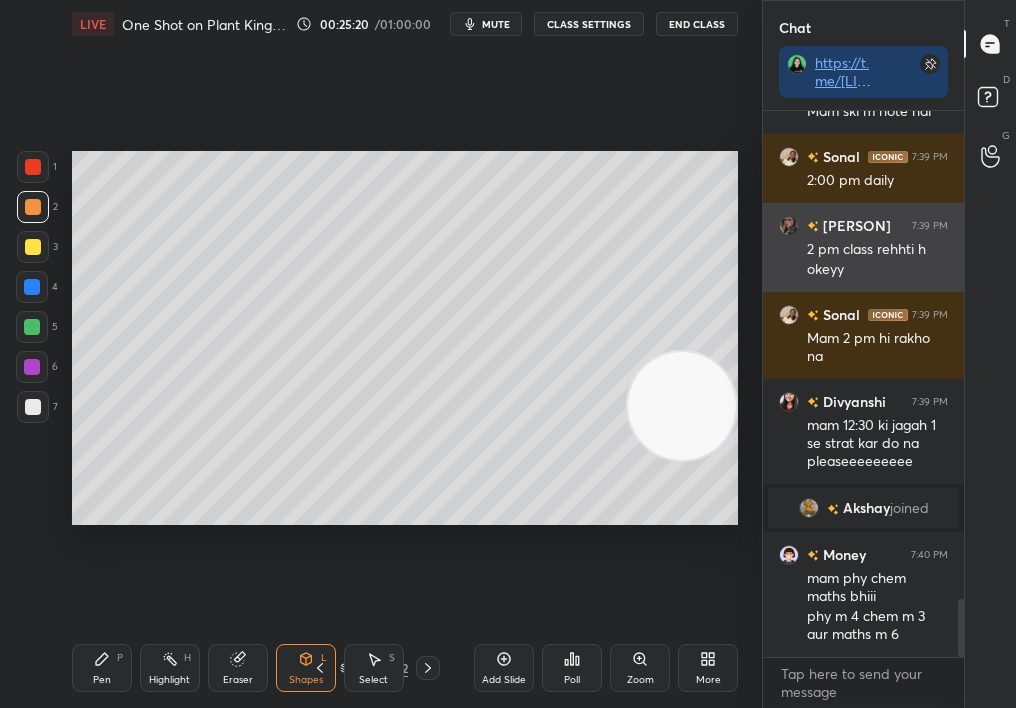 drag, startPoint x: 693, startPoint y: 380, endPoint x: 784, endPoint y: 282, distance: 133.73482 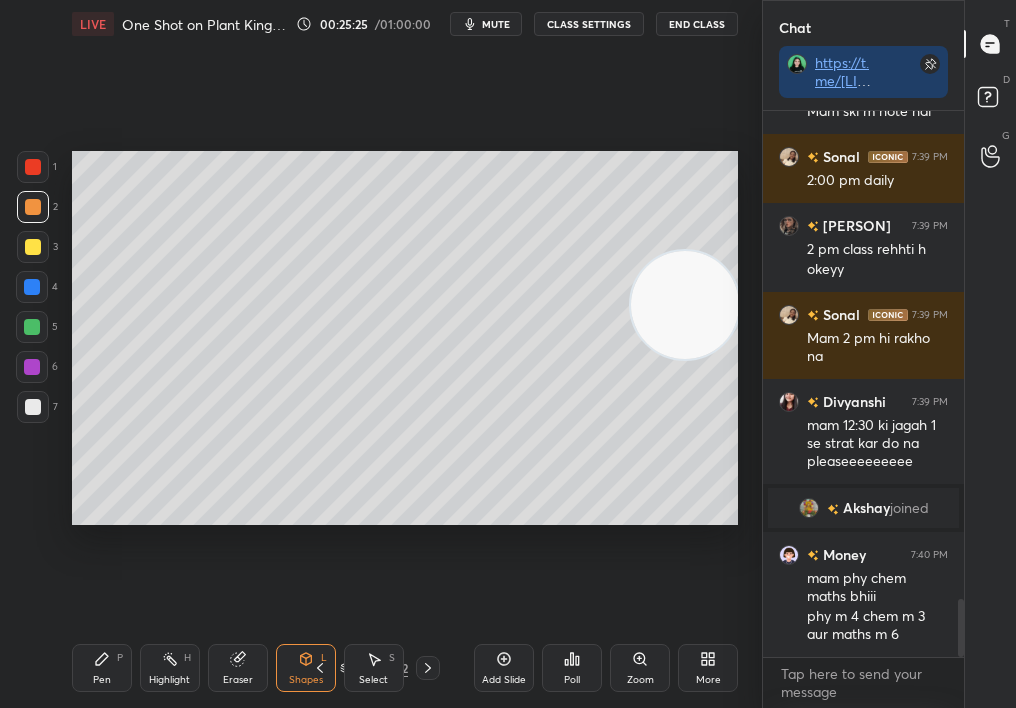 scroll, scrollTop: 4682, scrollLeft: 0, axis: vertical 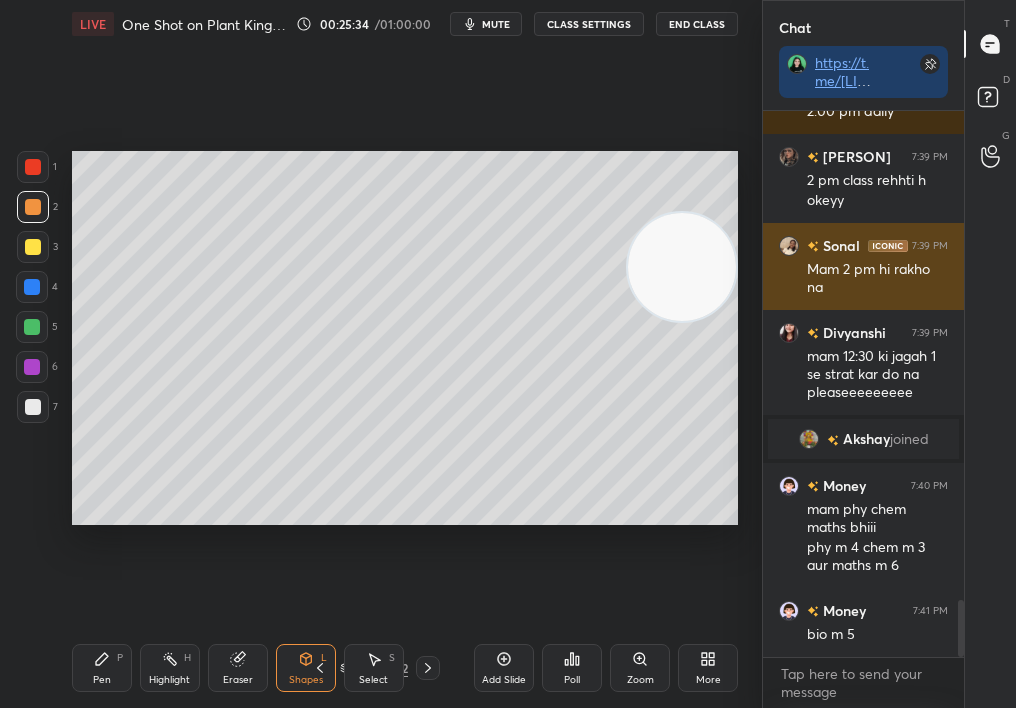 drag, startPoint x: 695, startPoint y: 319, endPoint x: 824, endPoint y: 277, distance: 135.66502 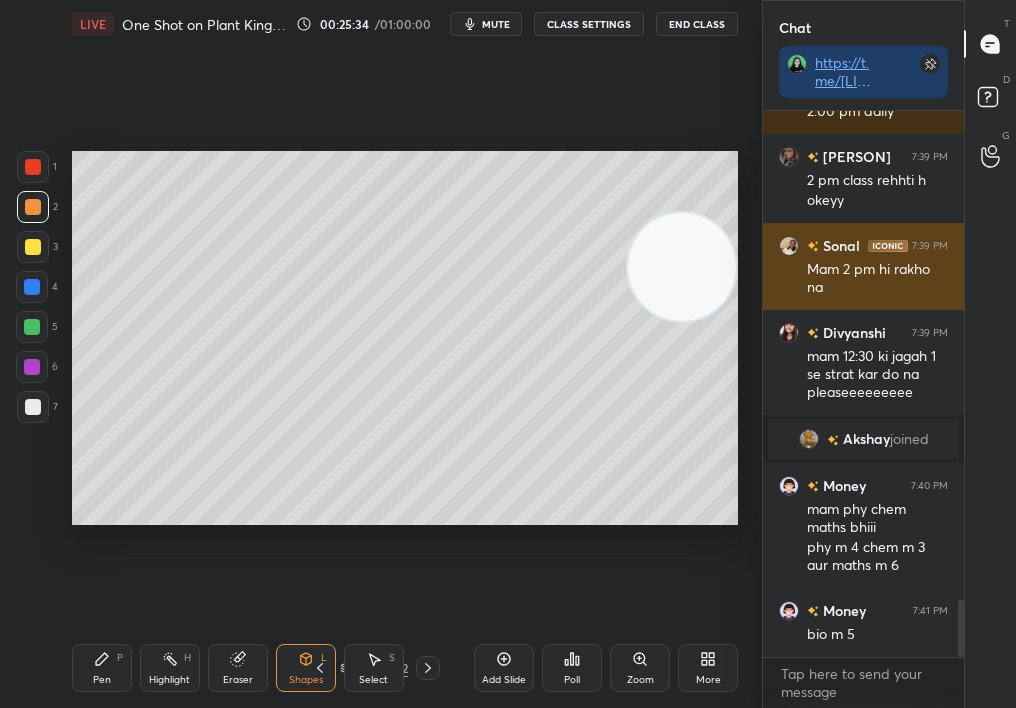click on "1 2 3 4 5 6 7 C X Z C X Z E E Erase all   H H LIVE One Shot on Plant Kingdom-I 00:25:34 /  01:00:00 mute CLASS SETTINGS End Class Setting up your live class Poll for   secs No correct answer Start poll Back One Shot on Plant Kingdom-I • L4 of Crash Course on Diversity of Living Organisms [PERSON] Pen P Highlight H Eraser Shapes L Select S 35 / 312 Add Slide Poll Zoom More Chat https://t.me/+VQ2_w7SeoMBlZGY1 [PERSON] 7:39 PM Mam skl m hote hai [PERSON] 7:39 PM 2:00 pm daily [PERSON] 7:39 PM 2 pm class rehhti h okeyy [PERSON] 7:39 PM Mam 2 pm hi rakho na [PERSON] 7:39 PM mam 12:30 ki jagah 1 se strat kar do na pleaseeeeeeeee [PERSON]  joined Money 7:40 PM mam phy chem maths bhiii phy m 4 chem m 3 aur maths m 6 Money 7:41 PM bio m 5 JUMP TO LATEST Enable hand raising Enable raise hand to speak to learners. Once enabled, chat will be turned off temporarily. Enable x   Doubts asked by learners will show up here NEW DOUBTS ASKED No one has raised a hand yet Can't raise hand Got it T Messages (T) D Doubts (D) G ​" at bounding box center [508, 354] 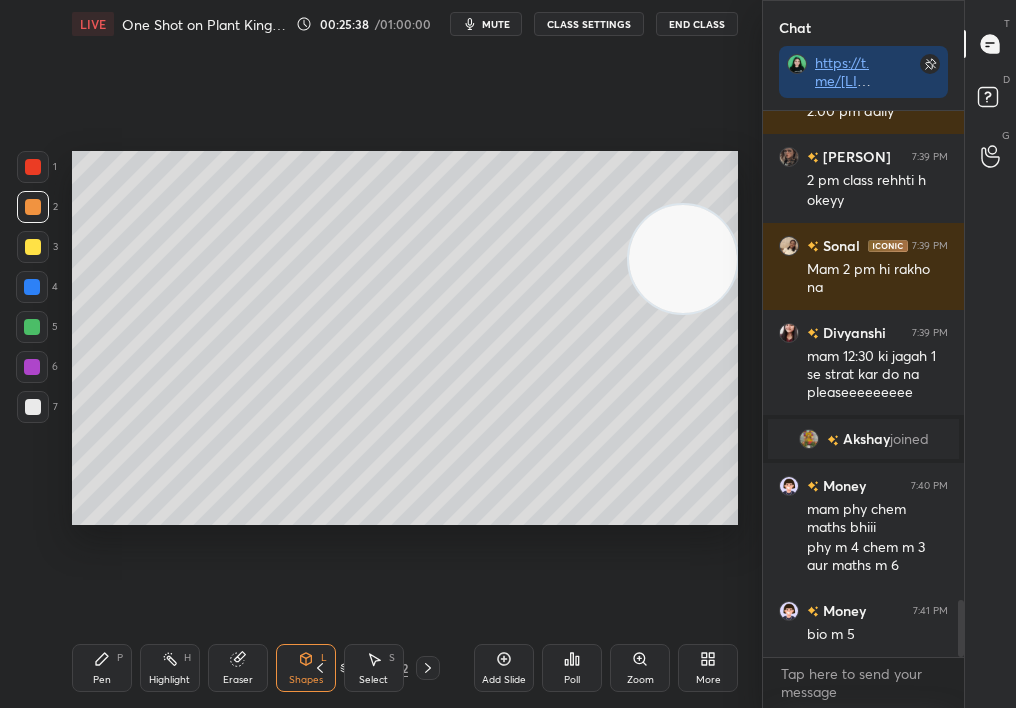 click on "Pen P" at bounding box center [102, 668] 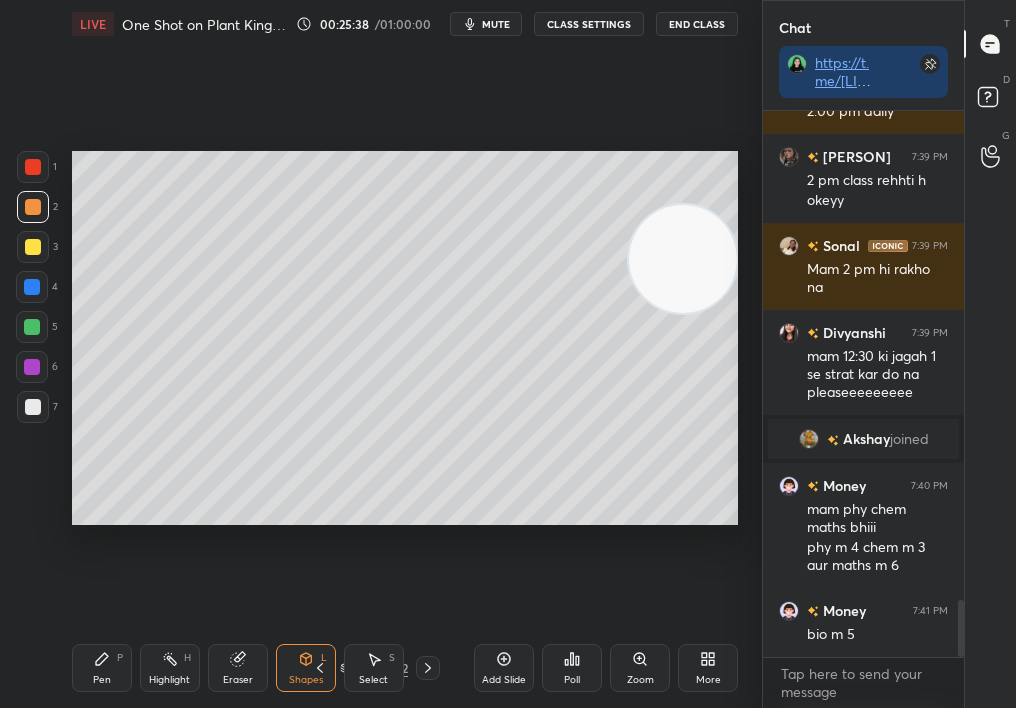 click on "Pen P" at bounding box center [102, 668] 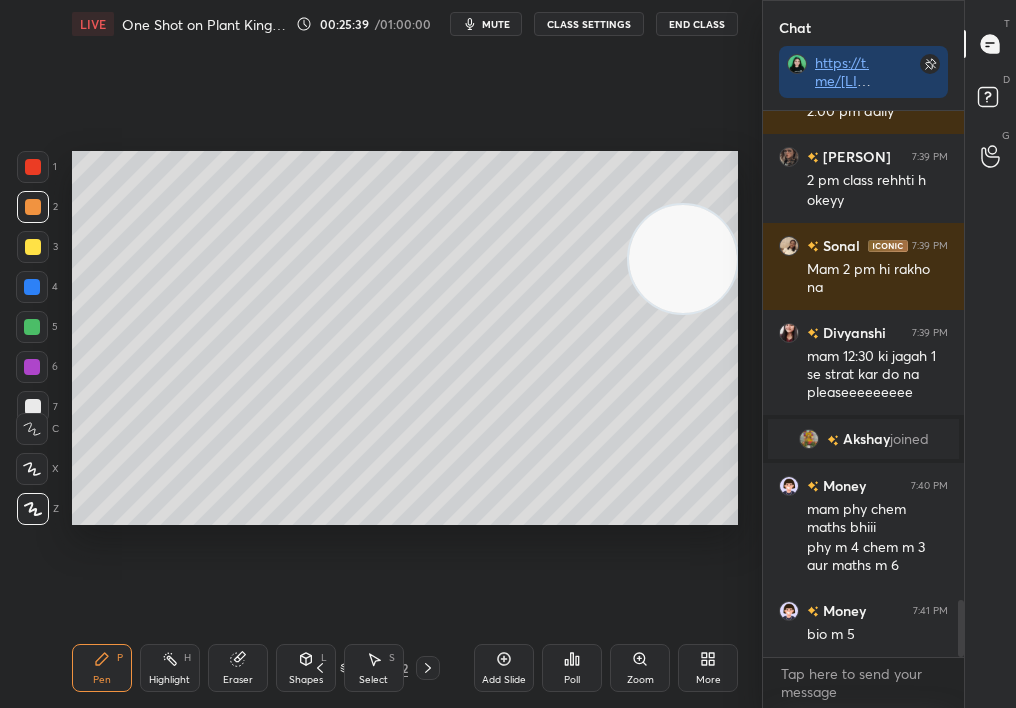 click on "Pen P" at bounding box center [102, 668] 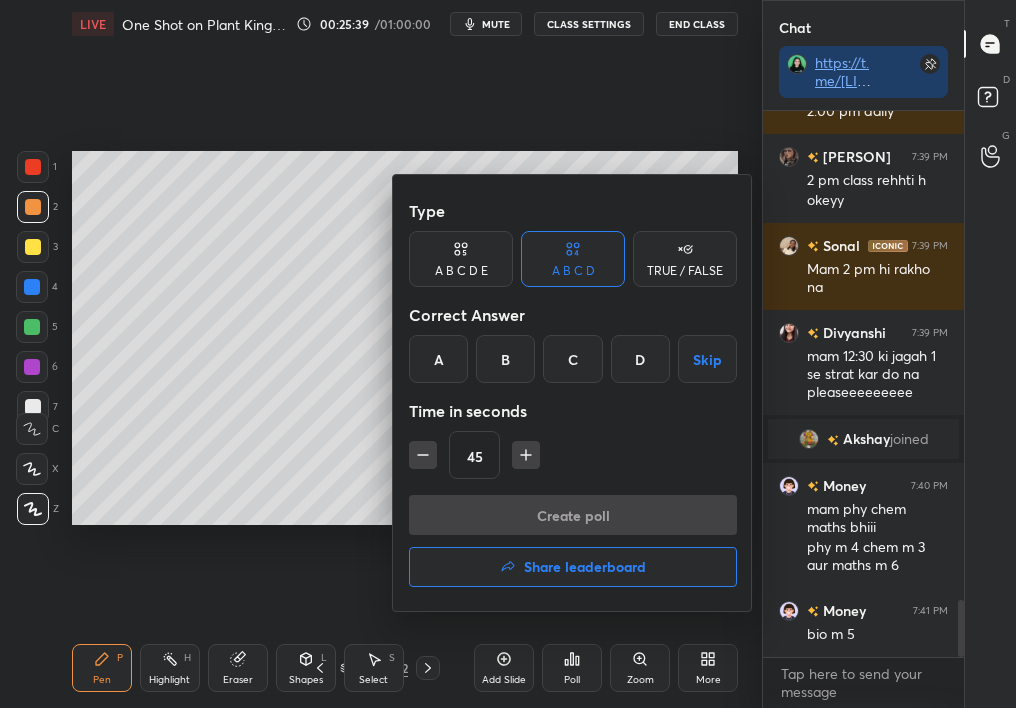 click at bounding box center [508, 354] 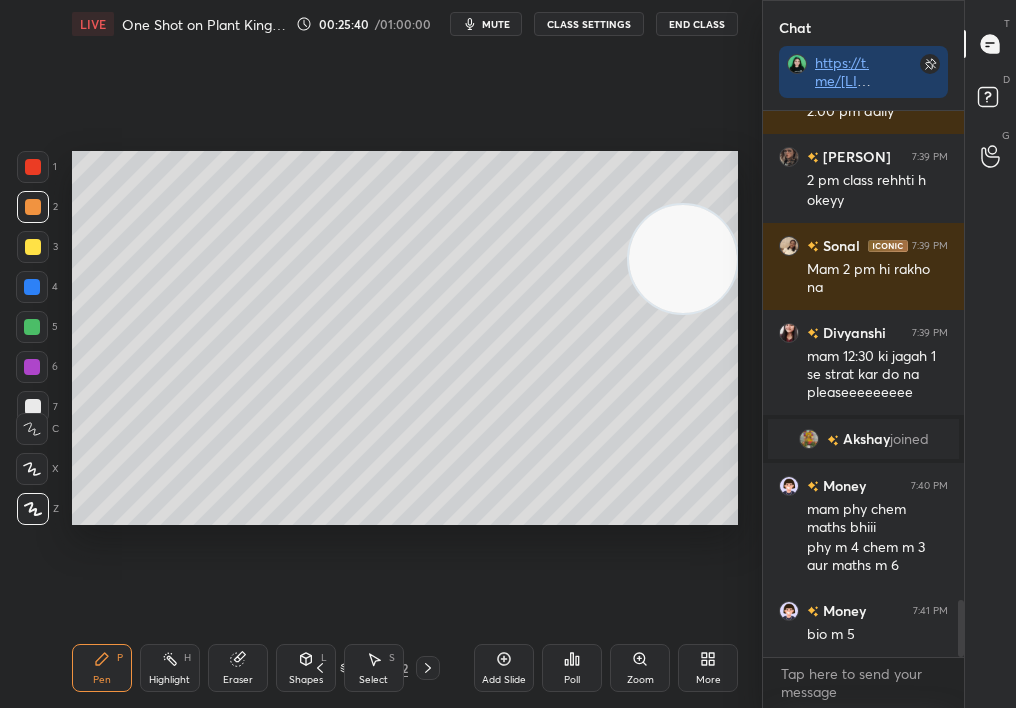 click on "Type A B C D E A B C D TRUE / FALSE Correct Answer A B C D Skip Time in seconds 45 Create poll" at bounding box center [508, 354] 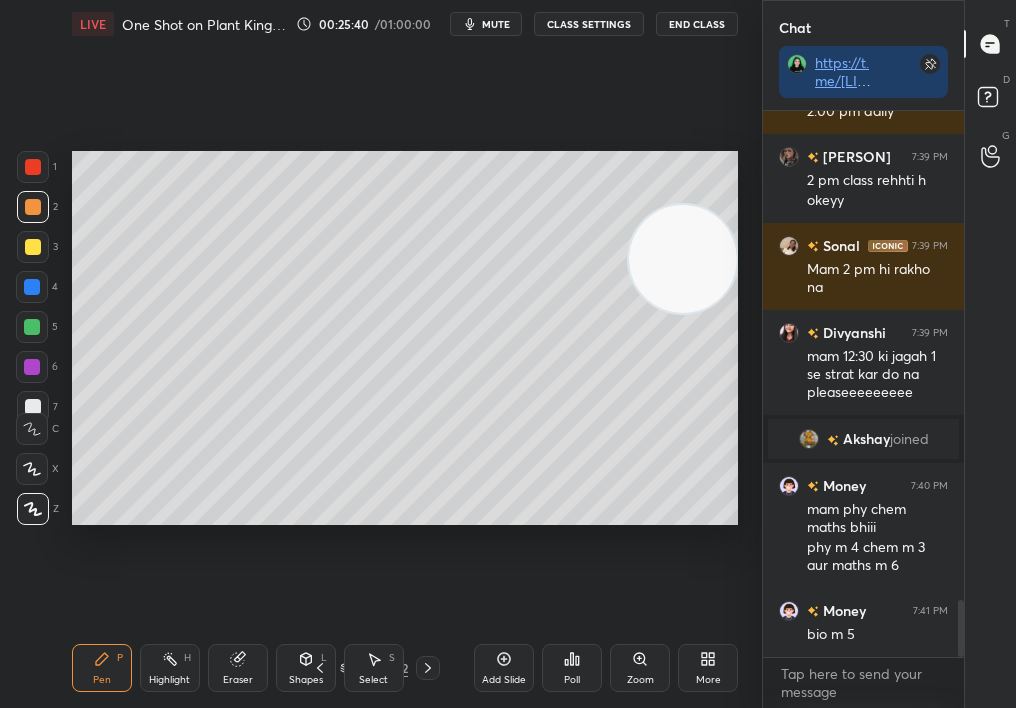 click on "Type A B C D E A B C D TRUE / FALSE Correct Answer A B C D Skip Time in seconds 45 Create poll" at bounding box center [508, 354] 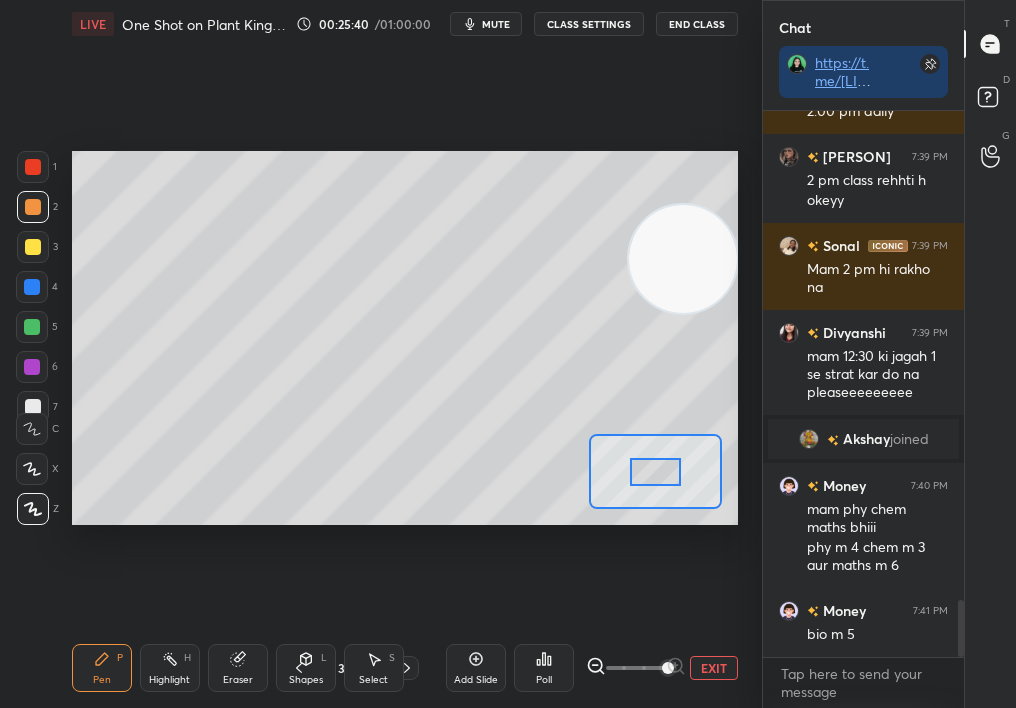 click at bounding box center [636, 668] 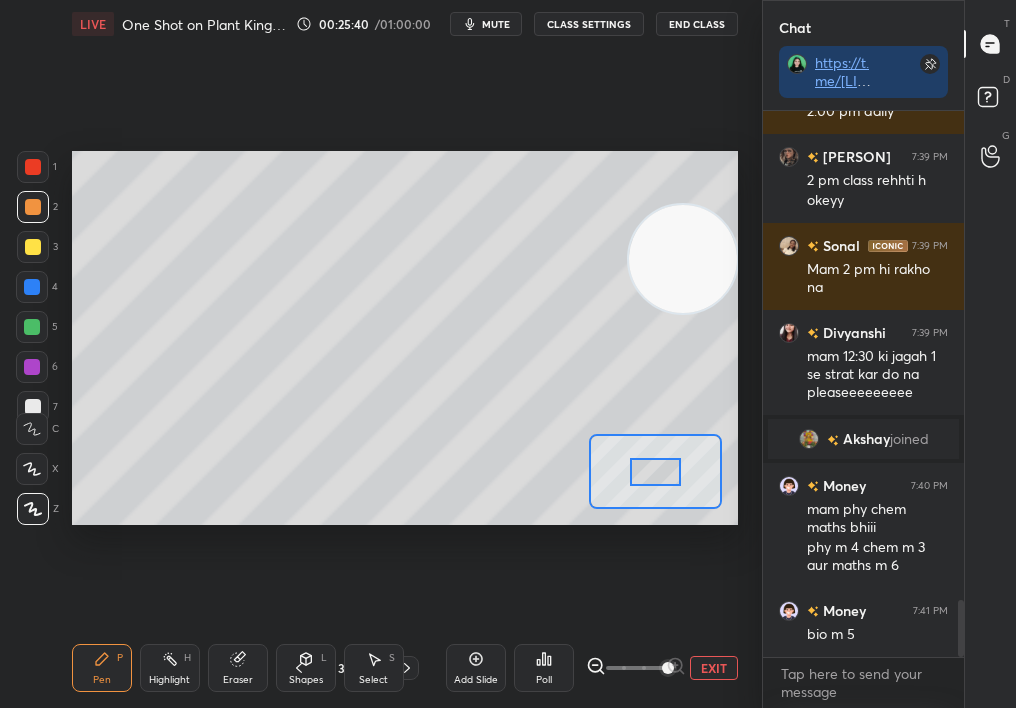 click at bounding box center (668, 668) 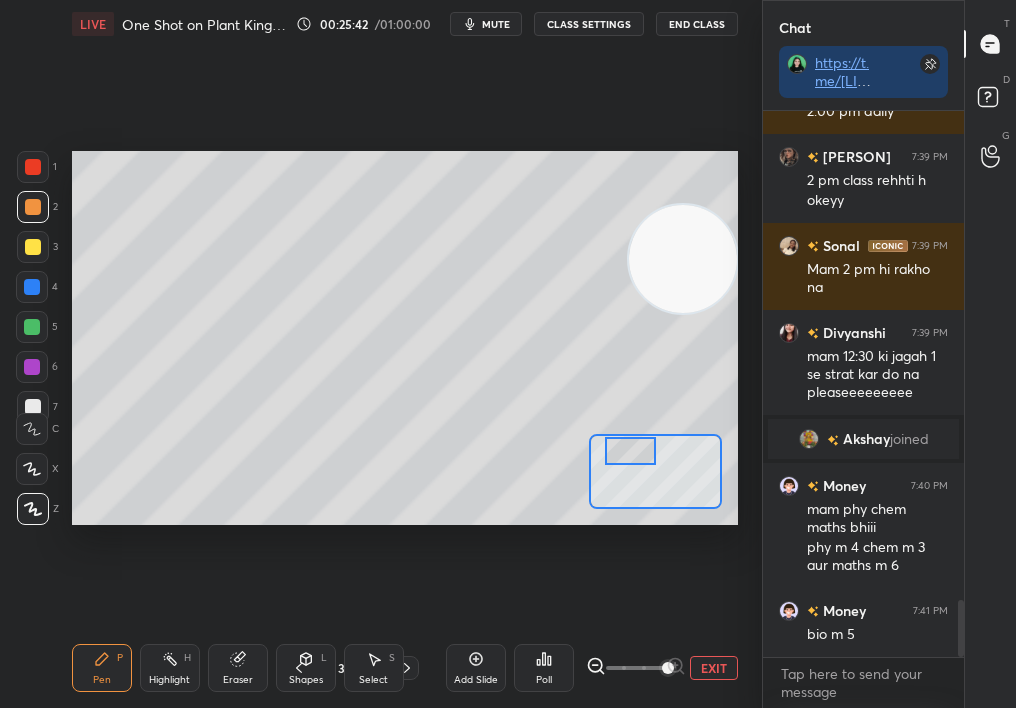 drag, startPoint x: 644, startPoint y: 456, endPoint x: 629, endPoint y: 440, distance: 21.931713 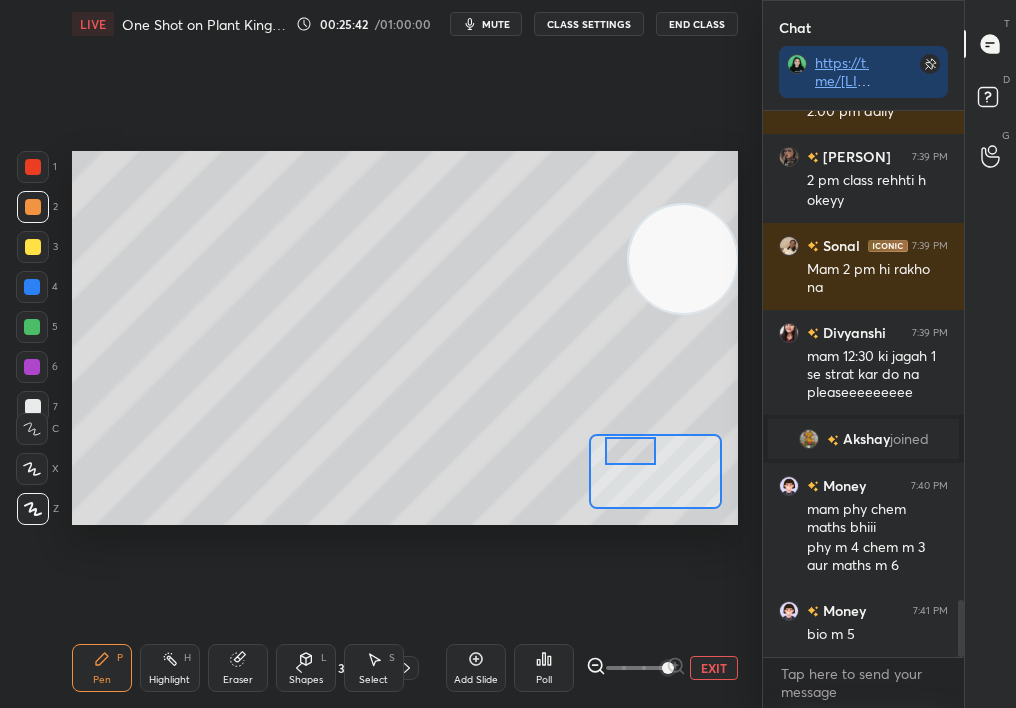 click at bounding box center [631, 451] 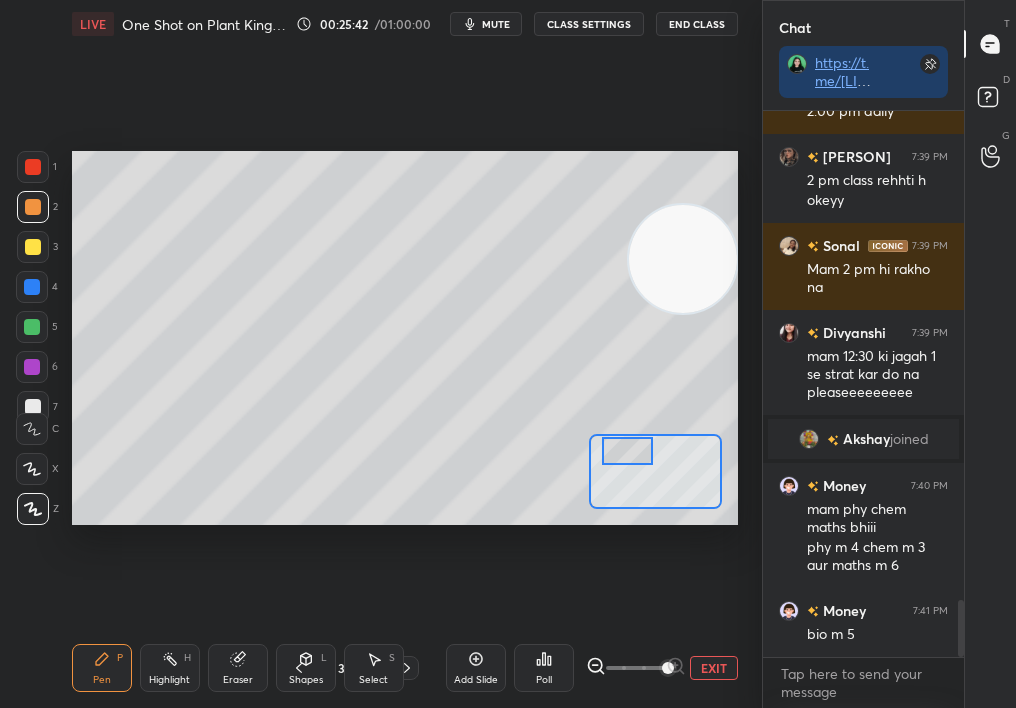 click at bounding box center [32, 287] 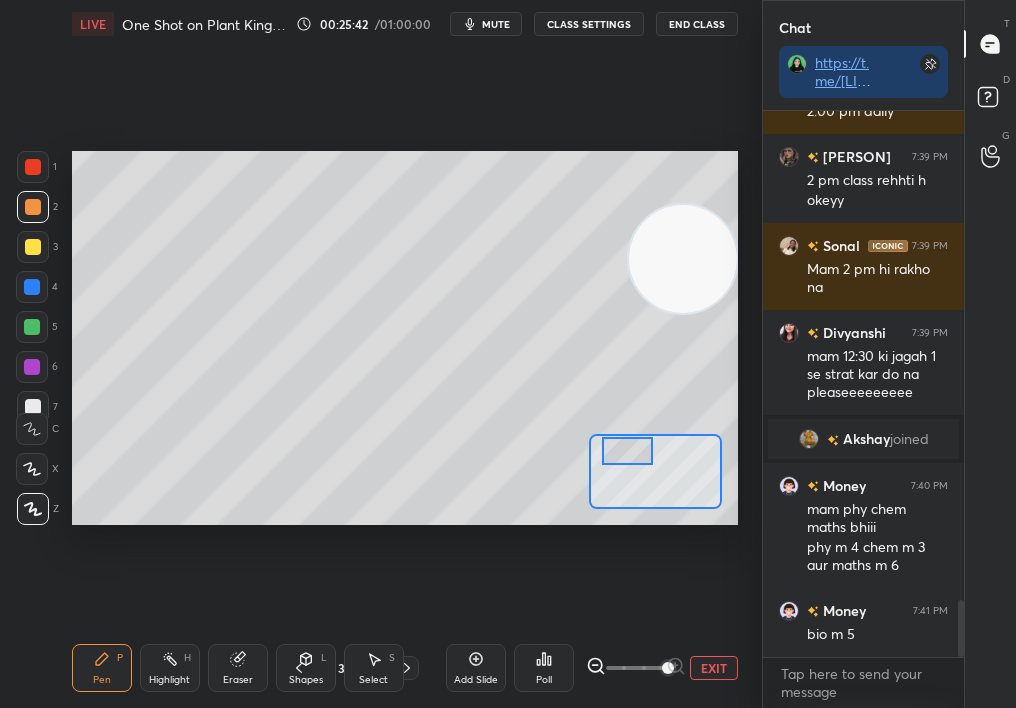 click at bounding box center (33, 247) 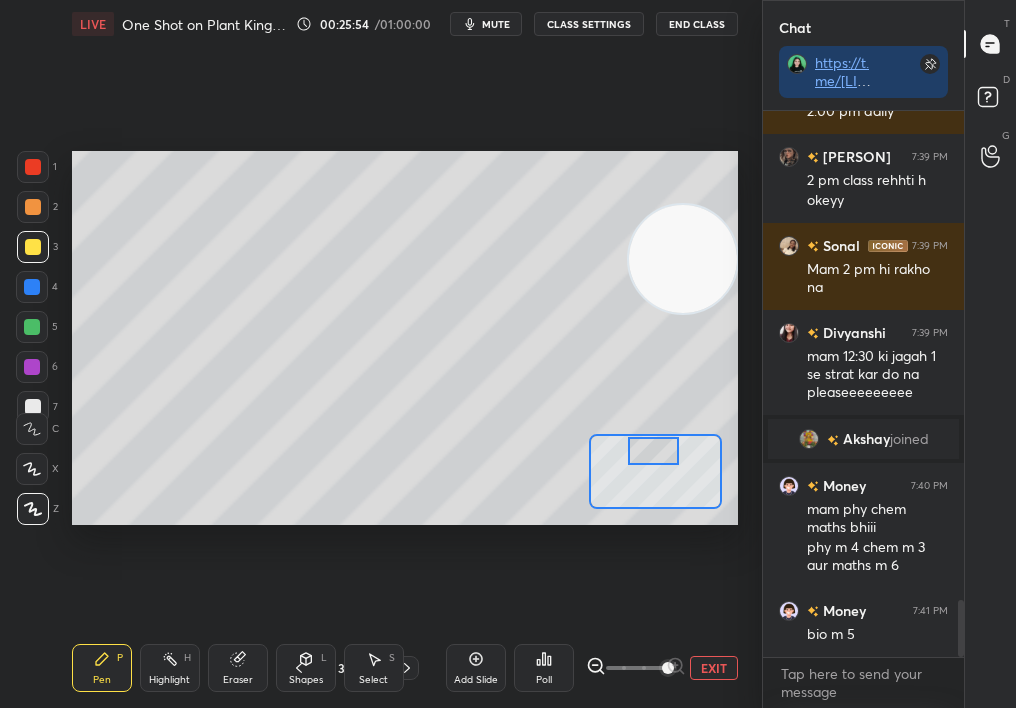 drag, startPoint x: 630, startPoint y: 451, endPoint x: 647, endPoint y: 449, distance: 17.117243 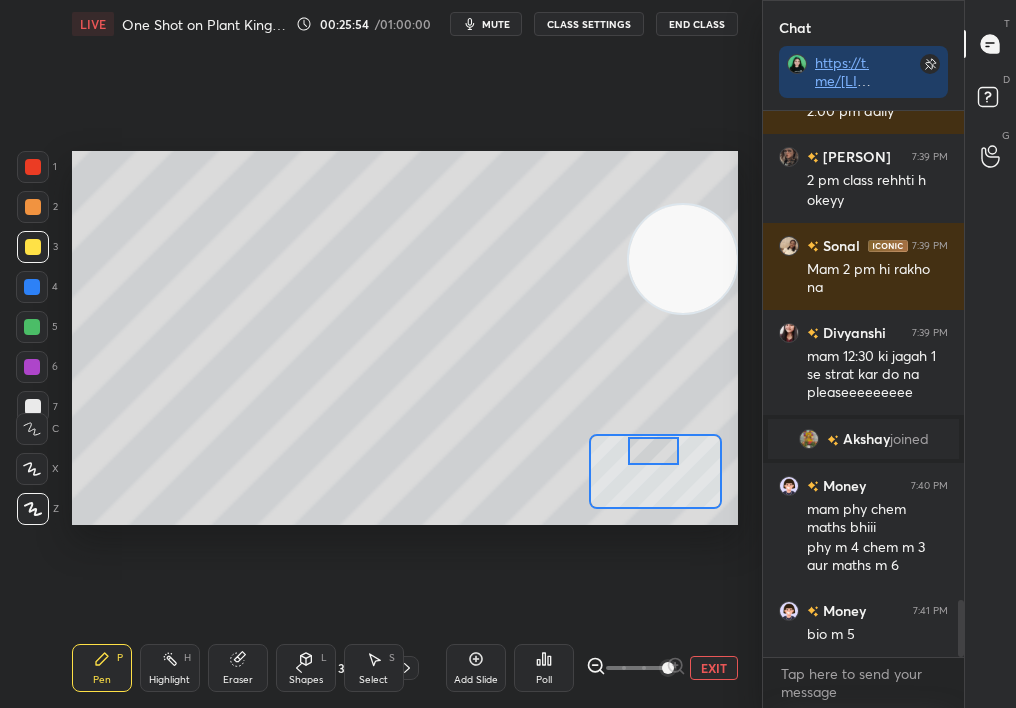 click at bounding box center (654, 451) 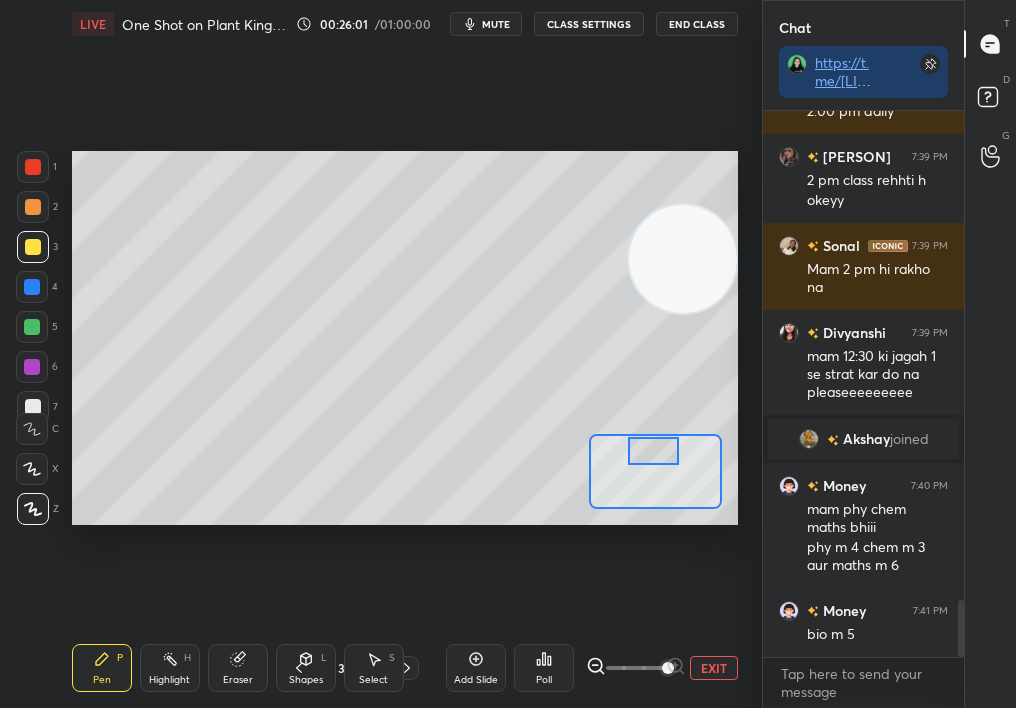 click on "EXIT" at bounding box center (714, 668) 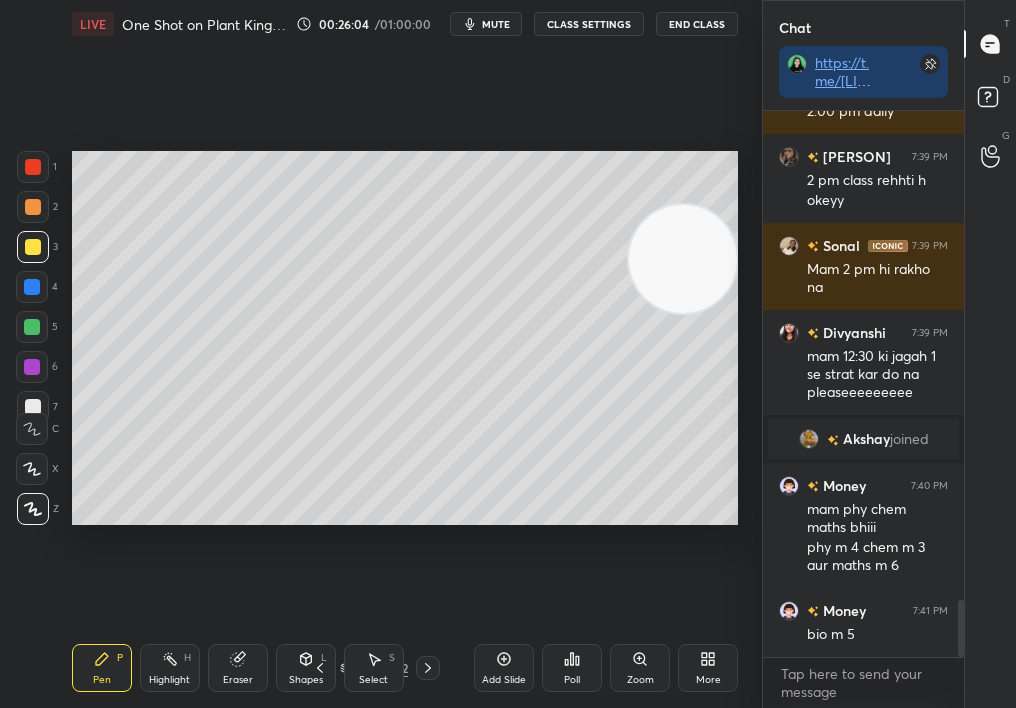 click on "Zoom" at bounding box center (640, 668) 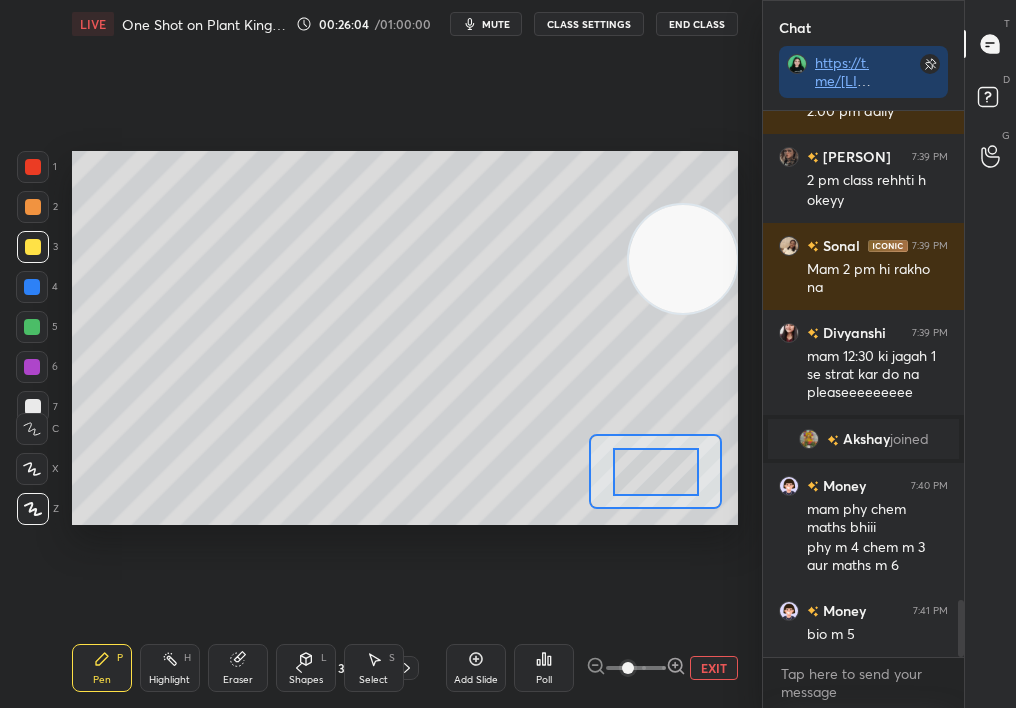 click at bounding box center [628, 668] 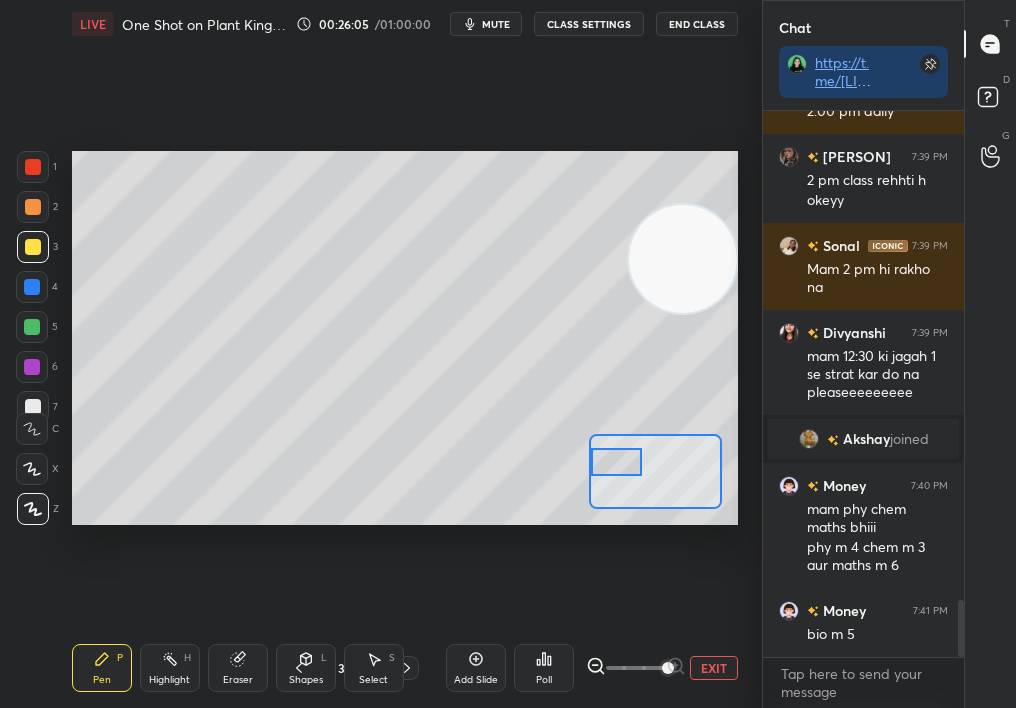 drag, startPoint x: 631, startPoint y: 462, endPoint x: 604, endPoint y: 457, distance: 27.45906 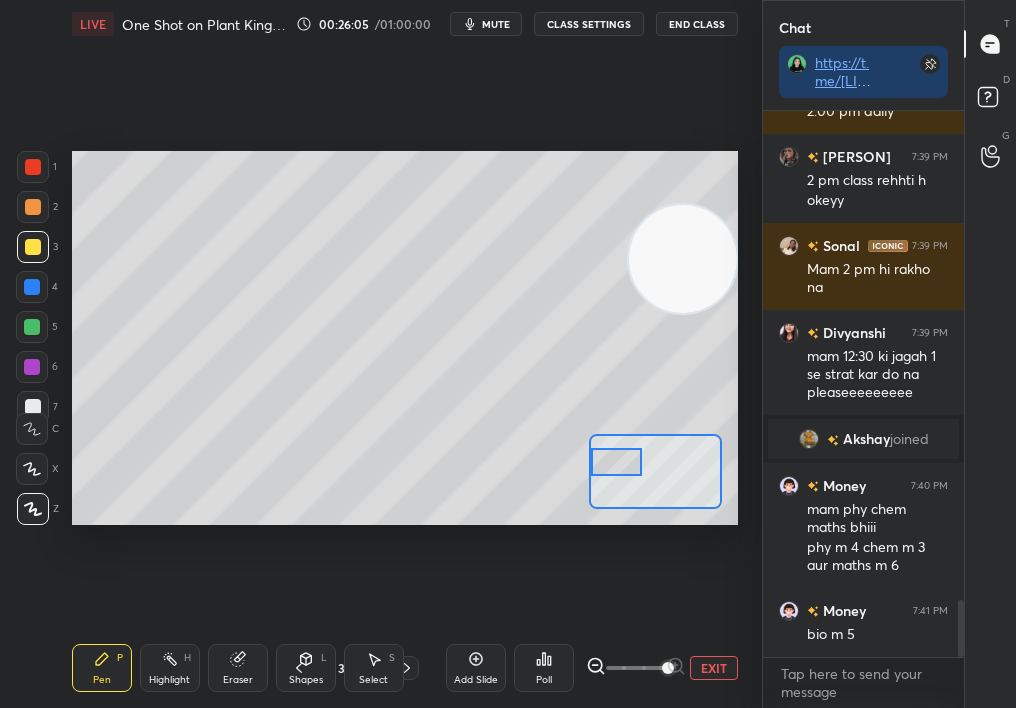 click at bounding box center (617, 462) 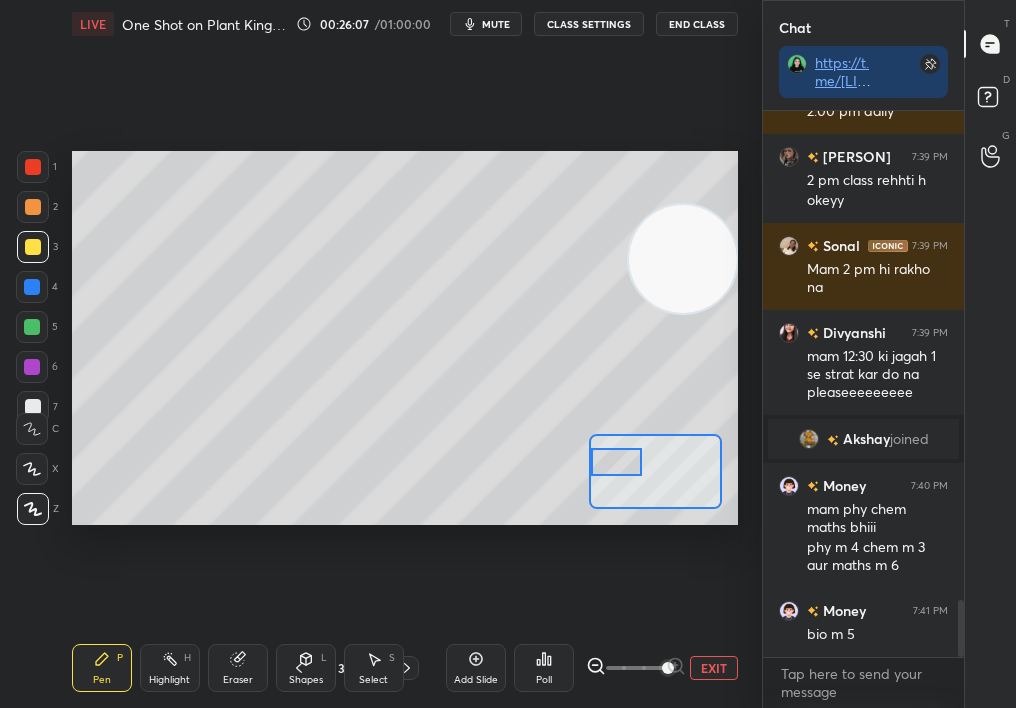 click at bounding box center (33, 247) 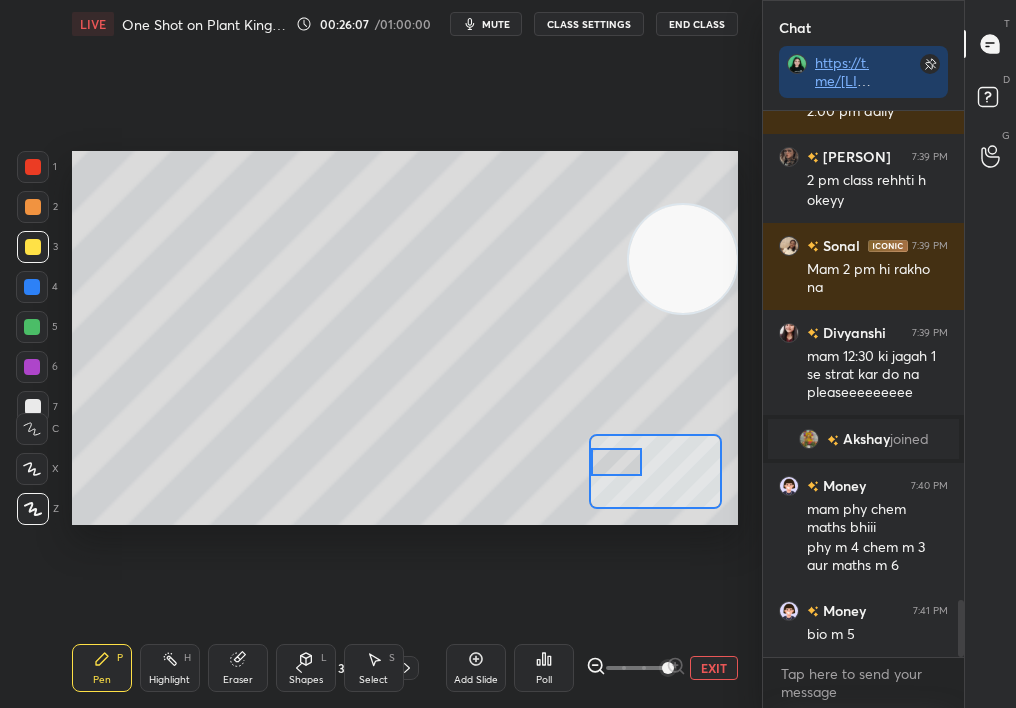 click on "2" at bounding box center (37, 211) 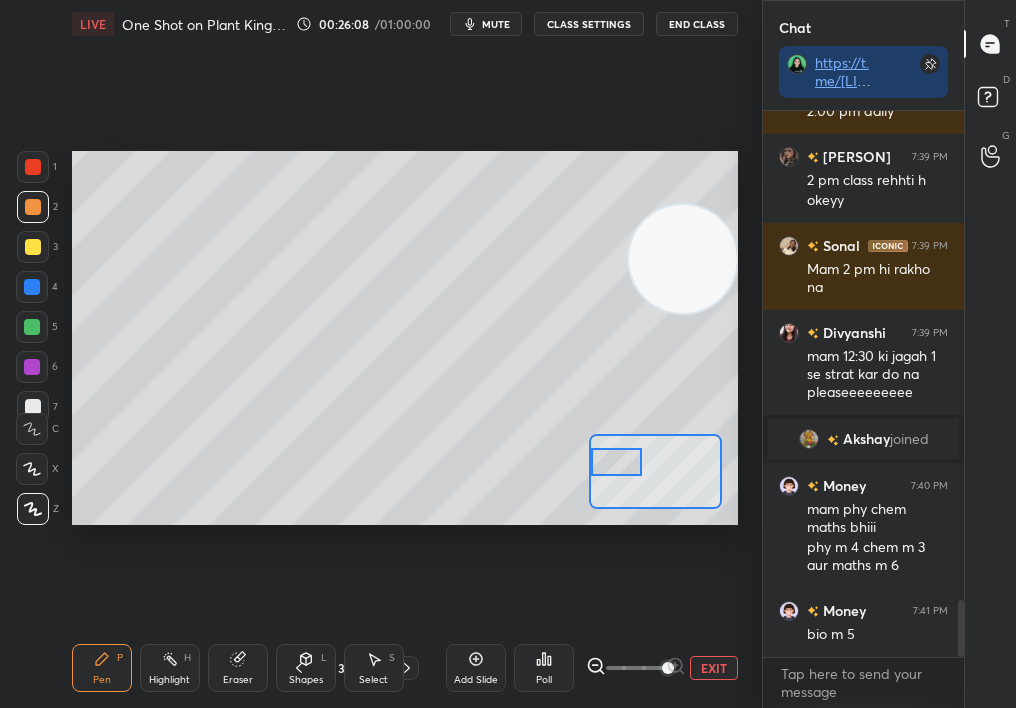 click on "EXIT" at bounding box center [714, 668] 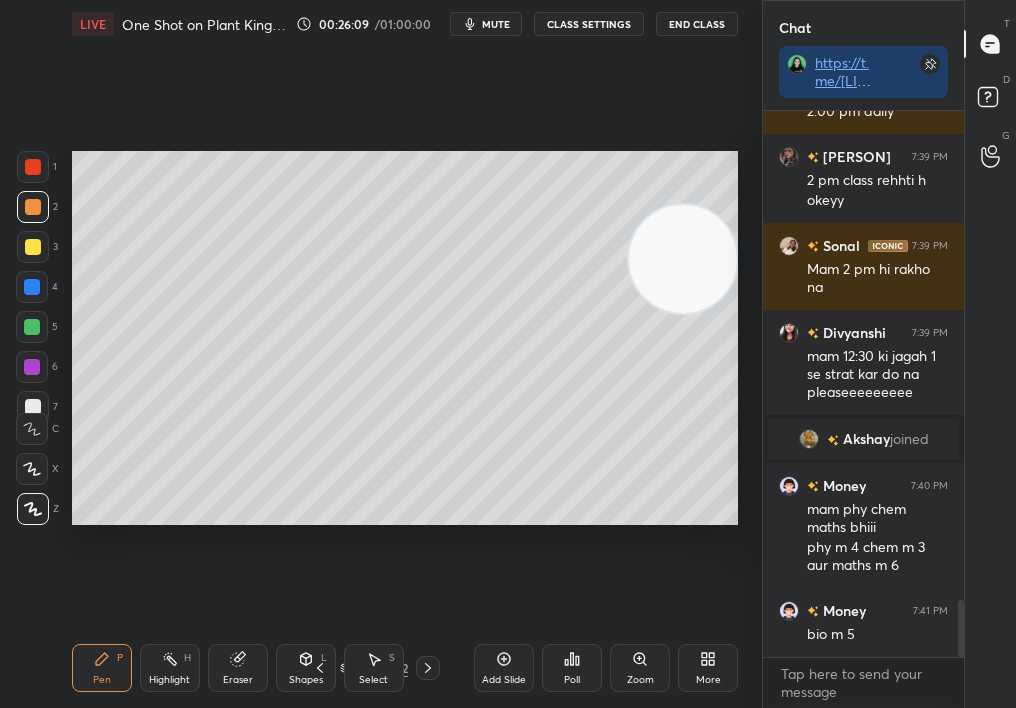 click 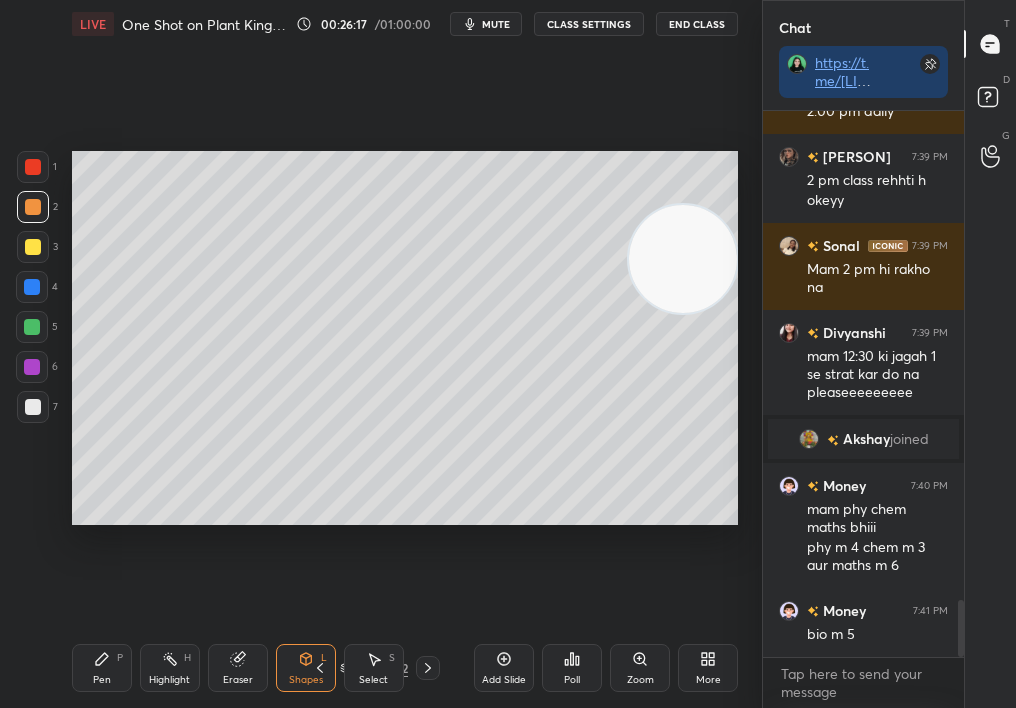 click on "Pen P" at bounding box center [102, 668] 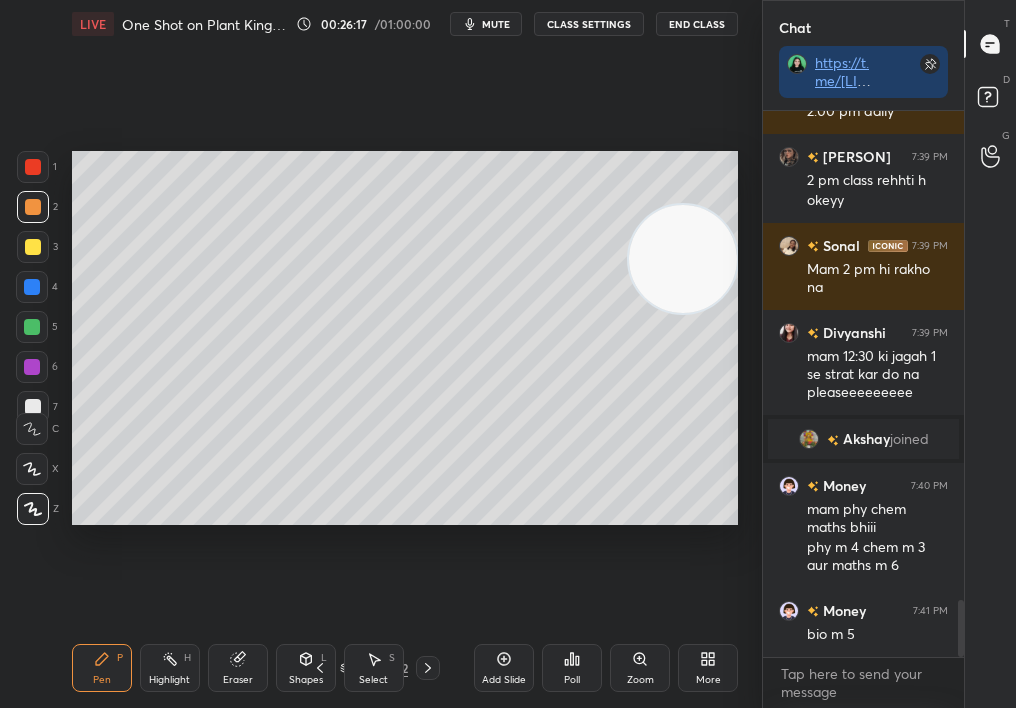 click 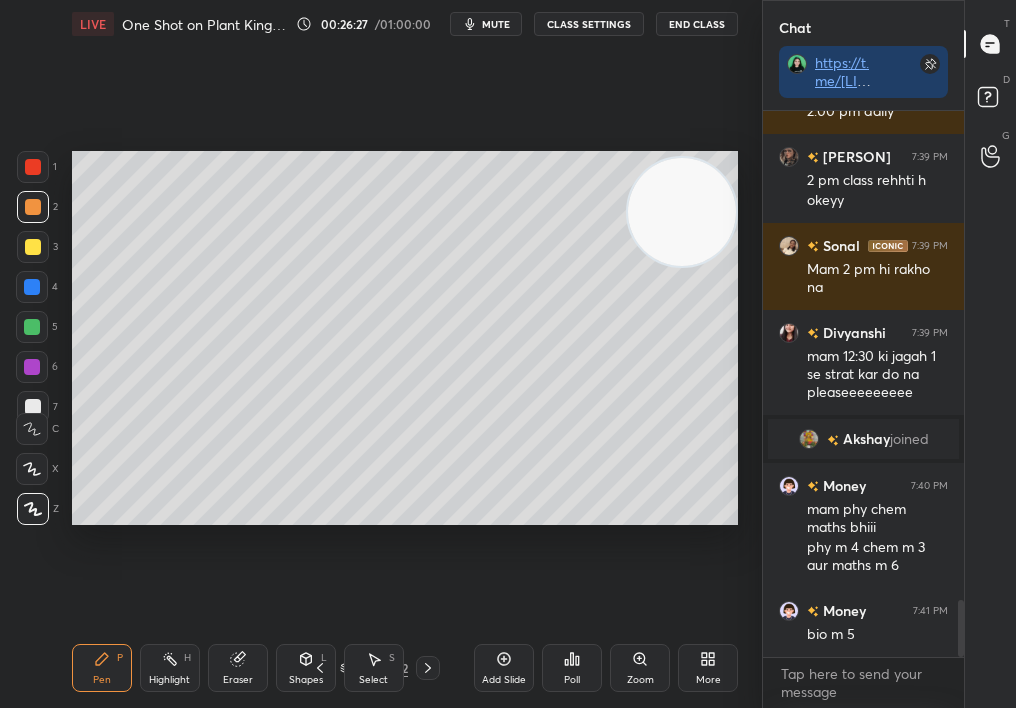 drag, startPoint x: 705, startPoint y: 204, endPoint x: 733, endPoint y: 161, distance: 51.312767 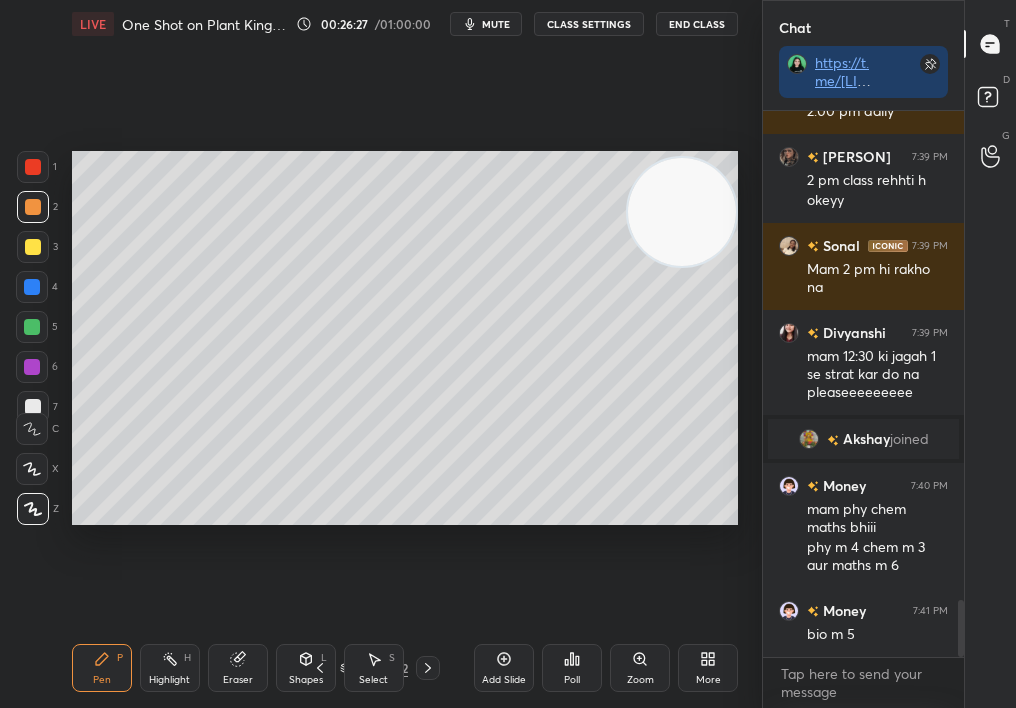 click at bounding box center (682, 212) 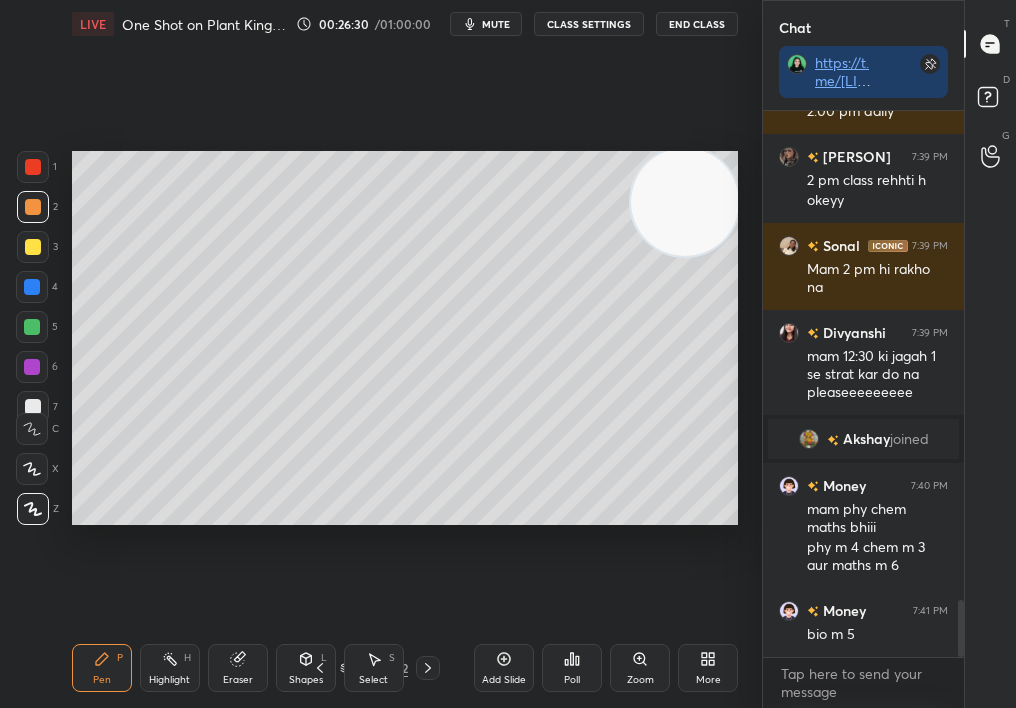 click at bounding box center (685, 202) 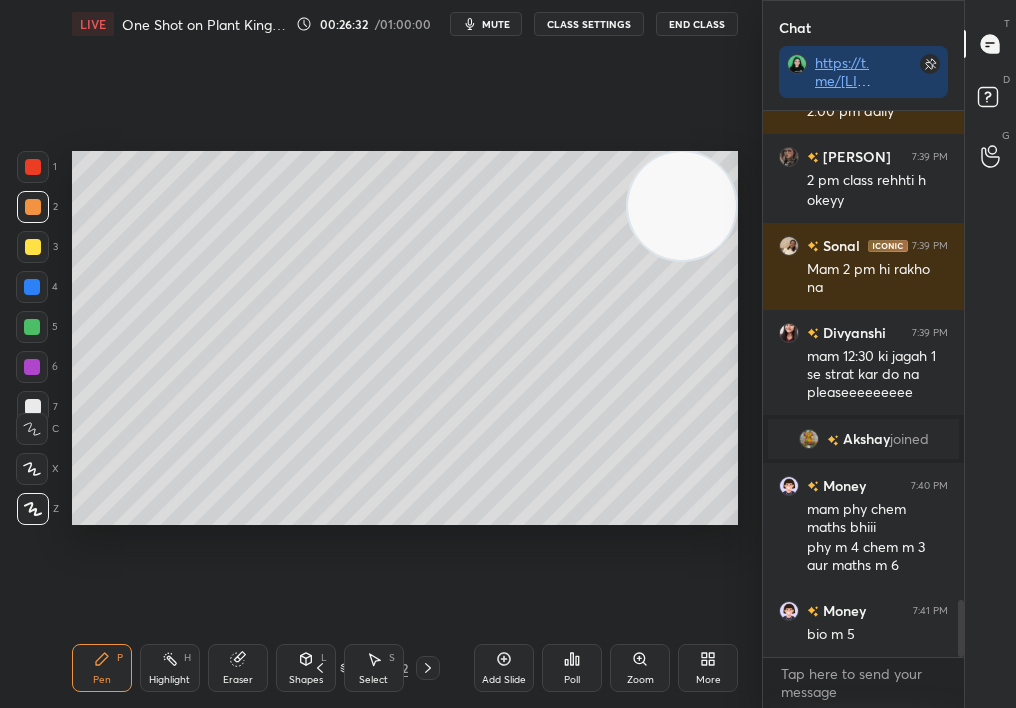 click on "Zoom" at bounding box center (640, 668) 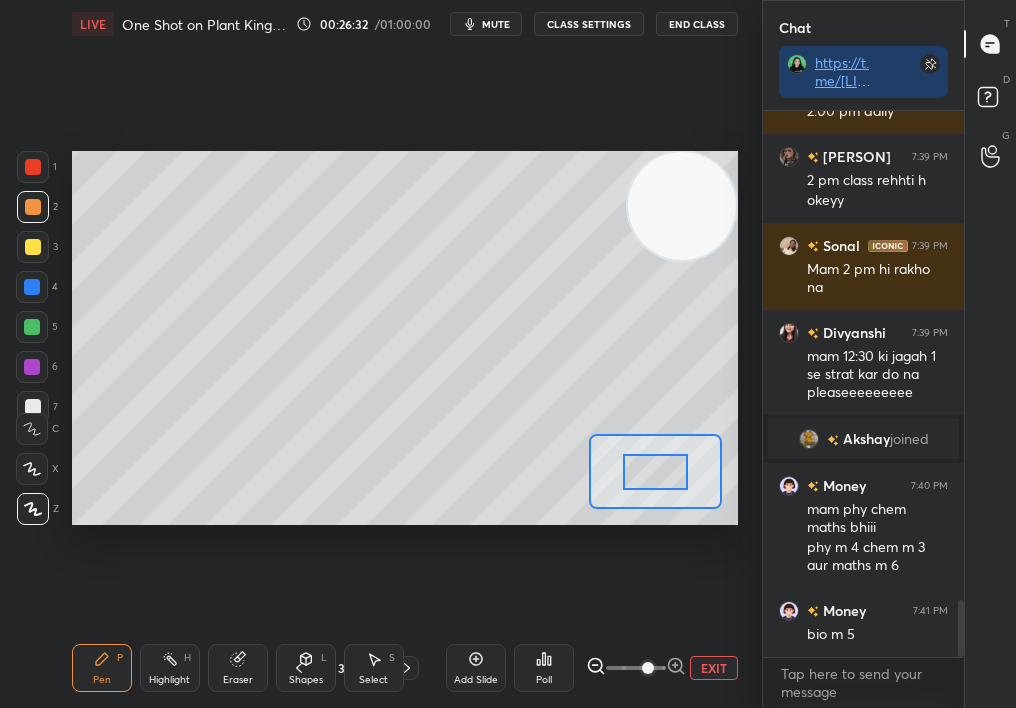 click at bounding box center (636, 668) 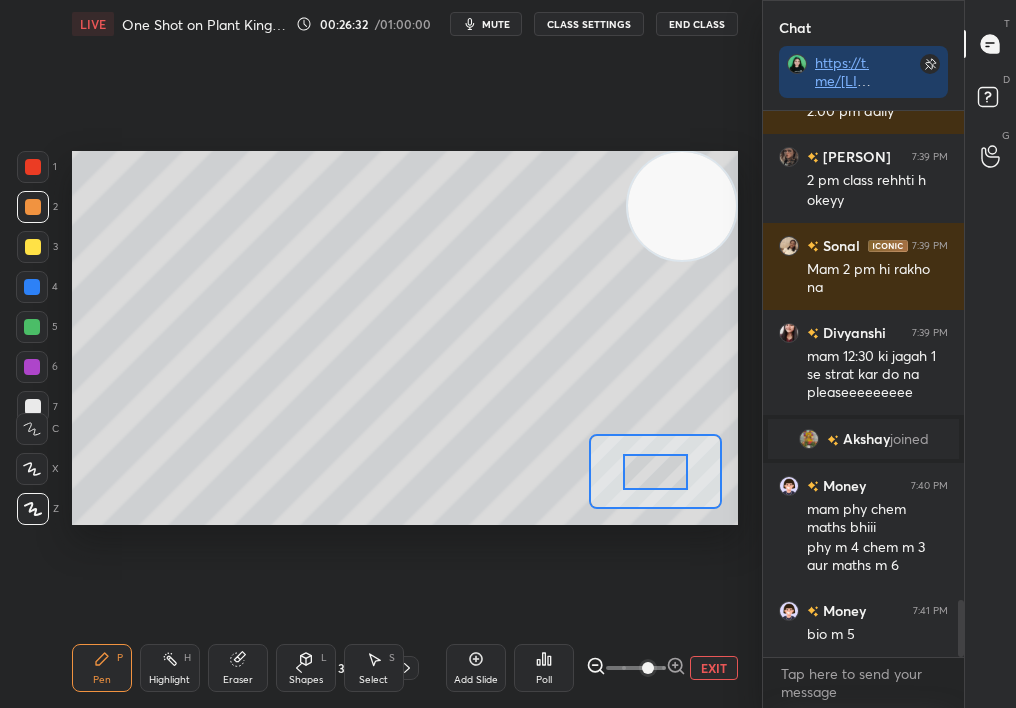 click at bounding box center [648, 668] 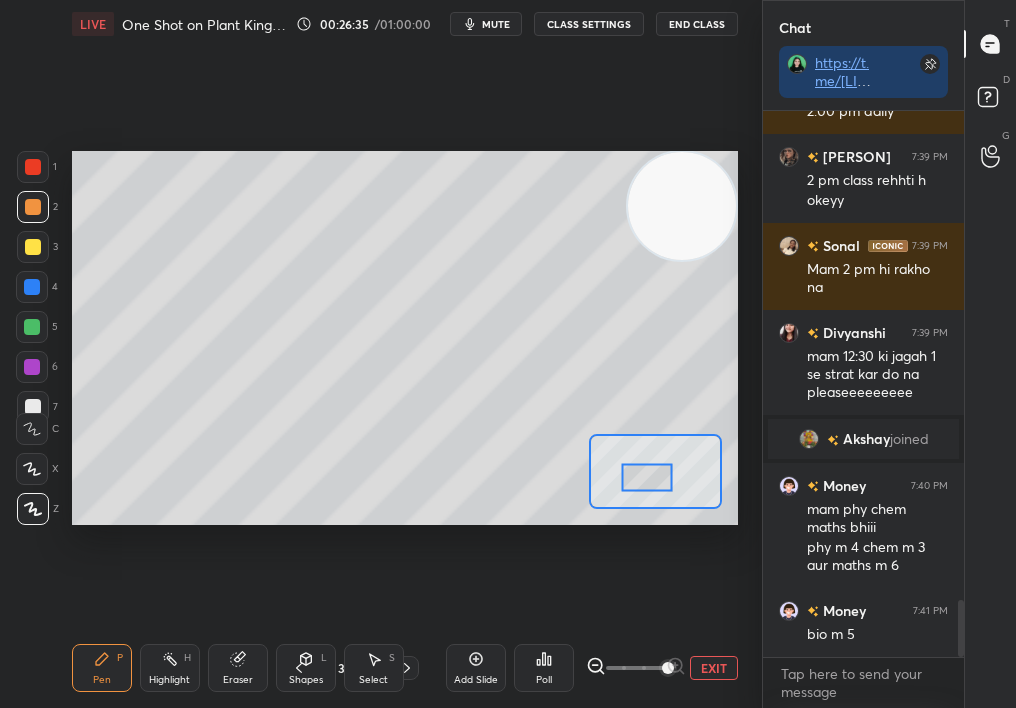 click at bounding box center (647, 477) 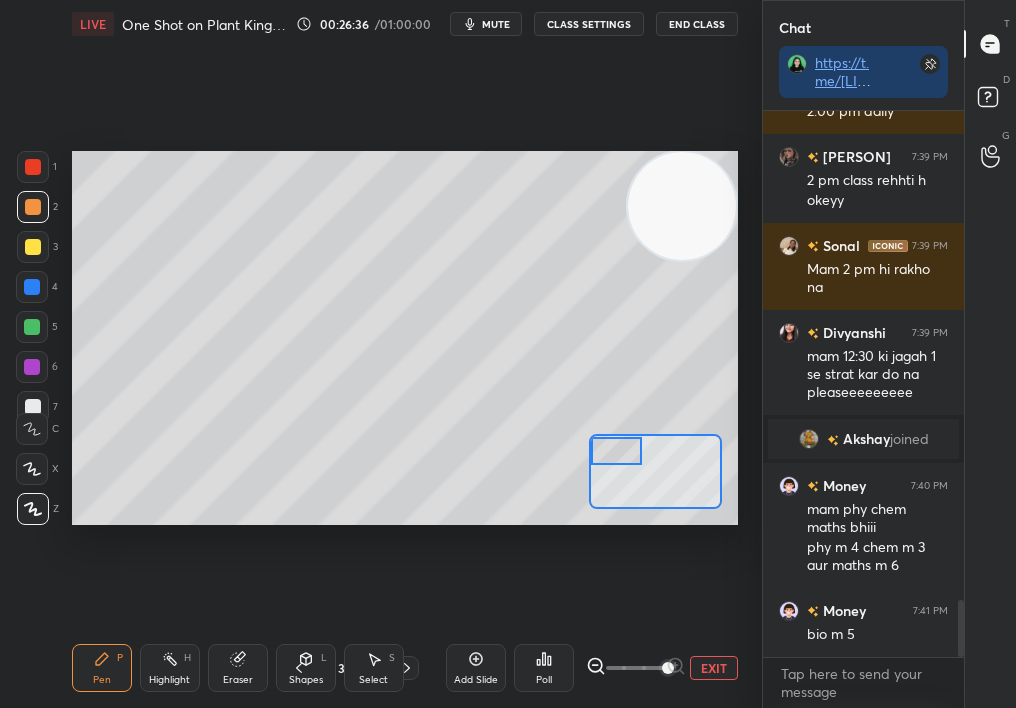 click at bounding box center [617, 451] 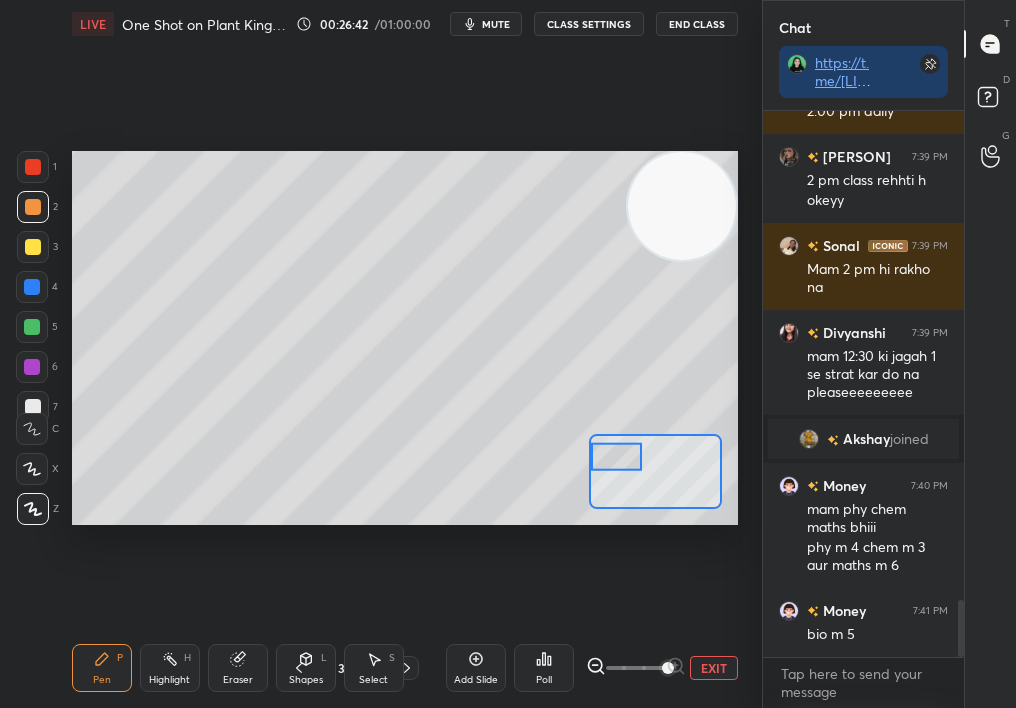click at bounding box center [33, 247] 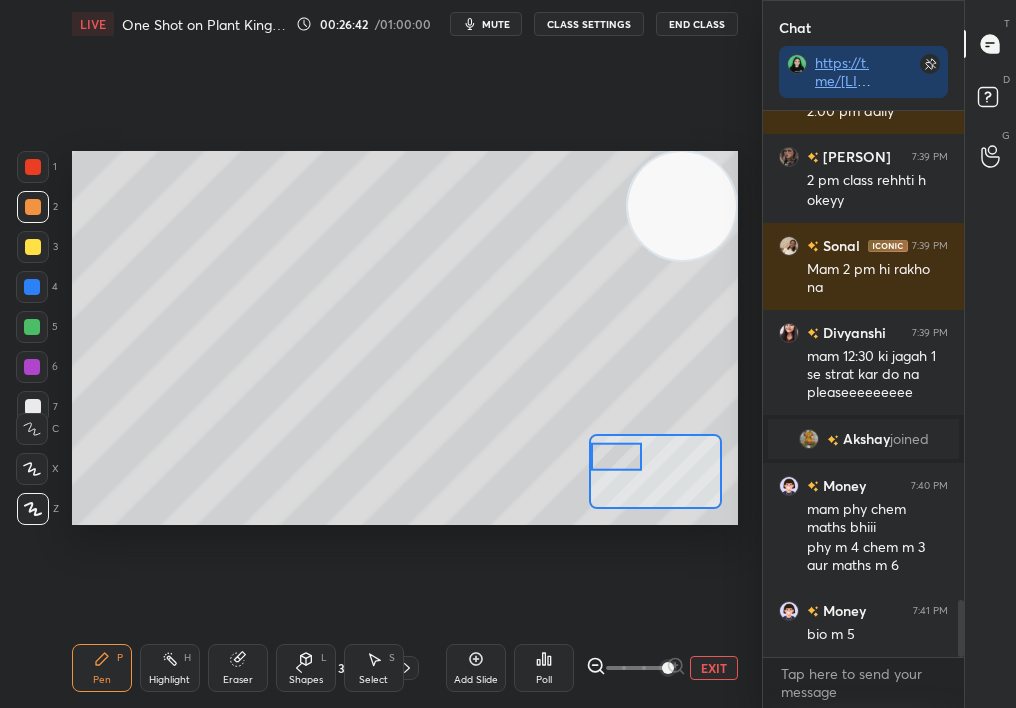 click at bounding box center (33, 247) 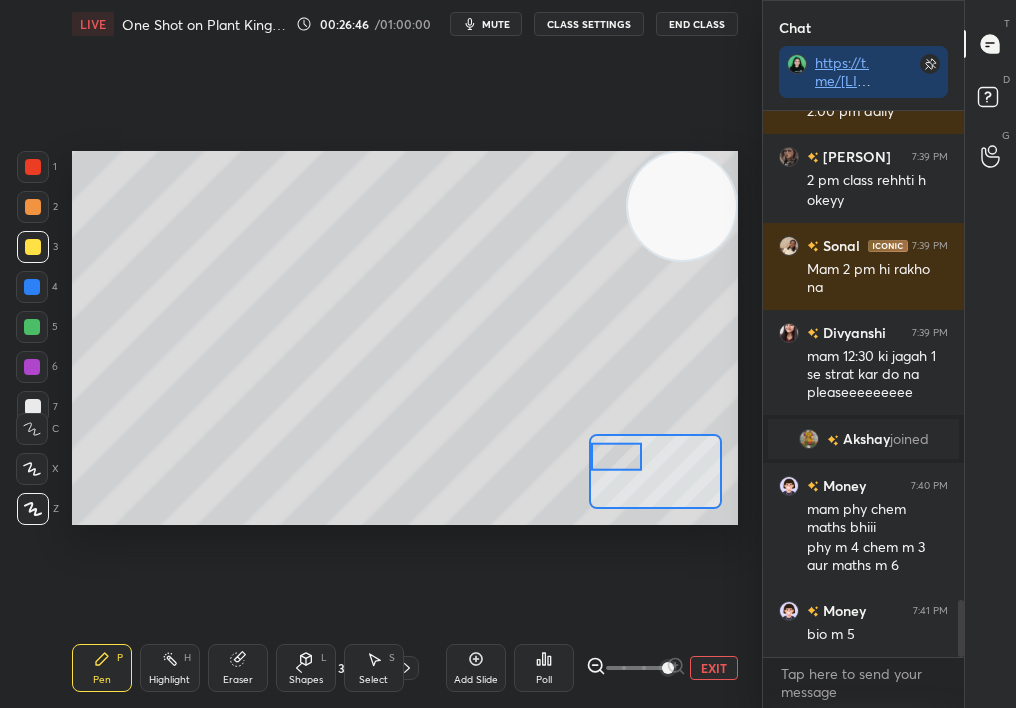 click at bounding box center [617, 456] 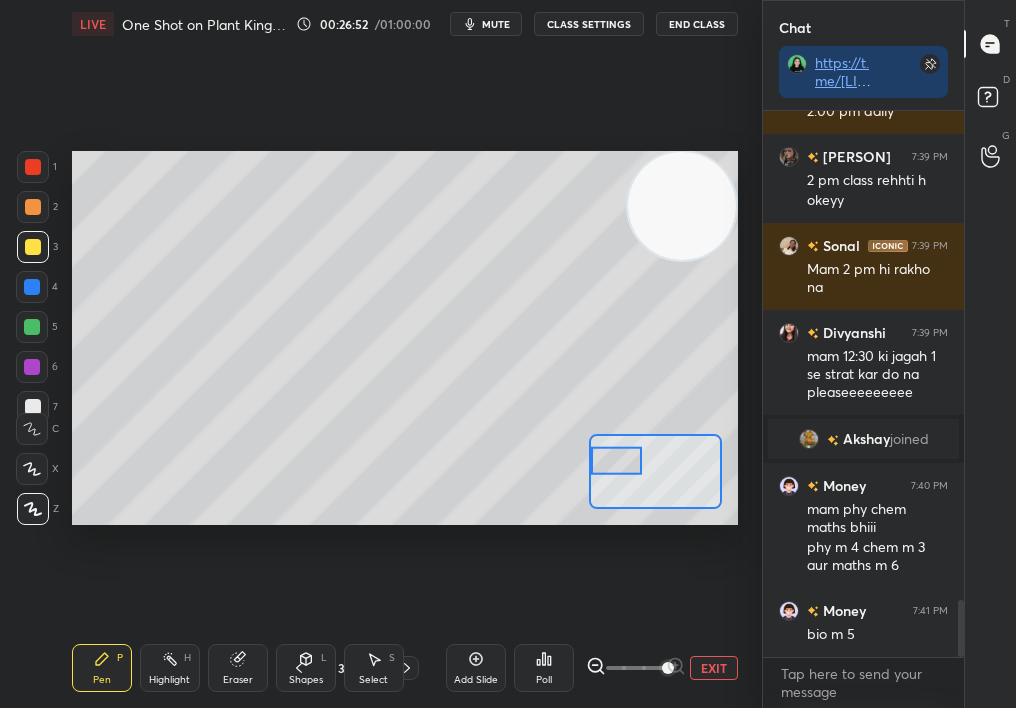 click on "EXIT" at bounding box center (714, 668) 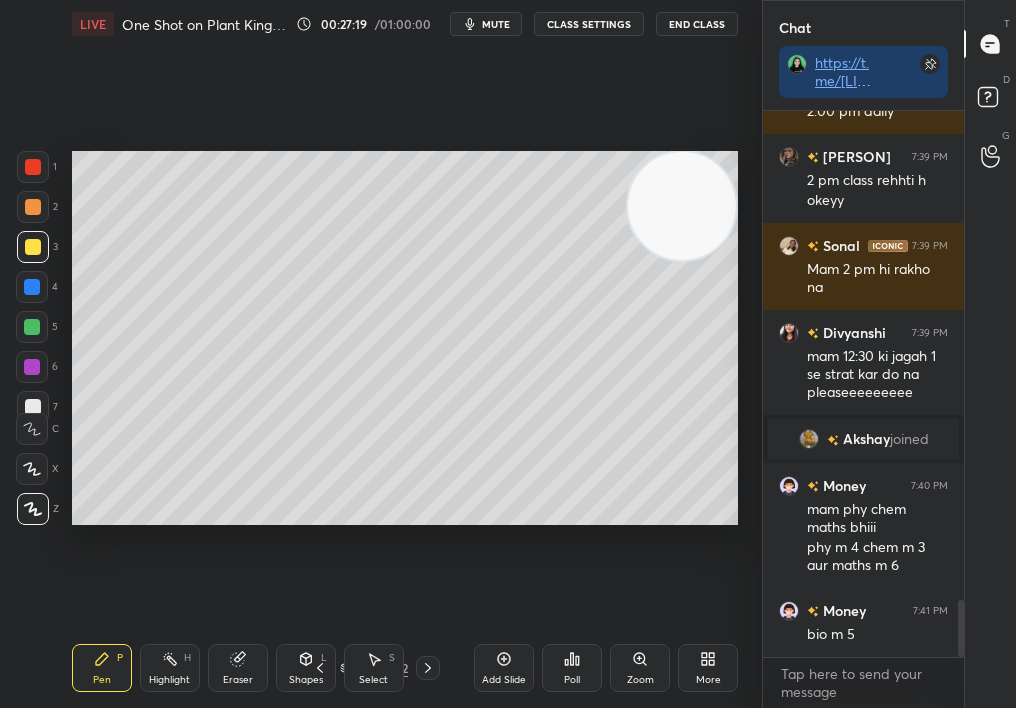 click at bounding box center [32, 287] 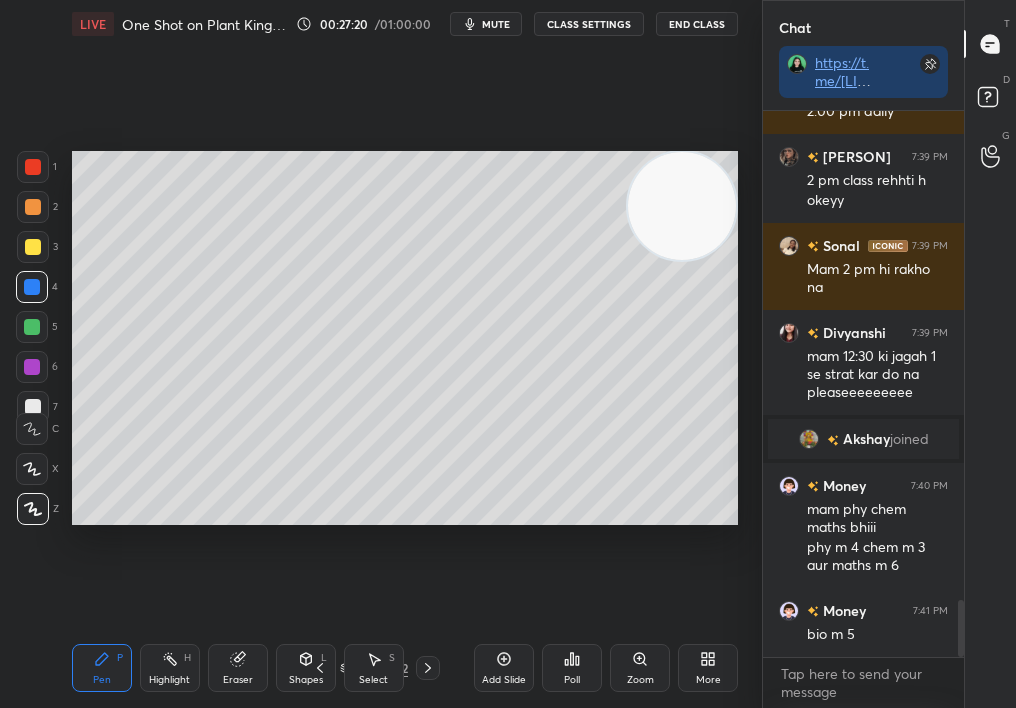 click at bounding box center (32, 327) 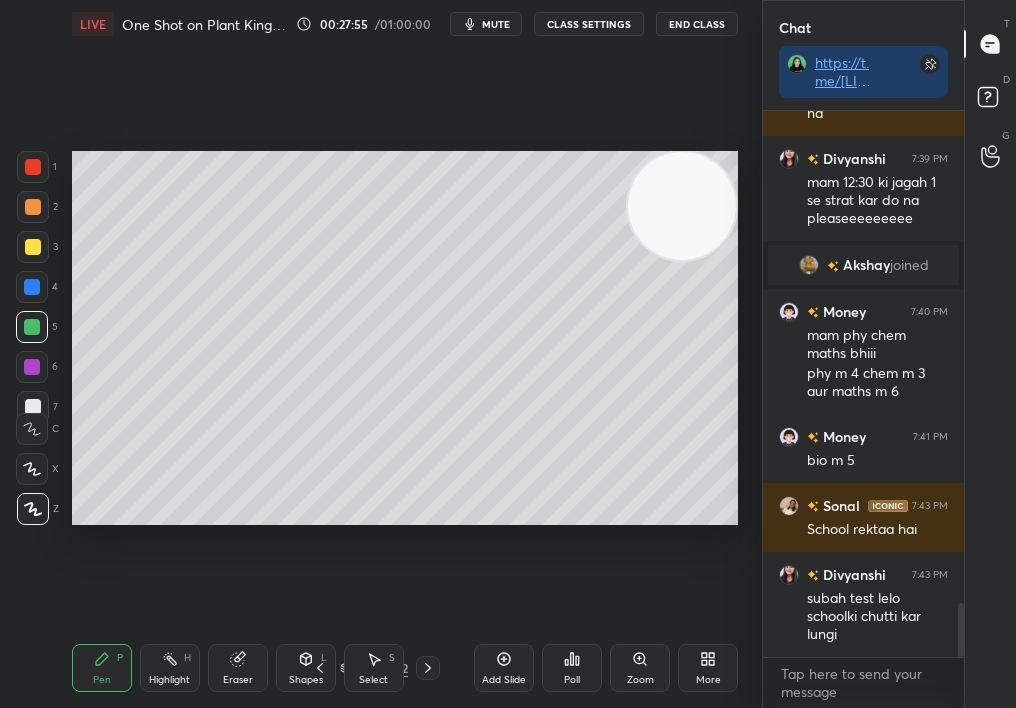 scroll, scrollTop: 4925, scrollLeft: 0, axis: vertical 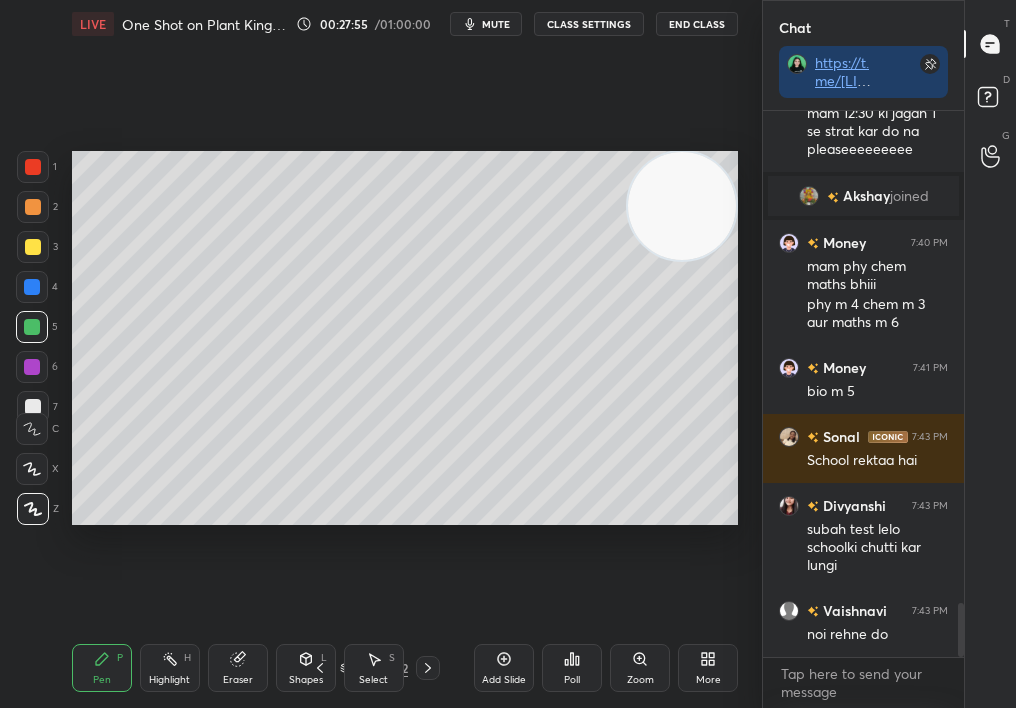 click on "Zoom" at bounding box center (640, 668) 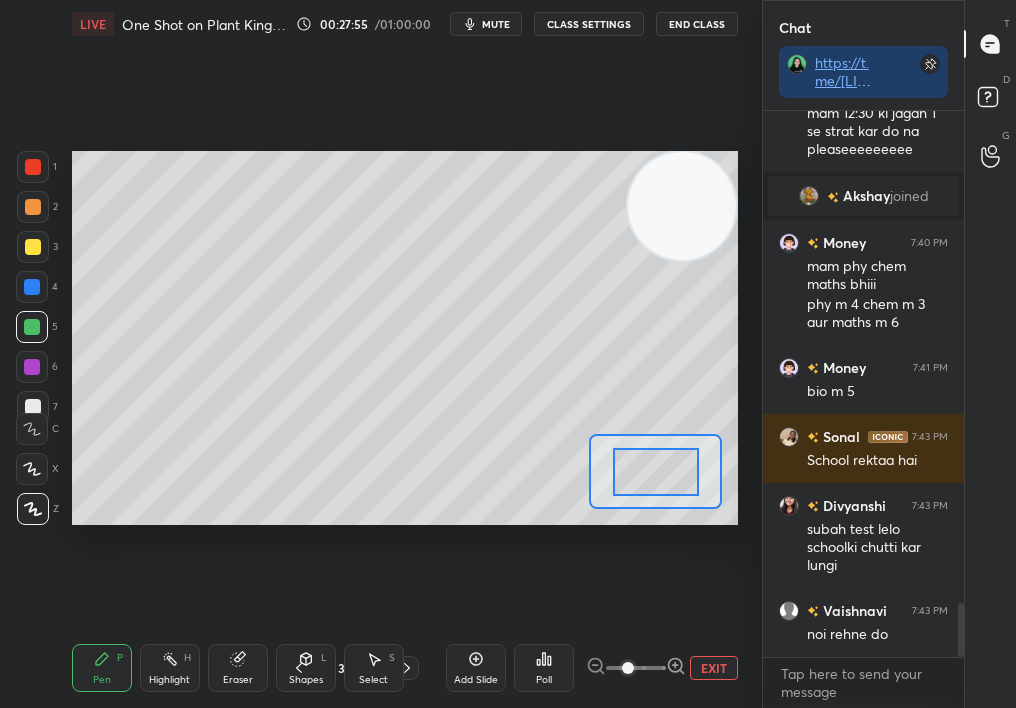 click at bounding box center (628, 668) 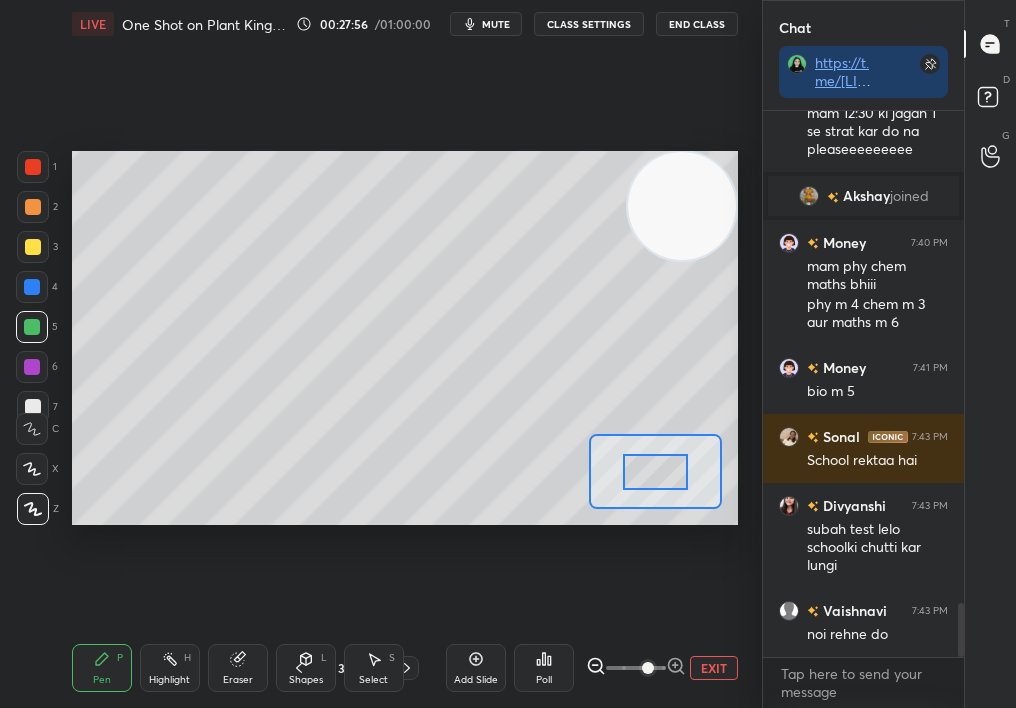 scroll, scrollTop: 4994, scrollLeft: 0, axis: vertical 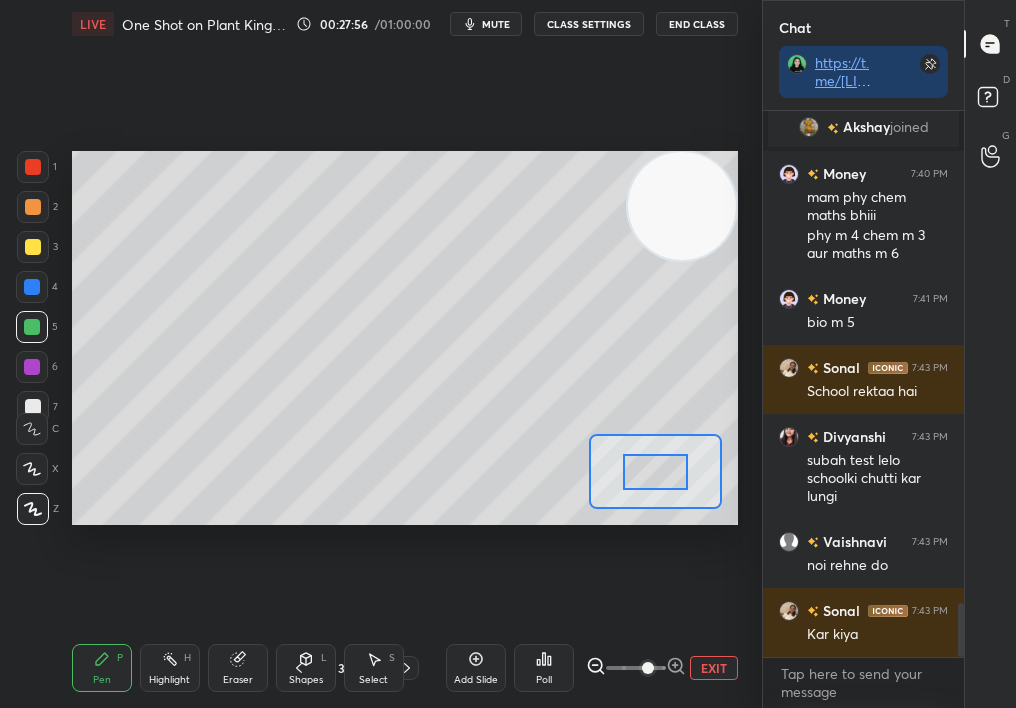 click at bounding box center (636, 668) 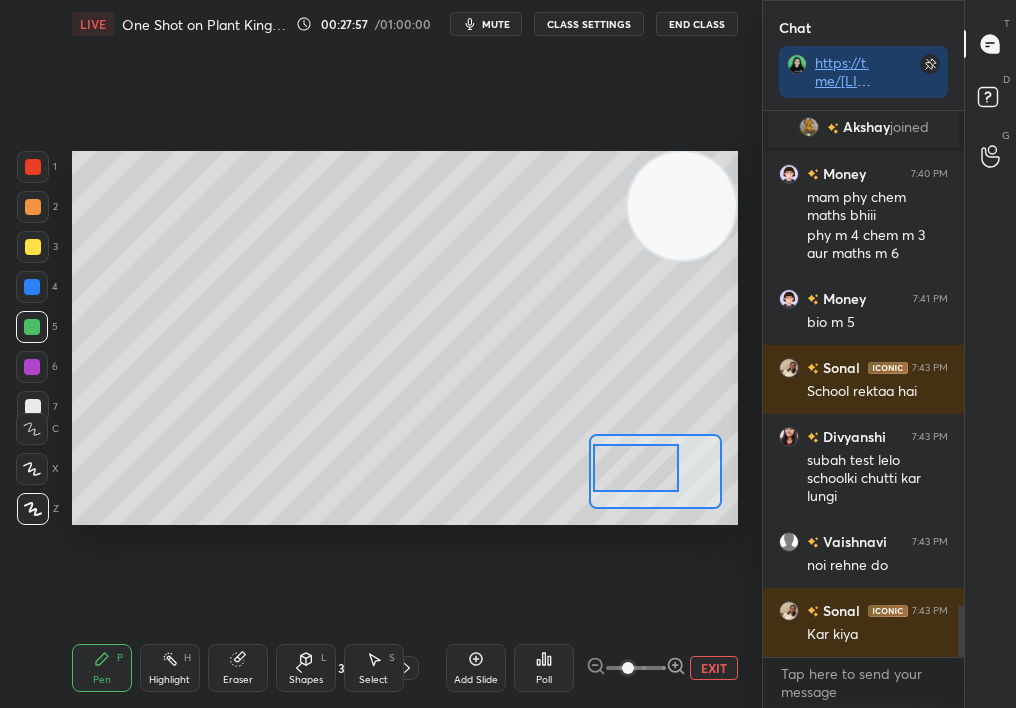 scroll, scrollTop: 5150, scrollLeft: 0, axis: vertical 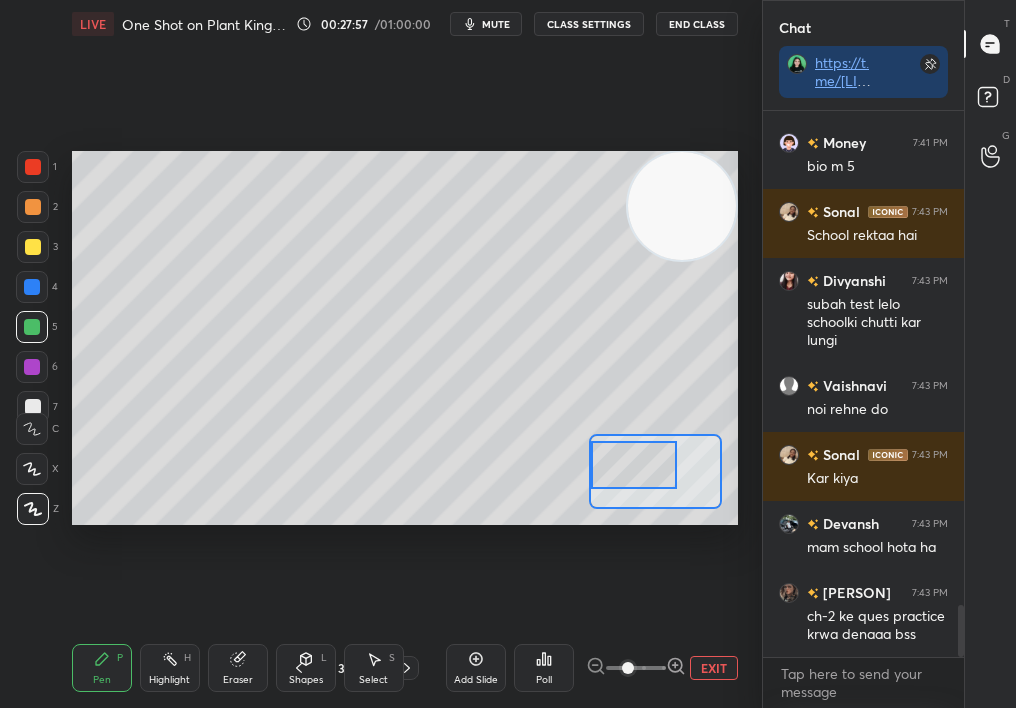 drag, startPoint x: 652, startPoint y: 479, endPoint x: 633, endPoint y: 476, distance: 19.235384 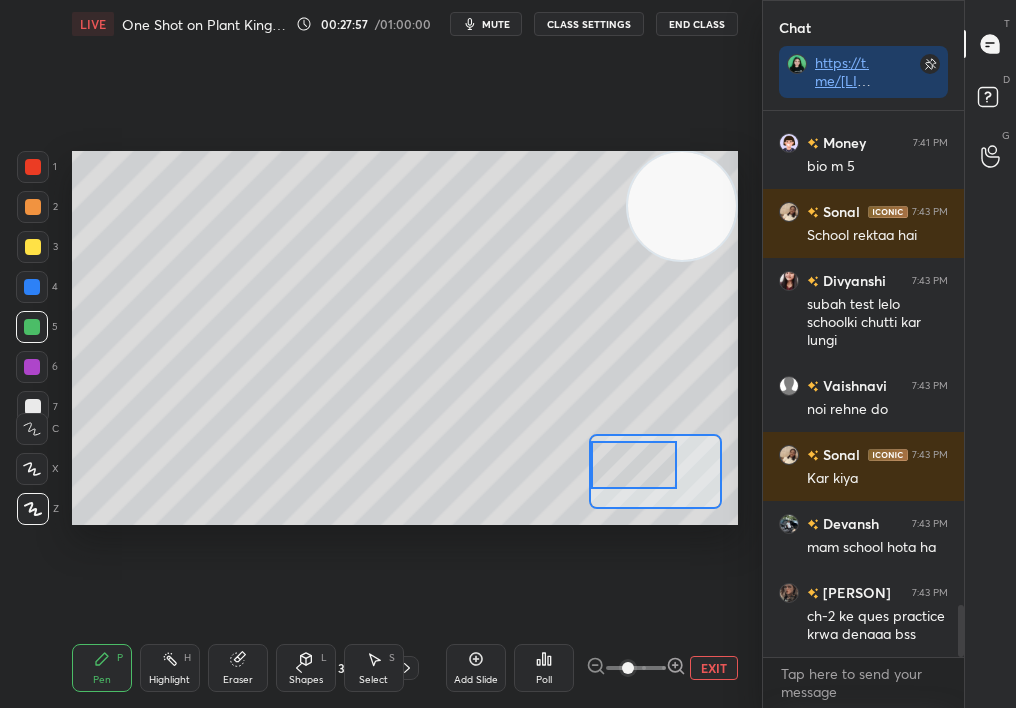 click at bounding box center [634, 464] 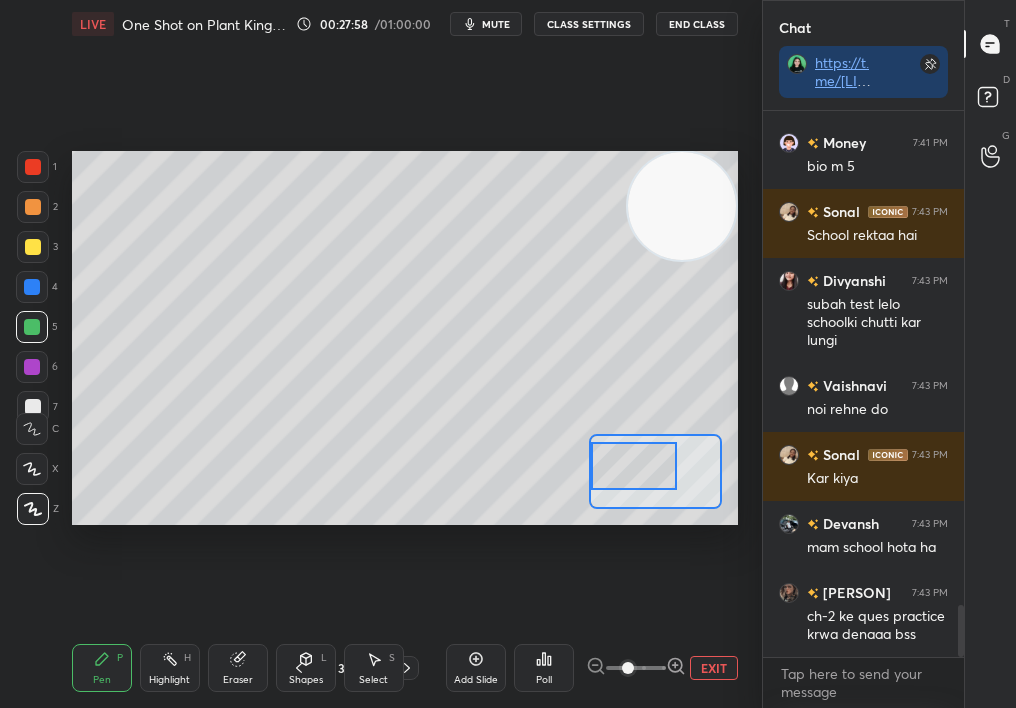 scroll, scrollTop: 5219, scrollLeft: 0, axis: vertical 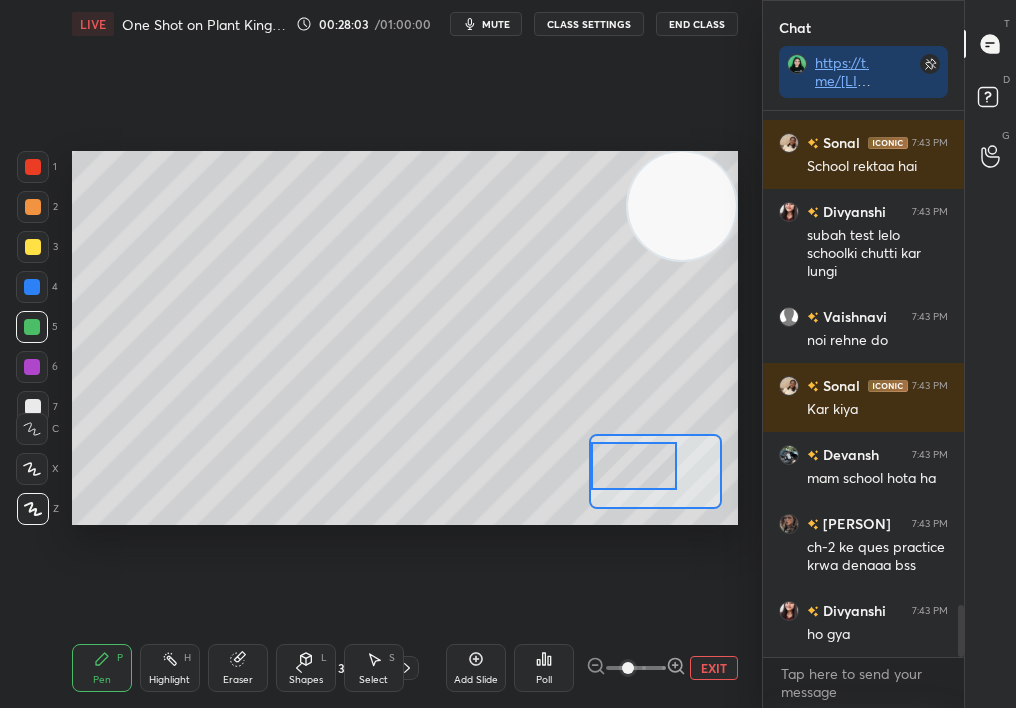 click at bounding box center [634, 465] 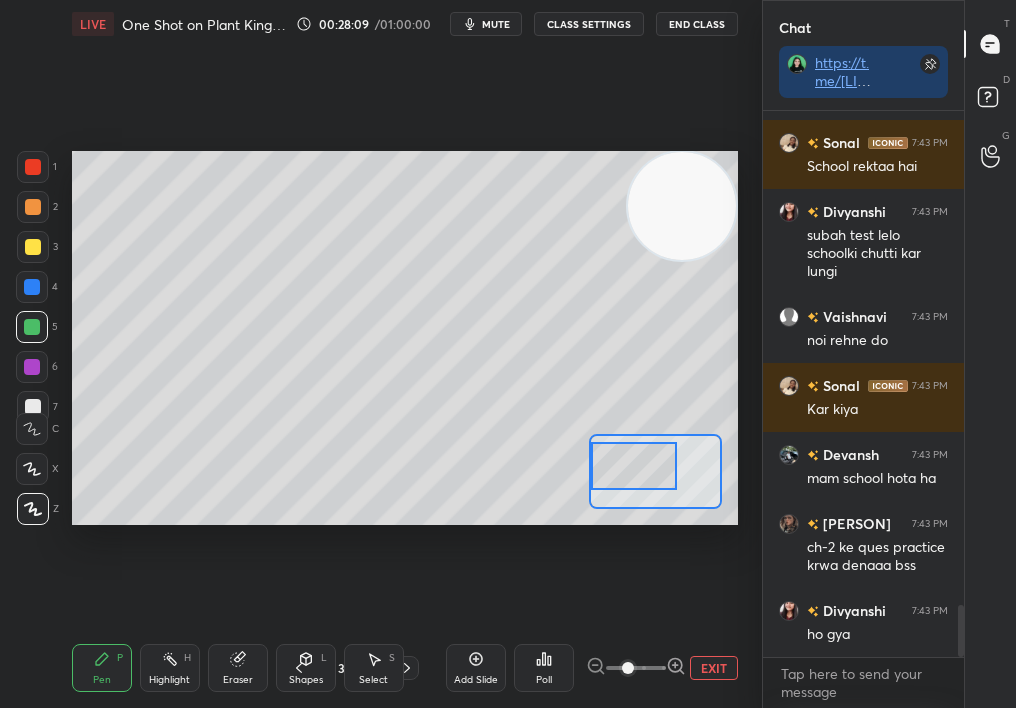 click on "EXIT" at bounding box center [714, 668] 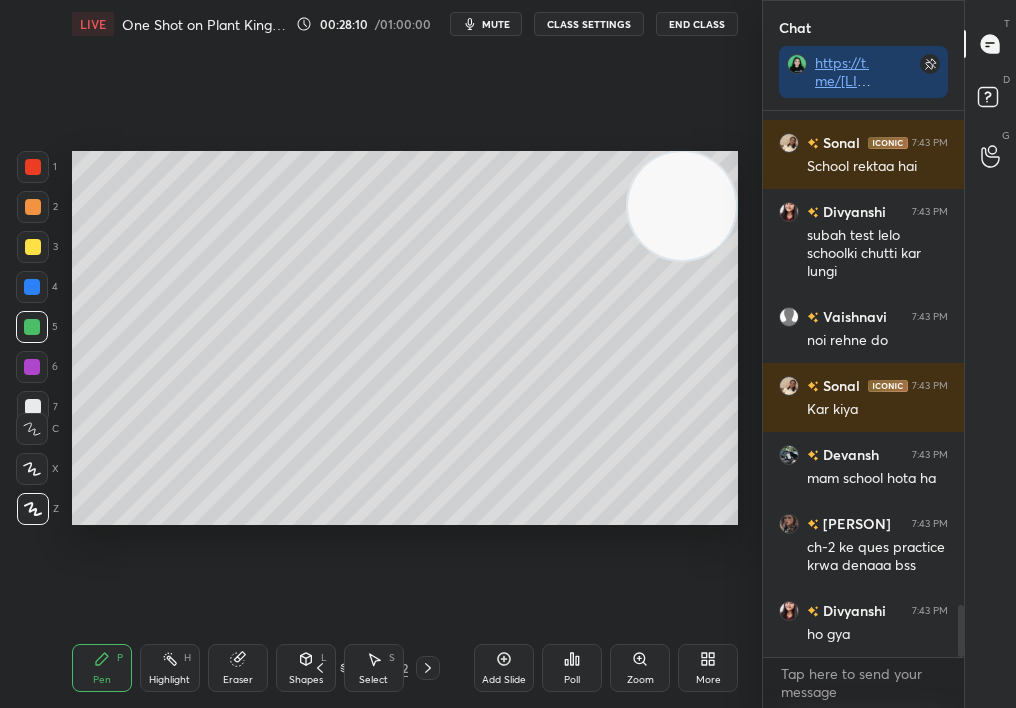 click at bounding box center [32, 367] 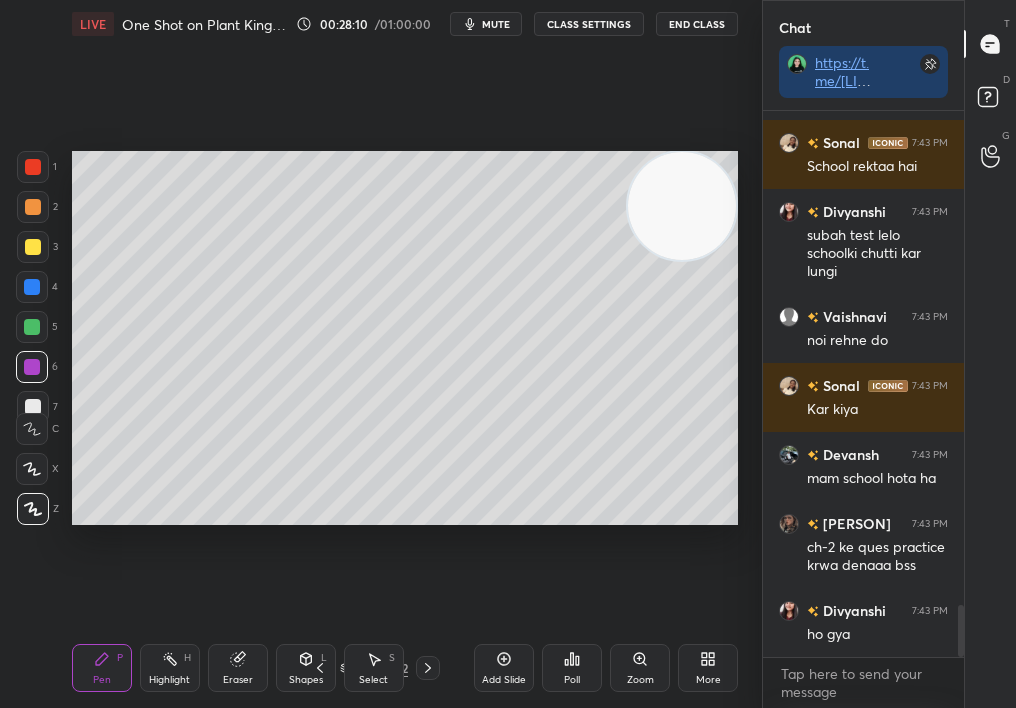click at bounding box center [32, 367] 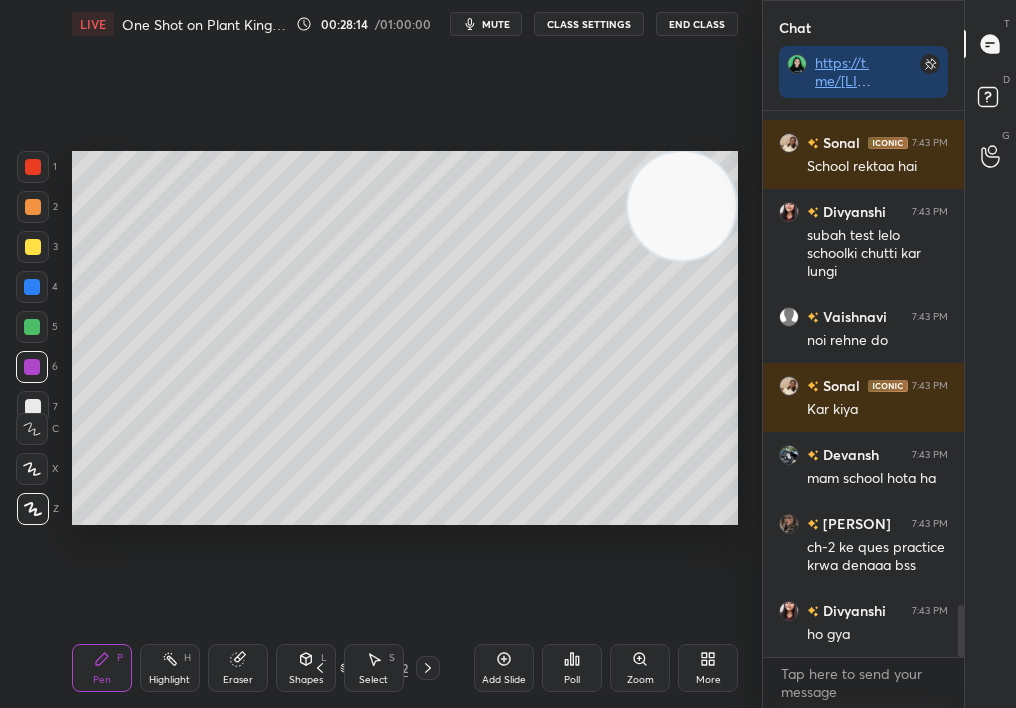 click on "Zoom" at bounding box center (640, 668) 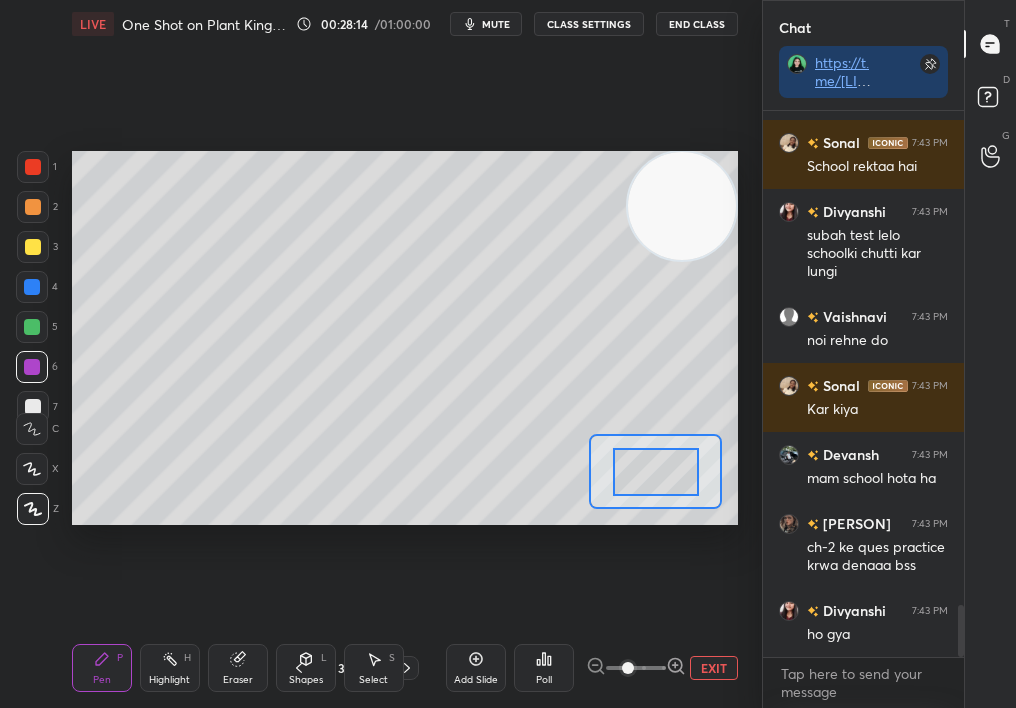 click at bounding box center (628, 668) 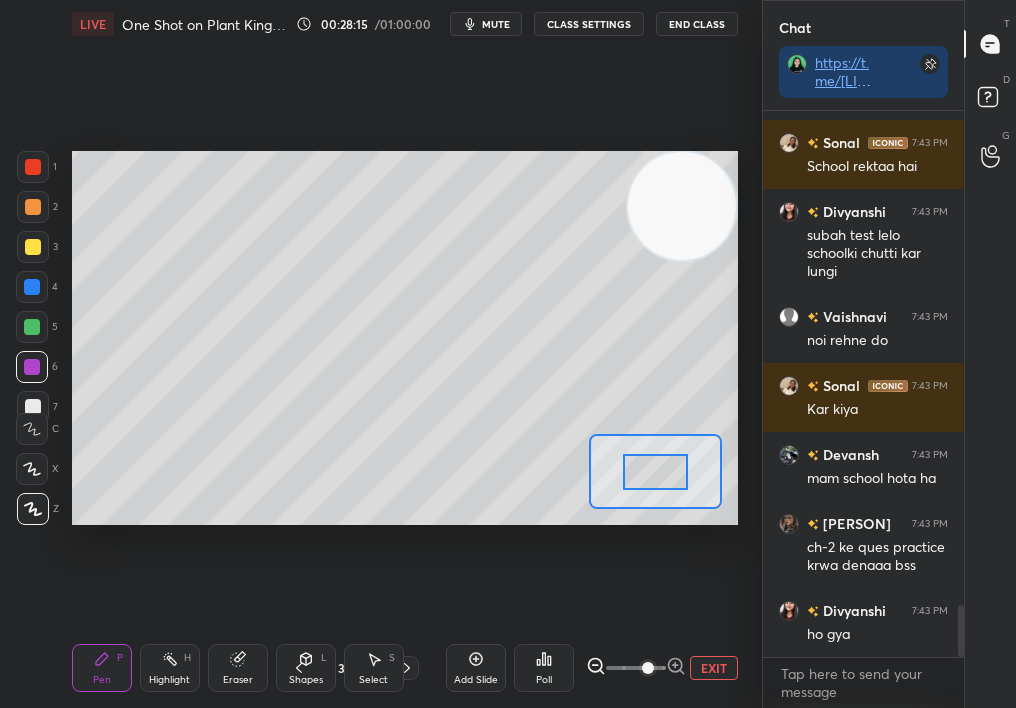click at bounding box center [655, 471] 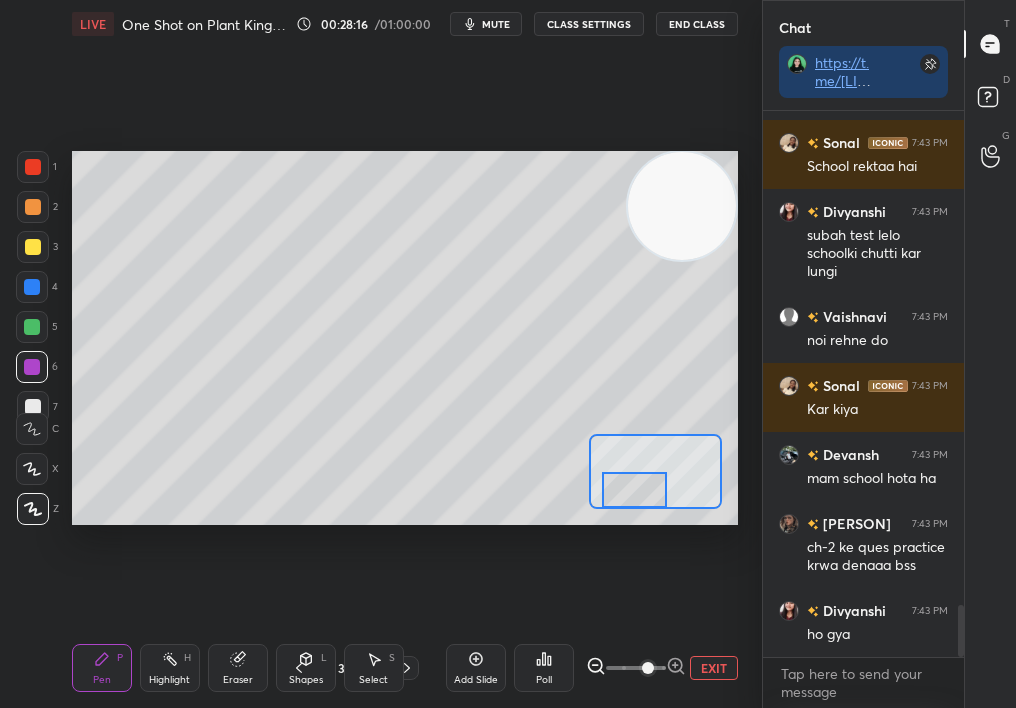 click at bounding box center (634, 489) 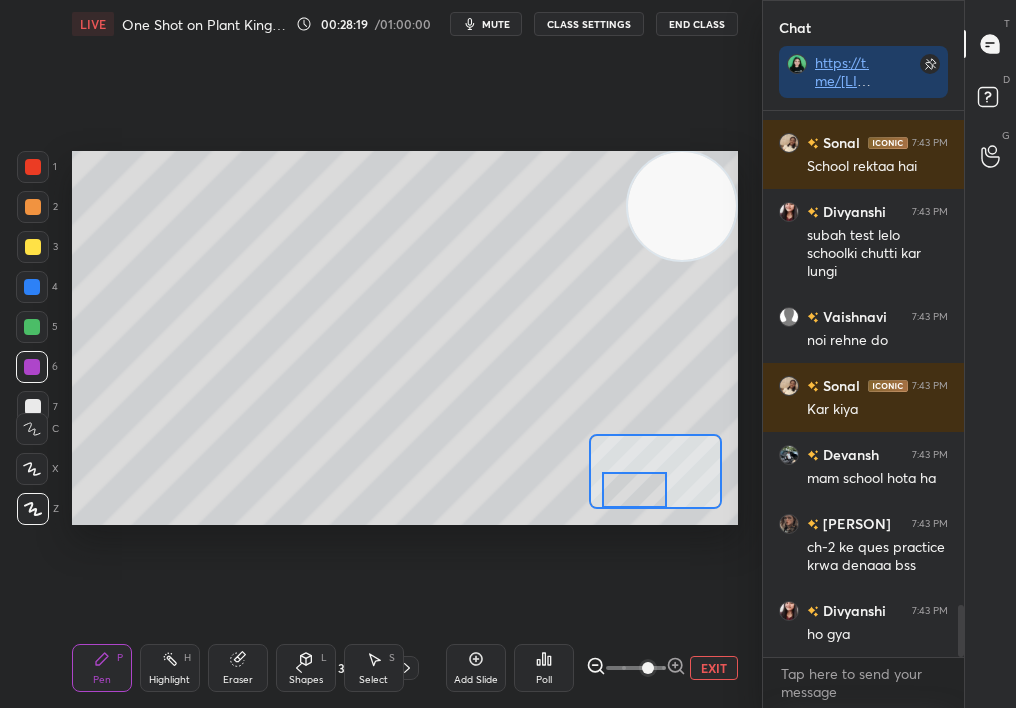 click on "EXIT" at bounding box center [714, 668] 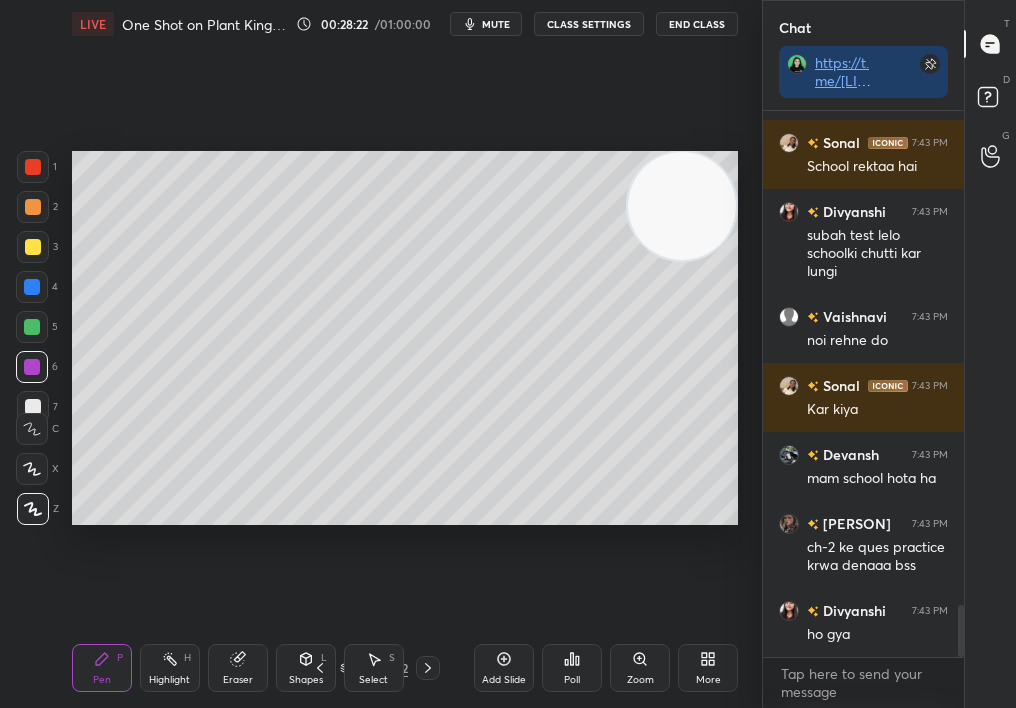 click on "Highlight H" at bounding box center (170, 668) 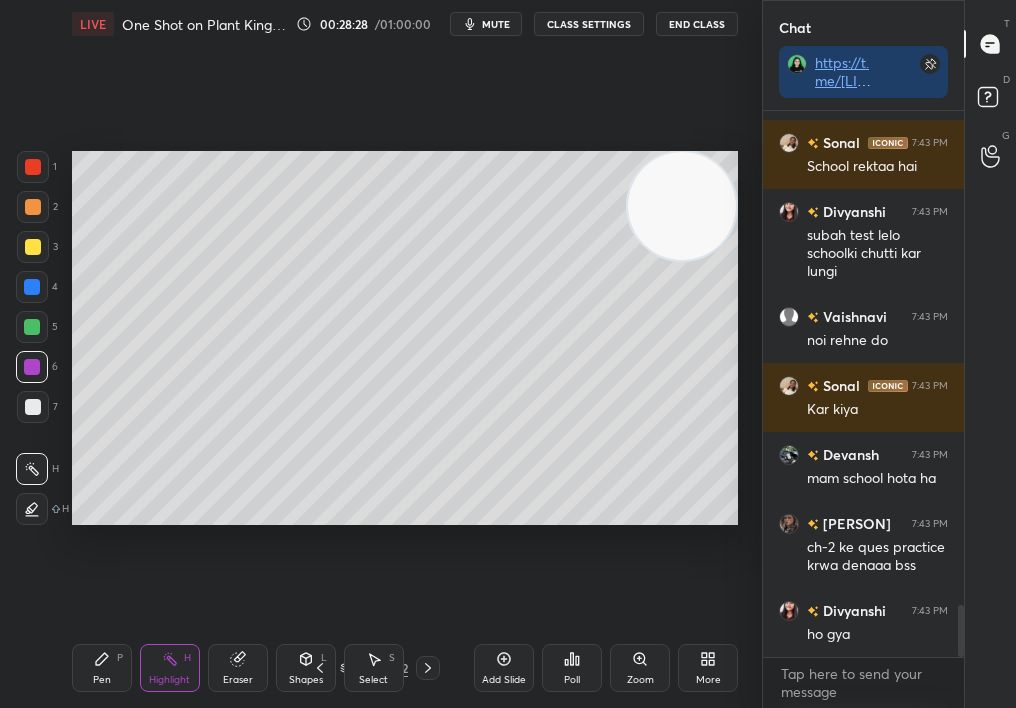 click on "LIVE One Shot on Plant Kingdom-I 00:28:28 /  01:00:00 mute CLASS SETTINGS End Class Setting up your live class Poll for   secs No correct answer Start poll Back One Shot on Plant Kingdom-I • L4 of Crash Course on Diversity of Living Organisms [PERSON] Pen P Highlight H Eraser Shapes L Select S 35 / 312 Add Slide Poll Zoom More" at bounding box center (405, 354) 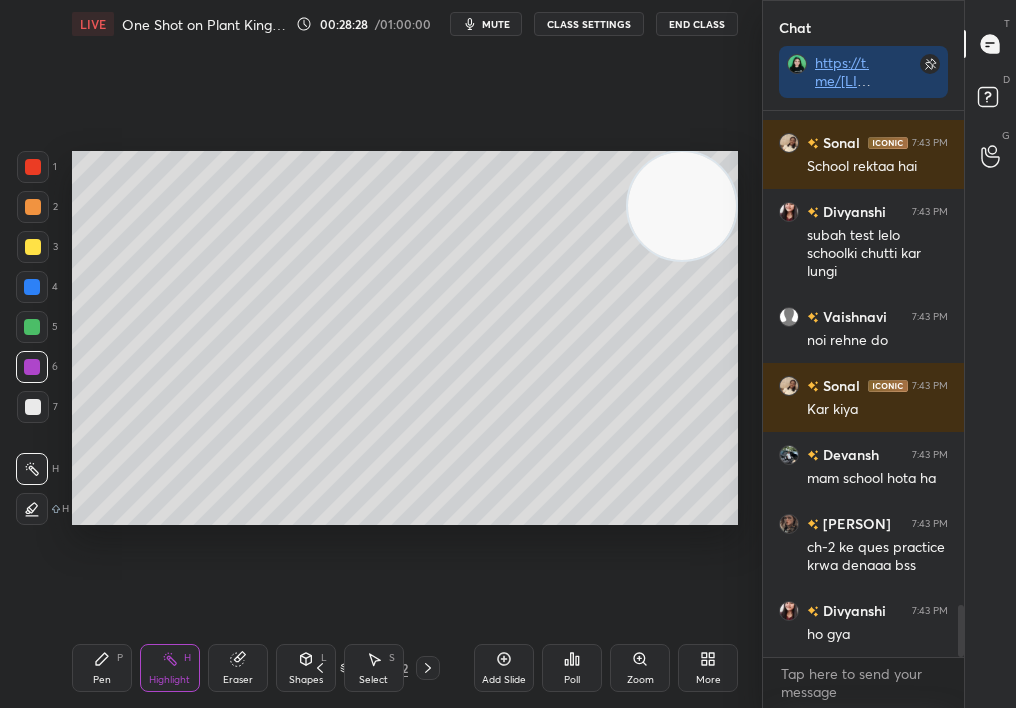 click on "Pen P" at bounding box center (102, 668) 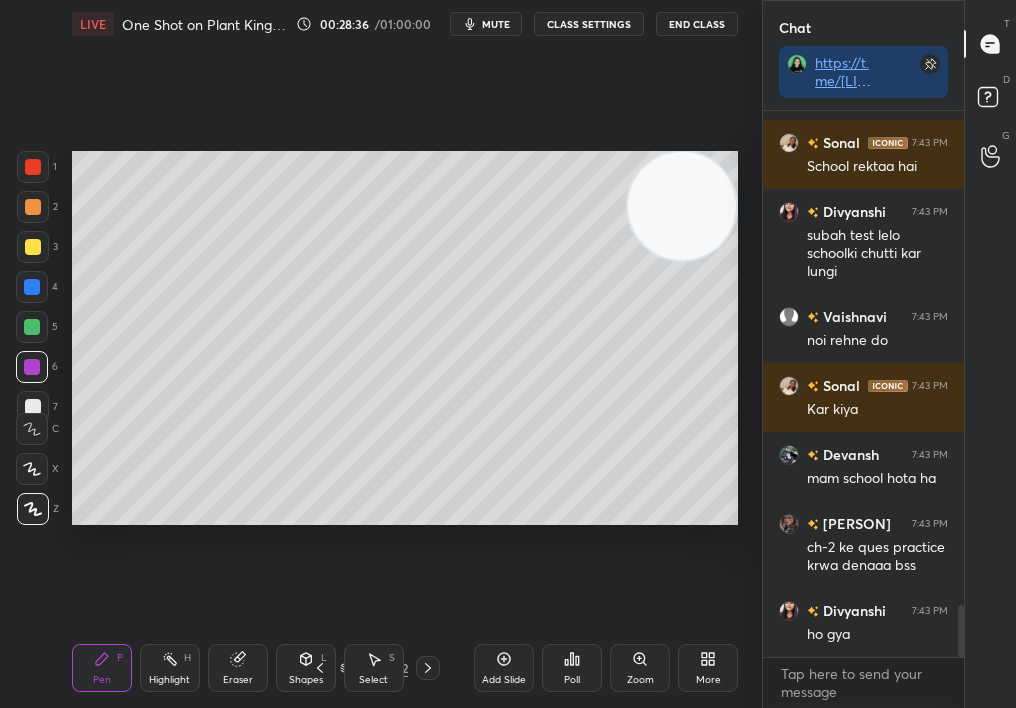 click 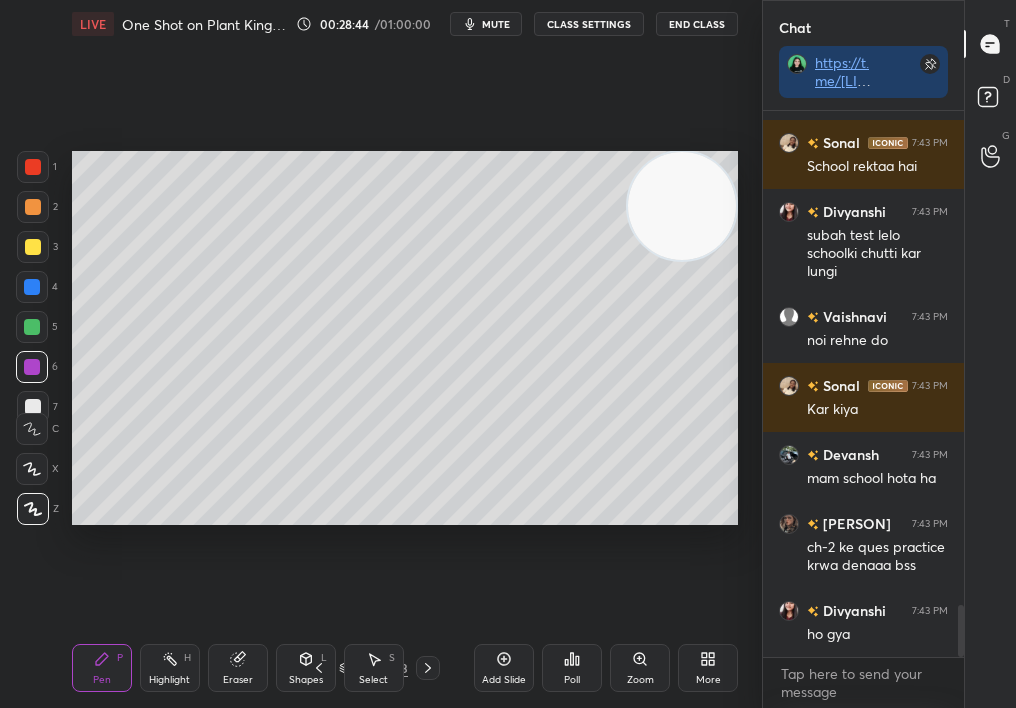 scroll, scrollTop: 5291, scrollLeft: 0, axis: vertical 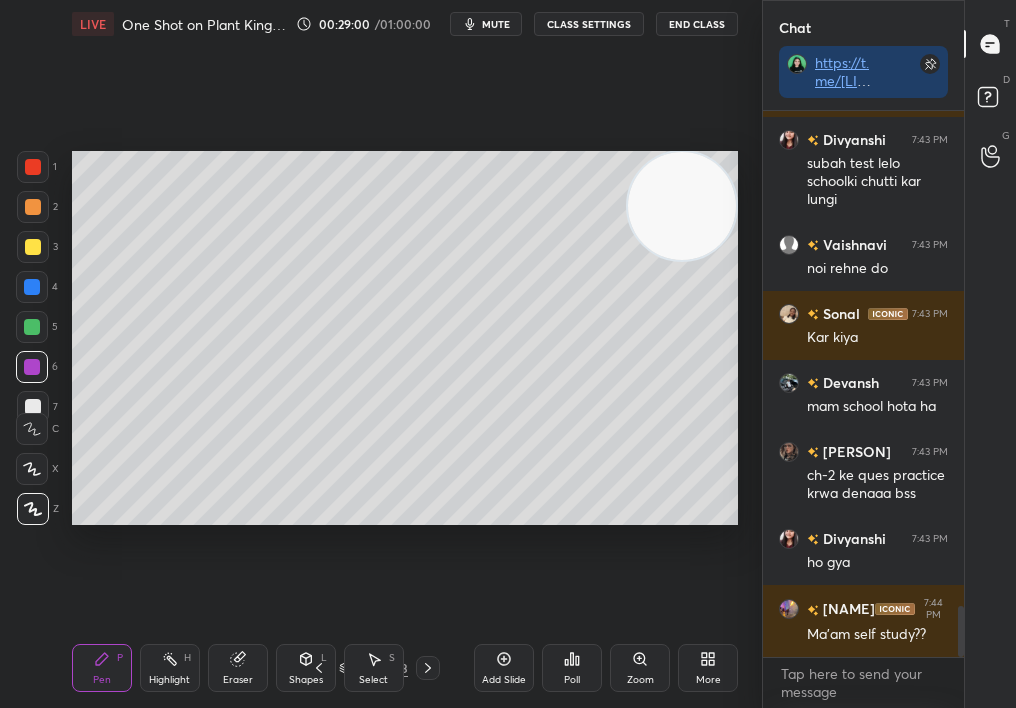 click on "1 2 3 4 5 6 7" at bounding box center (37, 291) 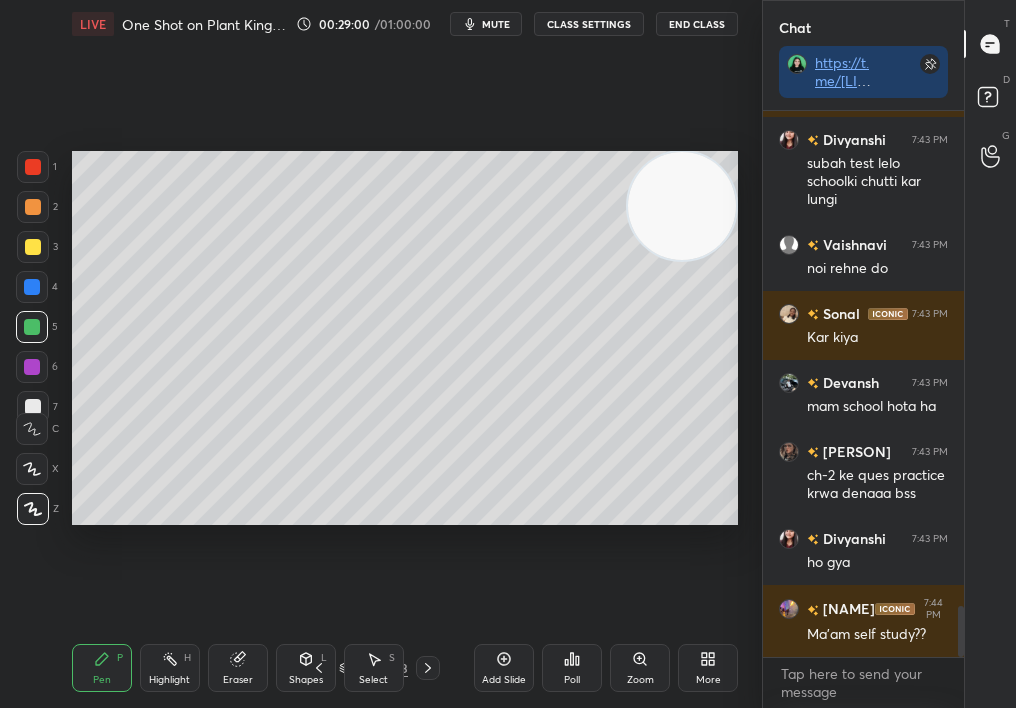 click at bounding box center [32, 327] 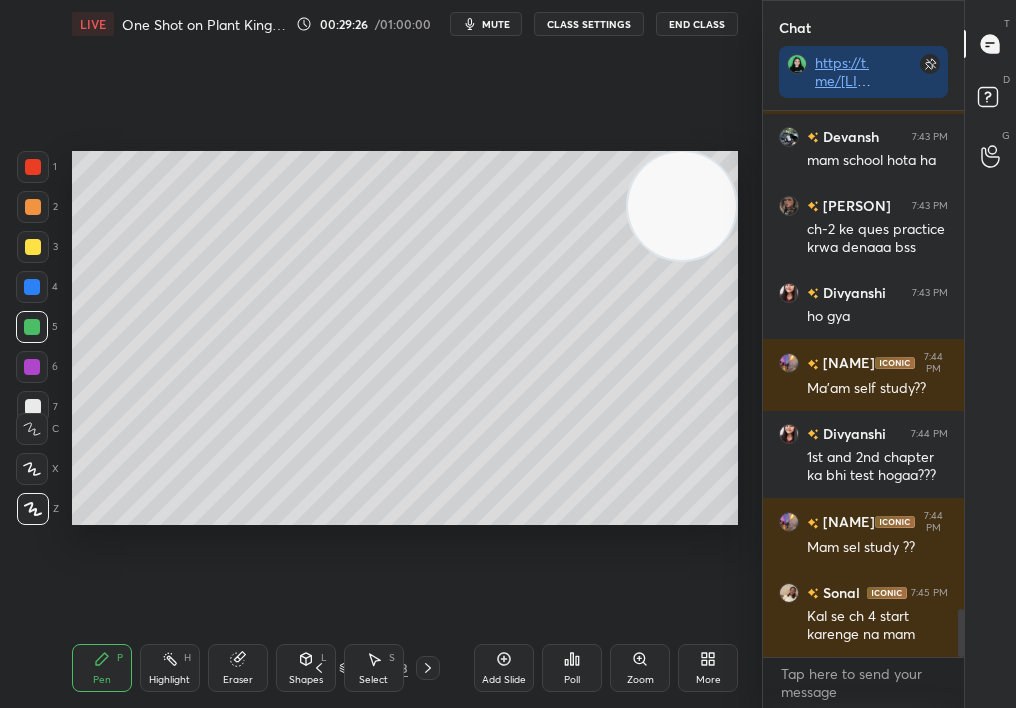 scroll, scrollTop: 5606, scrollLeft: 0, axis: vertical 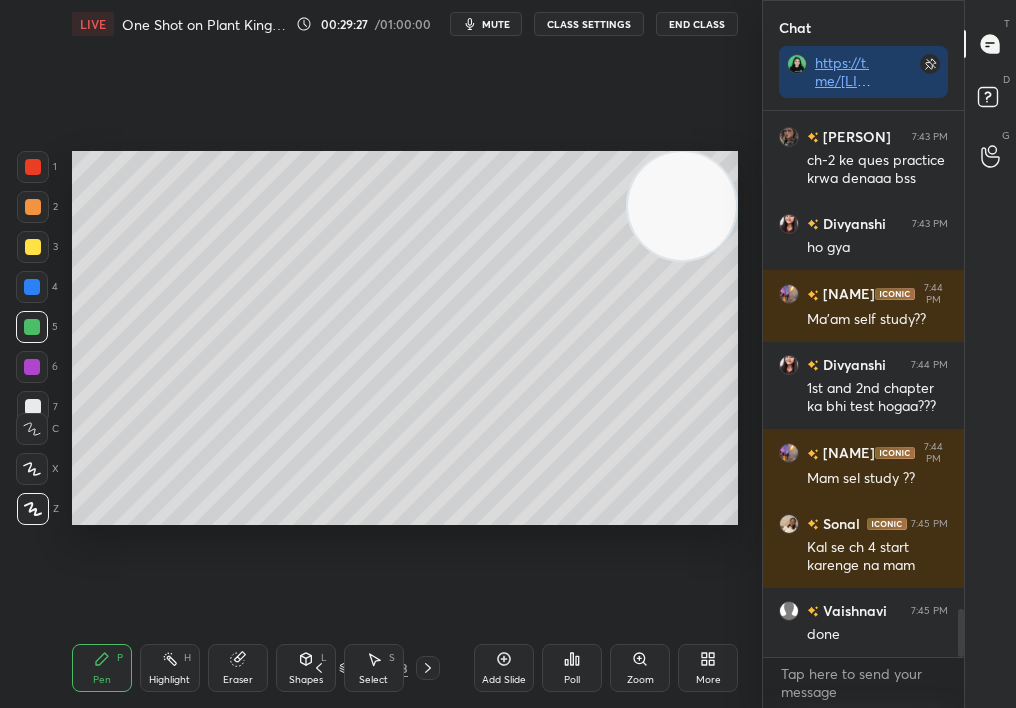 click at bounding box center (428, 668) 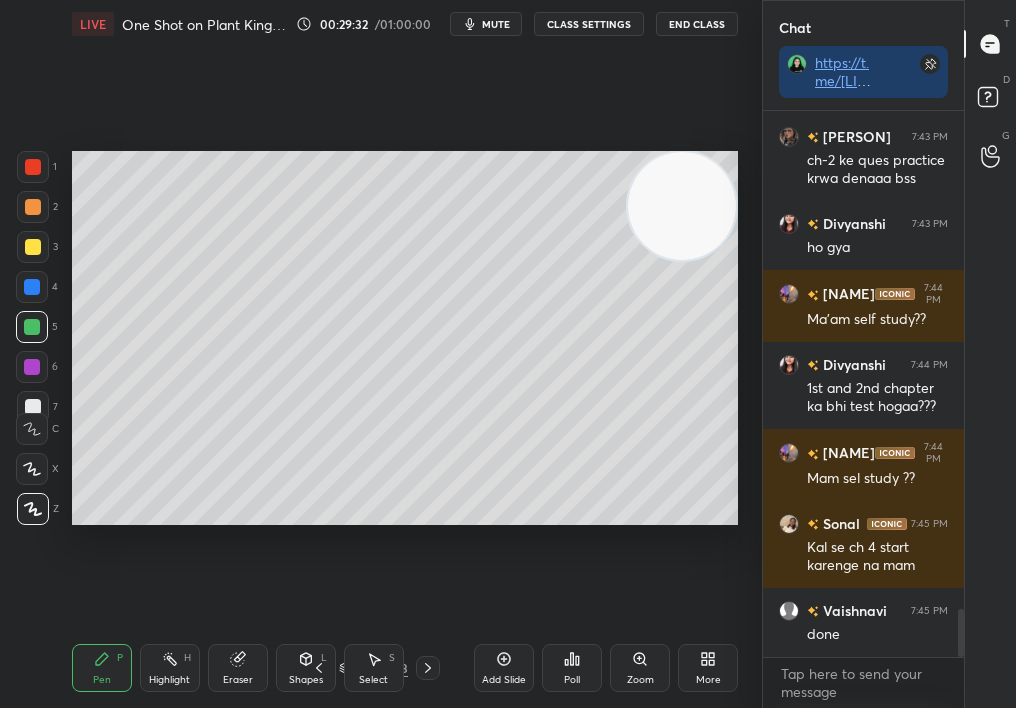 scroll, scrollTop: 5711, scrollLeft: 0, axis: vertical 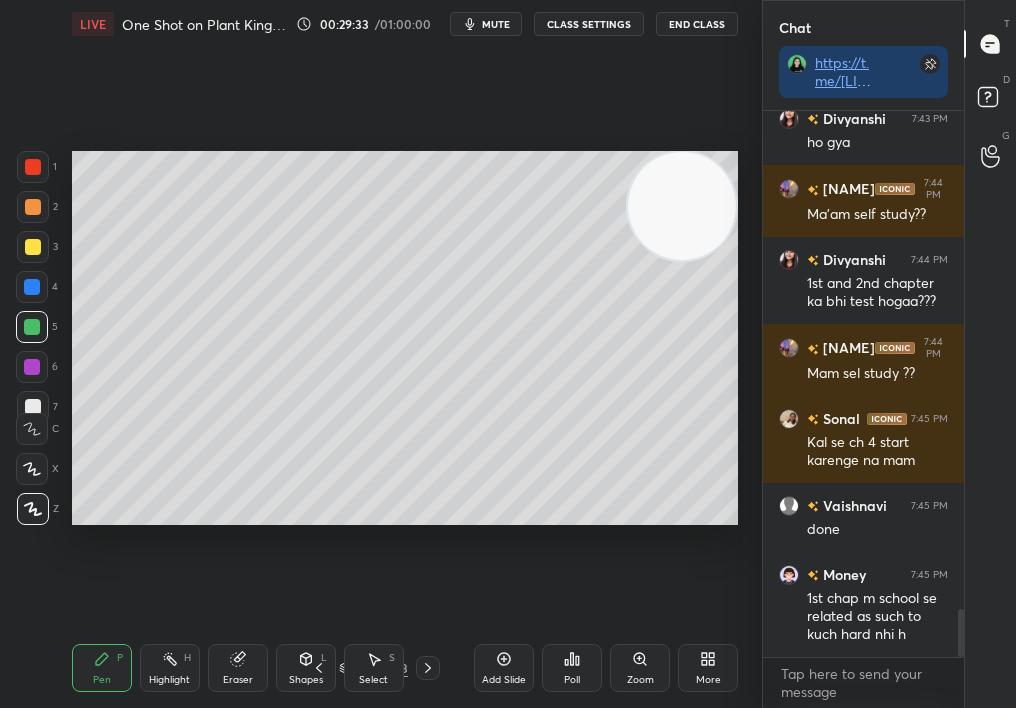 drag, startPoint x: 167, startPoint y: 683, endPoint x: 175, endPoint y: 673, distance: 12.806249 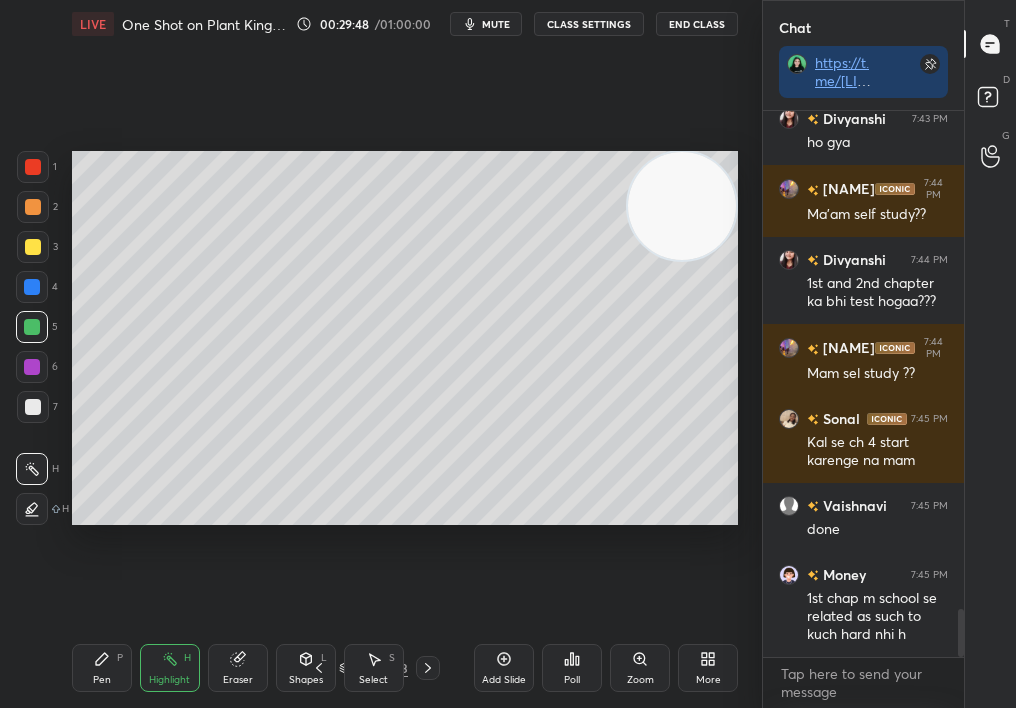 scroll, scrollTop: 5801, scrollLeft: 0, axis: vertical 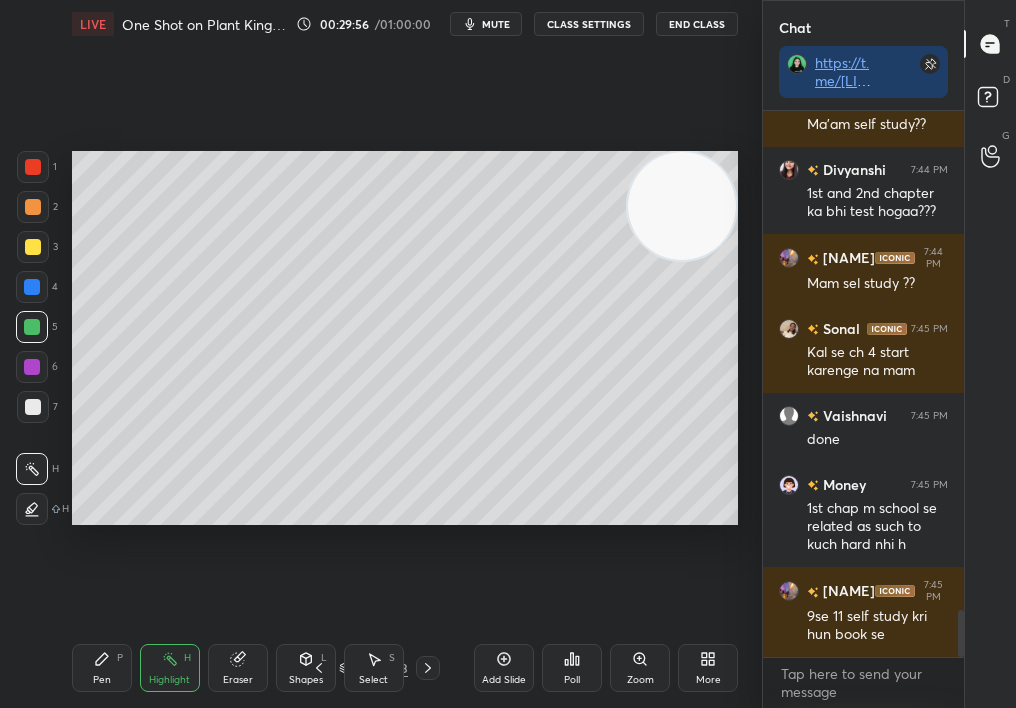 click on "Eraser" at bounding box center [238, 668] 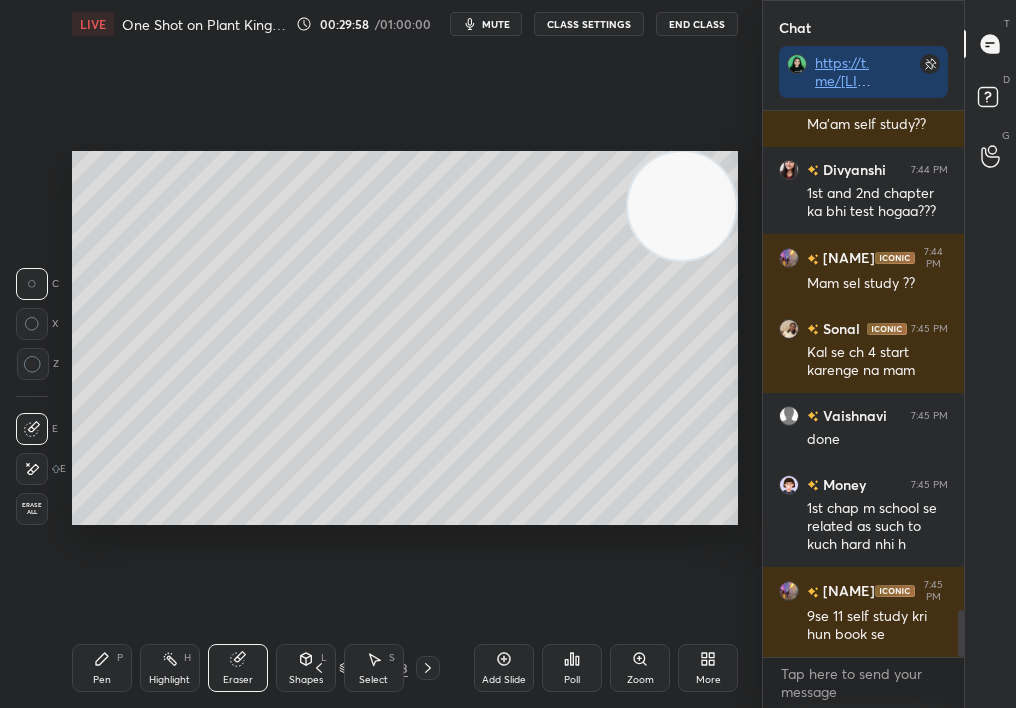 click on "Pen" at bounding box center [102, 680] 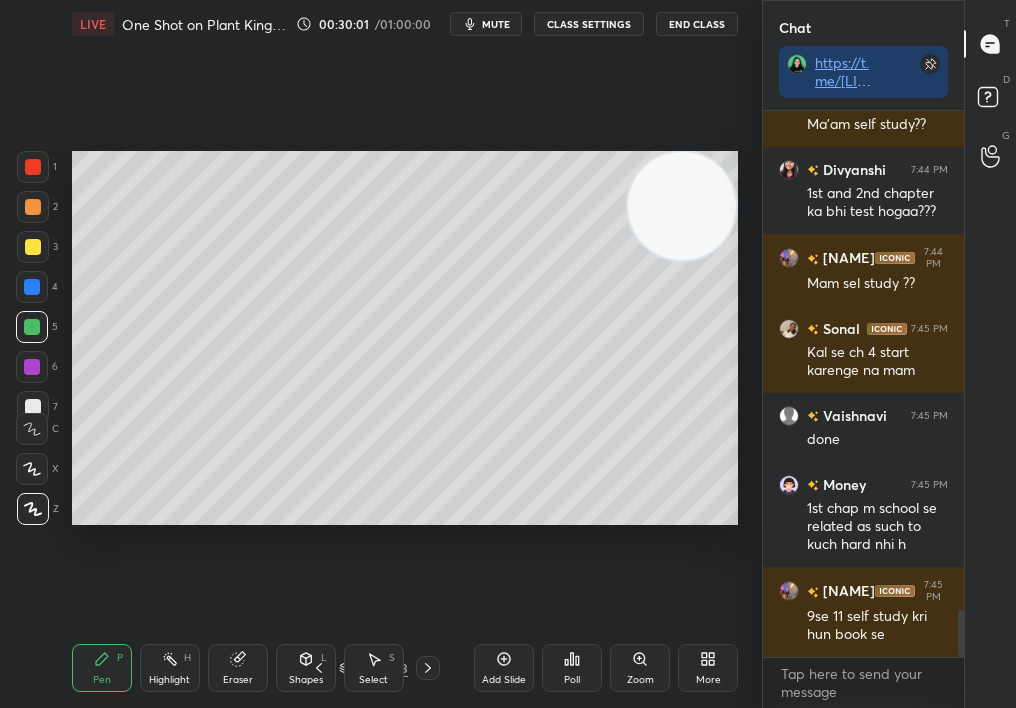 click on "Pen P Highlight H Eraser Shapes L Select S" at bounding box center [172, 668] 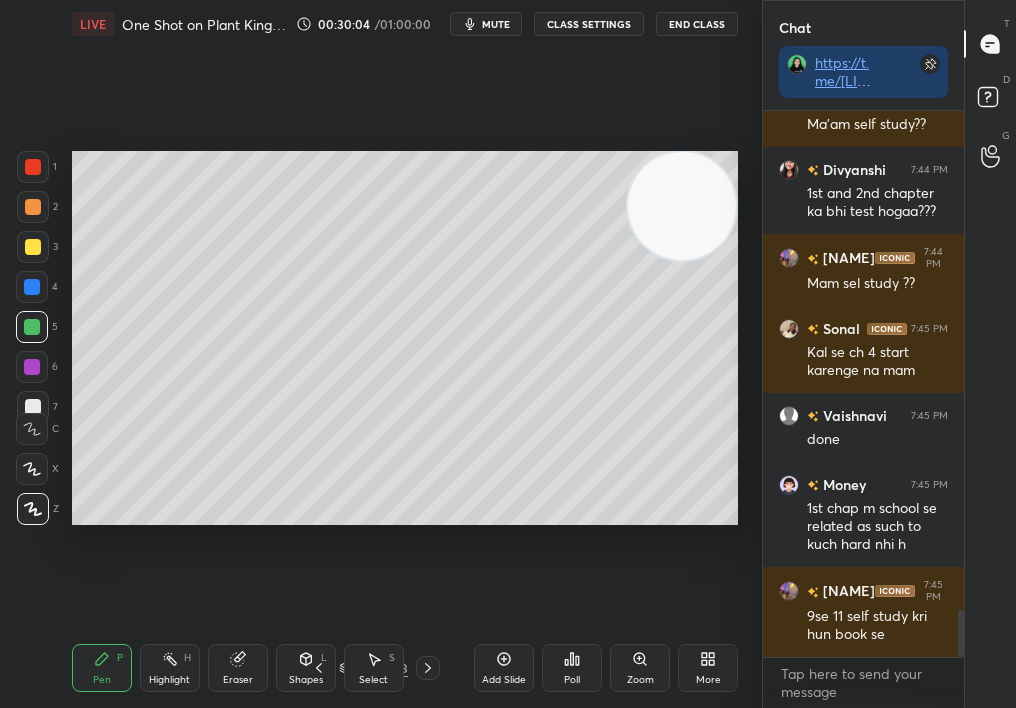 click on "Highlight" at bounding box center (169, 680) 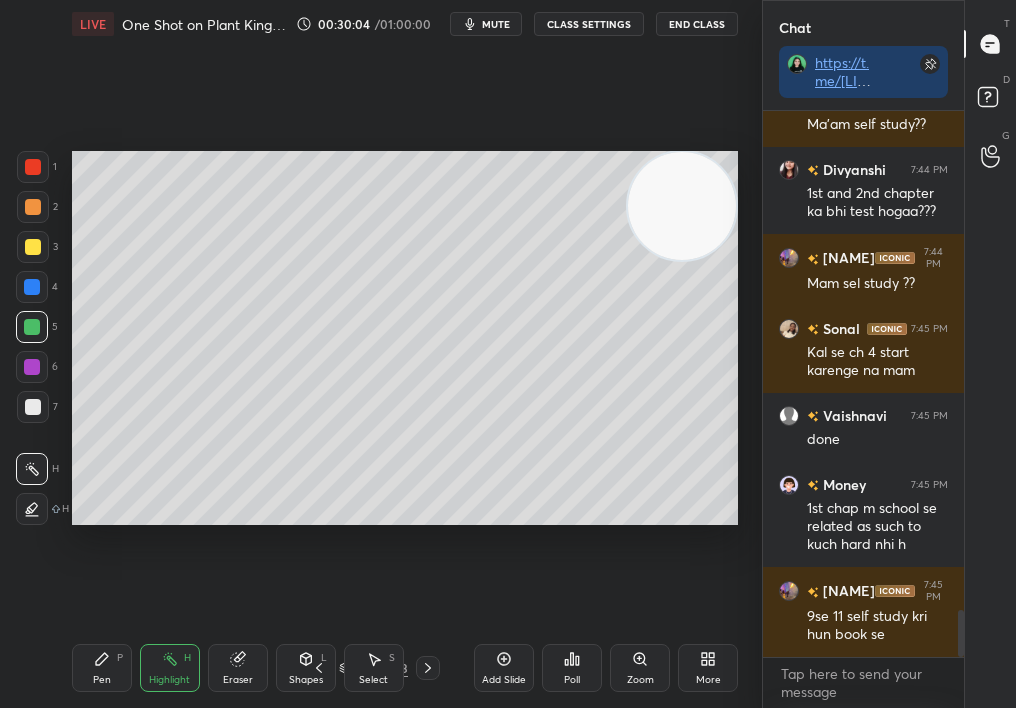 click on "Highlight" at bounding box center (169, 680) 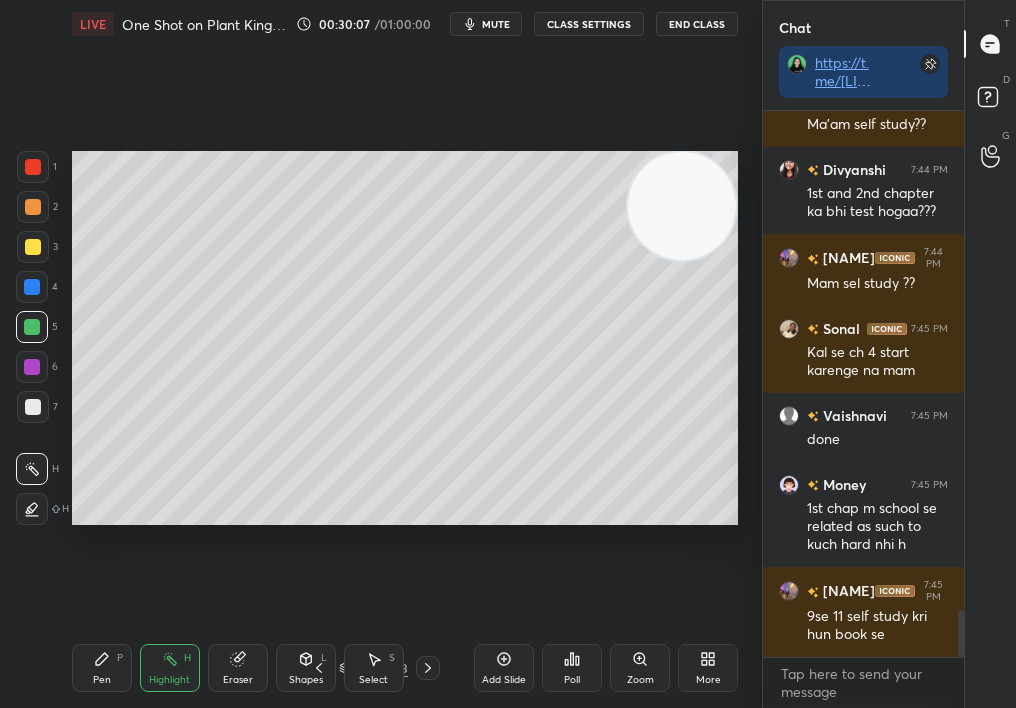 click on "Pen P" at bounding box center (102, 668) 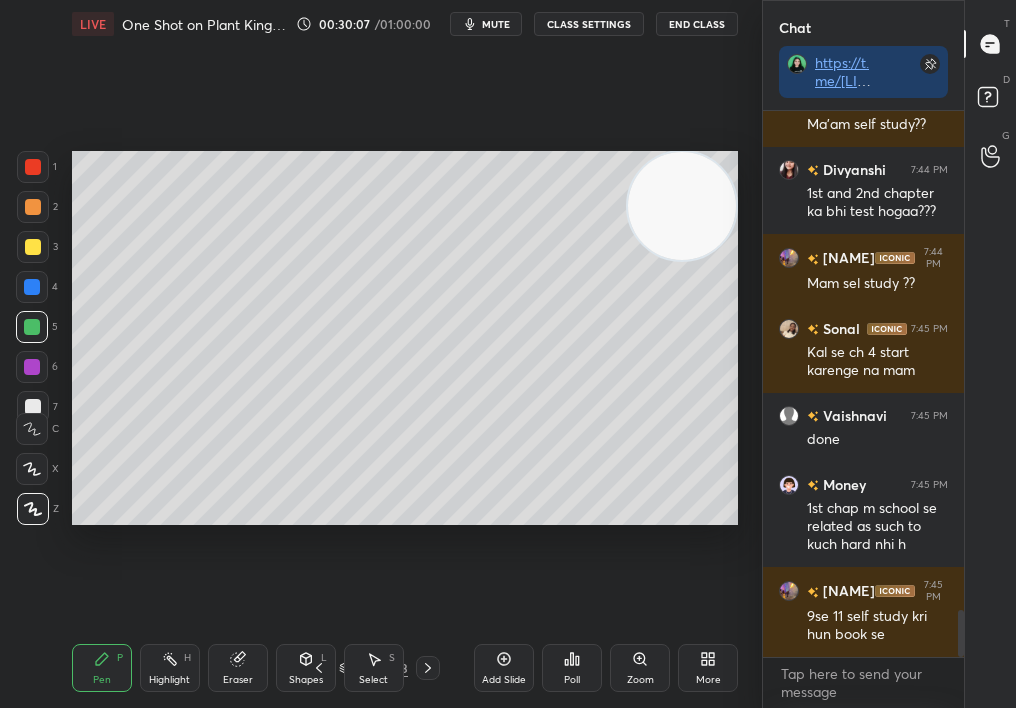click on "Eraser" at bounding box center [238, 668] 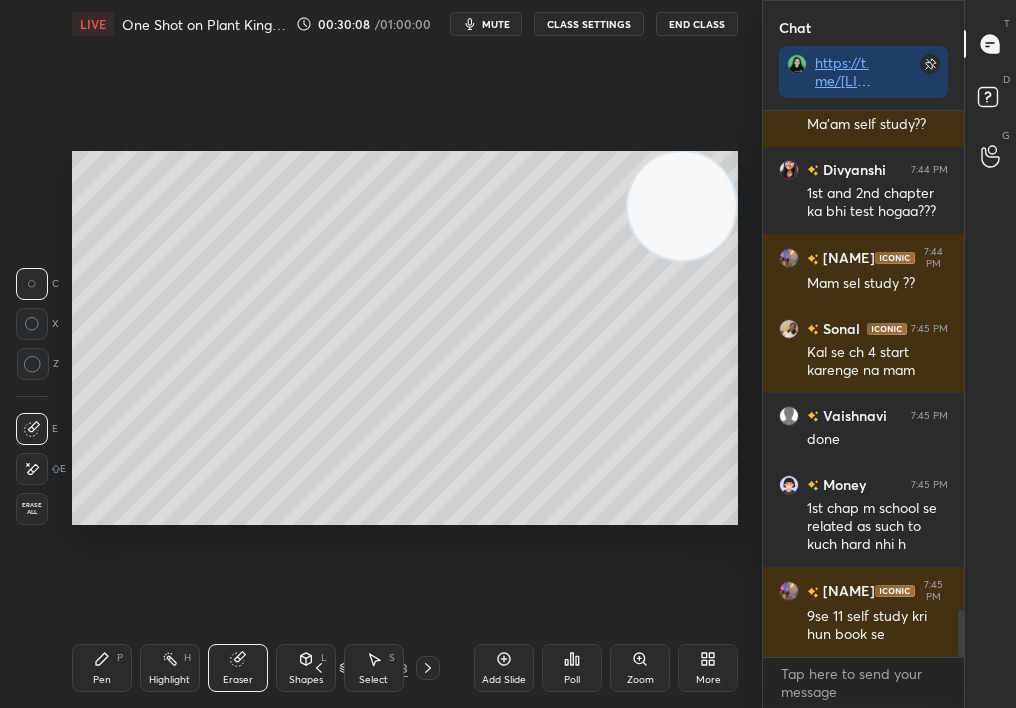 click on "Pen" at bounding box center [102, 680] 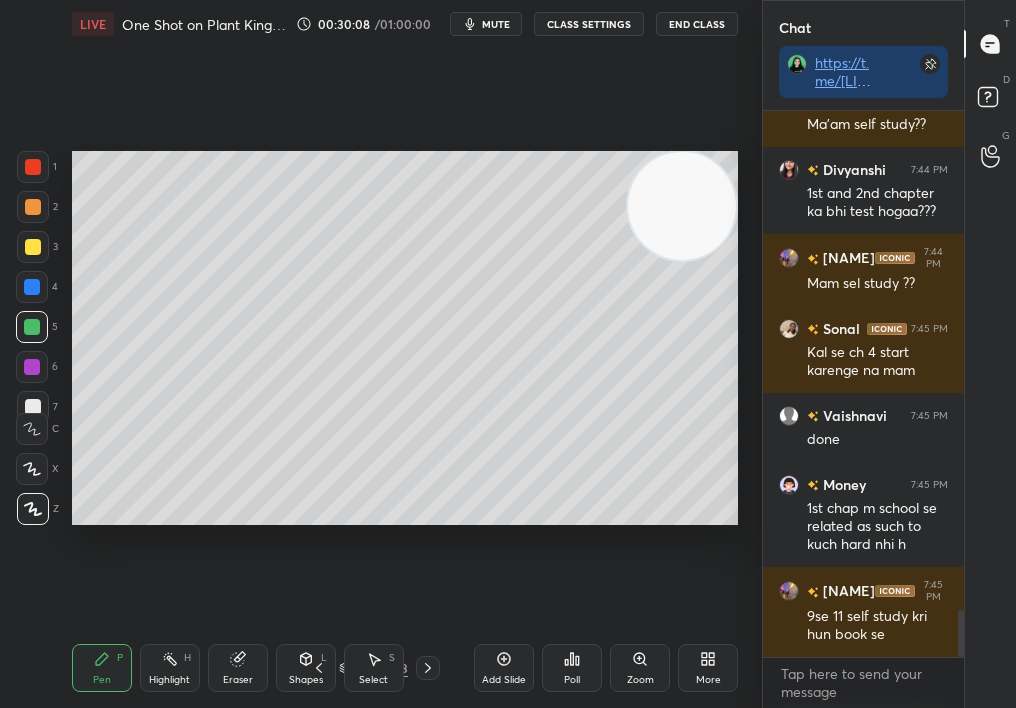 click on "Pen P" at bounding box center [102, 668] 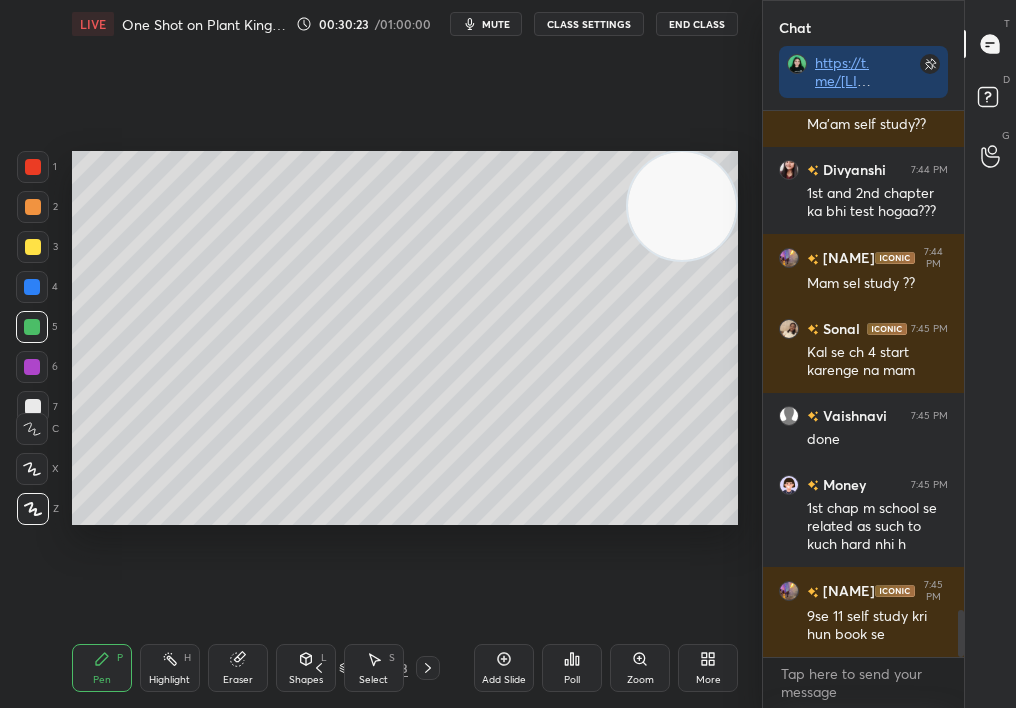 scroll, scrollTop: 5870, scrollLeft: 0, axis: vertical 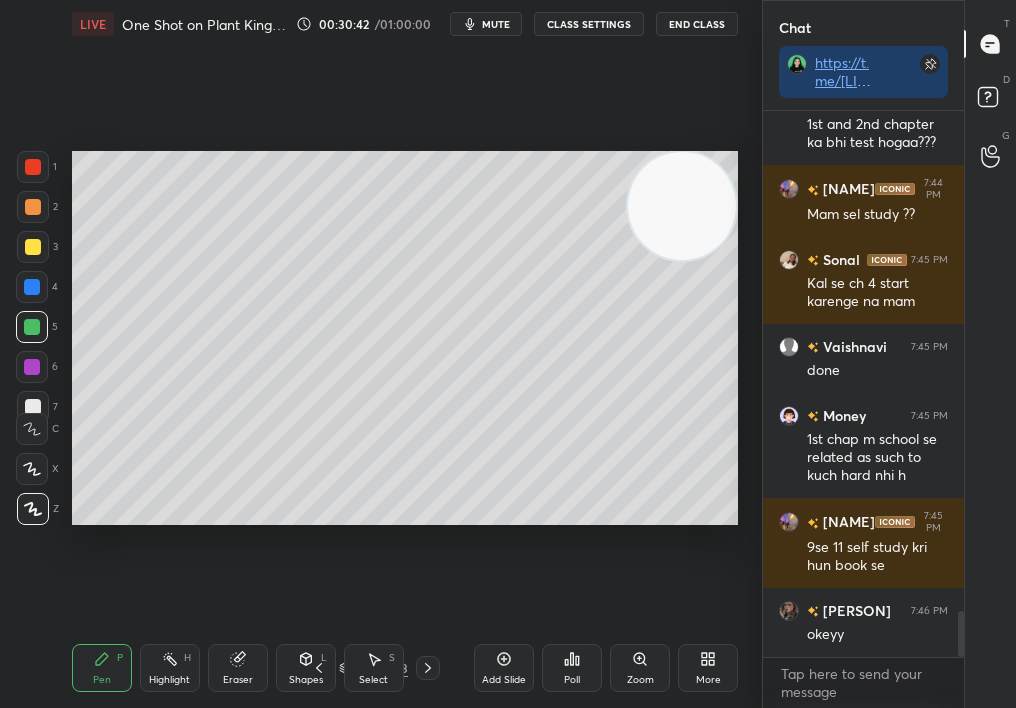 click on "Pen P" at bounding box center (102, 668) 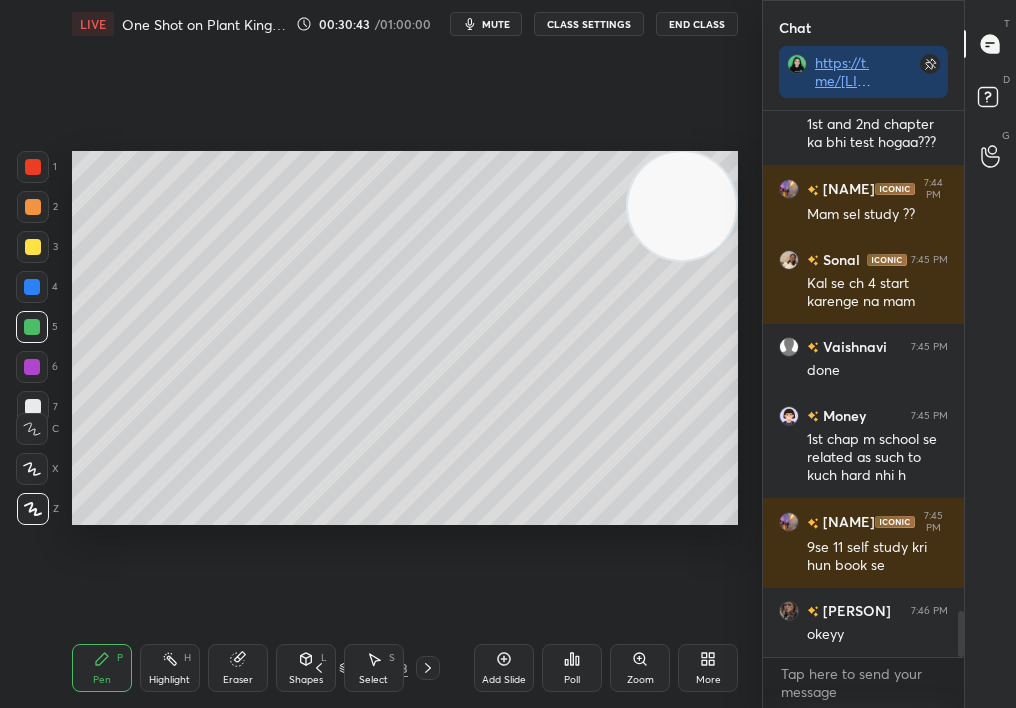 click on "Highlight H" at bounding box center (170, 668) 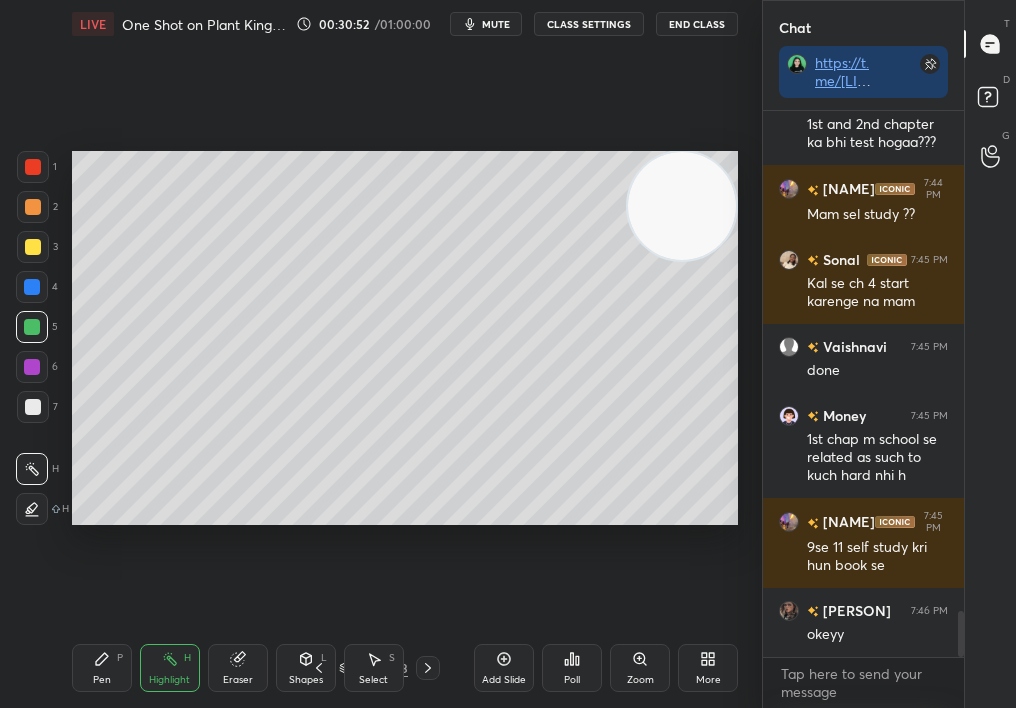 scroll, scrollTop: 507, scrollLeft: 195, axis: both 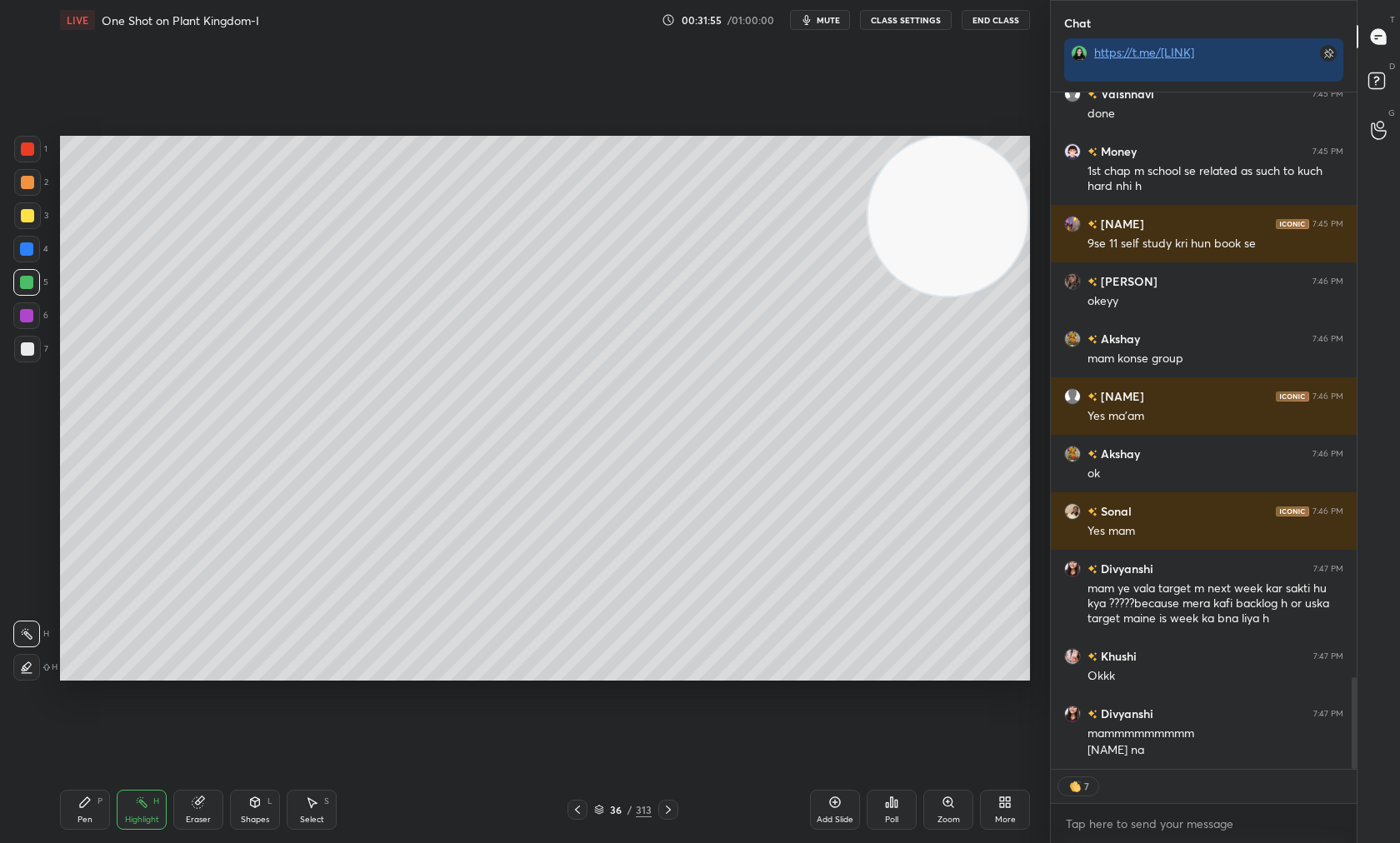 click on "End Class" at bounding box center (996, 20) 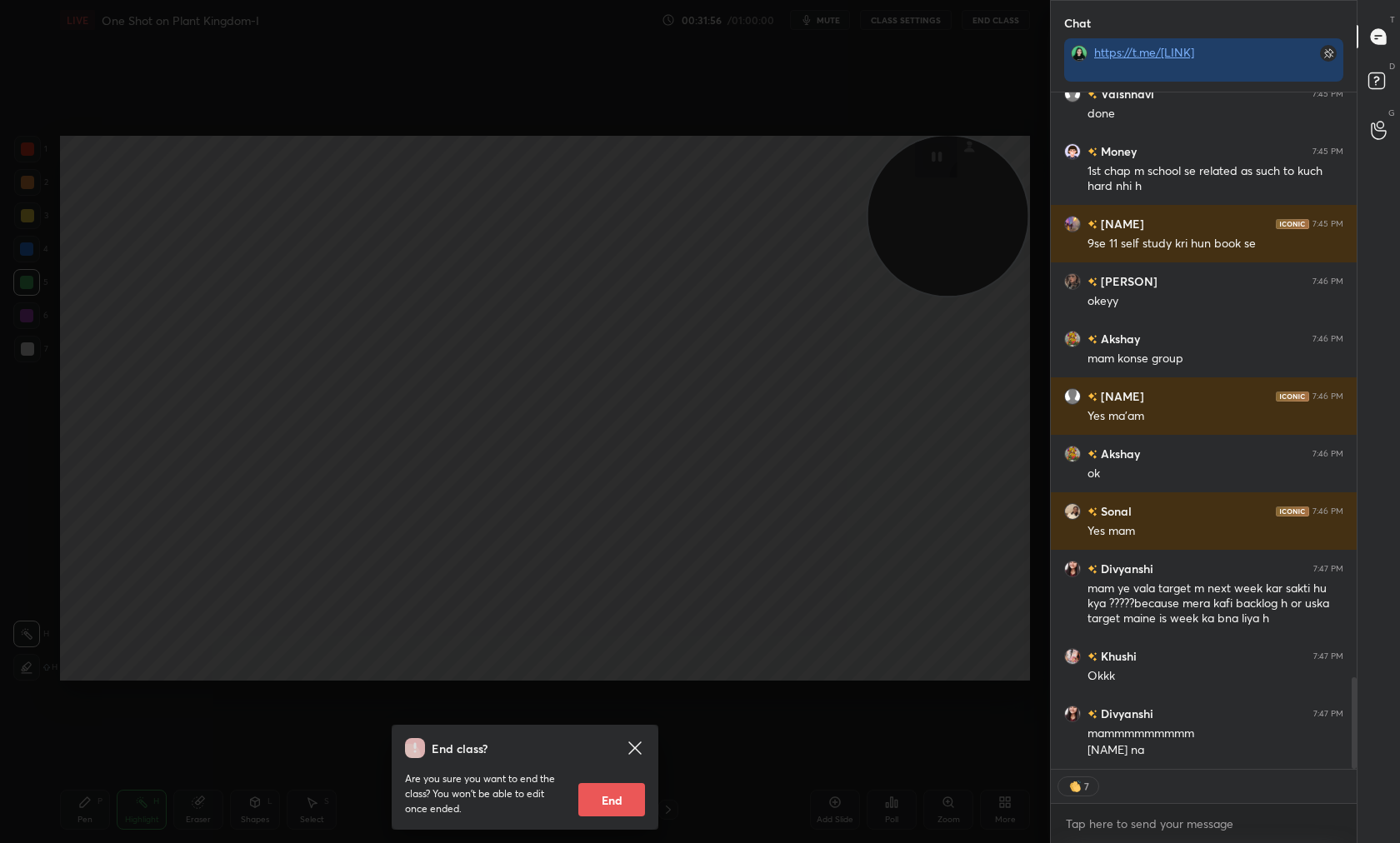 click on "End class? Are you sure you want to end the class? You won’t be able to edit once ended. End" at bounding box center [525, 777] 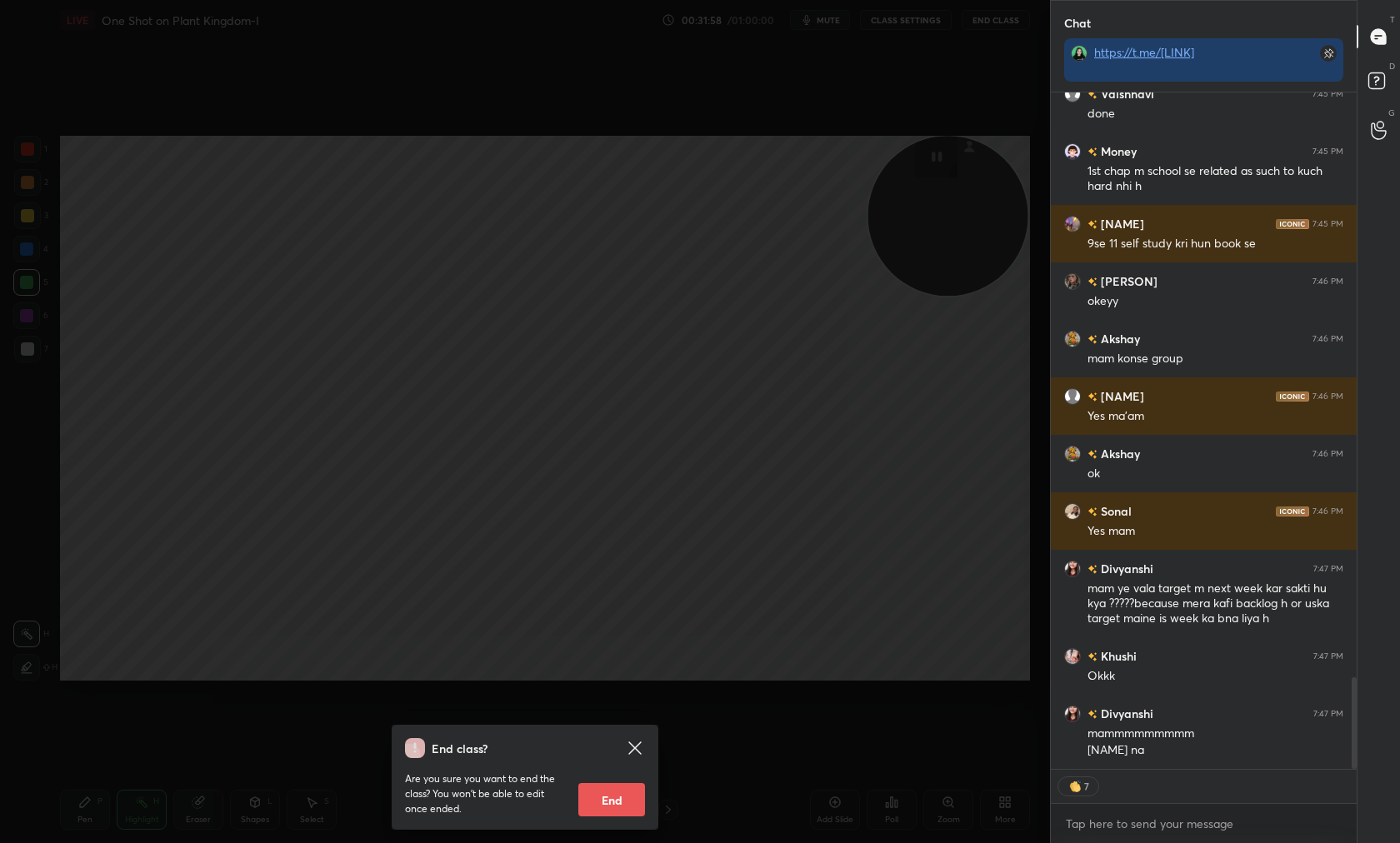 click on "End" at bounding box center (612, 800) 